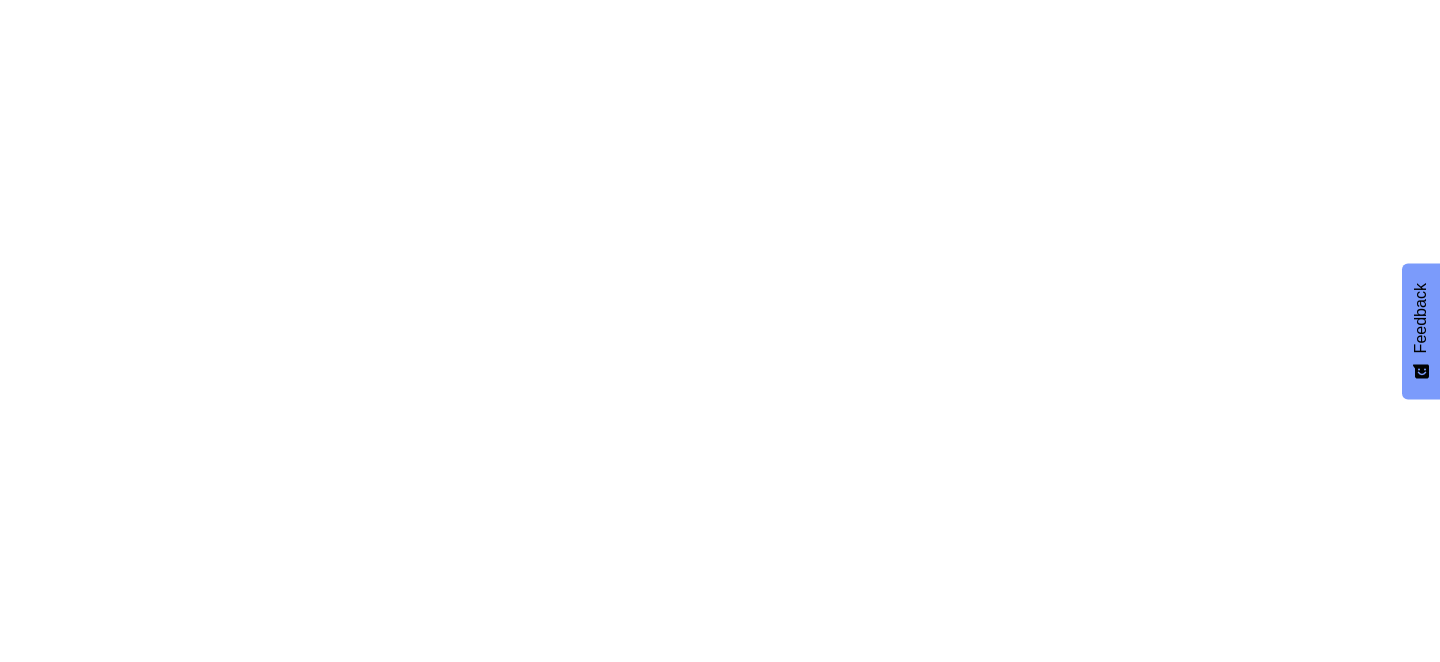 scroll, scrollTop: 0, scrollLeft: 0, axis: both 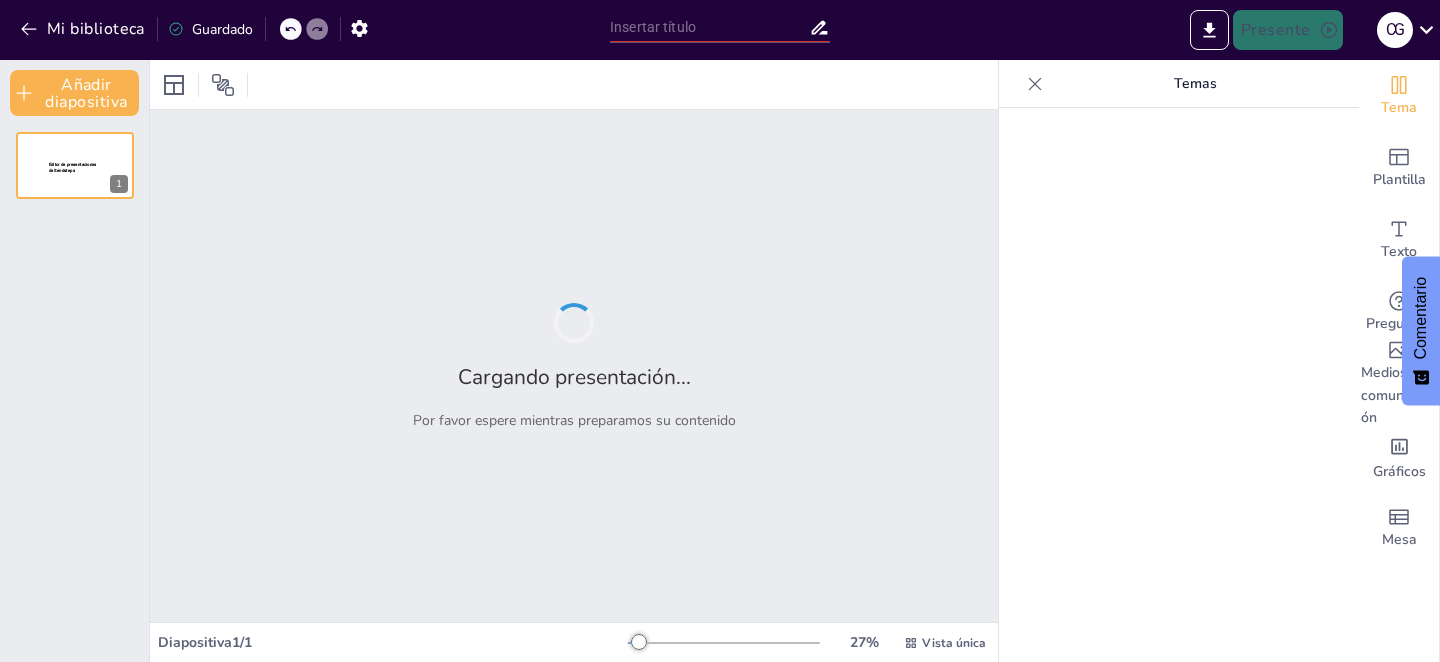 type on "**Diapositiva 2: Introducción a las Enfermedades Prevalentes de la Infancia AIEPI**" 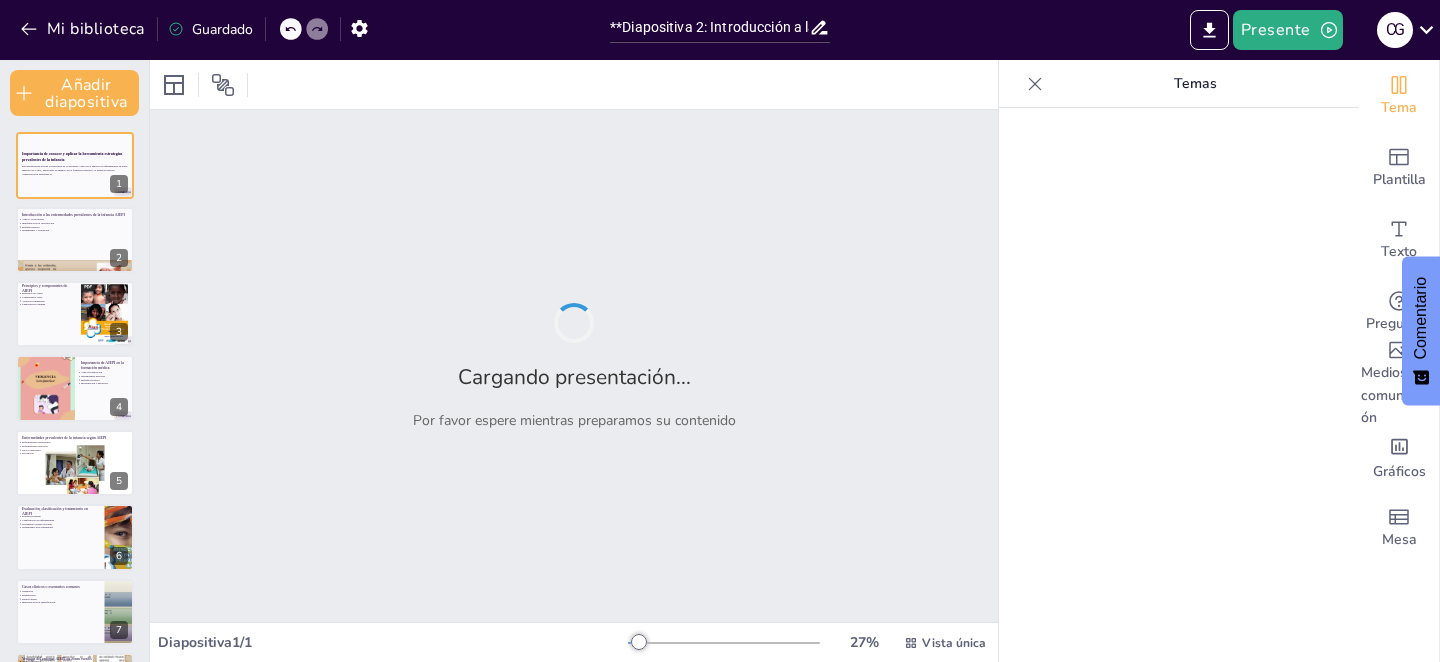 checkbox on "true" 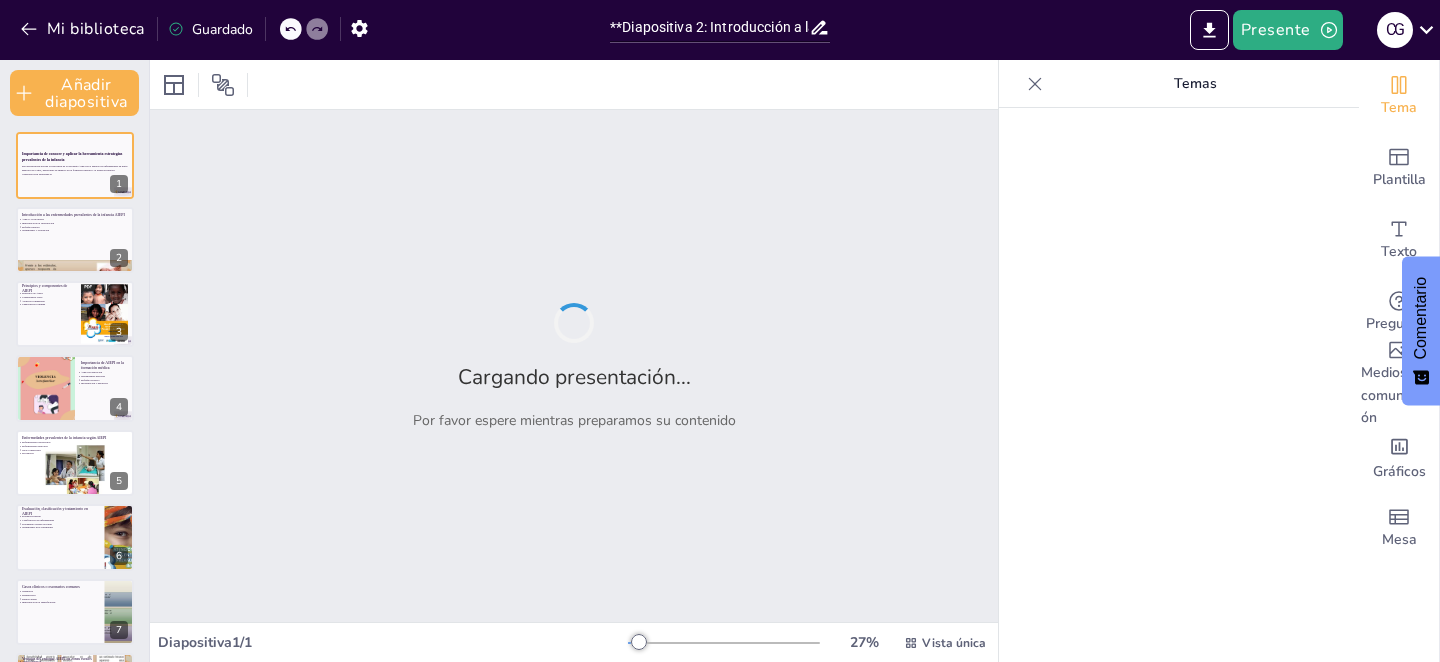 checkbox on "true" 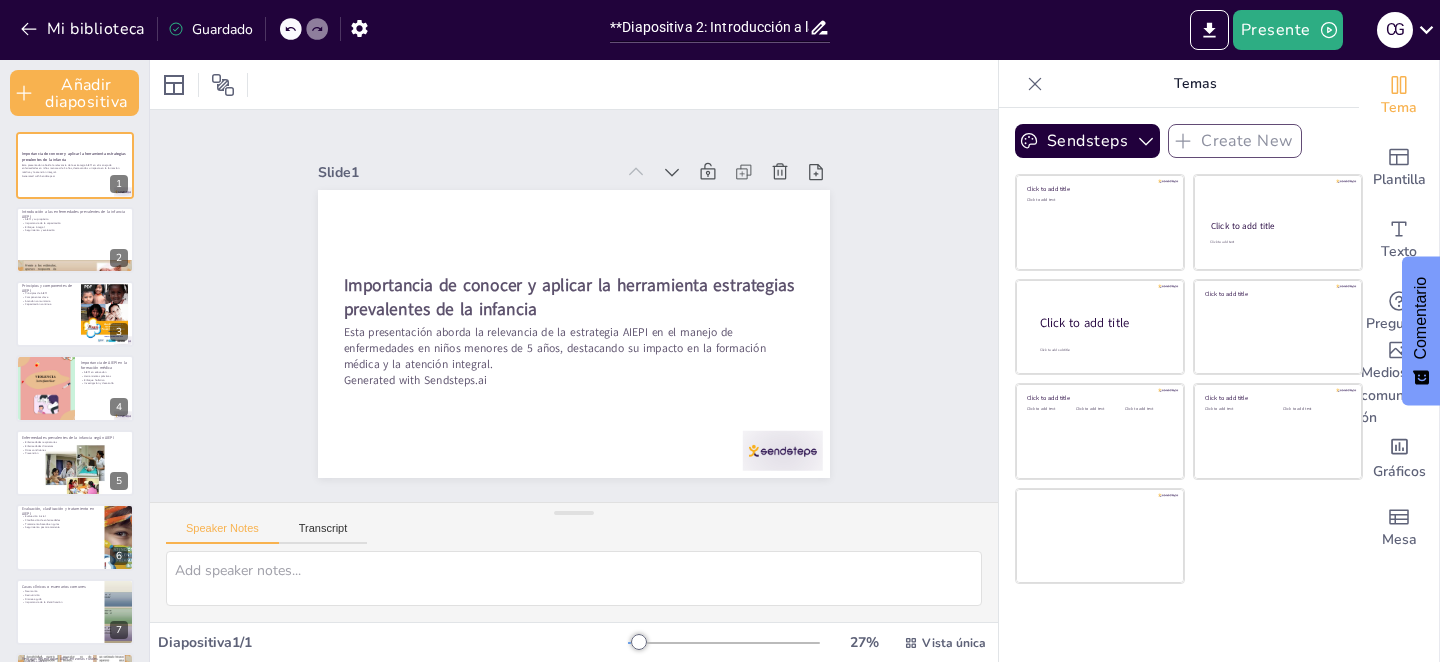 checkbox on "true" 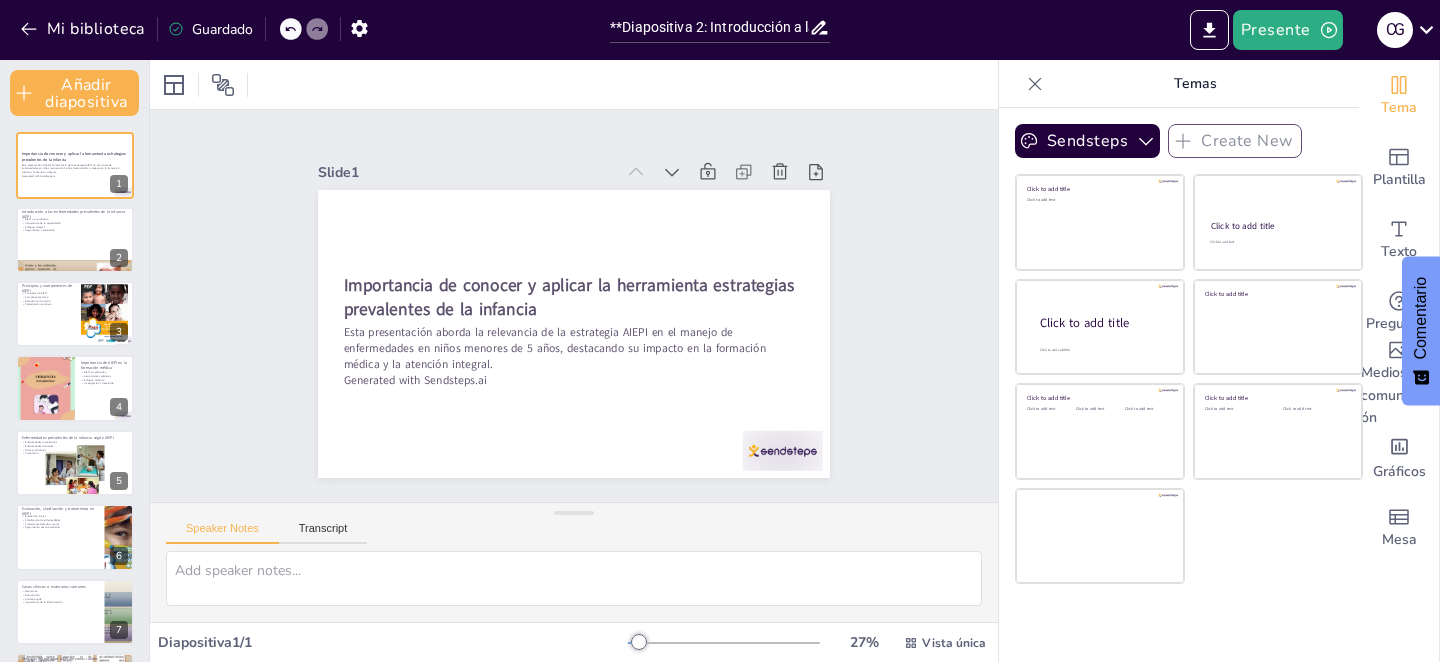 checkbox on "true" 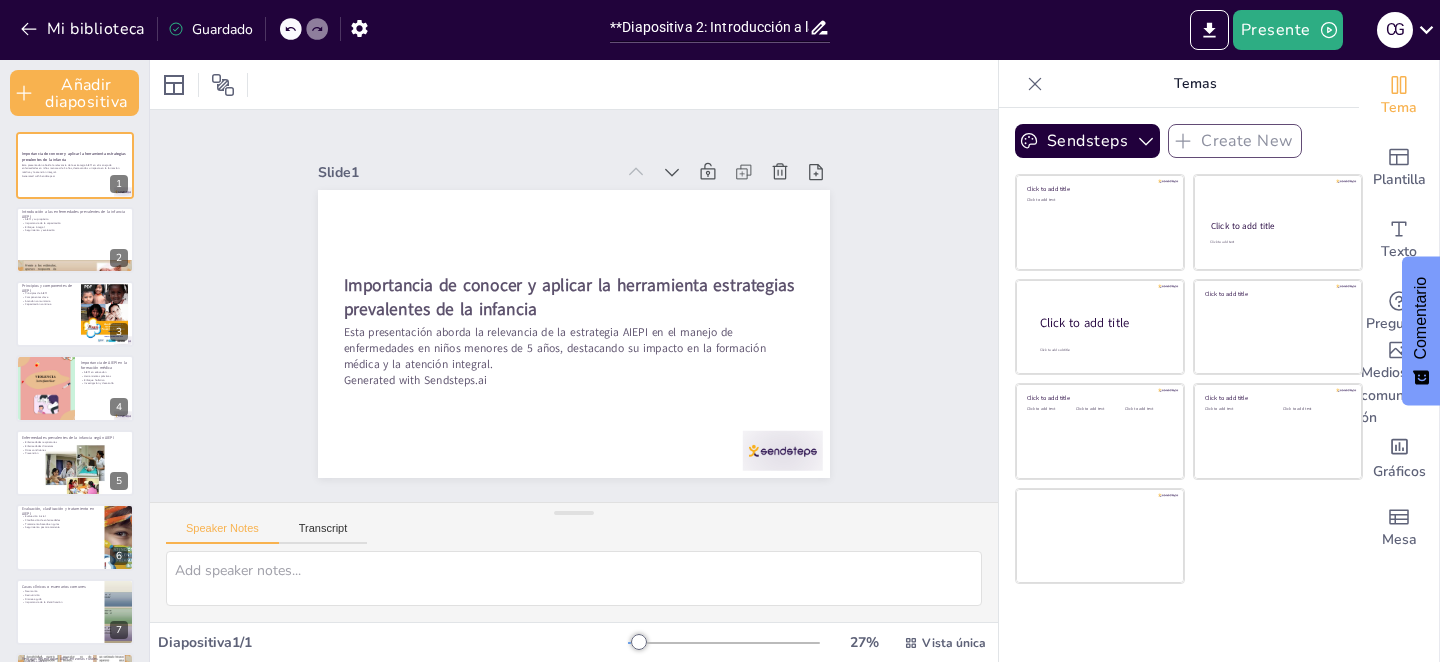 checkbox on "true" 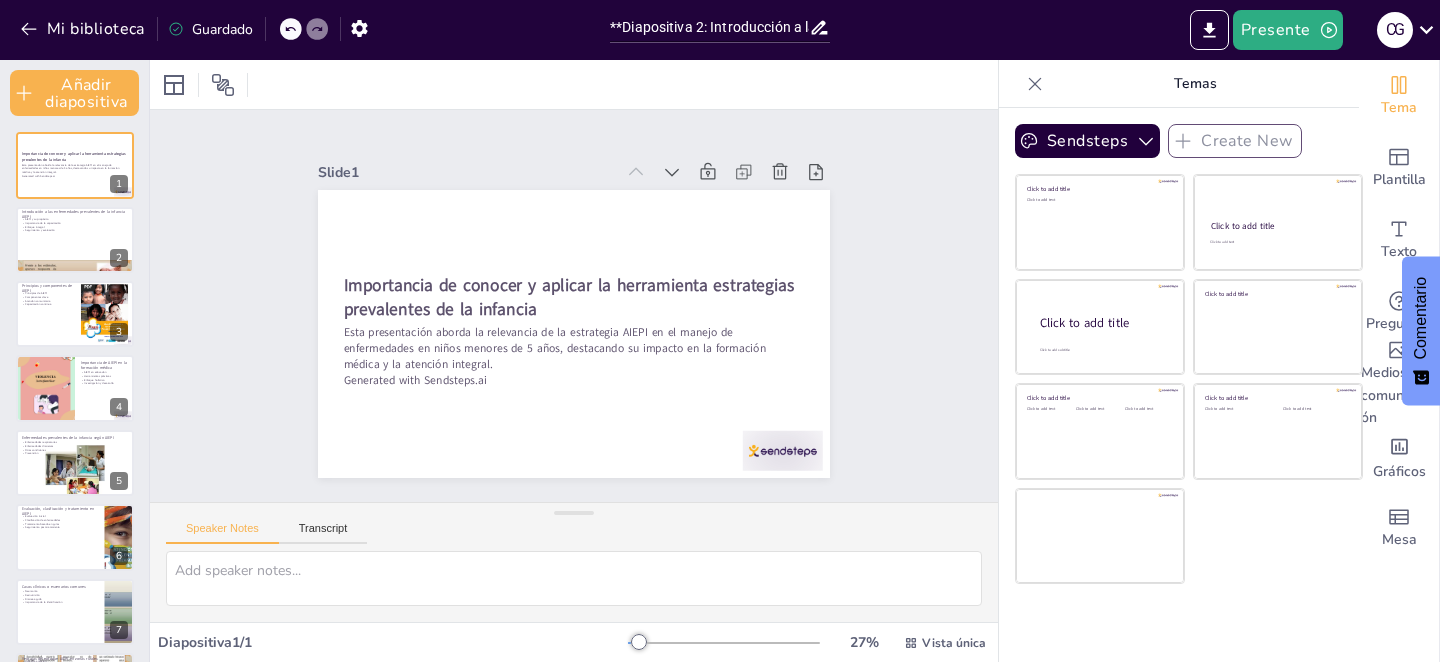 checkbox on "true" 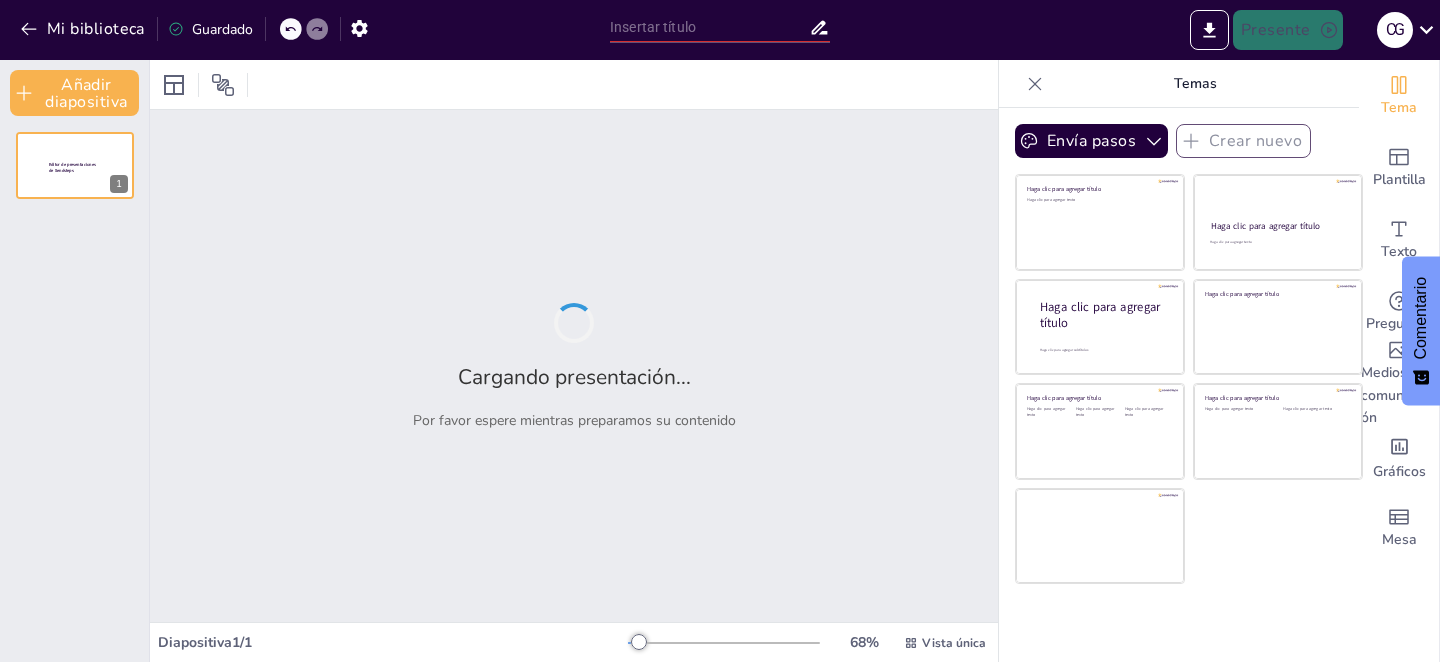 type on "**Diapositiva 2: Introducción a las Enfermedades Prevalentes de la Infancia AIEPI**" 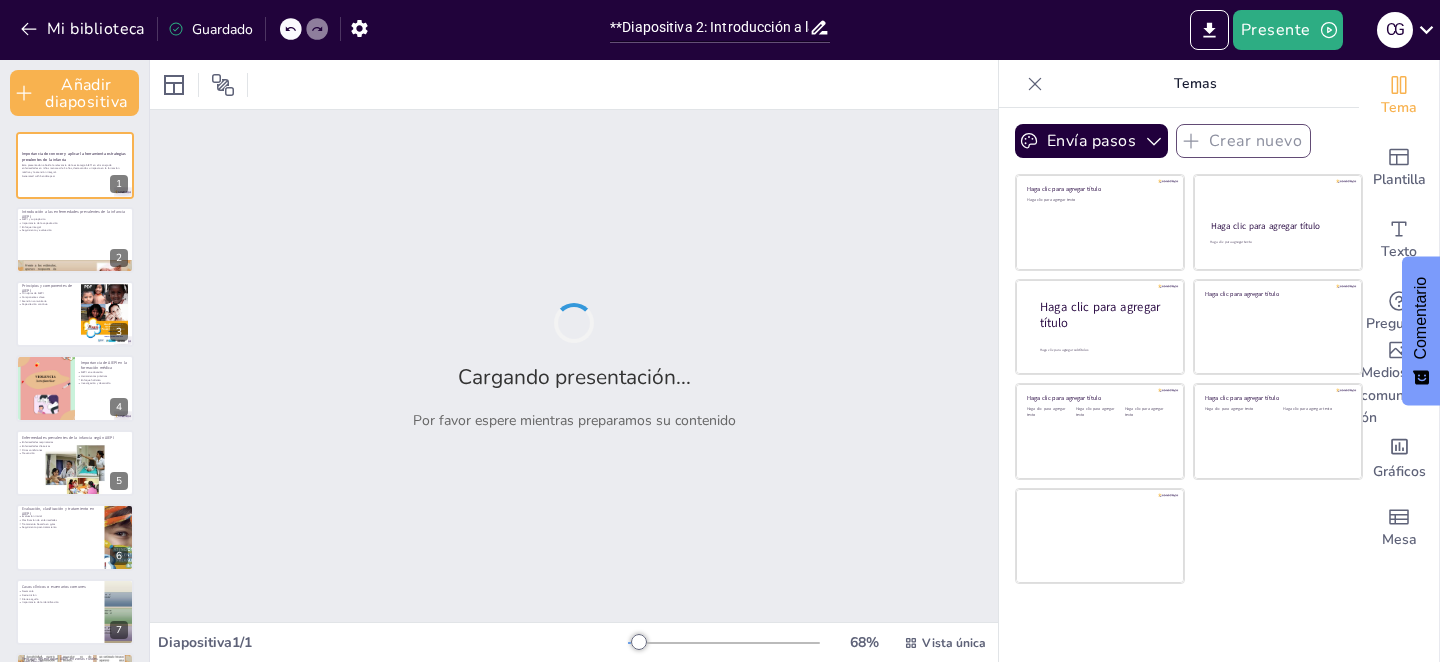 checkbox on "true" 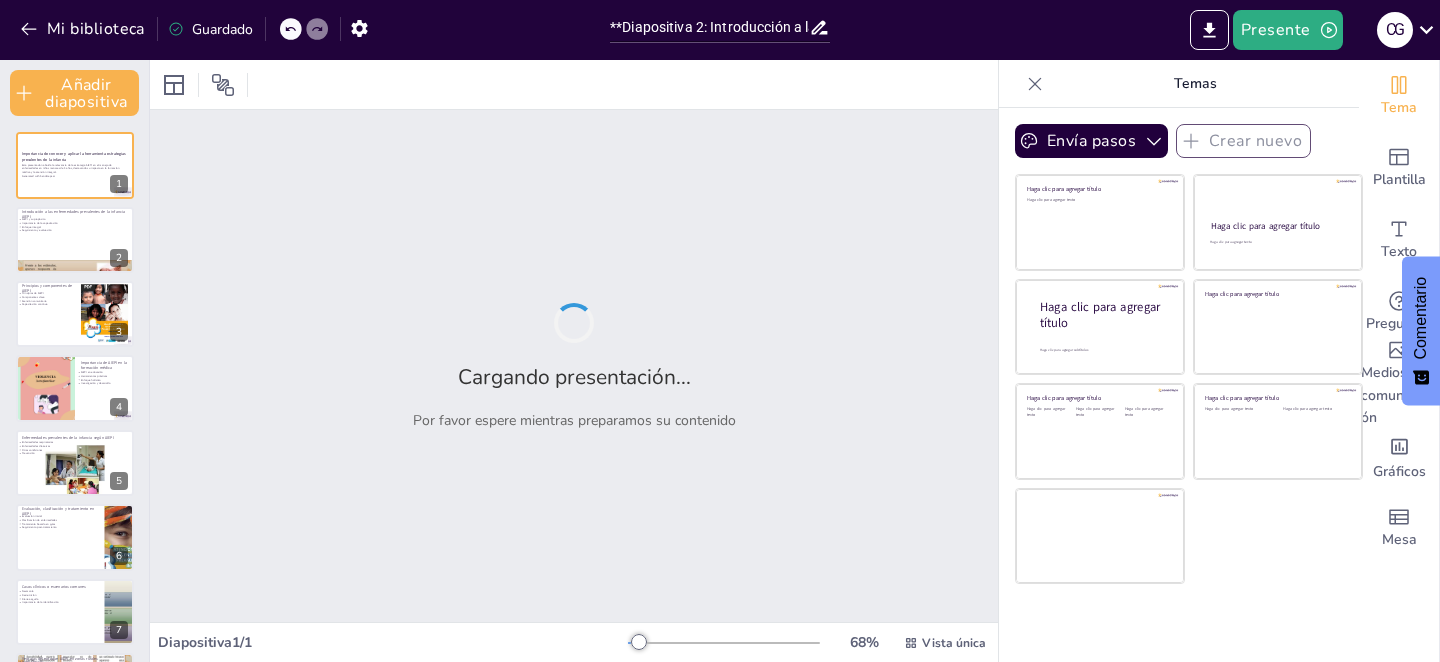 checkbox on "true" 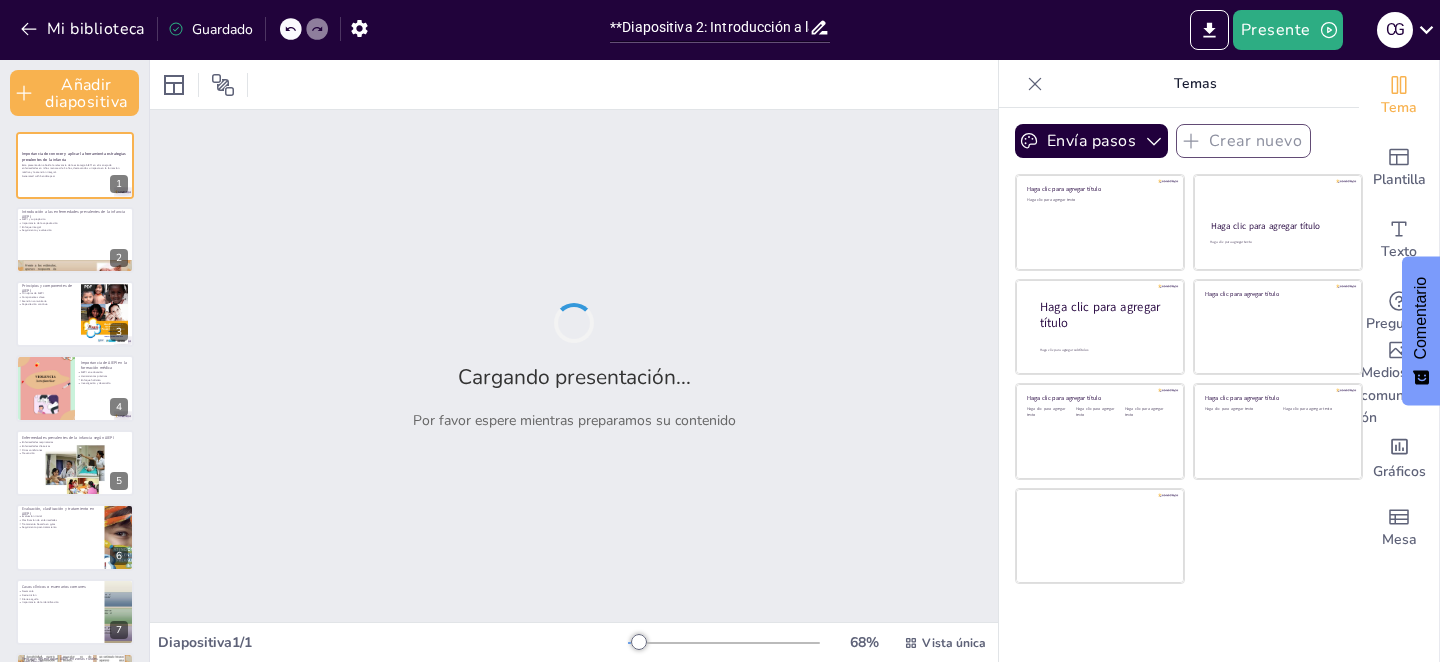 checkbox on "true" 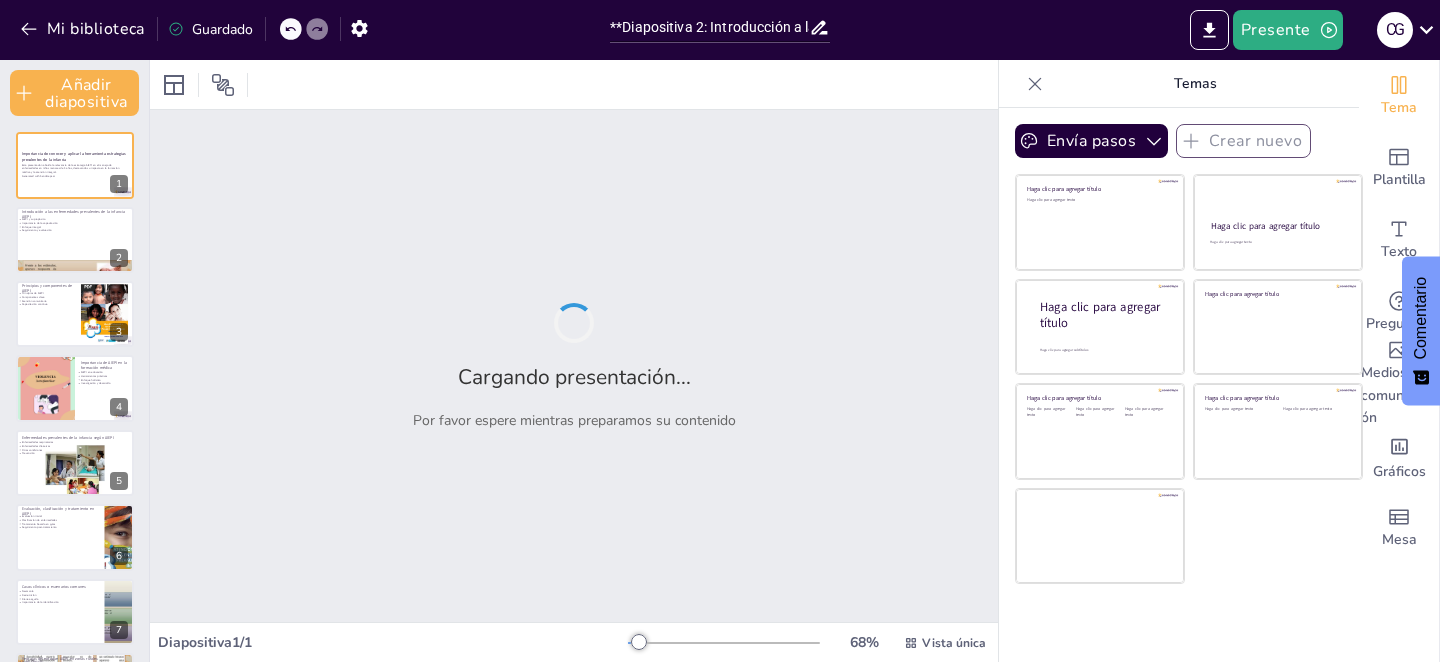 checkbox on "true" 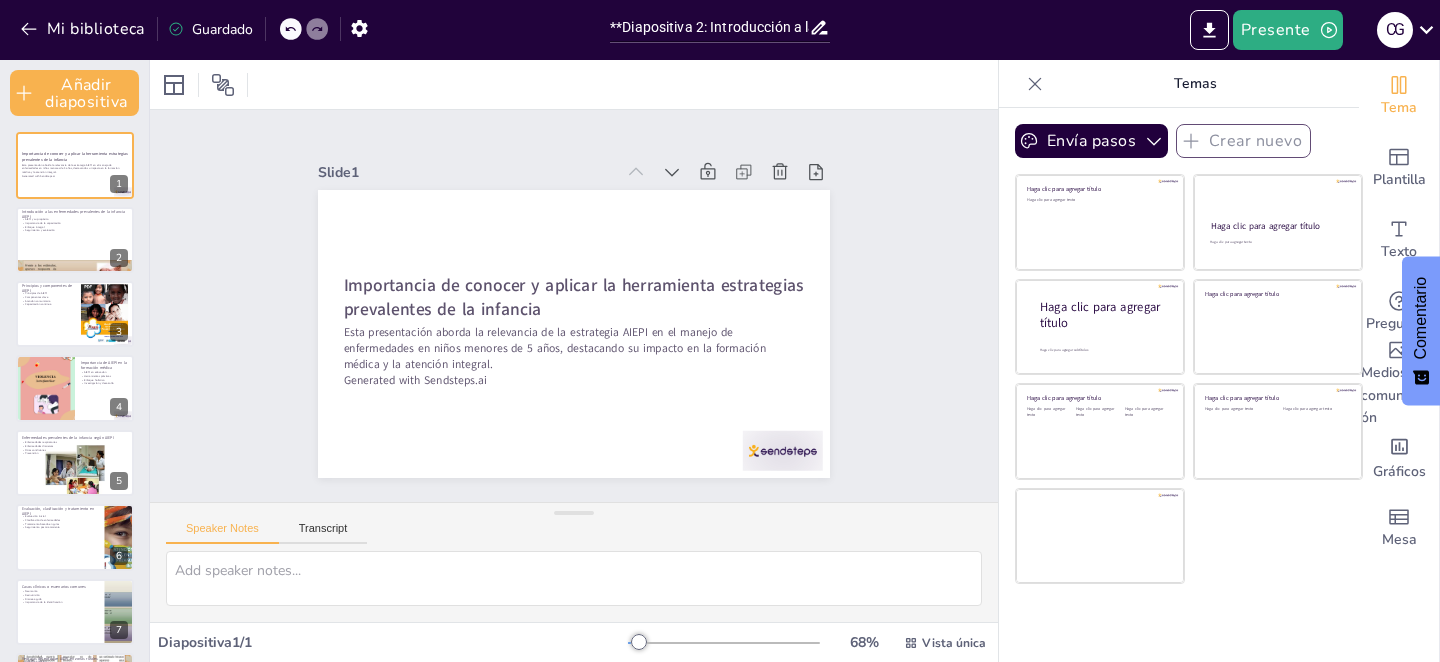 checkbox on "true" 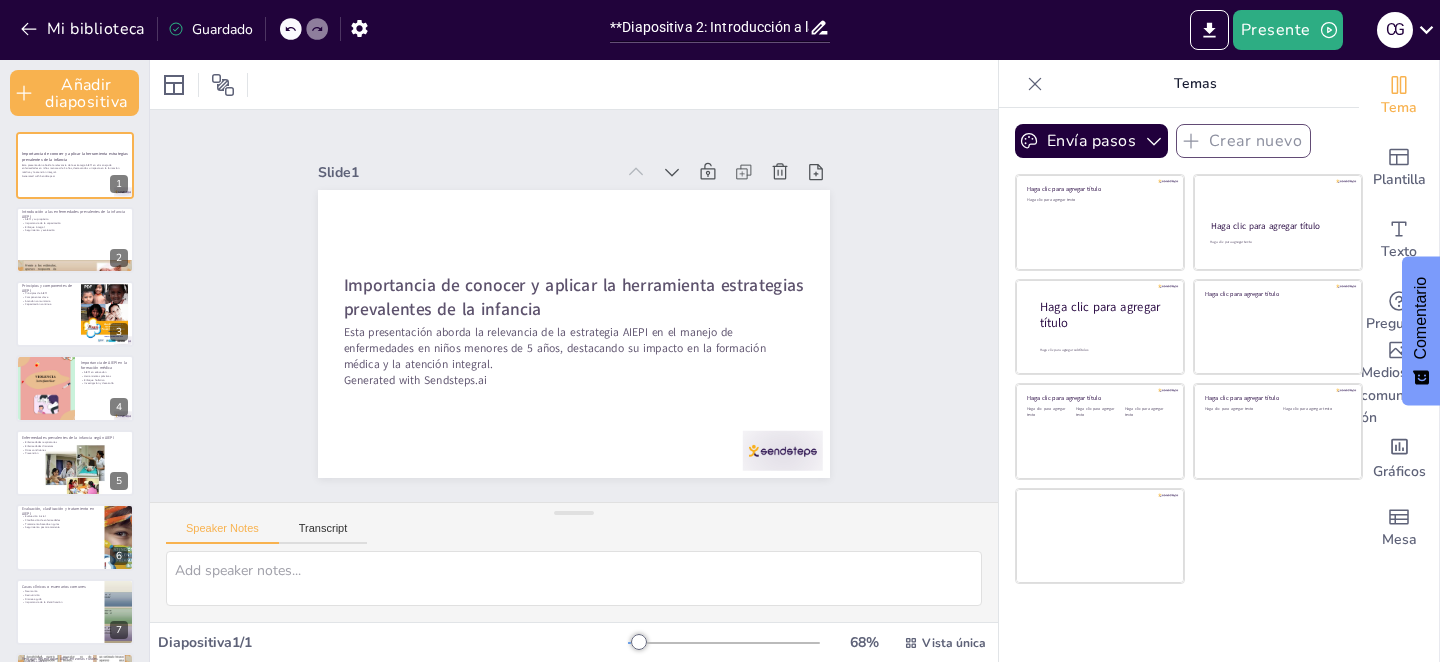 checkbox on "true" 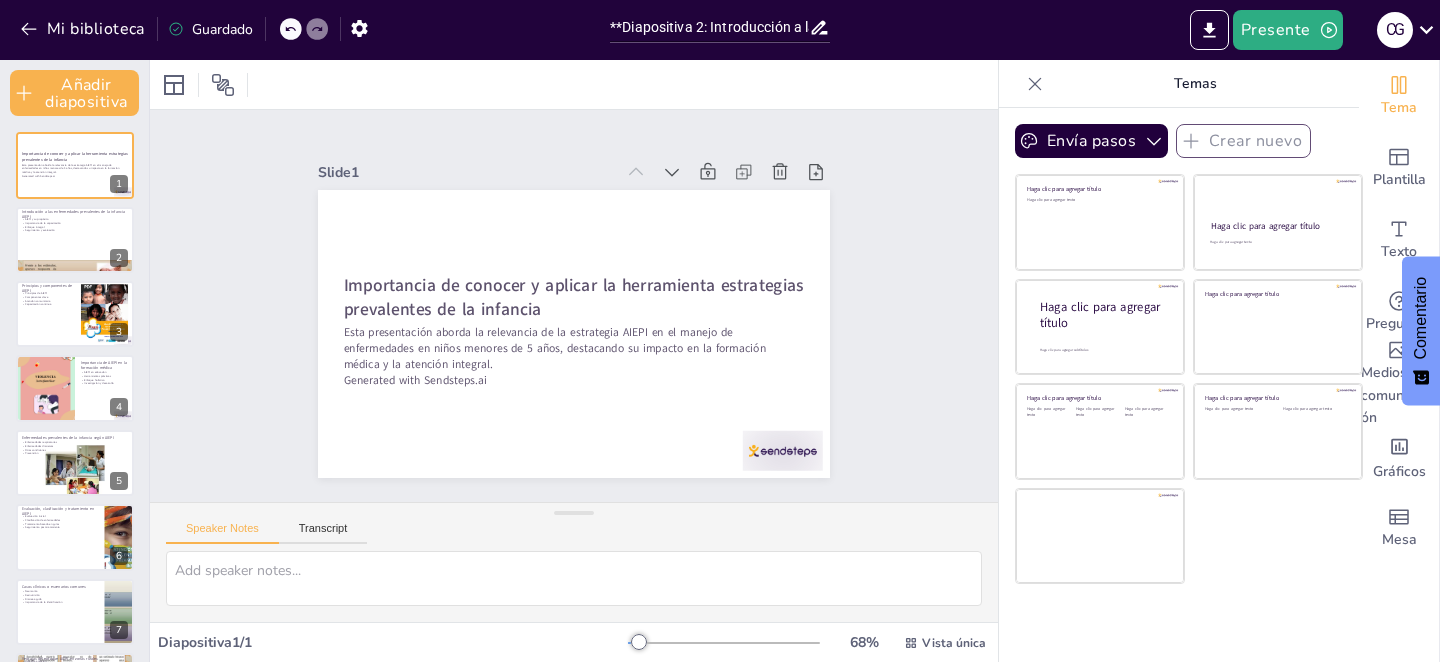 checkbox on "true" 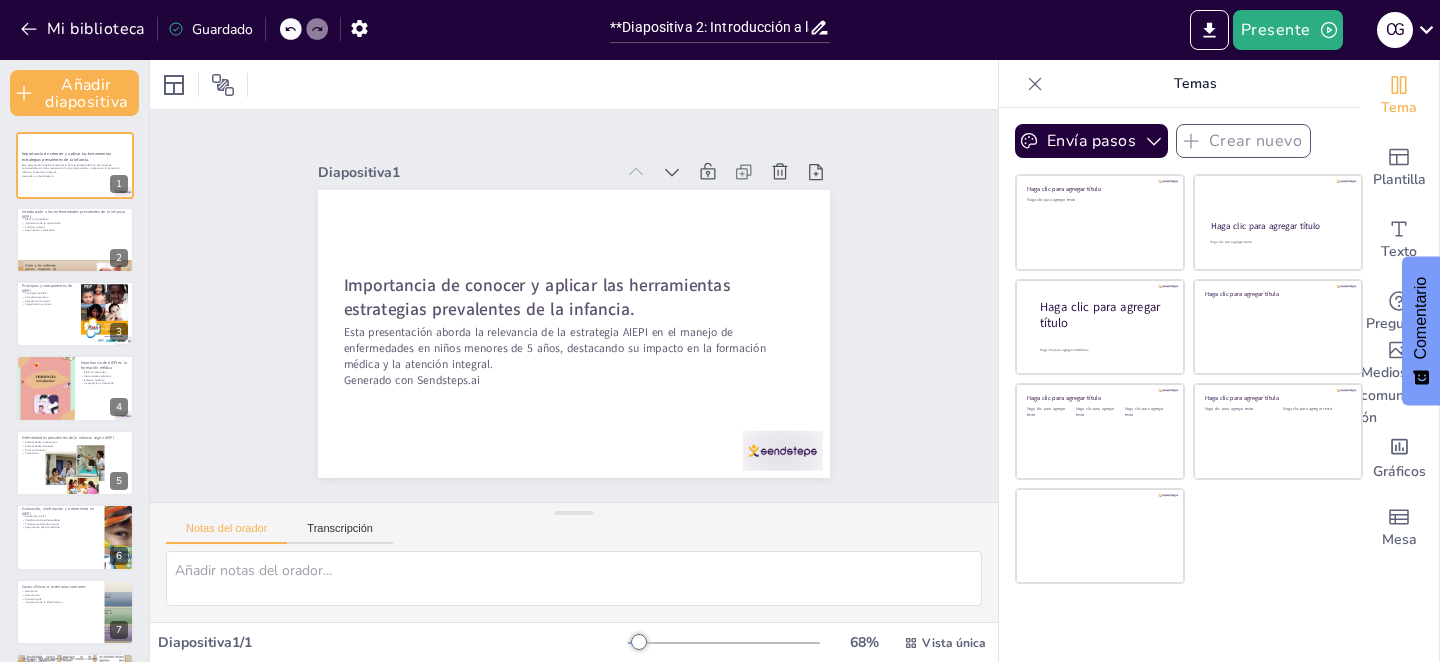 checkbox on "true" 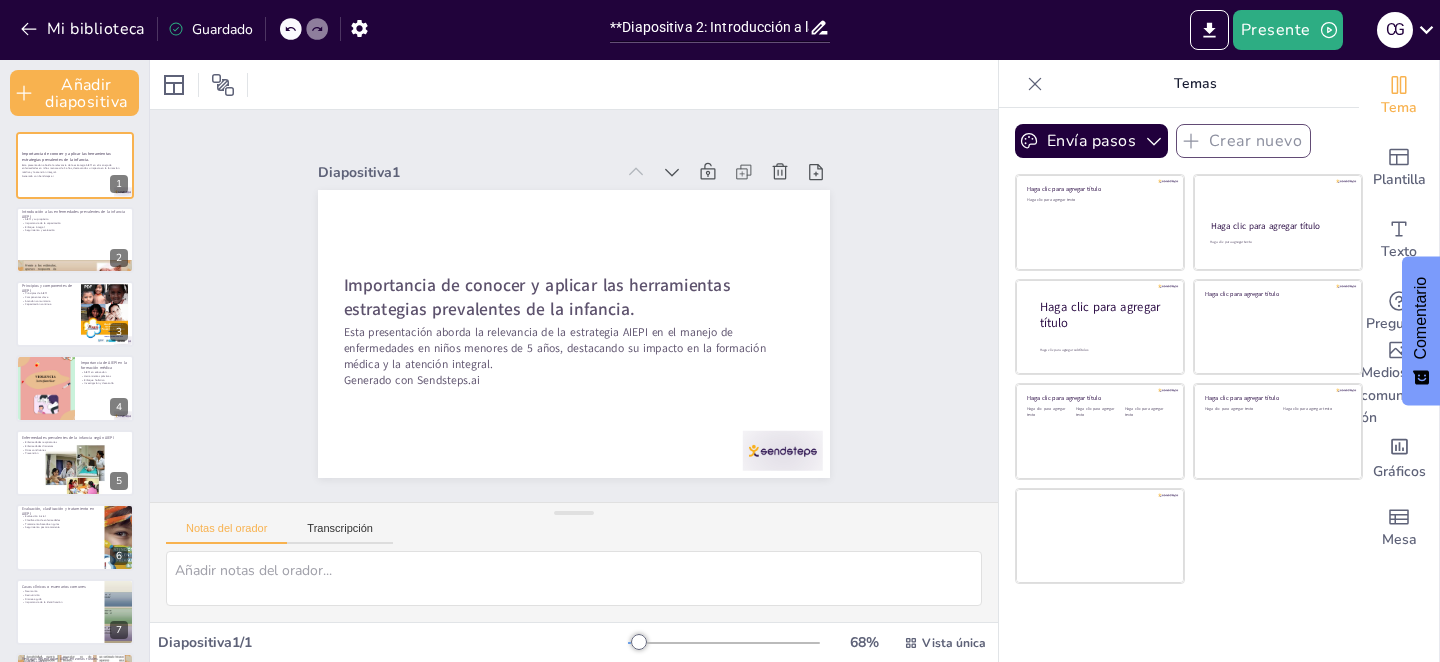 checkbox on "true" 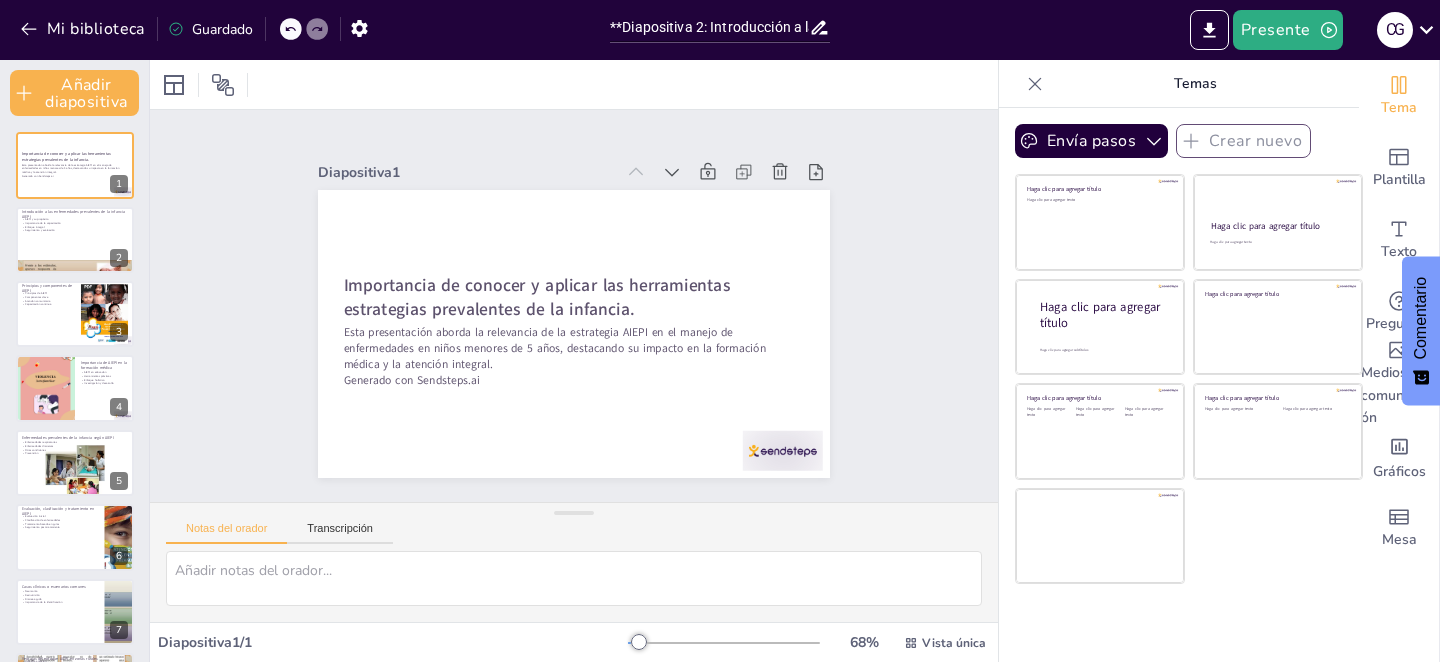 checkbox on "true" 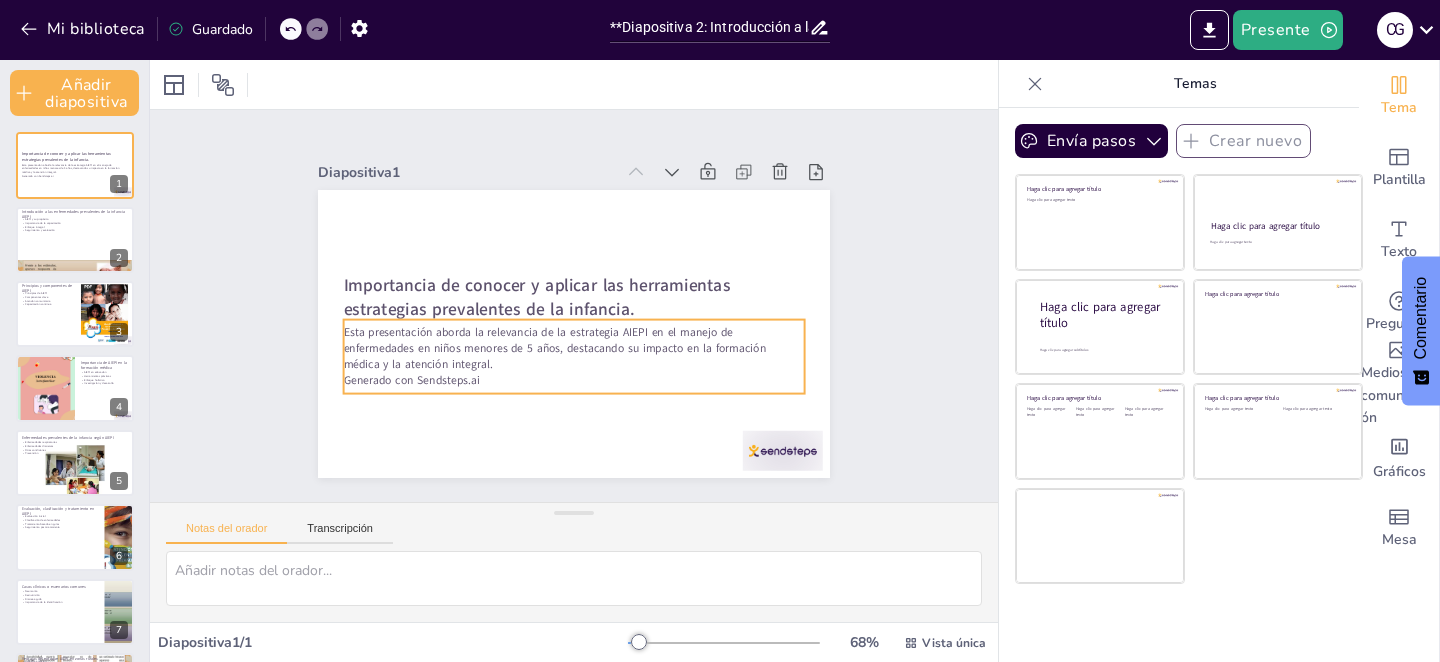 checkbox on "true" 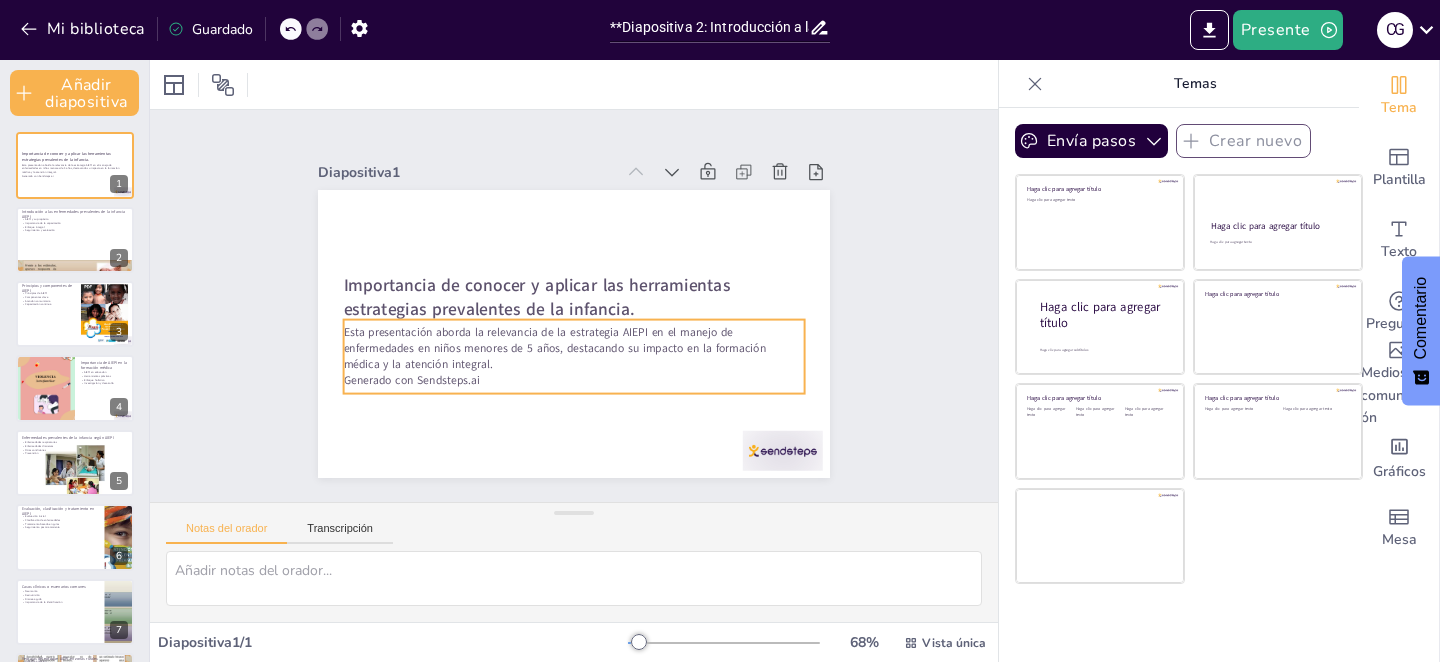 checkbox on "true" 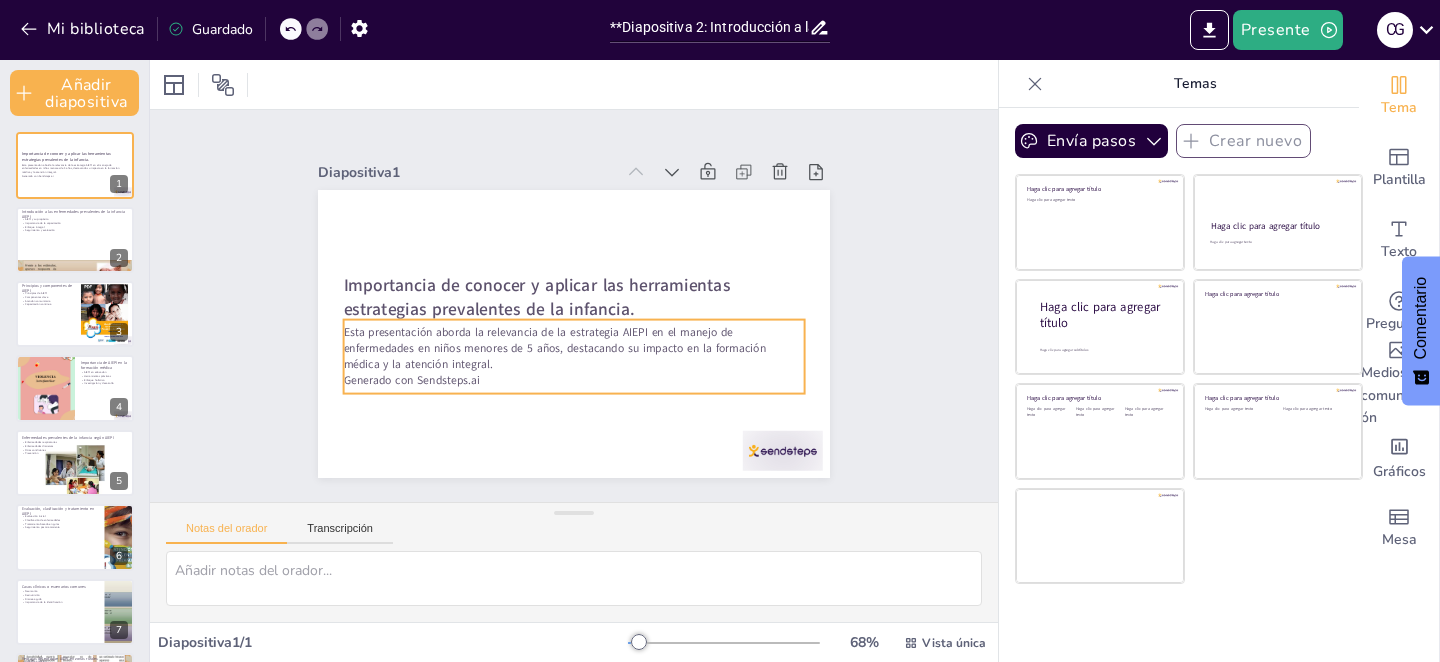 checkbox on "true" 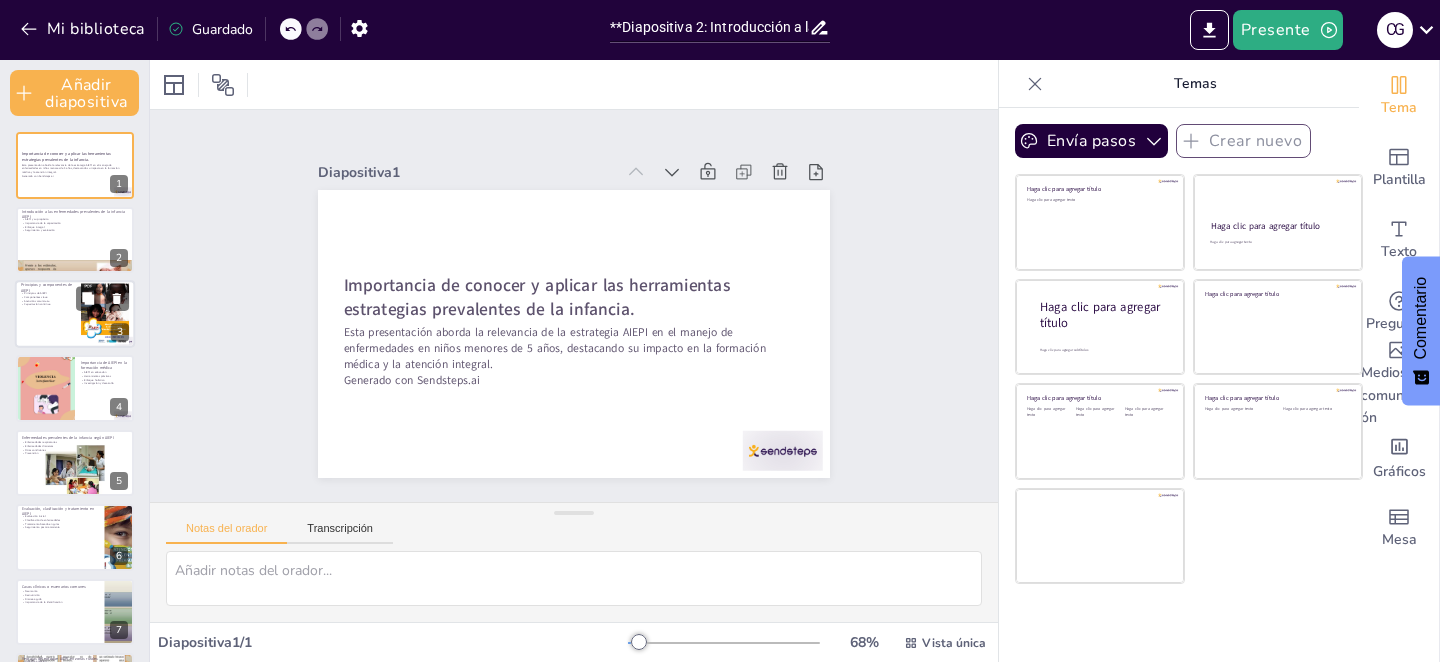 checkbox on "true" 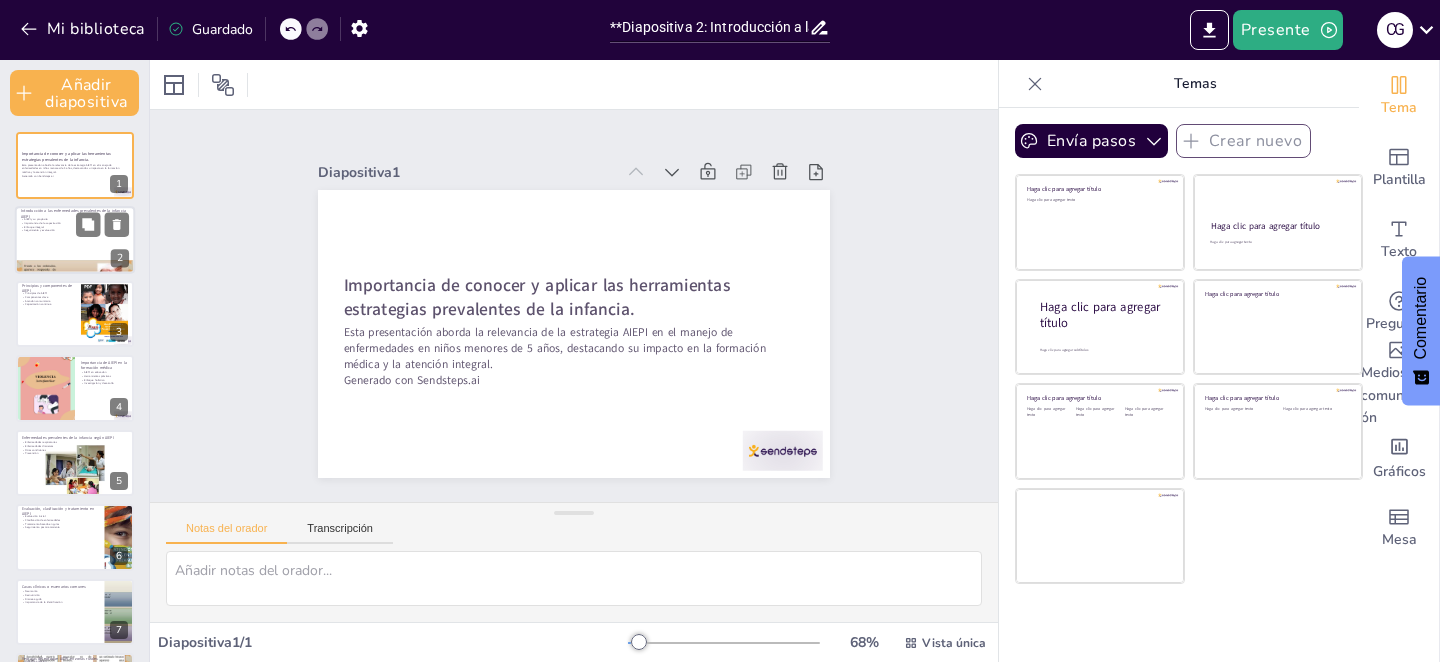 checkbox on "true" 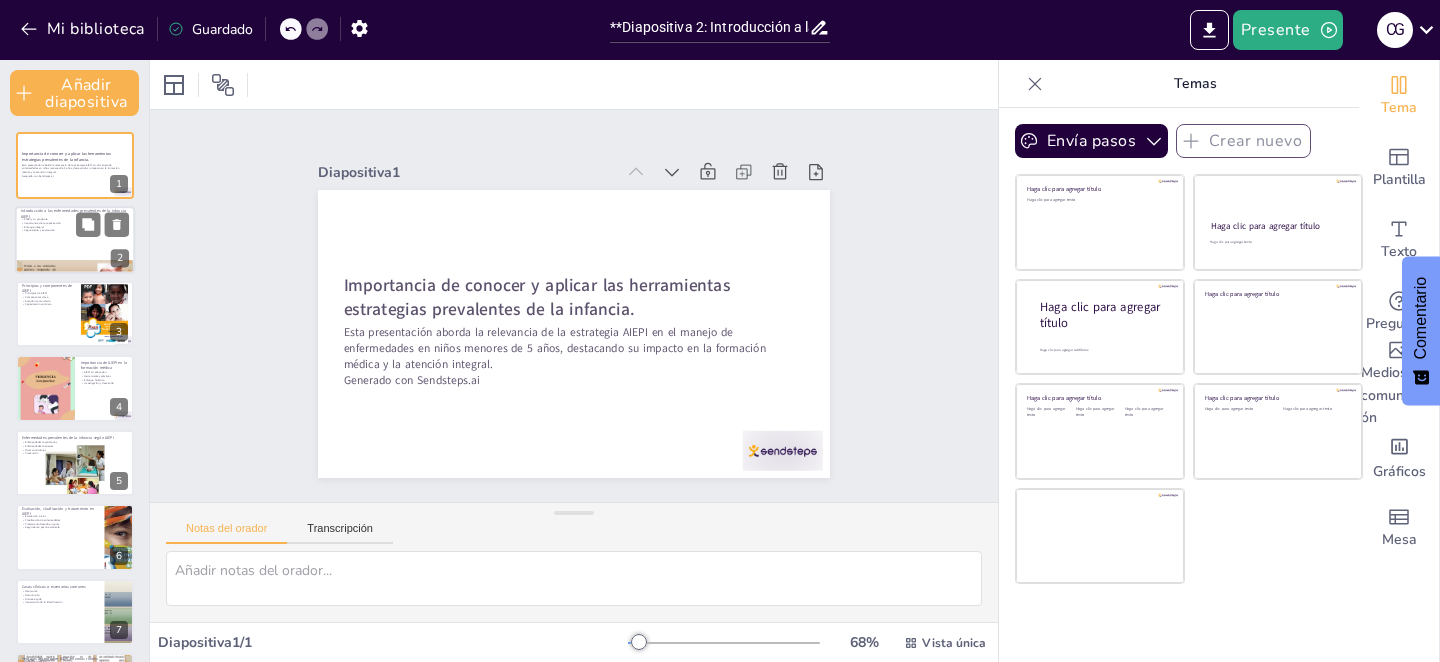 checkbox on "true" 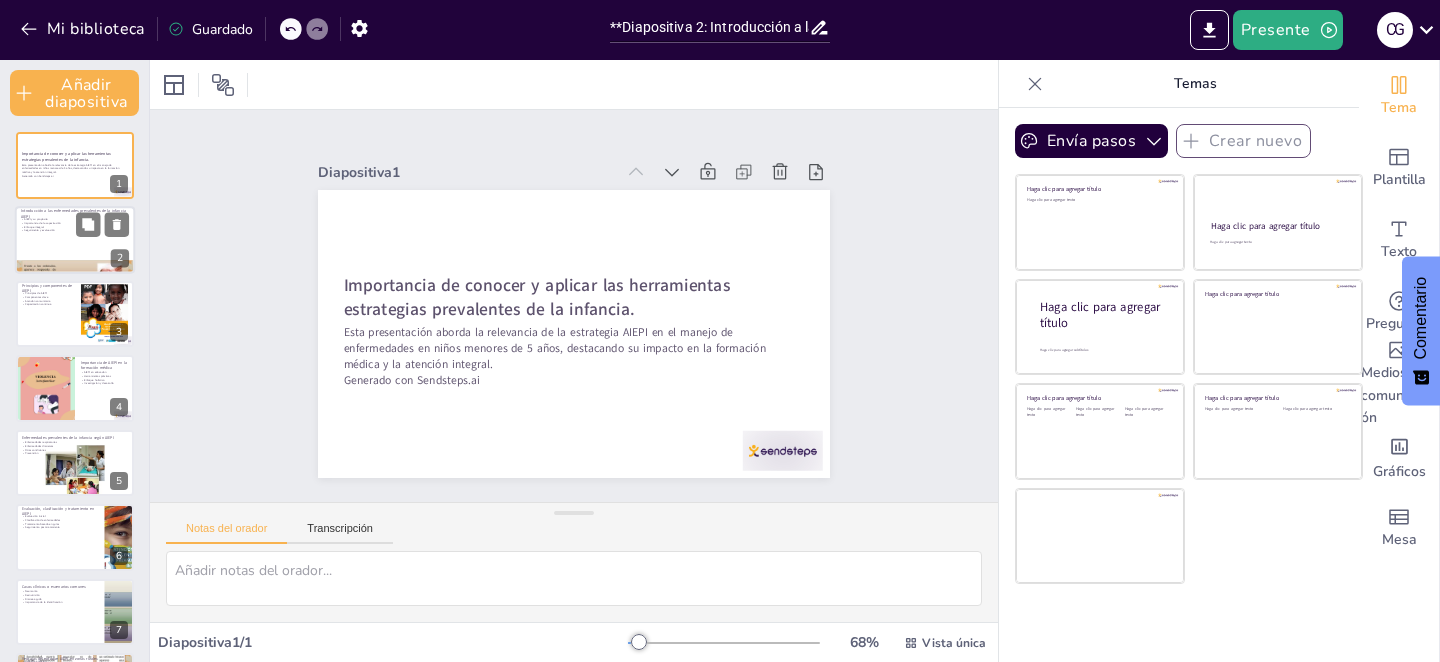 checkbox on "true" 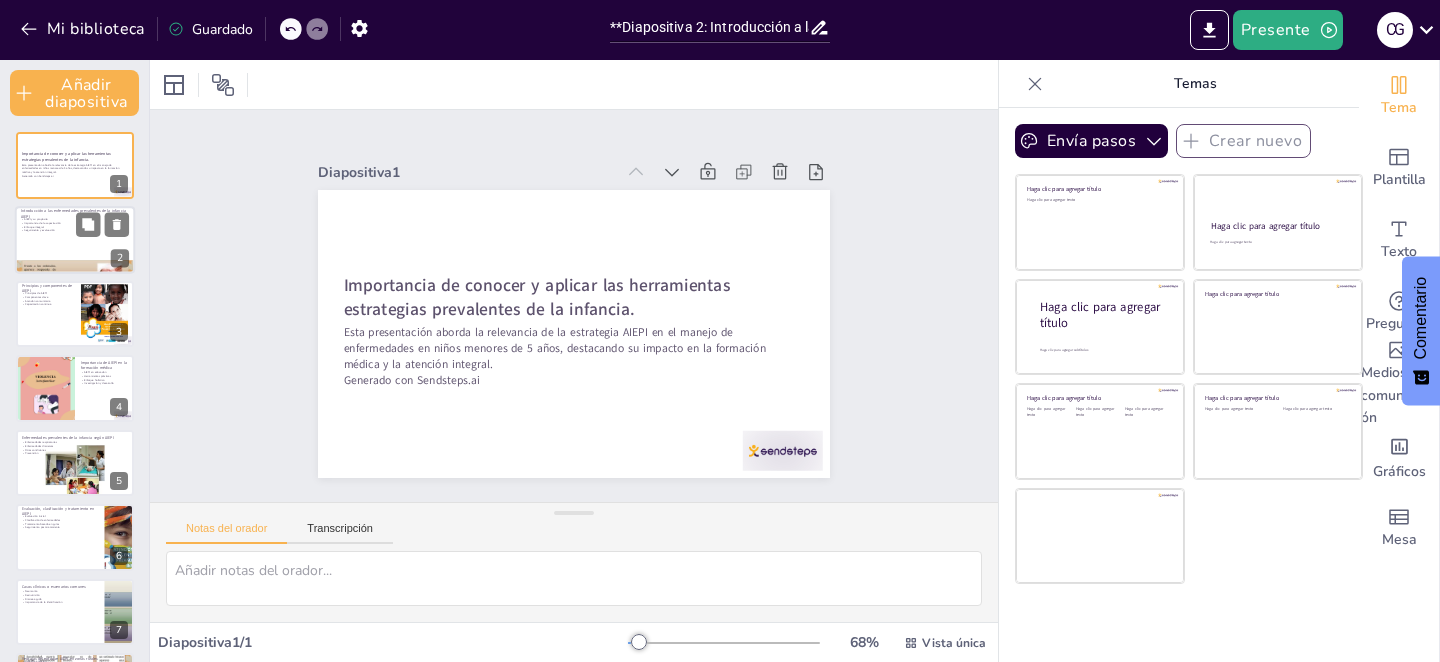 click at bounding box center [75, 240] 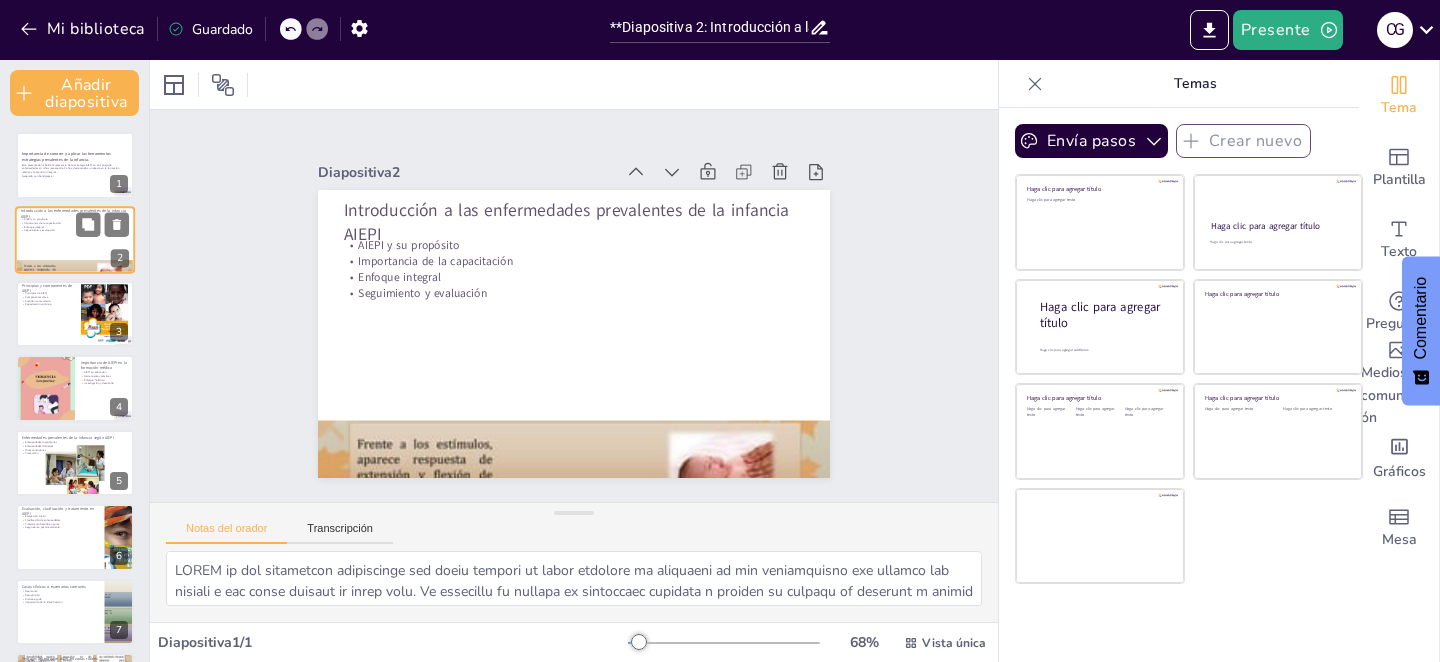 type on "AIEPI es una estrategia fundamental que busca mejorar la salud infantil al enfocarse en las enfermedades más comunes que afectan a los niños menores de cinco años. Su propósito es reducir la mortalidad infantil y mejorar la calidad de atención a través de un enfoque integral que no solo abarca el tratamiento, sino también la prevención y el seguimiento de las enfermedades.
La capacitación de los profesionales de la salud es crucial para la implementación efectiva de AIEPI. Los médicos y enfermeras deben estar equipados con conocimientos y habilidades para identificar y manejar adecuadamente las enfermedades prevalentes en la infancia. Esto no solo mejora la atención al paciente, sino que también contribuye a la formación de futuros médicos competentes.
El enfoque integral de AIEPI es vital para abordar las necesidades de salud de los niños. Esto incluye no solo el tratamiento de enfermedades, sino también la promoción de la salud y la prevención de enfermedades. La estrategia considera factores sociales, c..." 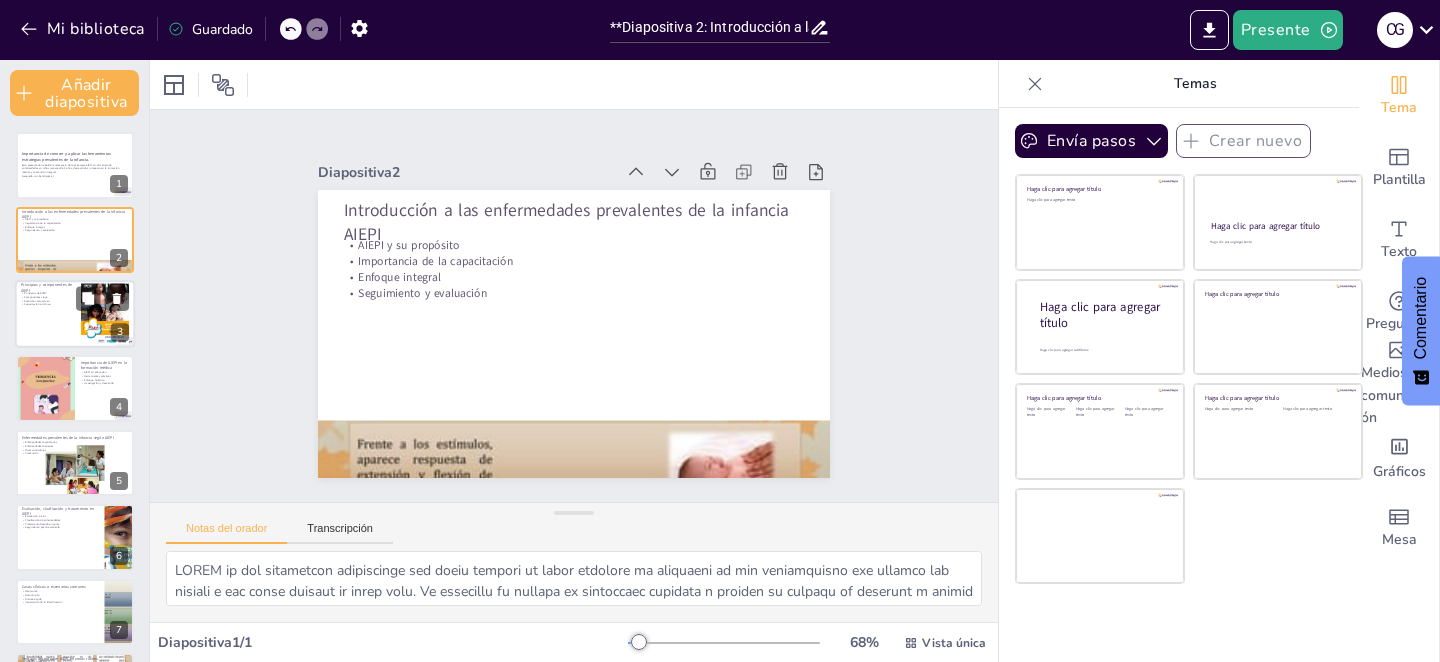 checkbox on "true" 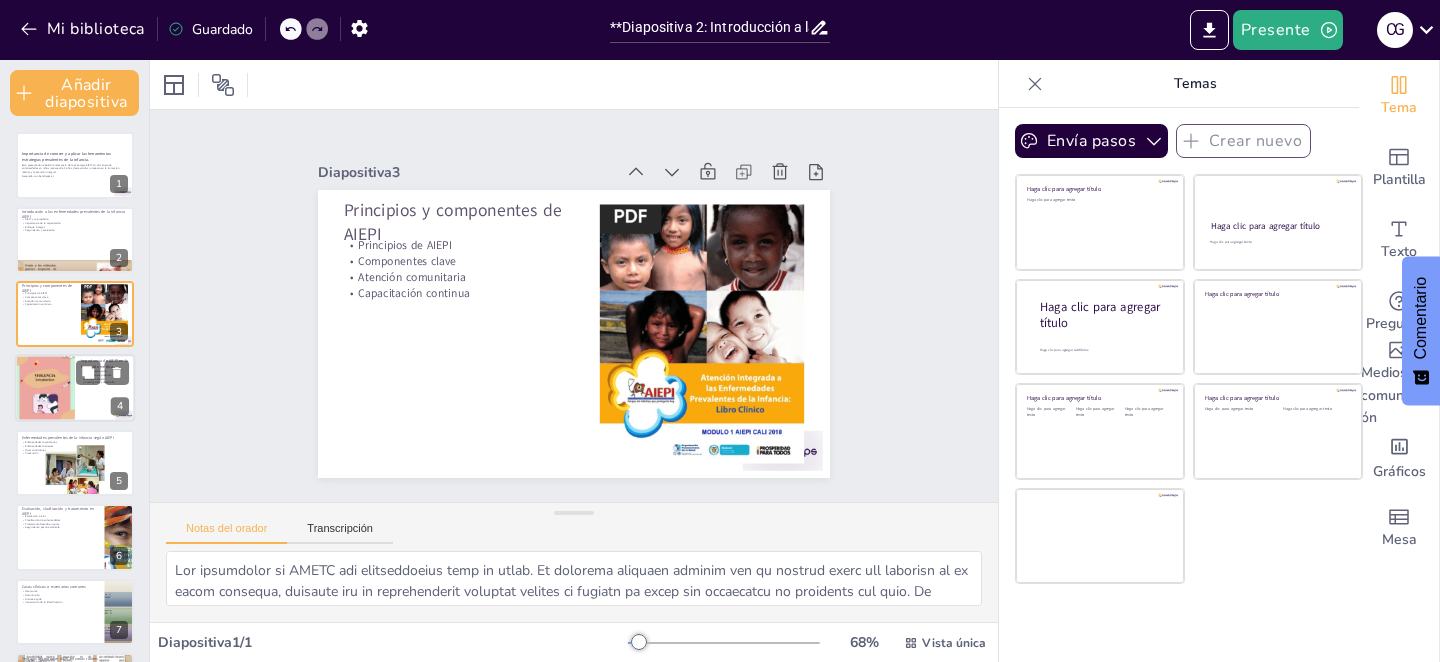 checkbox on "true" 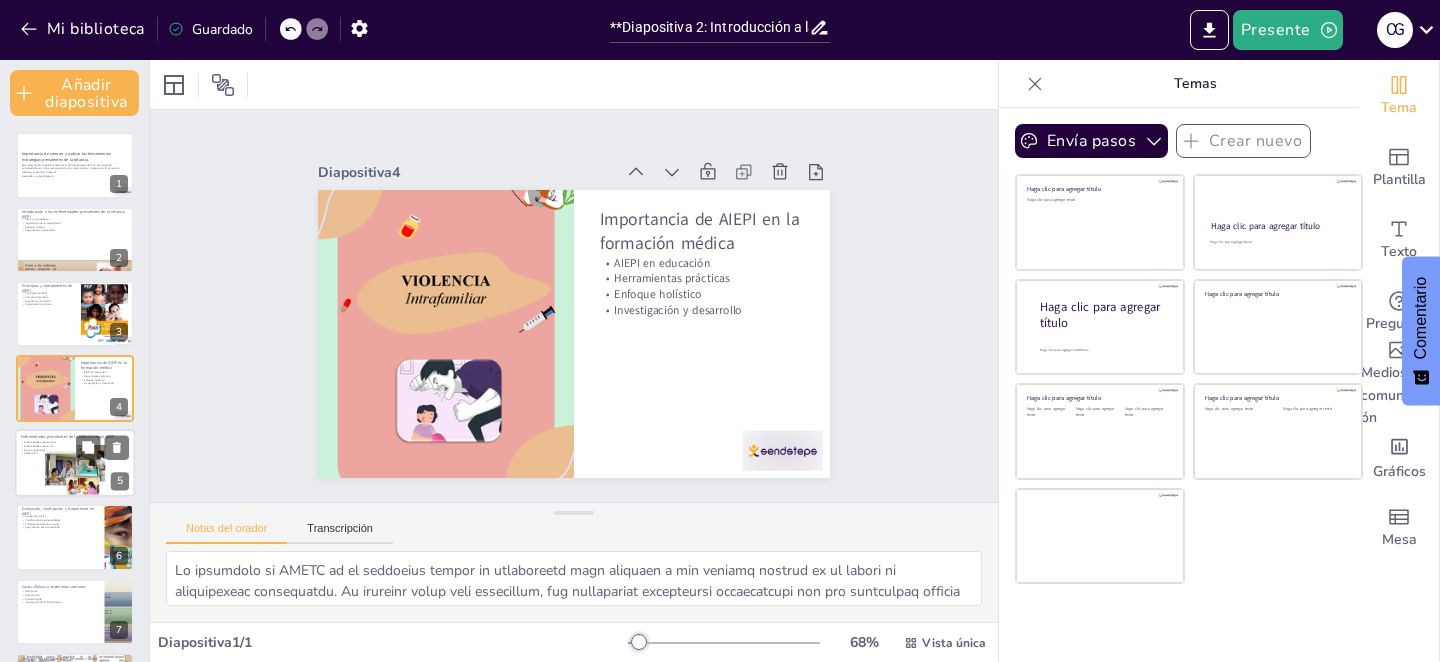 checkbox on "true" 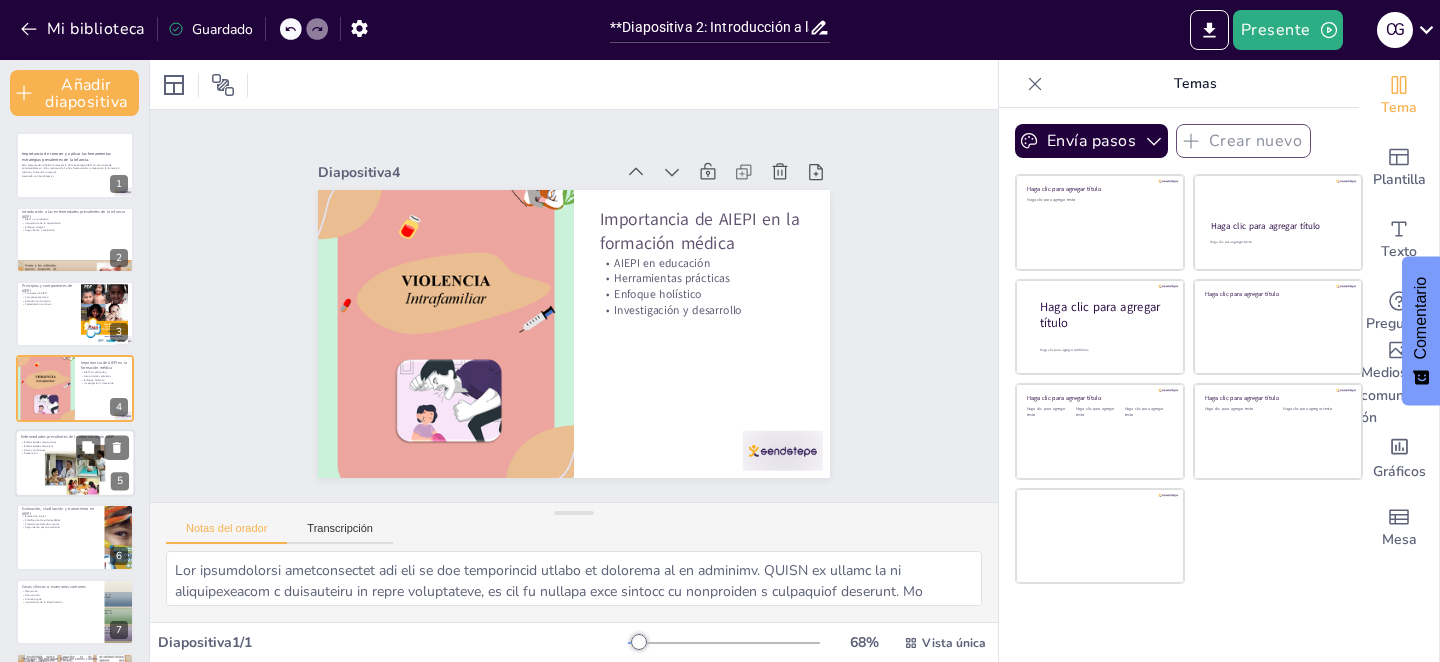 checkbox on "true" 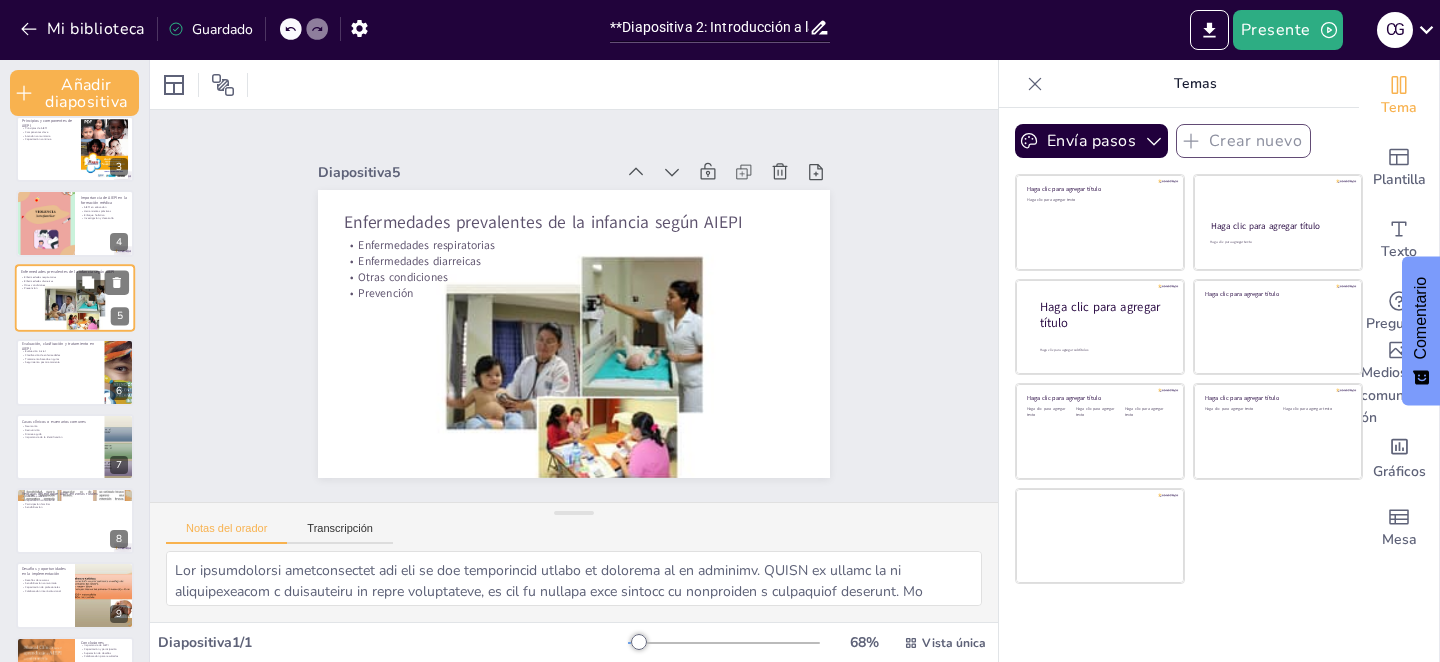 scroll, scrollTop: 183, scrollLeft: 0, axis: vertical 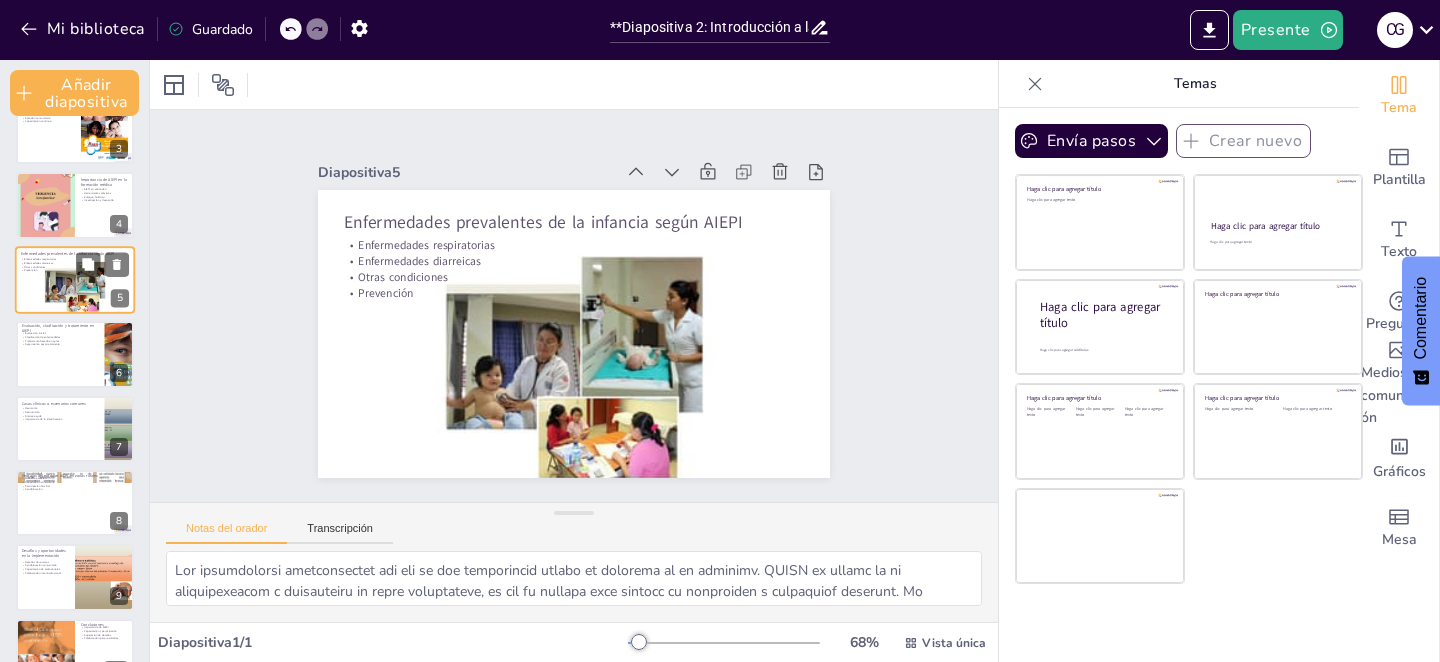 checkbox on "true" 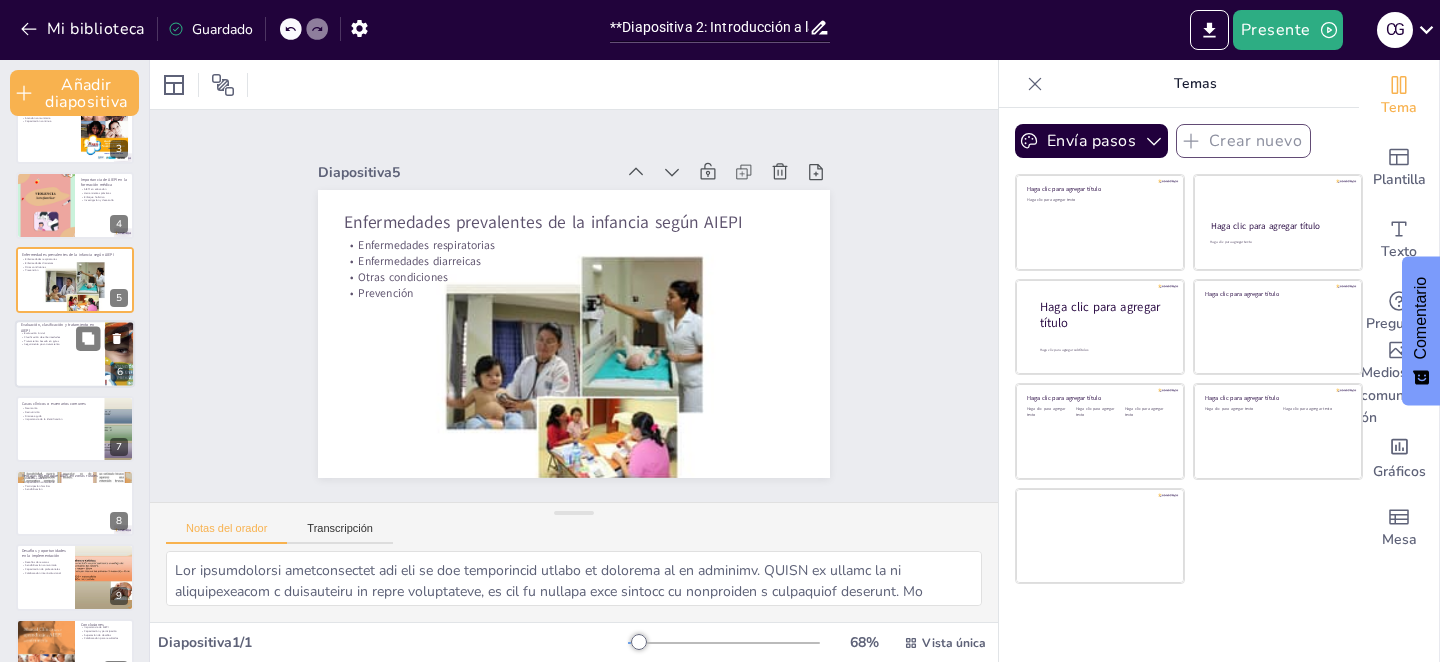 checkbox on "true" 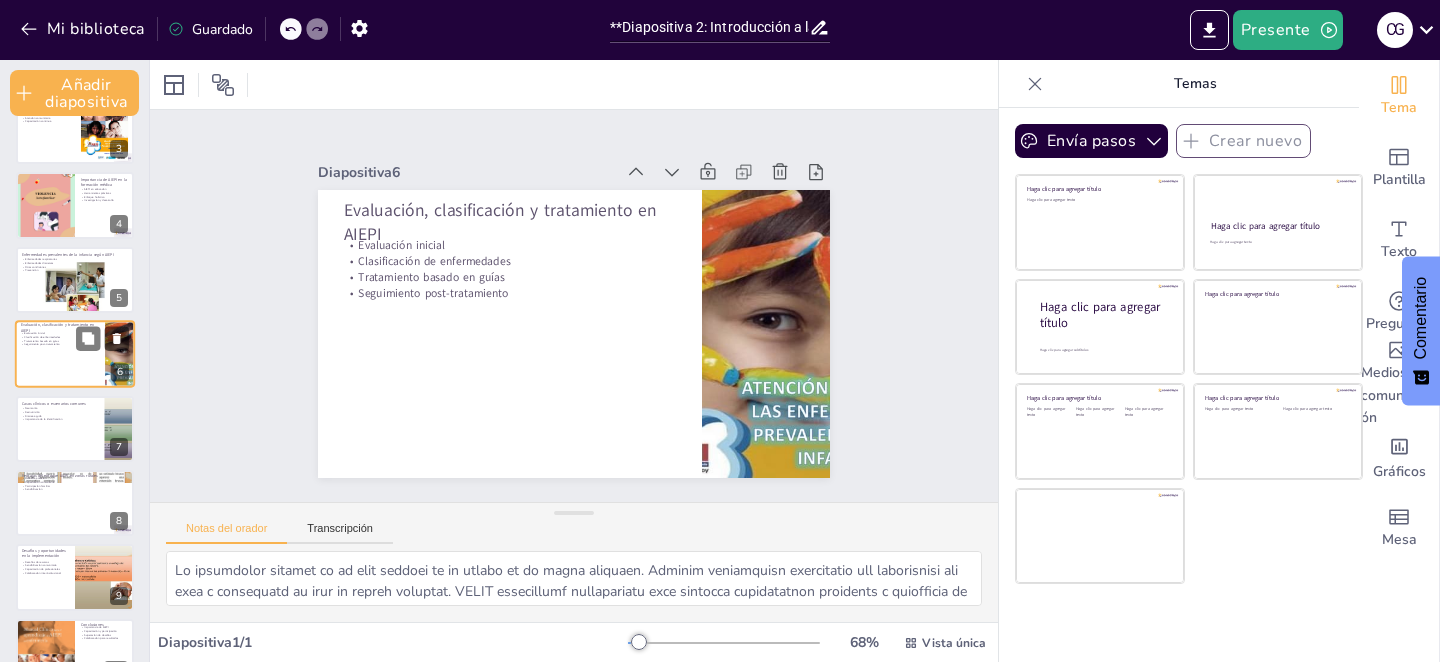 scroll, scrollTop: 148, scrollLeft: 0, axis: vertical 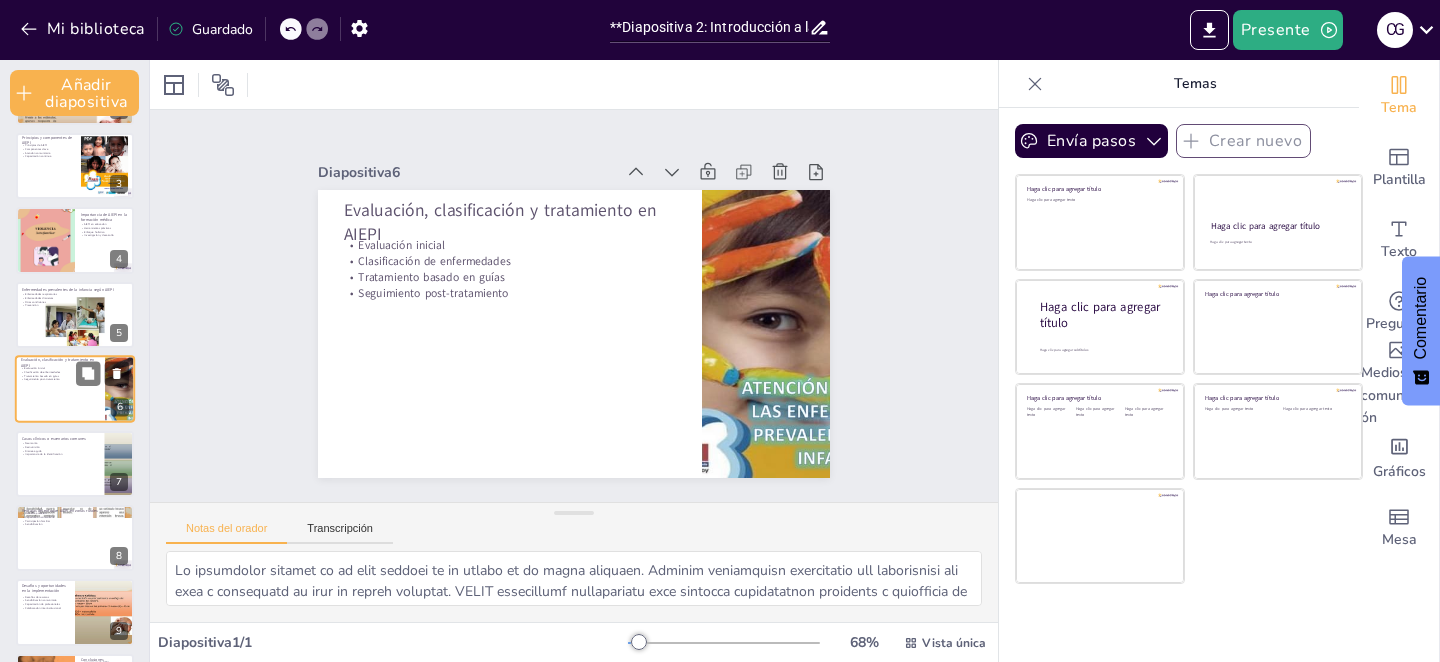checkbox on "true" 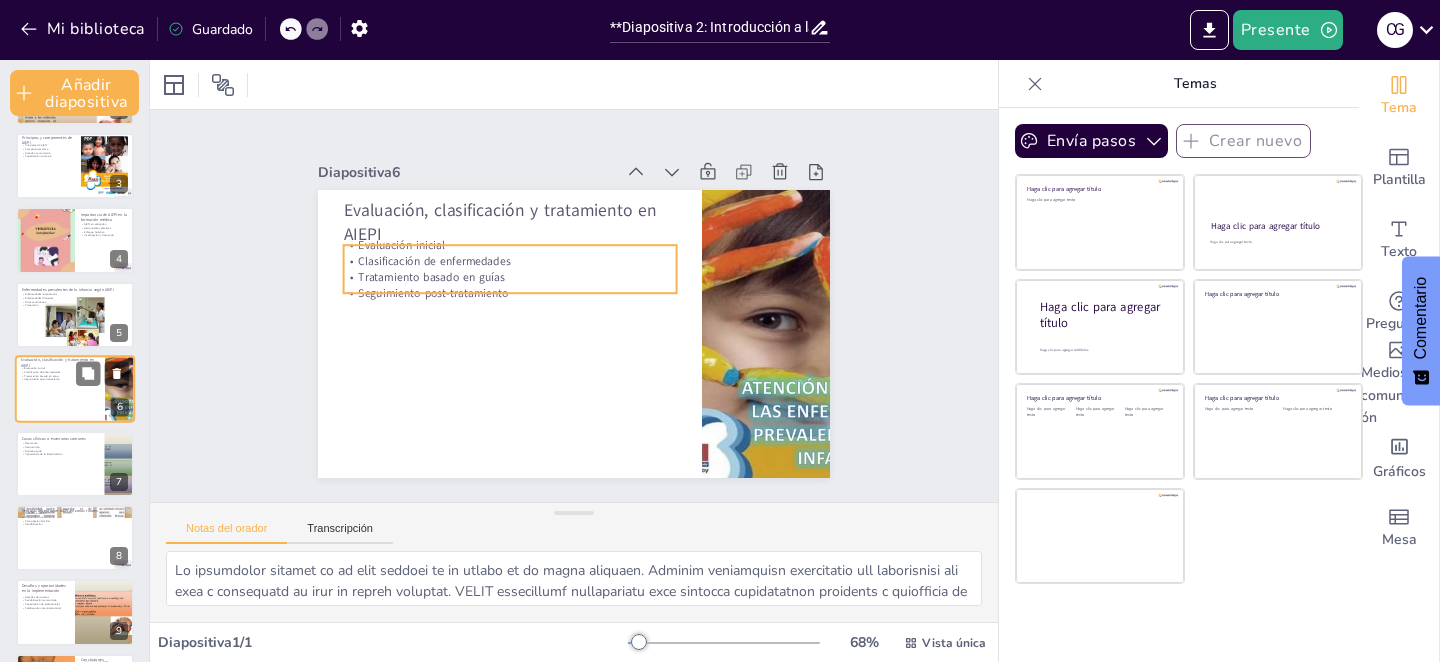 checkbox on "true" 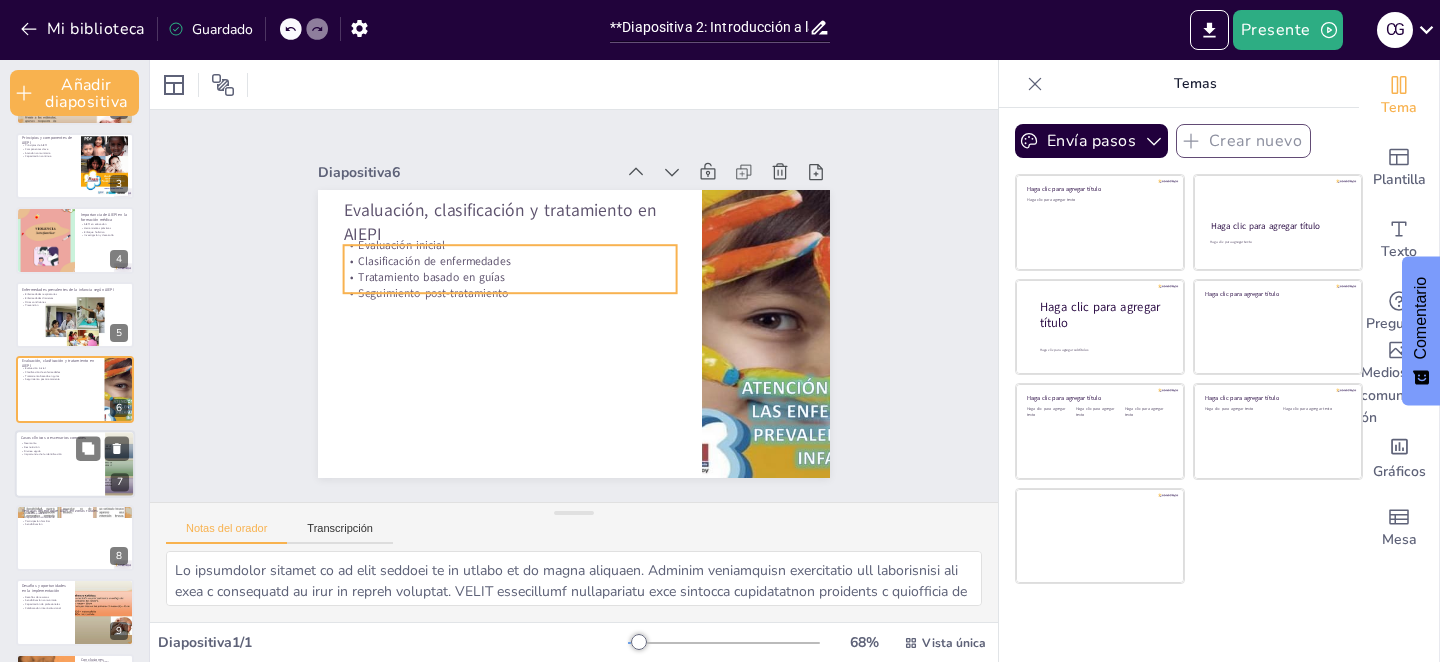 checkbox on "true" 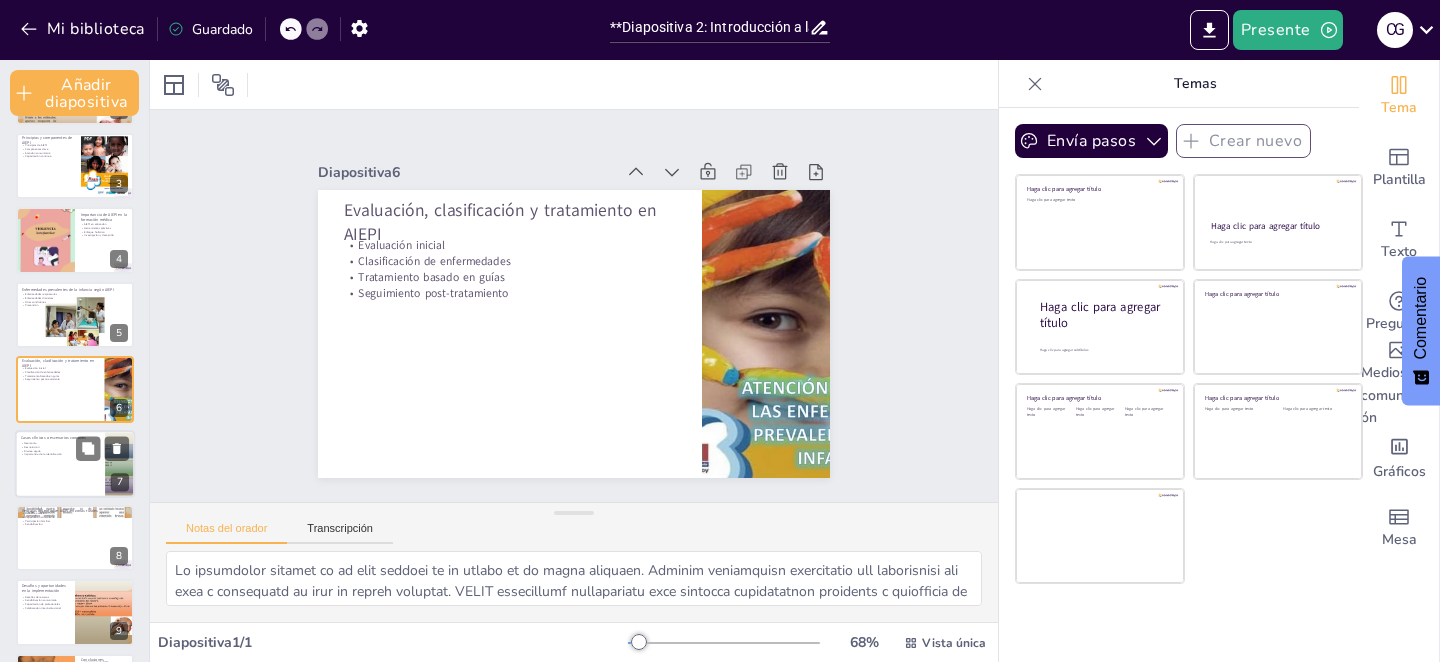 checkbox on "true" 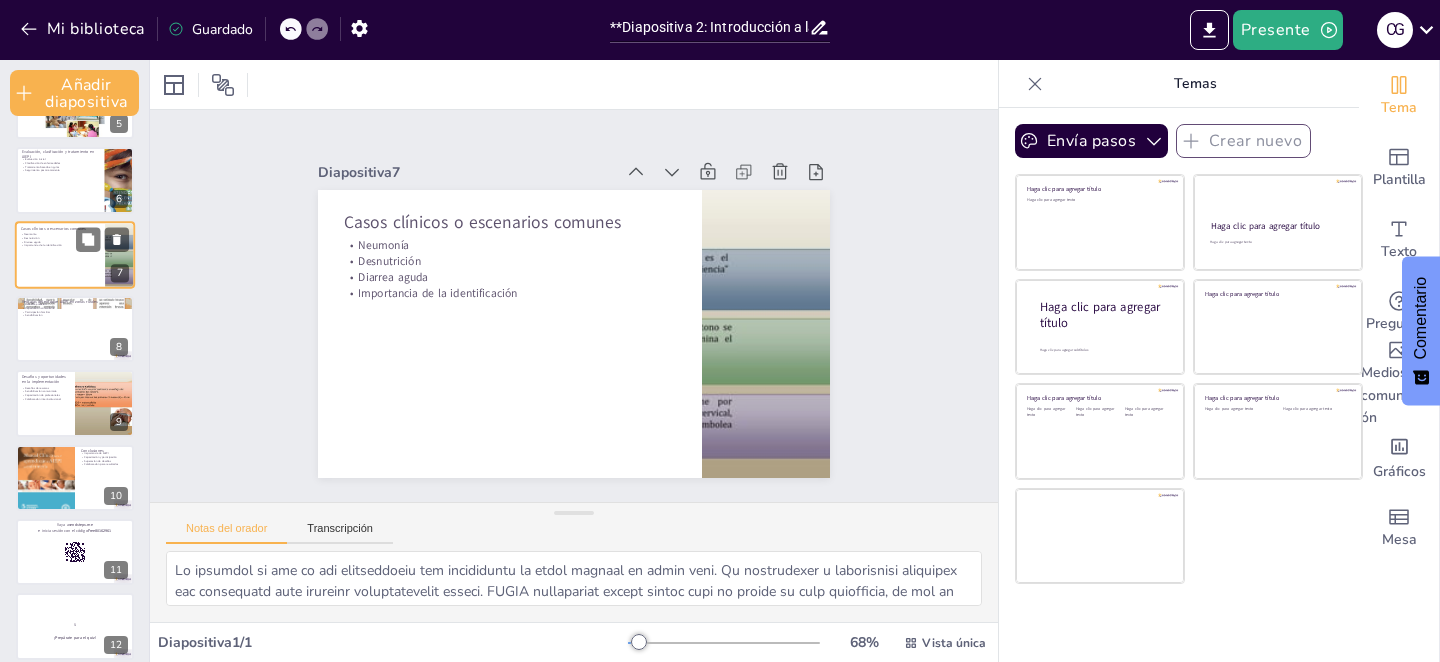 checkbox on "true" 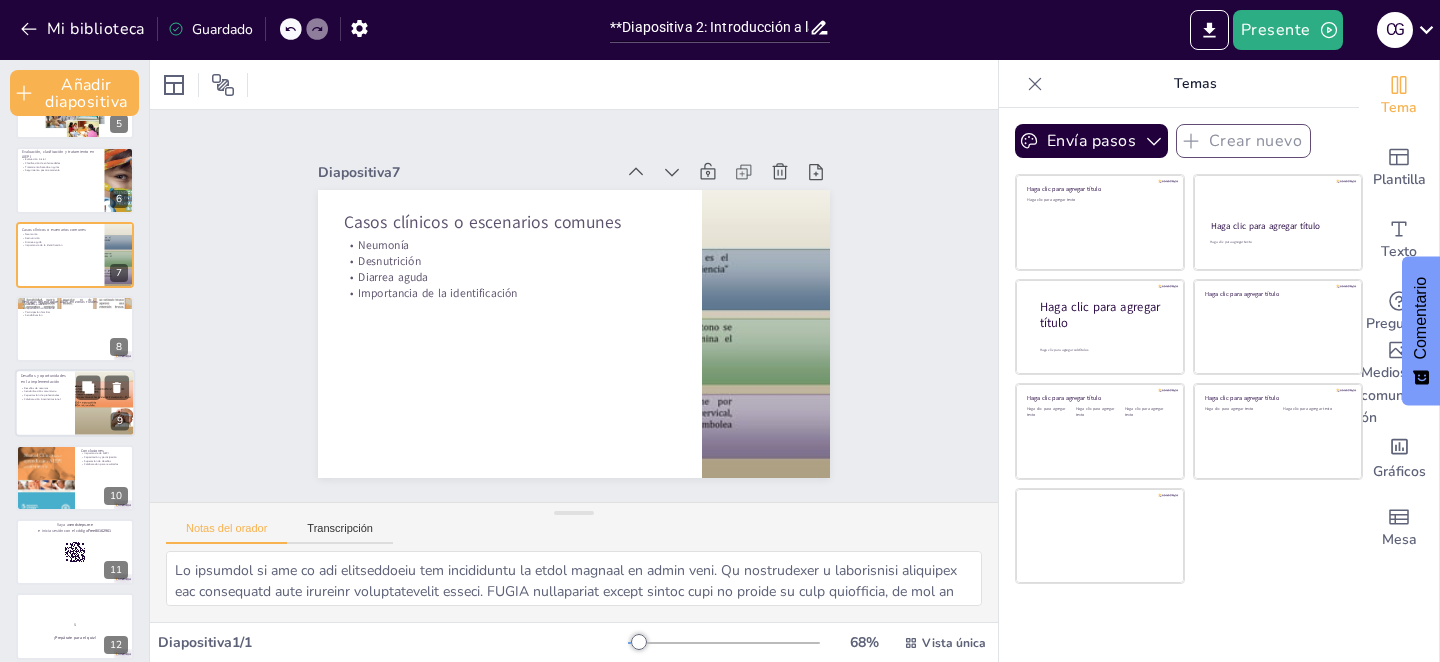 click on "Colaboración interinstitucional" at bounding box center (42, 399) 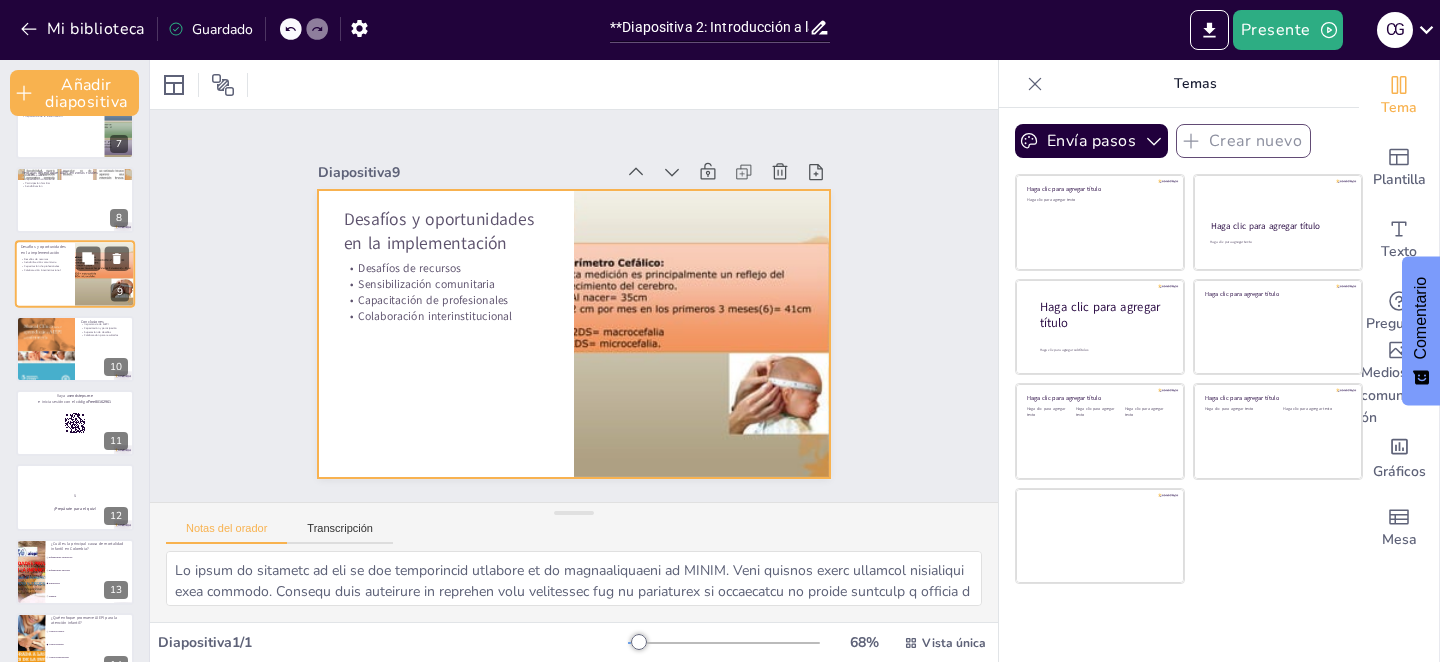 scroll, scrollTop: 494, scrollLeft: 0, axis: vertical 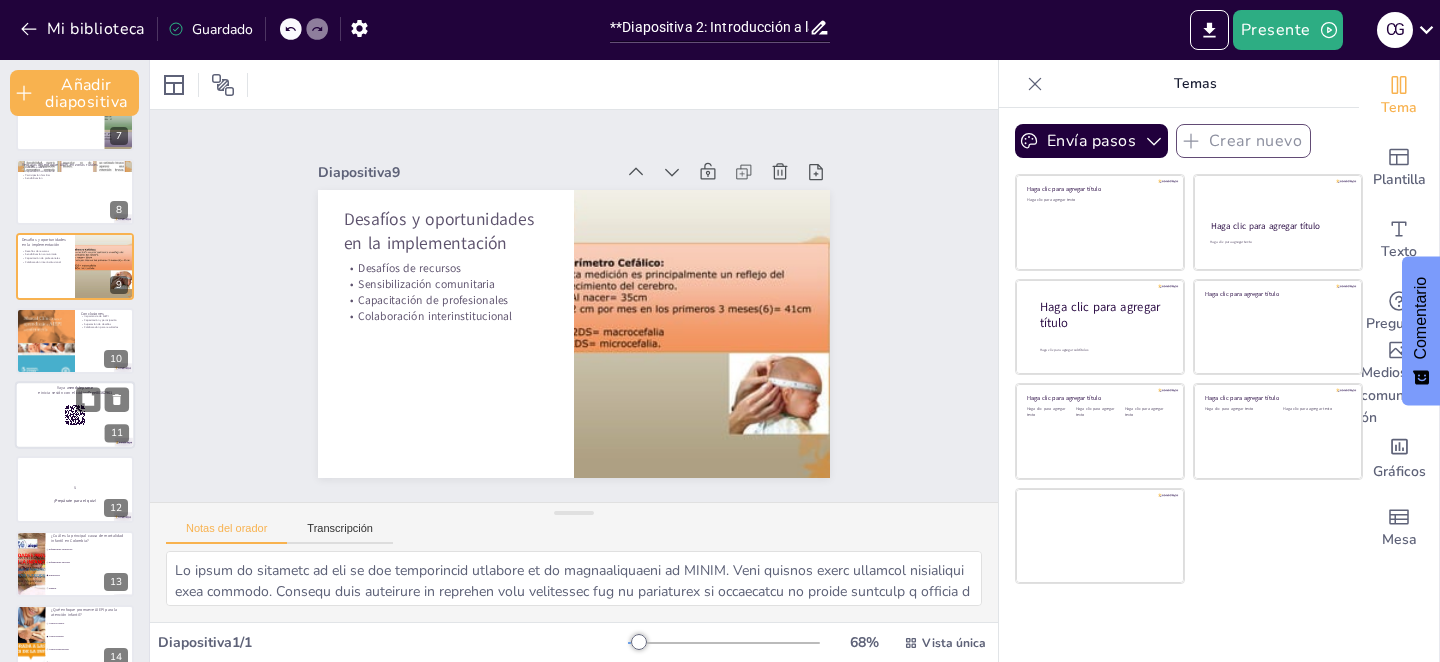 click at bounding box center [75, 415] 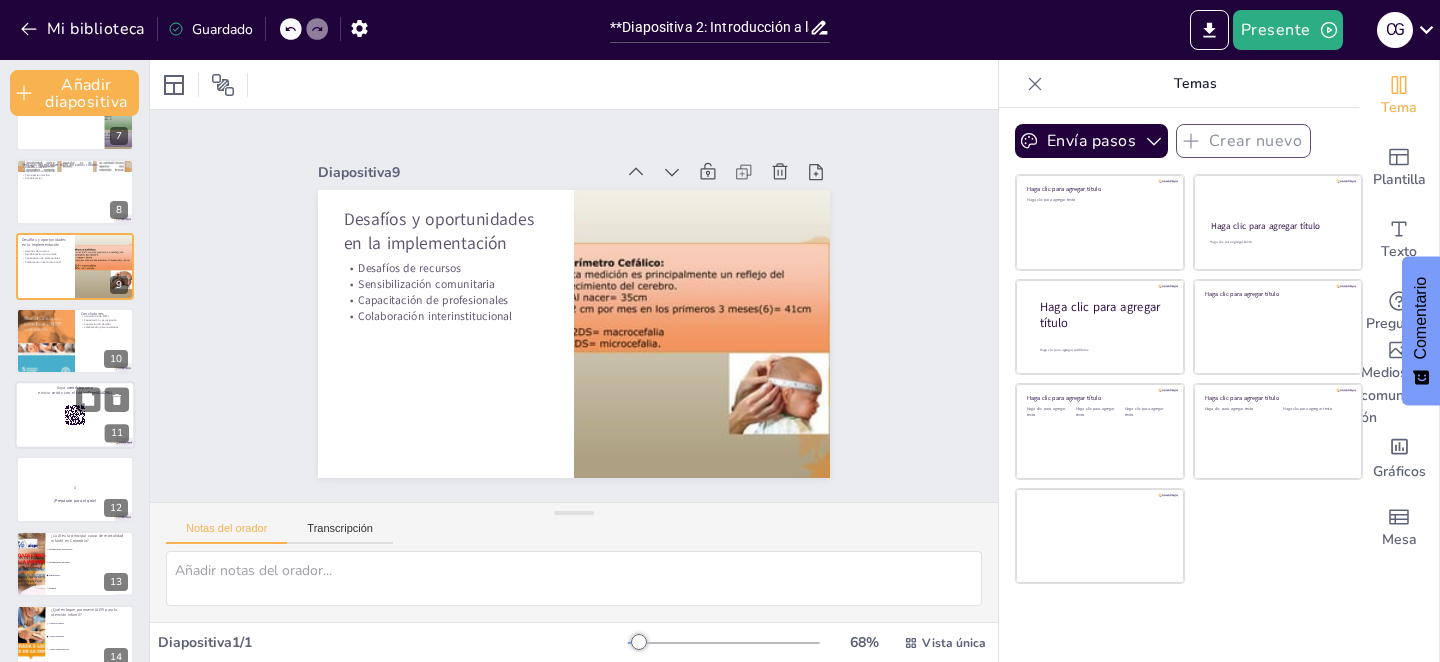 scroll, scrollTop: 520, scrollLeft: 0, axis: vertical 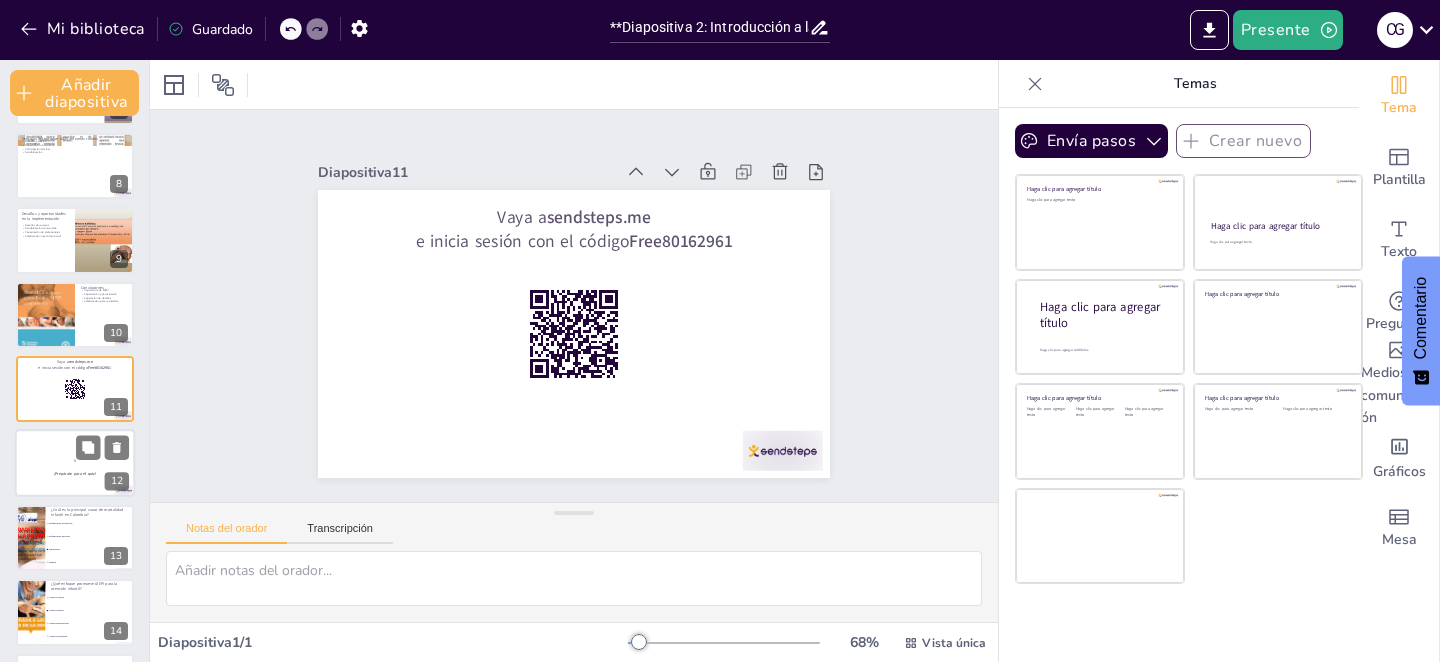 click on "5" at bounding box center [75, 461] 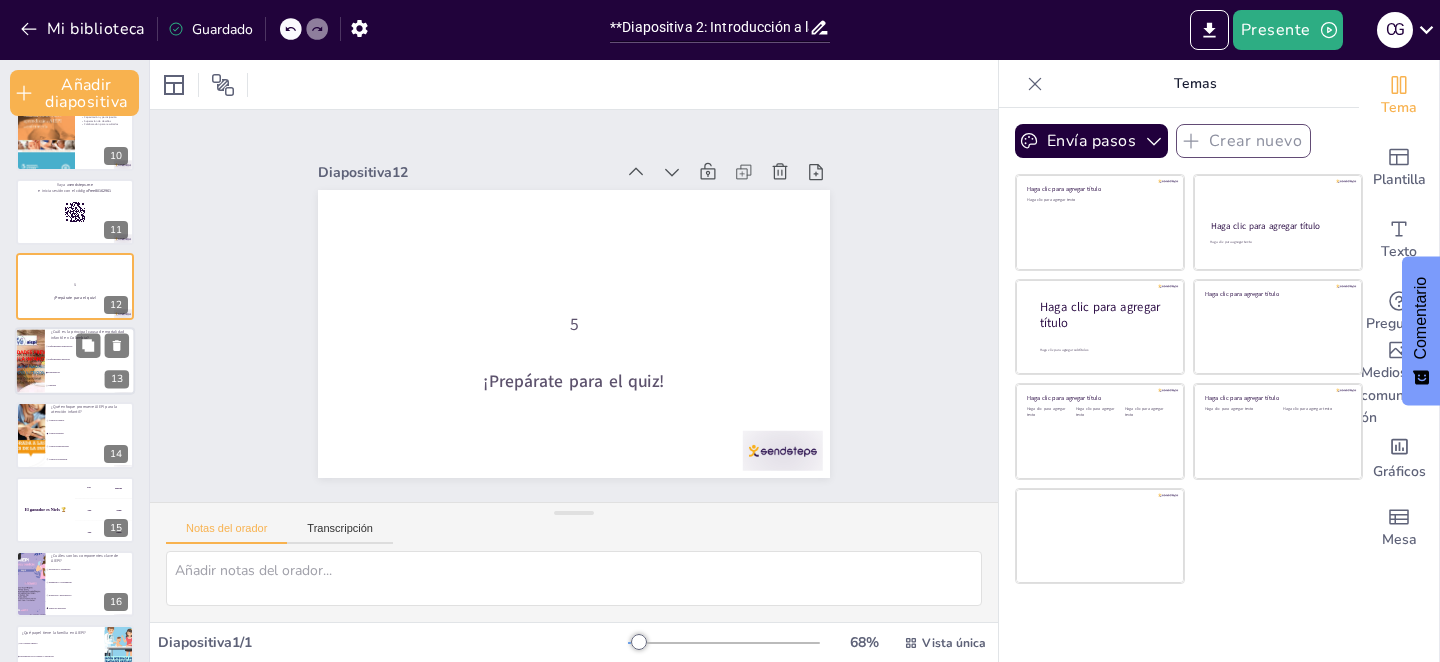 click on "Embajadores" at bounding box center [90, 372] 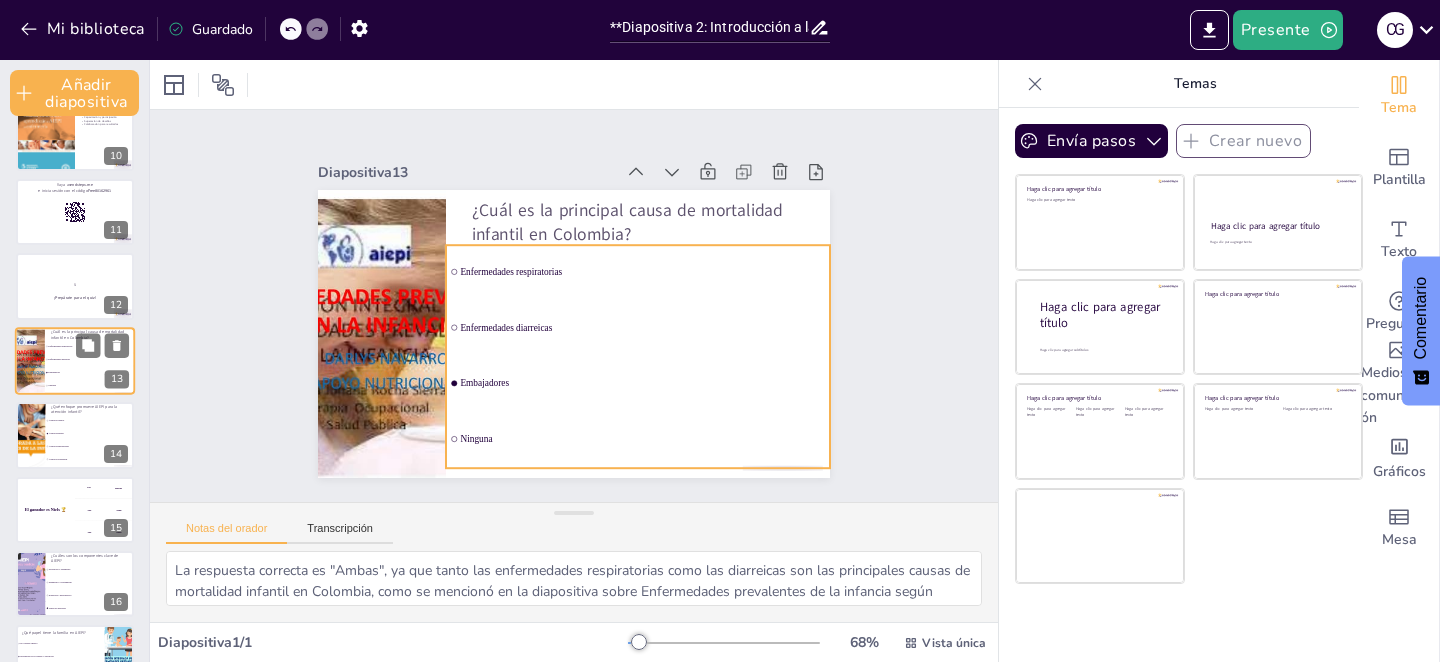 scroll, scrollTop: 669, scrollLeft: 0, axis: vertical 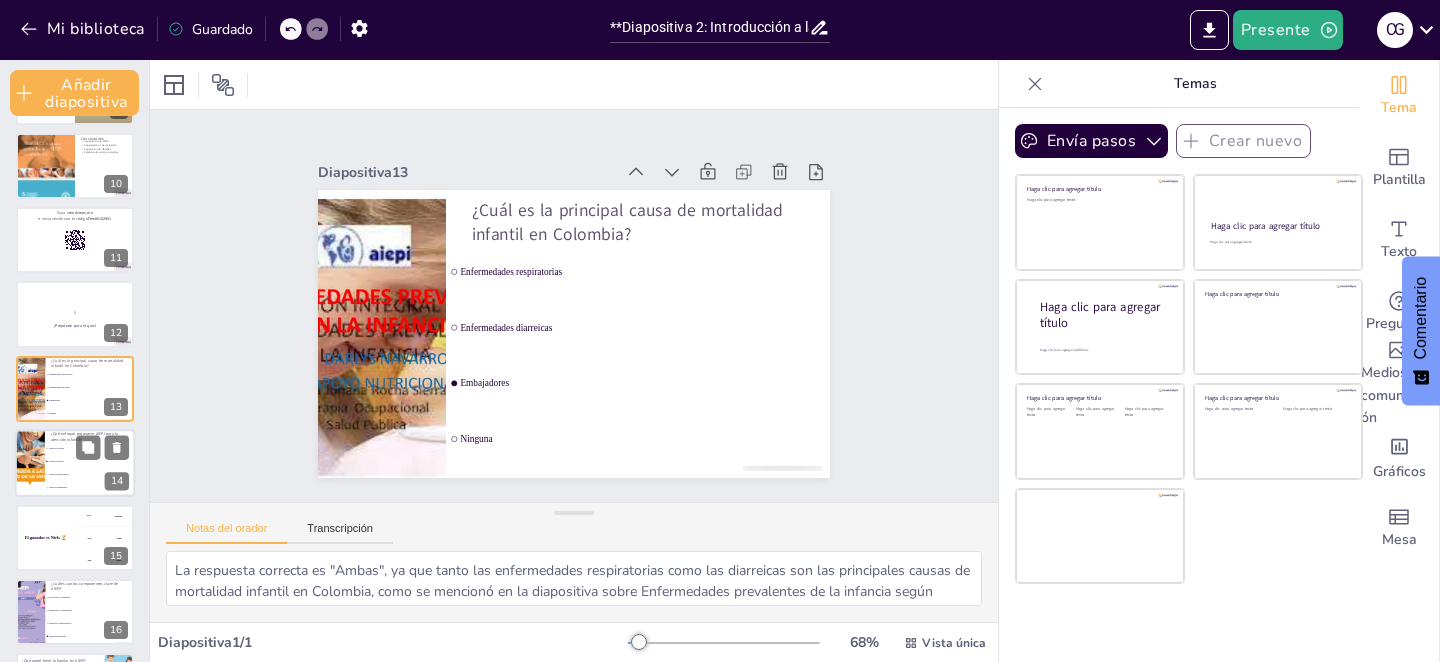 click at bounding box center [75, 463] 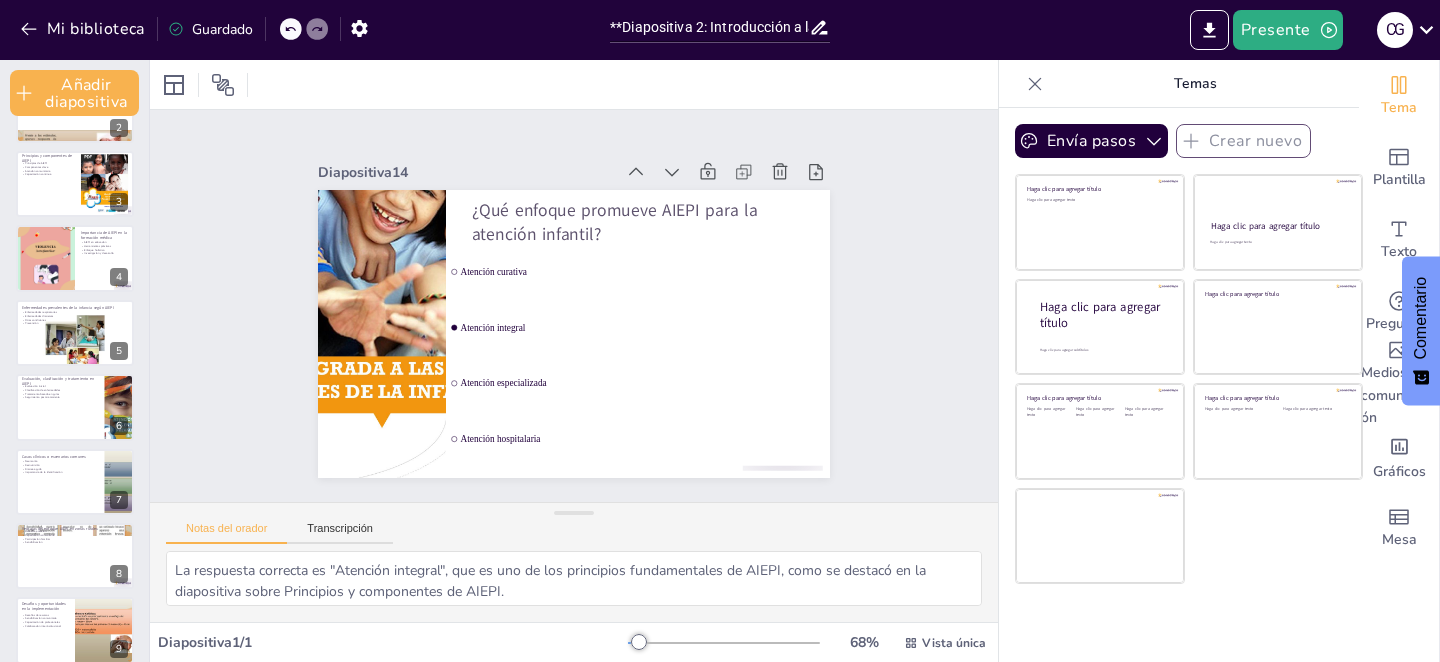 scroll, scrollTop: 0, scrollLeft: 0, axis: both 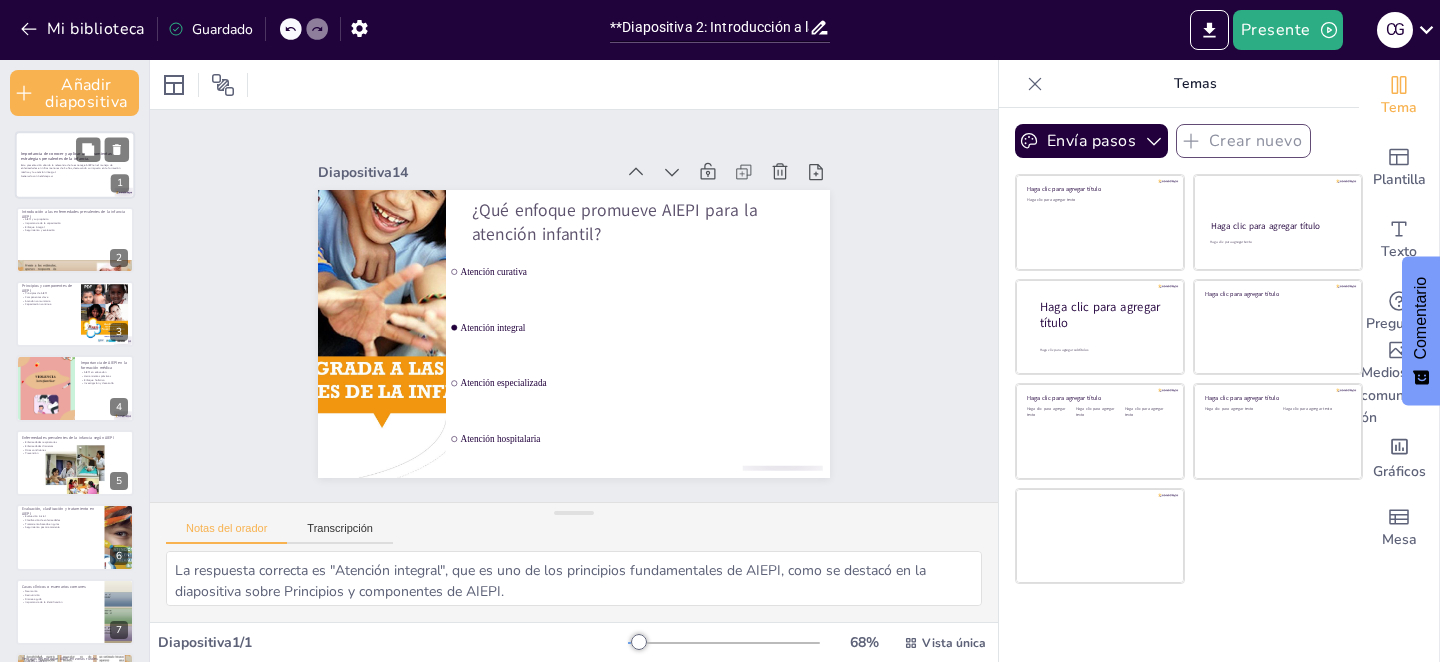 click at bounding box center (75, 166) 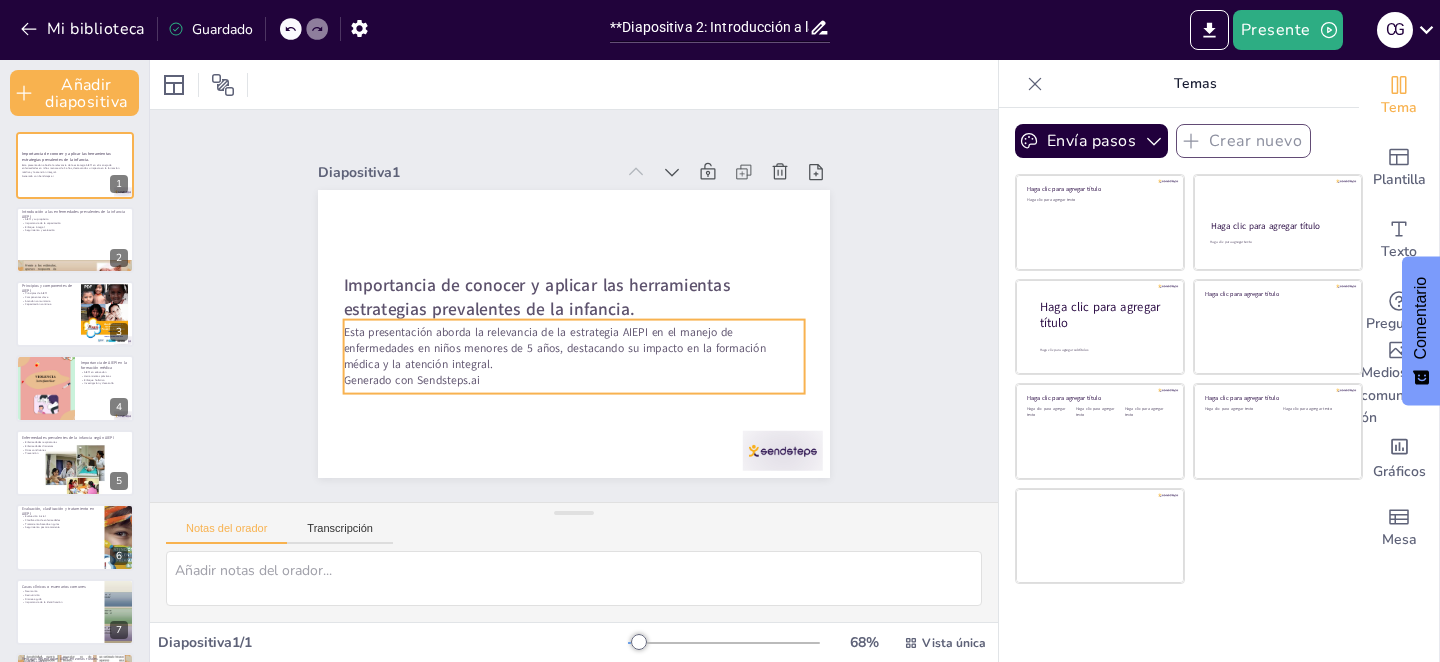 click on "Esta presentación aborda la relevancia de la estrategia AIEPI en el manejo de enfermedades en niños menores de 5 años, destacando su impacto en la formación médica y la atención integral." at bounding box center [525, 295] 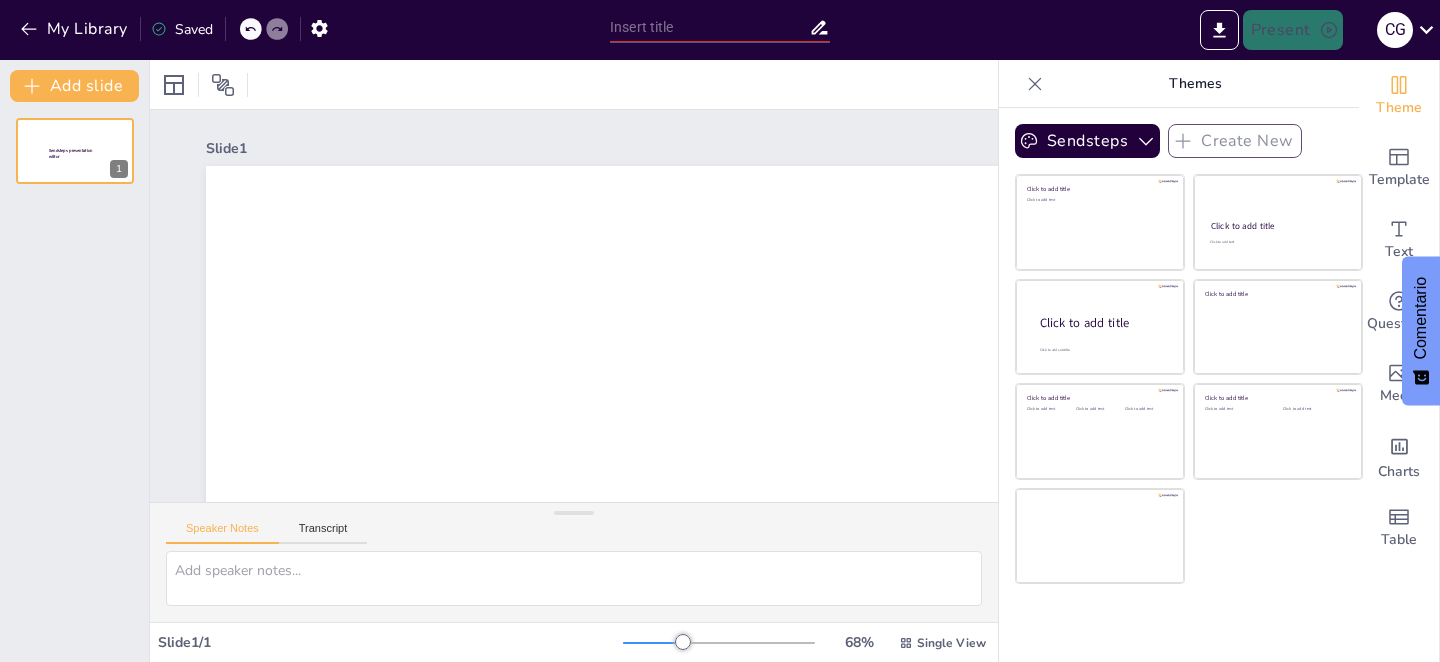 scroll, scrollTop: 0, scrollLeft: 0, axis: both 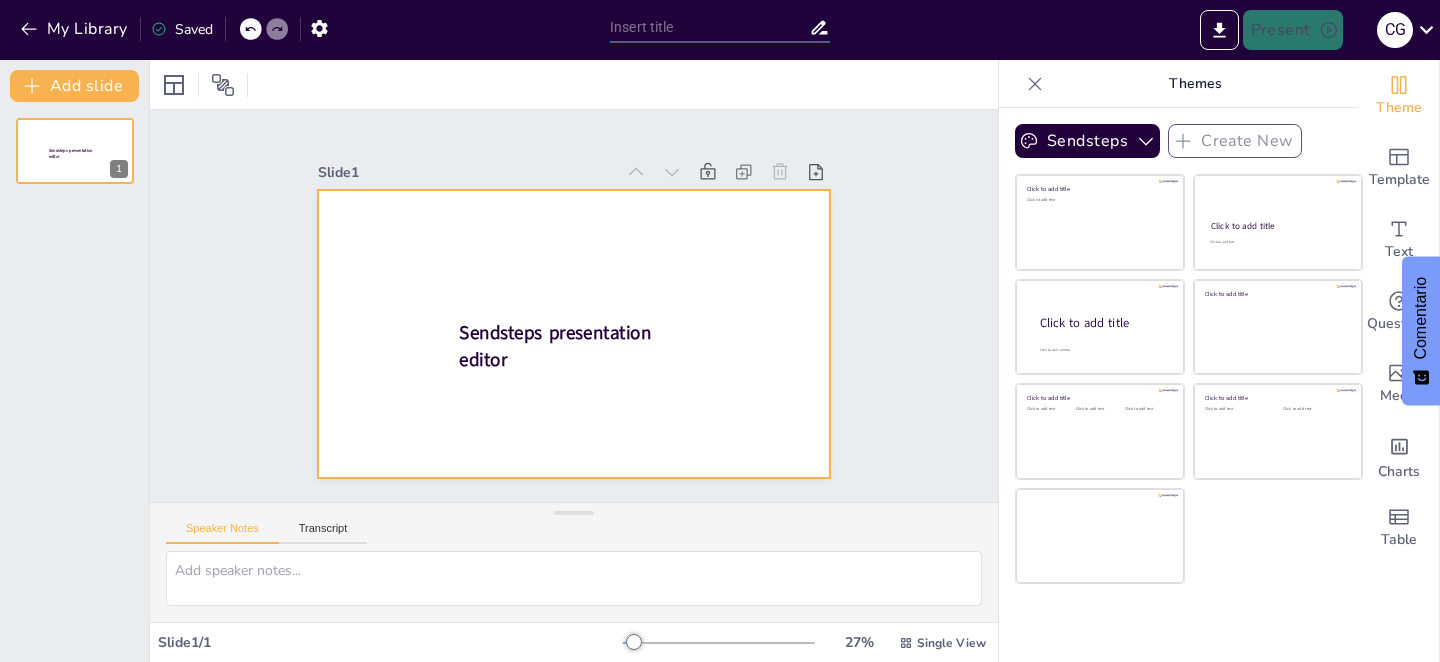 drag, startPoint x: 744, startPoint y: 318, endPoint x: 743, endPoint y: 343, distance: 25.019993 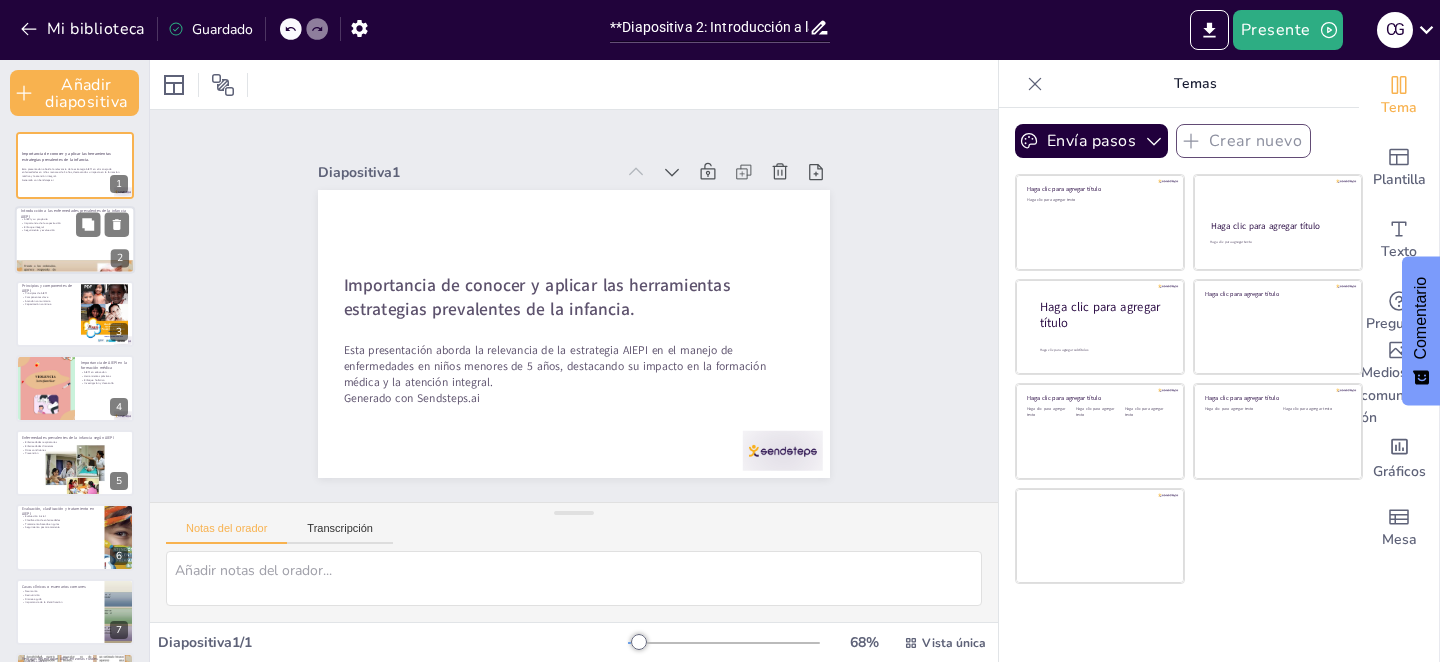 click at bounding box center (75, 240) 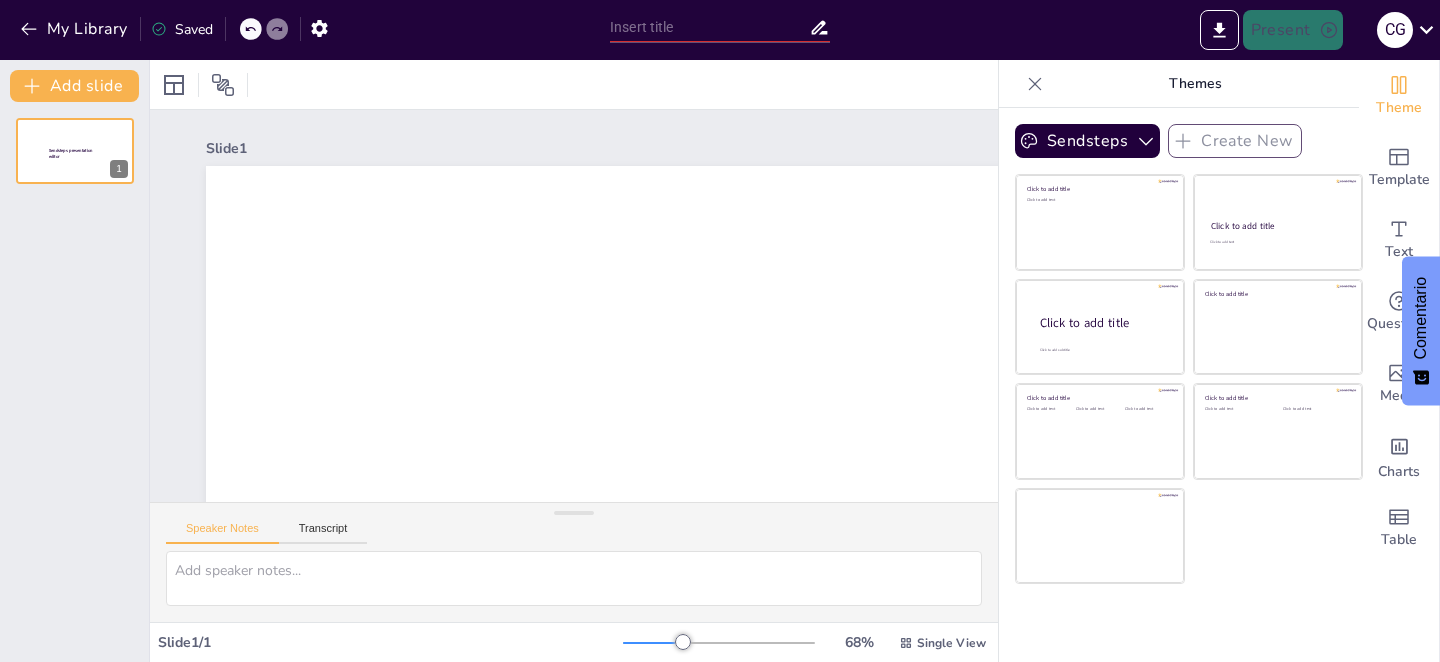 drag, startPoint x: 516, startPoint y: 246, endPoint x: 513, endPoint y: 298, distance: 52.086468 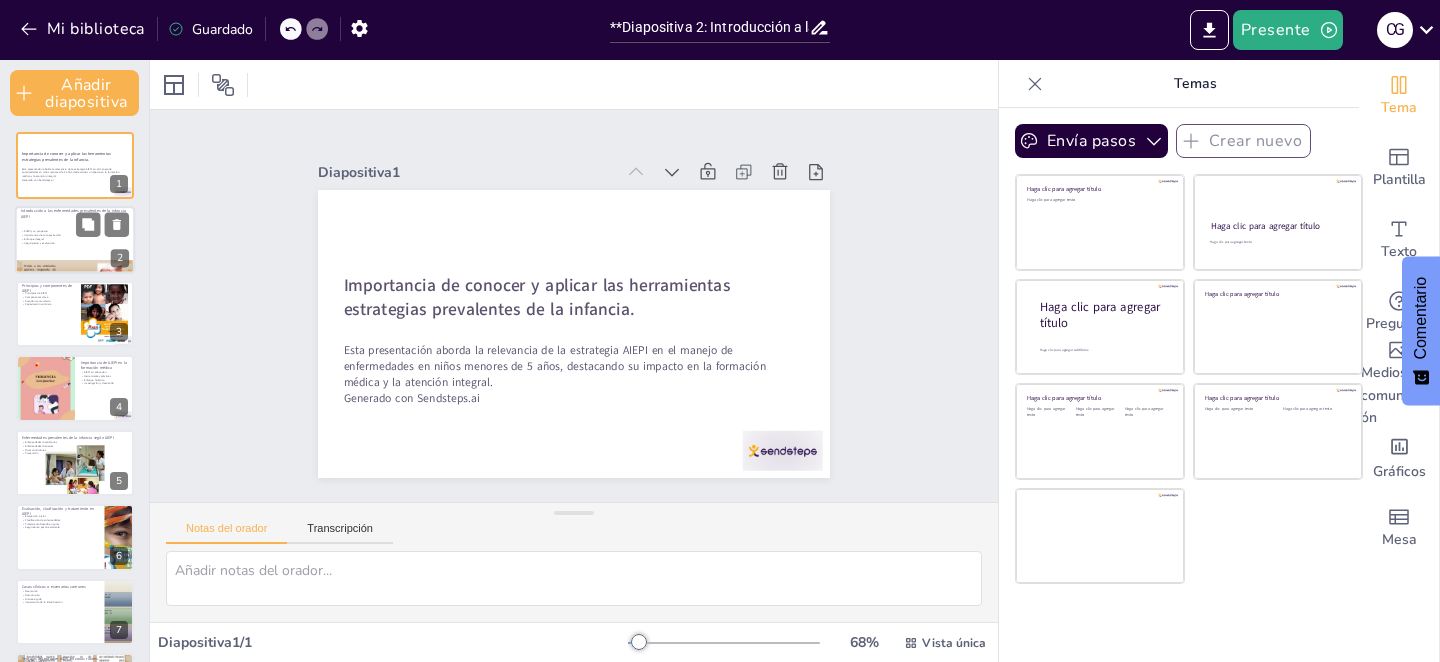 click on "Seguimiento y evaluación" at bounding box center (75, 243) 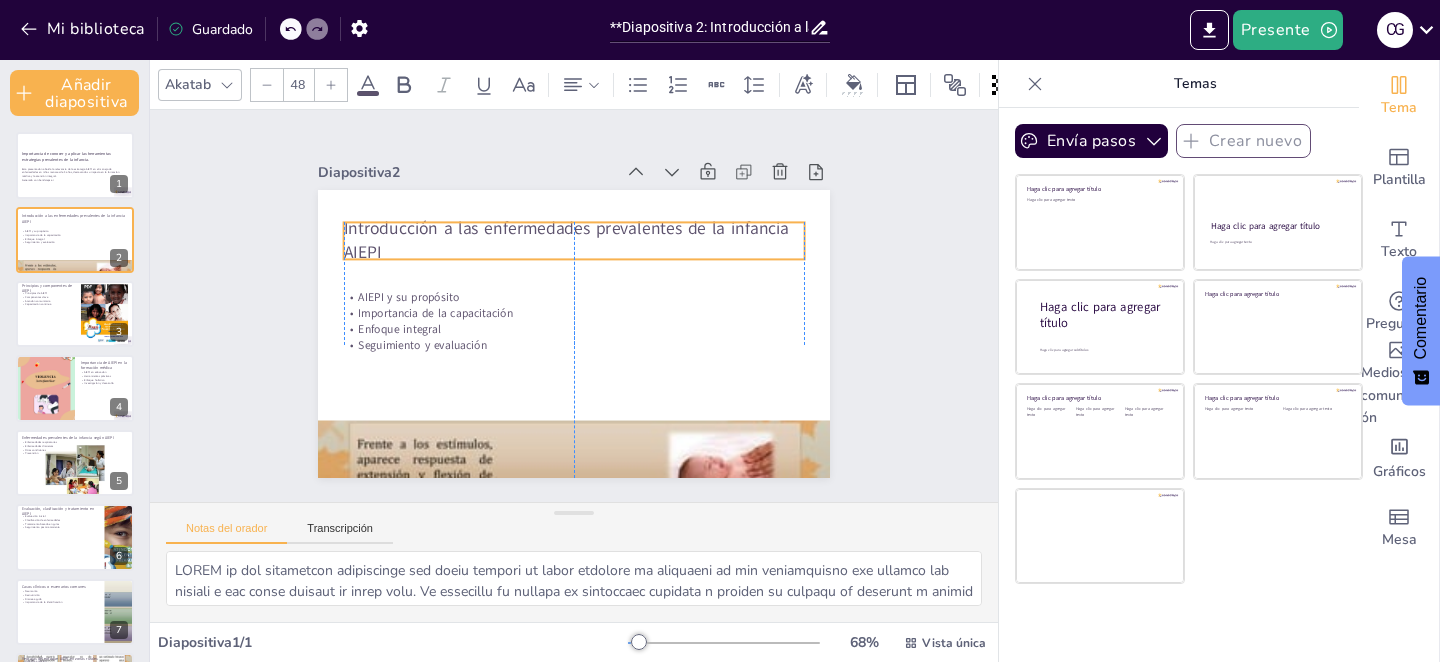 drag, startPoint x: 411, startPoint y: 202, endPoint x: 410, endPoint y: 220, distance: 18.027756 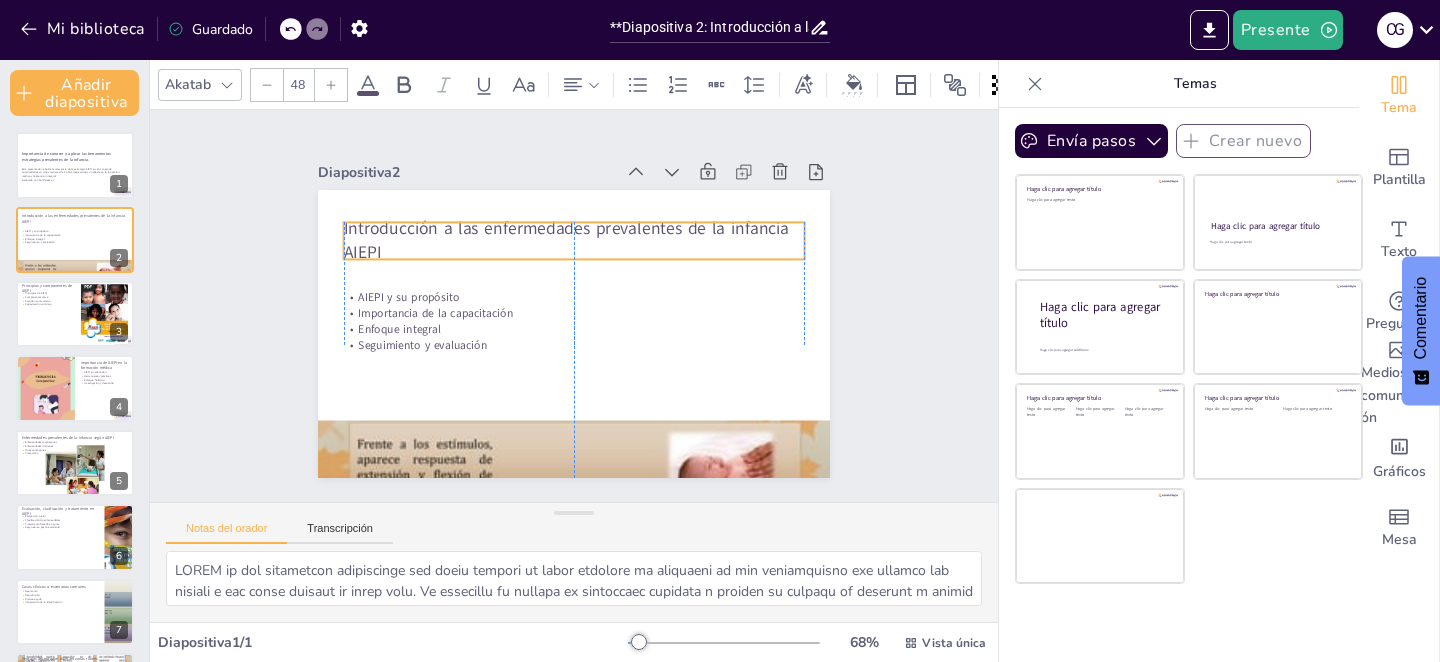 click on "Introducción a las enfermedades prevalentes de la infancia AIEPI" at bounding box center (567, 240) 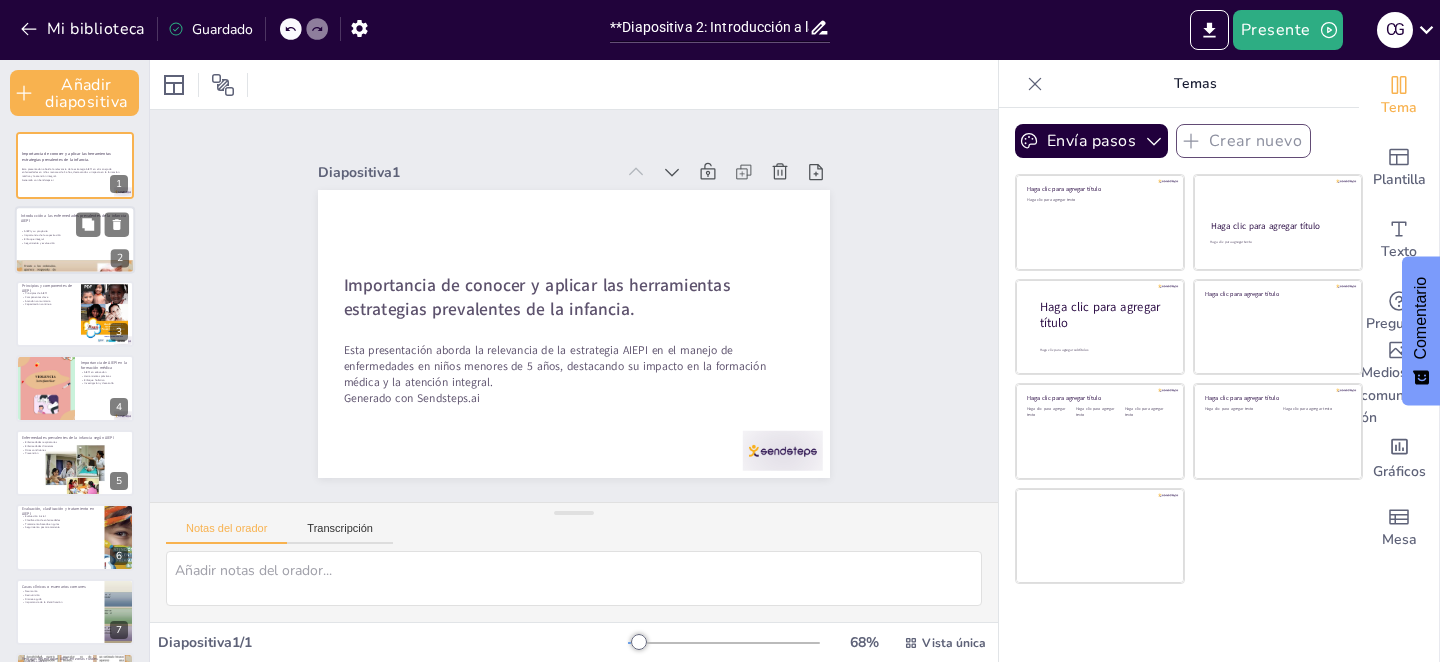click on "Enfoque integral" at bounding box center [75, 239] 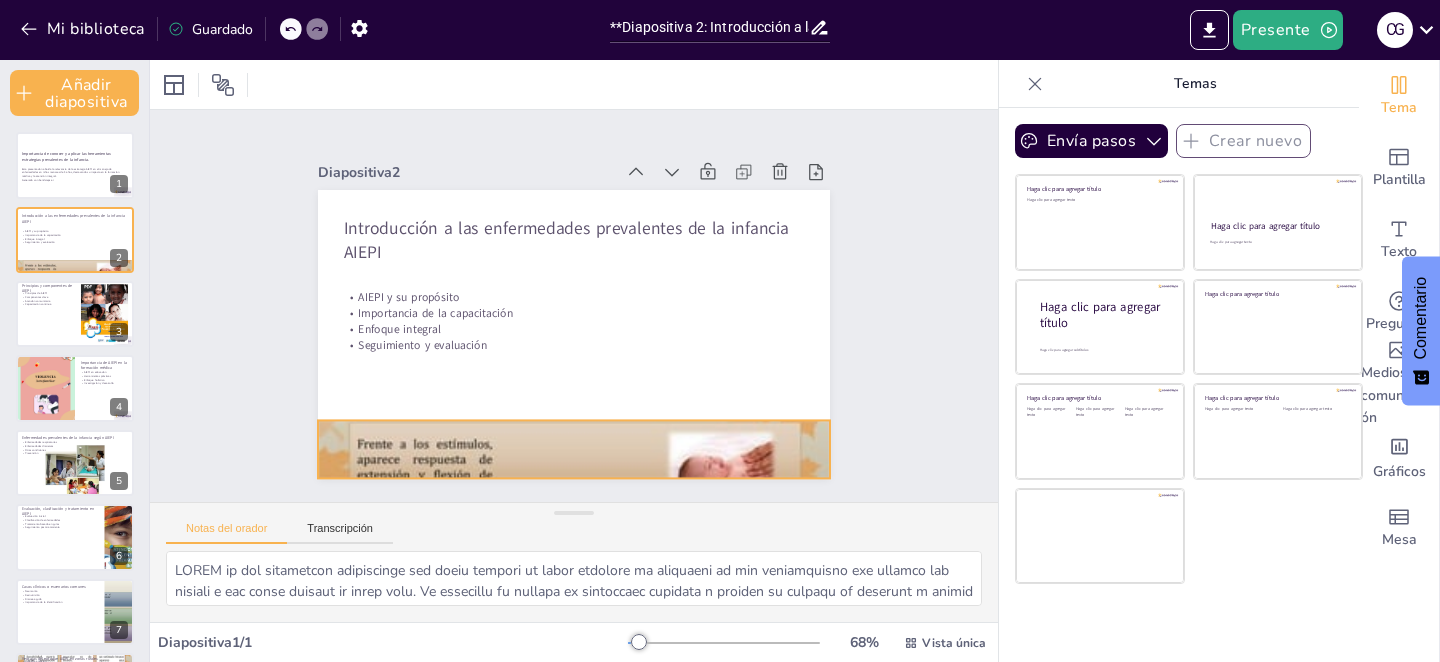 click at bounding box center (574, 449) 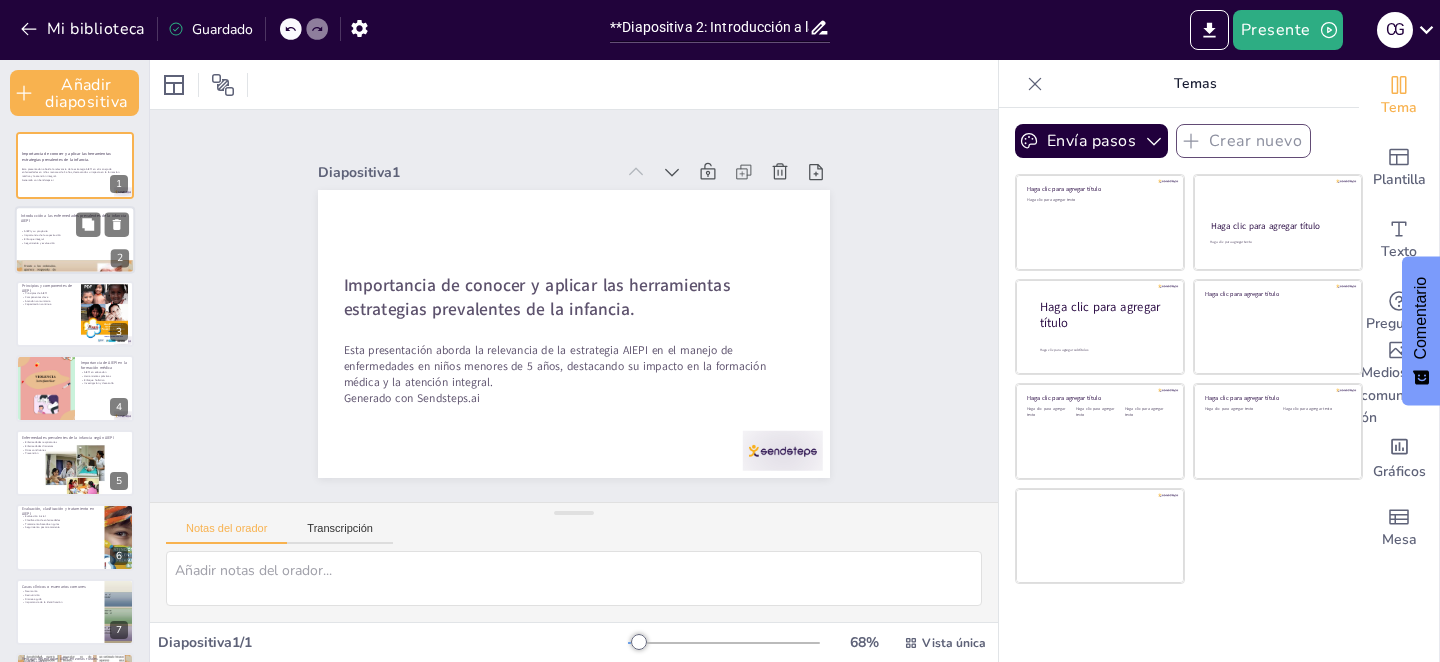 click at bounding box center (75, 240) 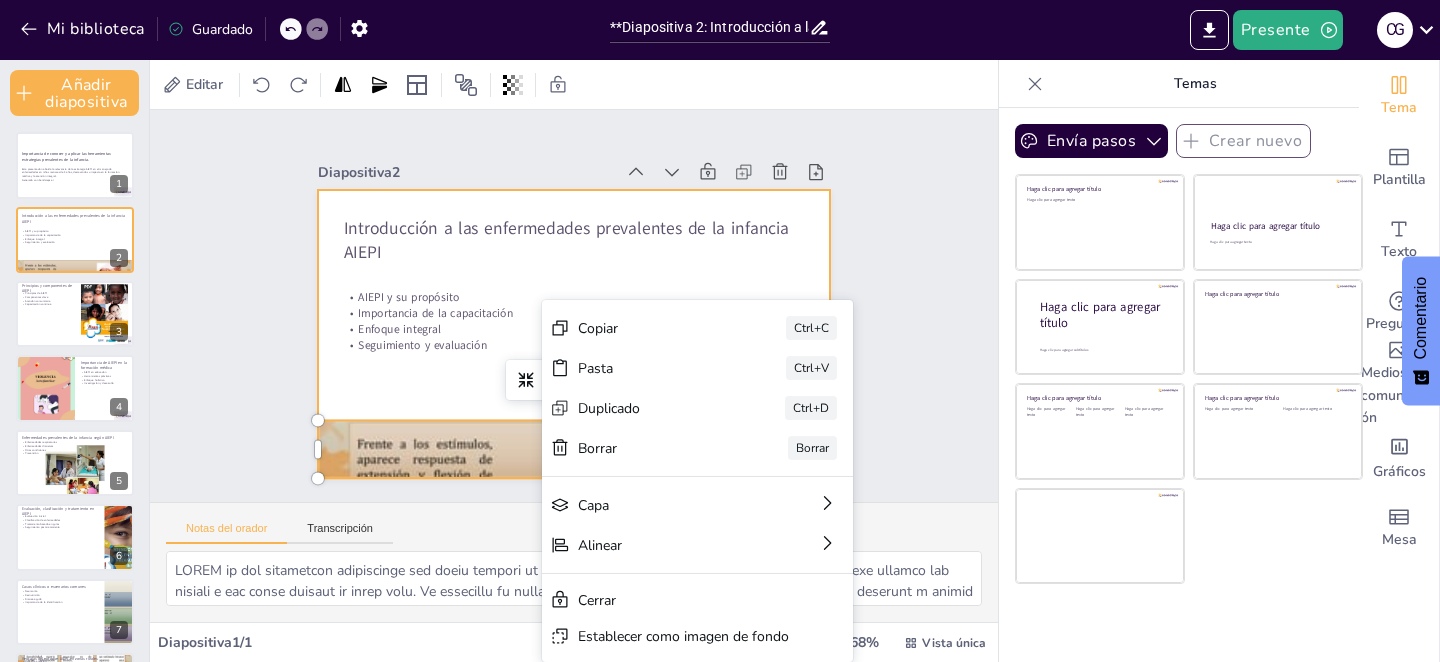 click at bounding box center (574, 334) 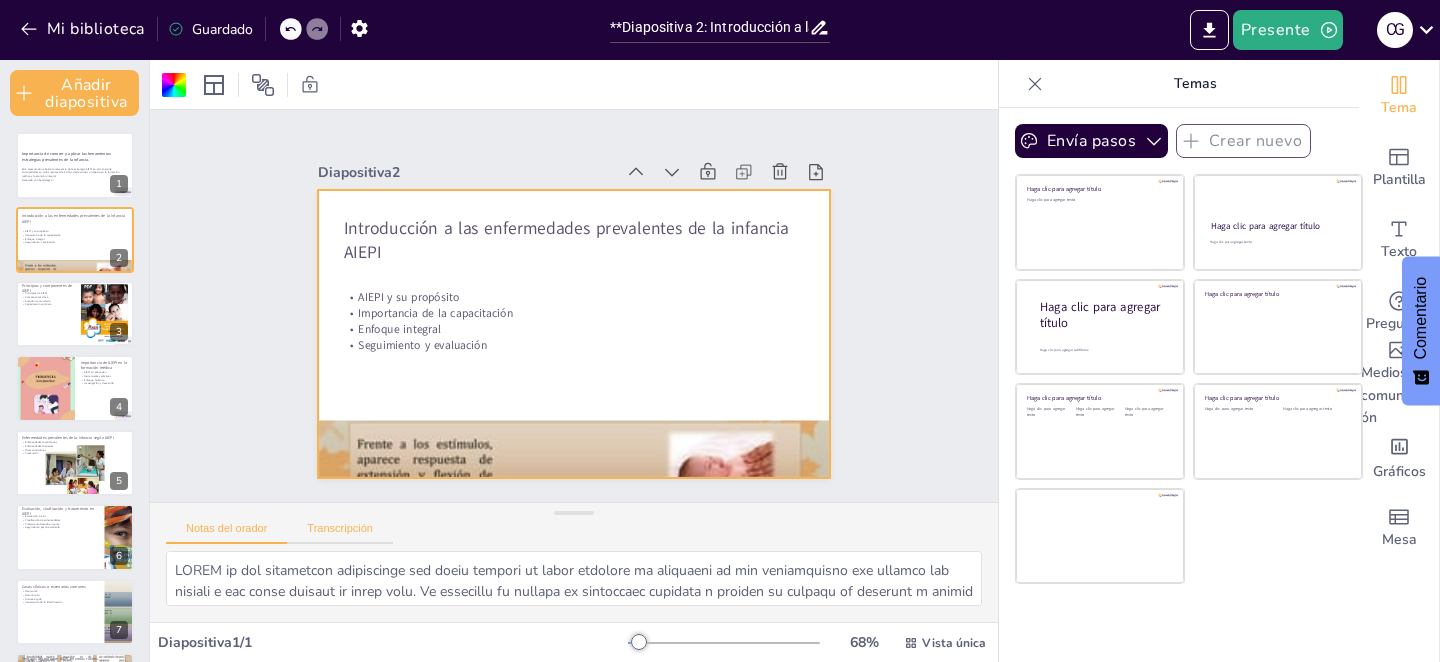 click on "Transcripción" at bounding box center [340, 528] 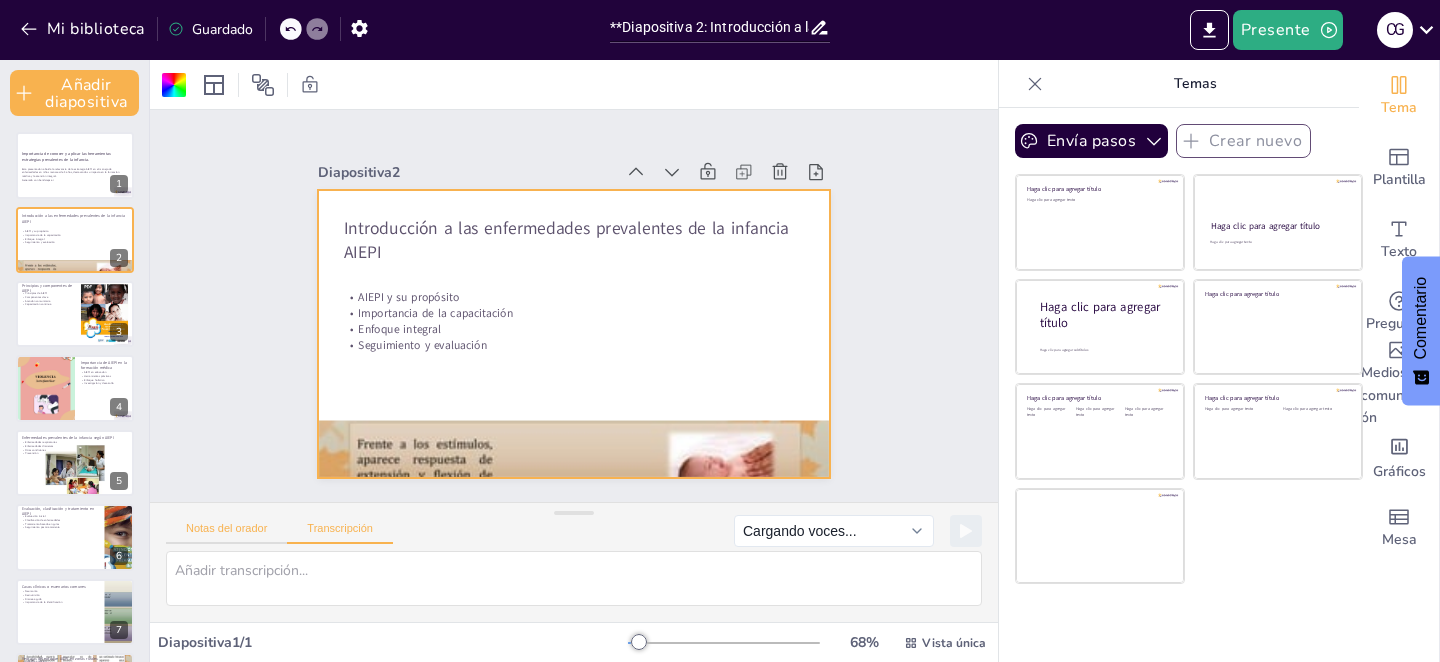 click on "Notas del orador" at bounding box center [226, 528] 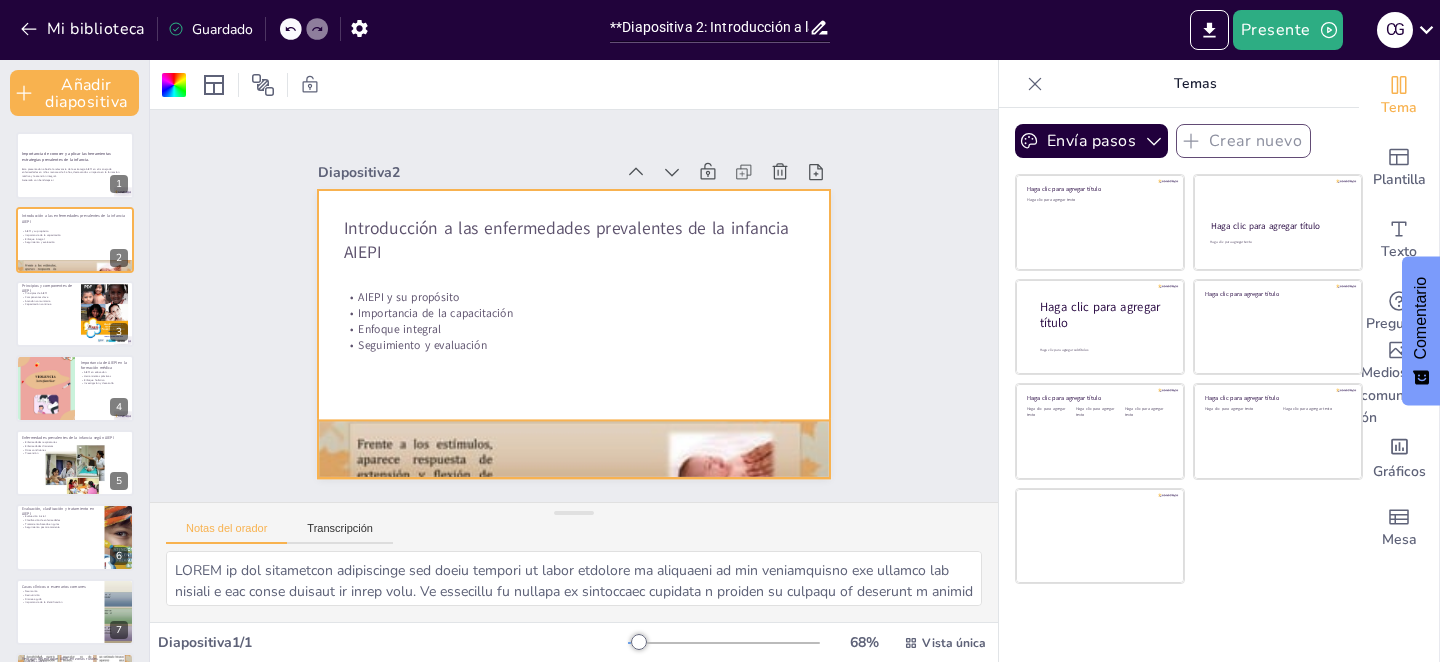 click at bounding box center [574, 449] 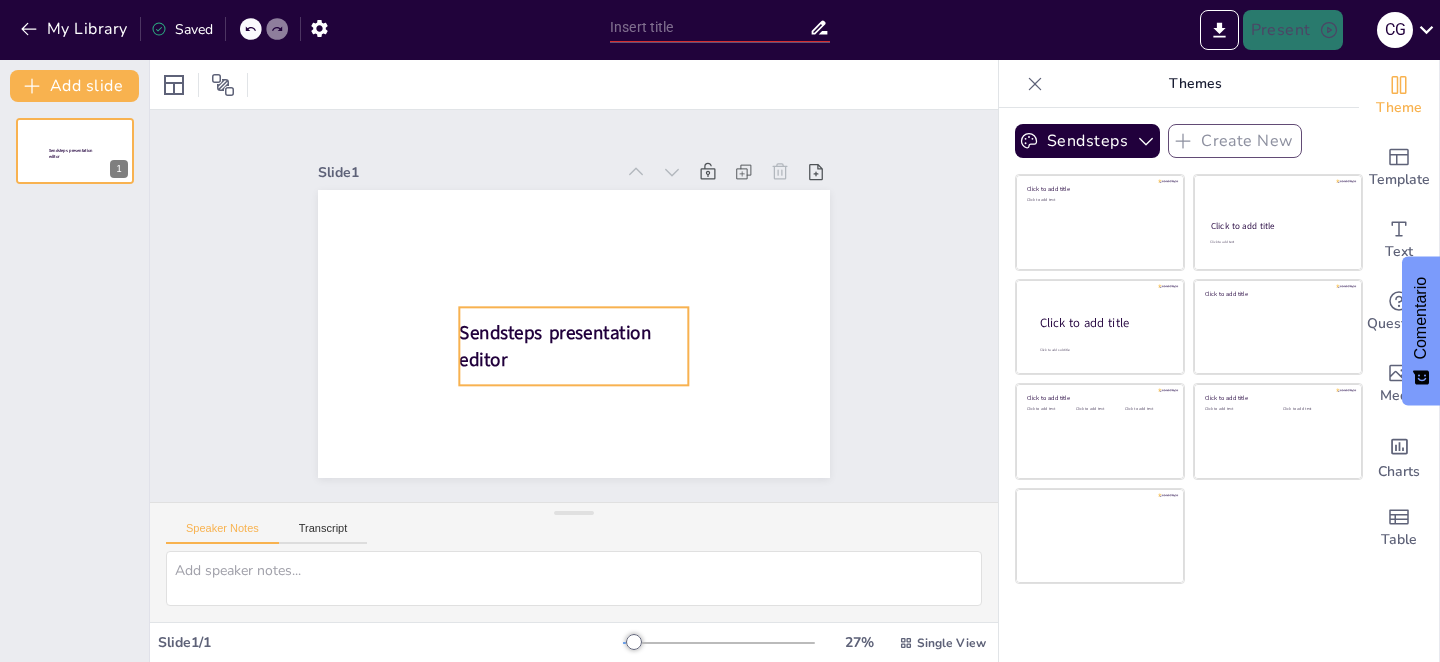 scroll, scrollTop: 0, scrollLeft: 0, axis: both 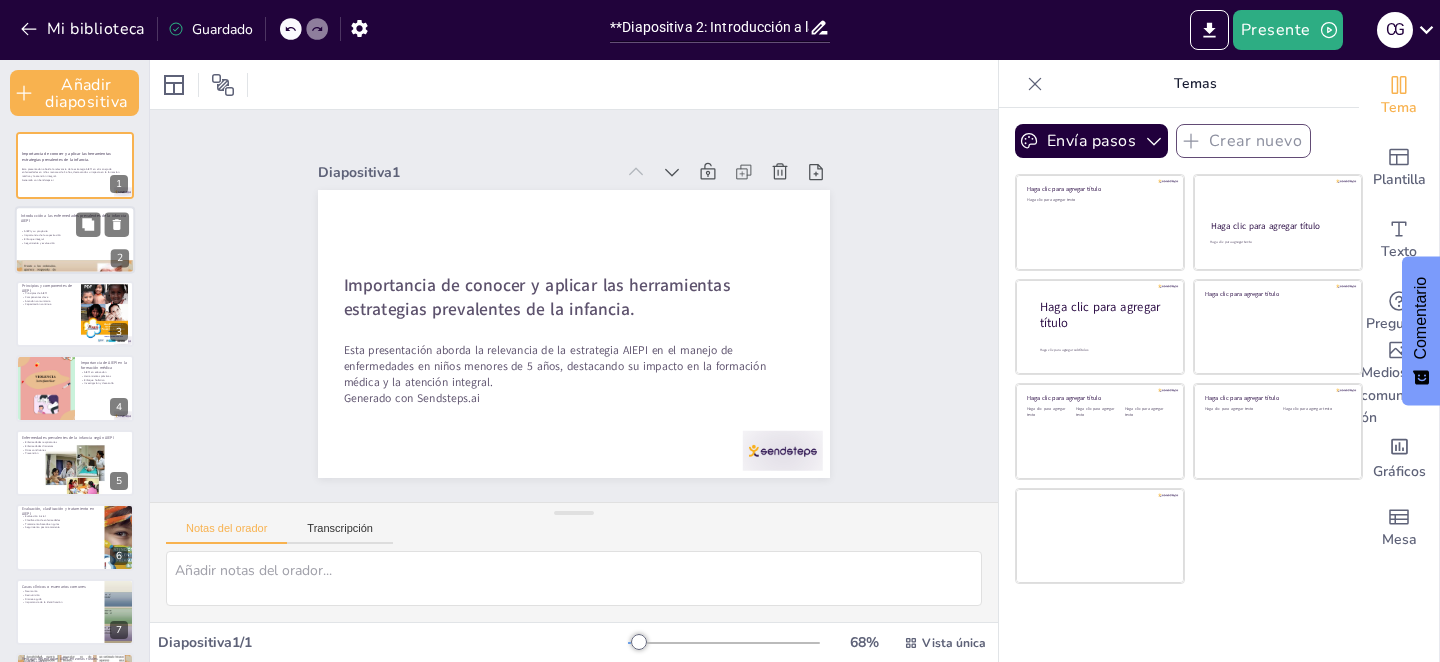 click at bounding box center [75, 240] 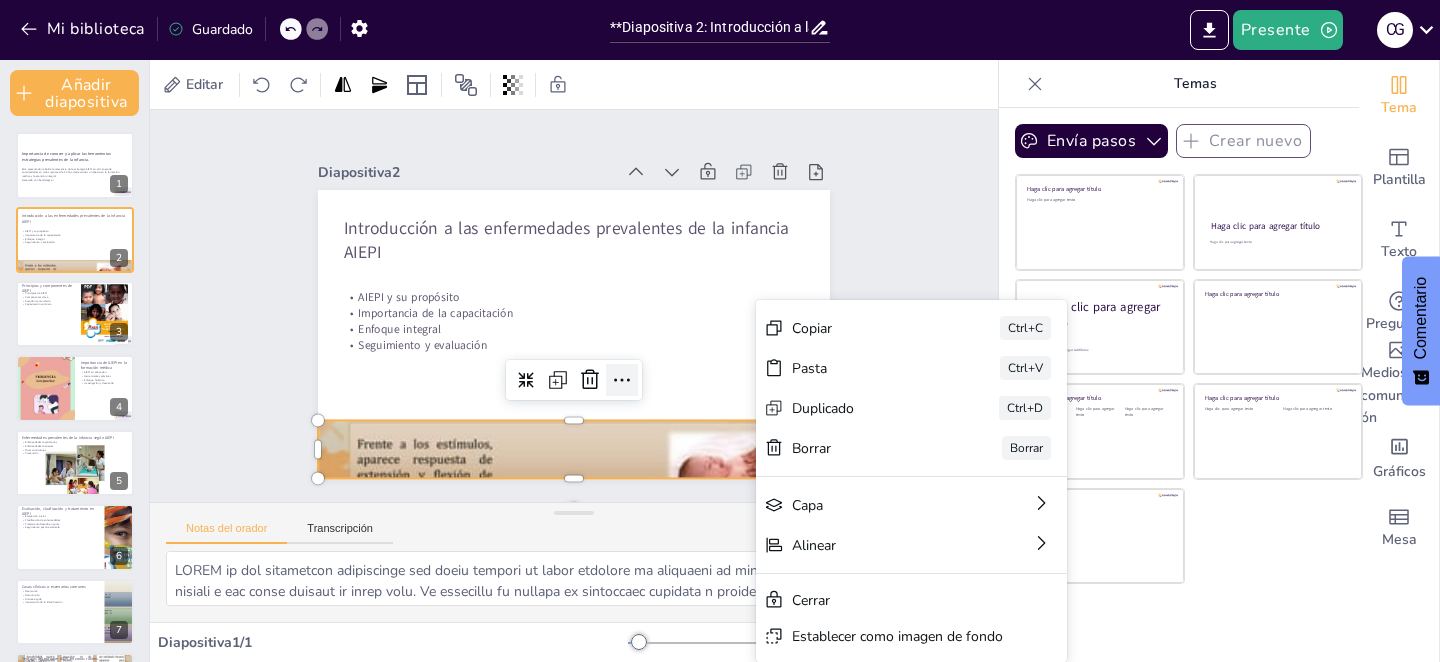 click 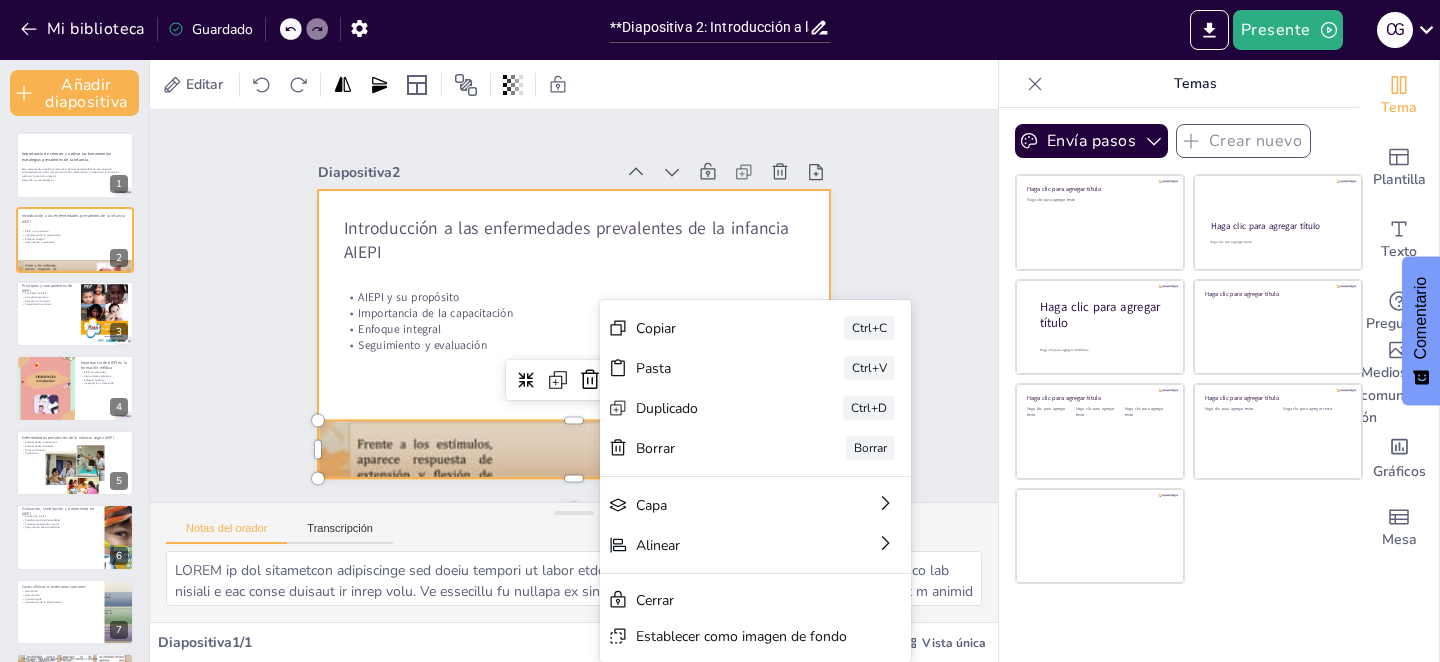 click at bounding box center (574, 334) 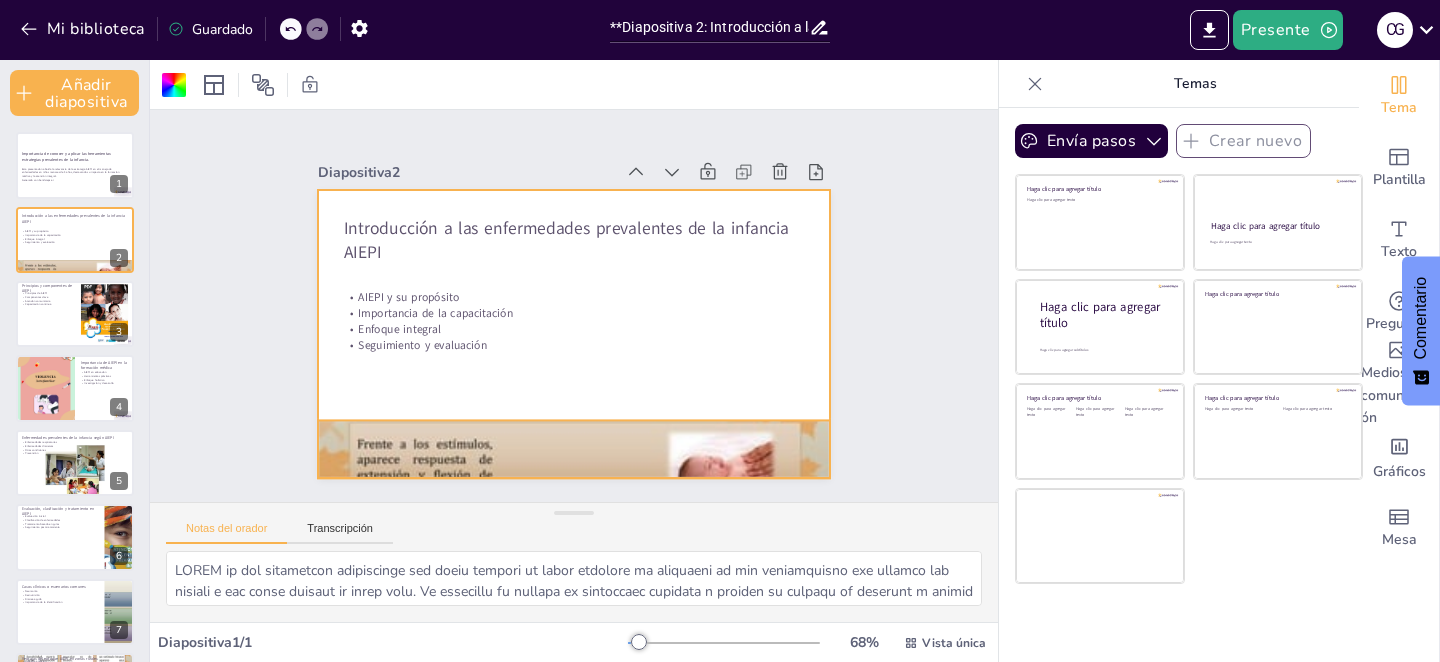 click at bounding box center [574, 449] 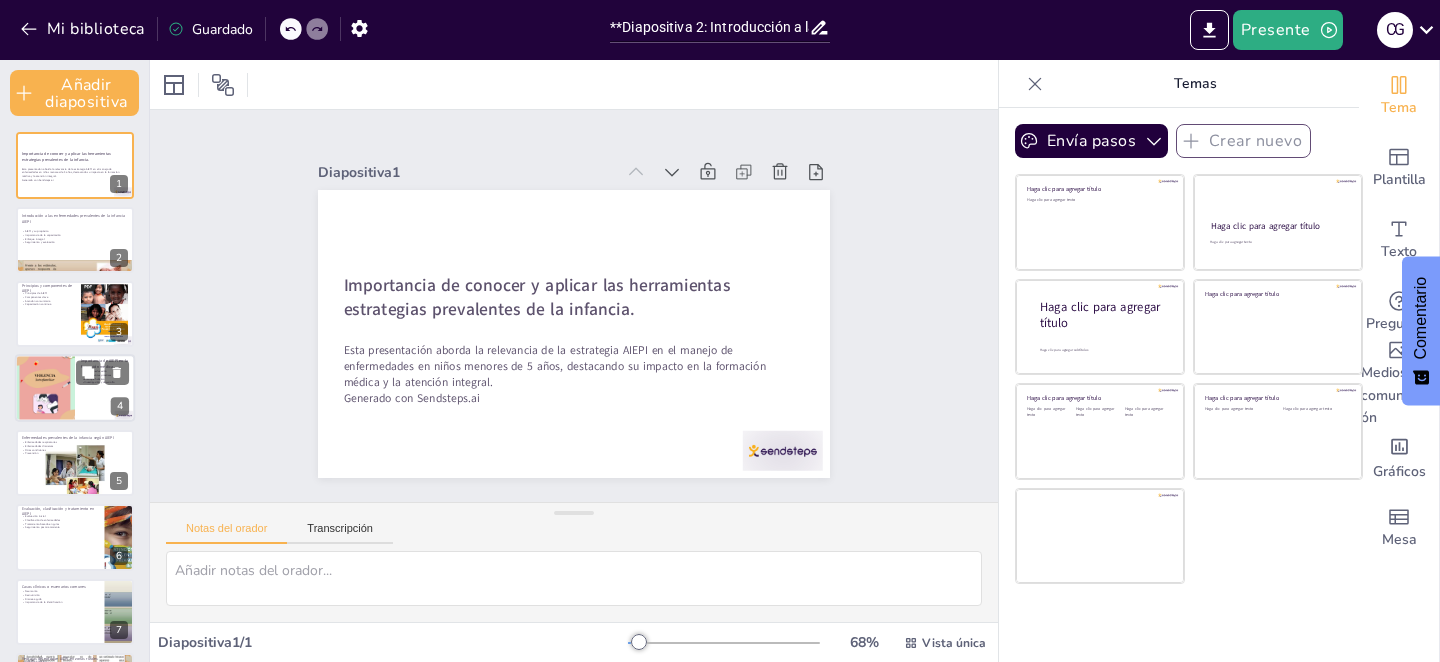 click at bounding box center (45, 388) 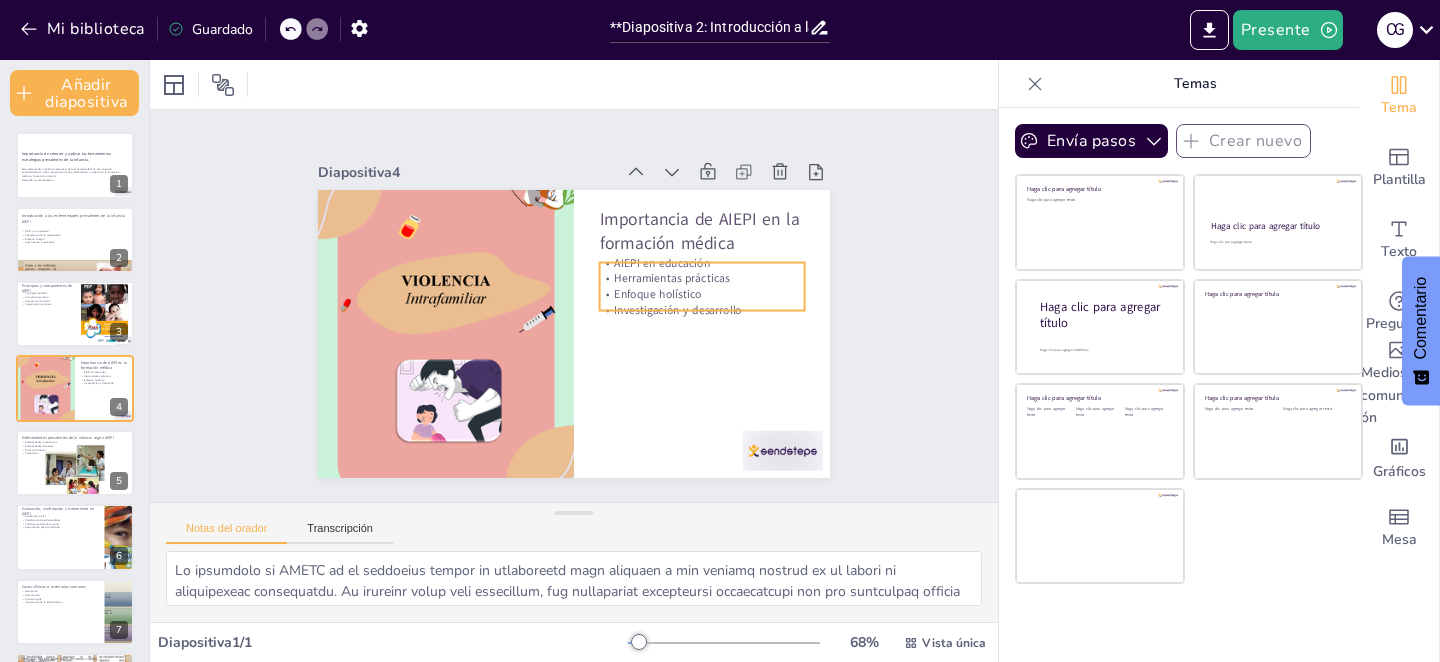 click on "Enfoque holístico" at bounding box center (657, 295) 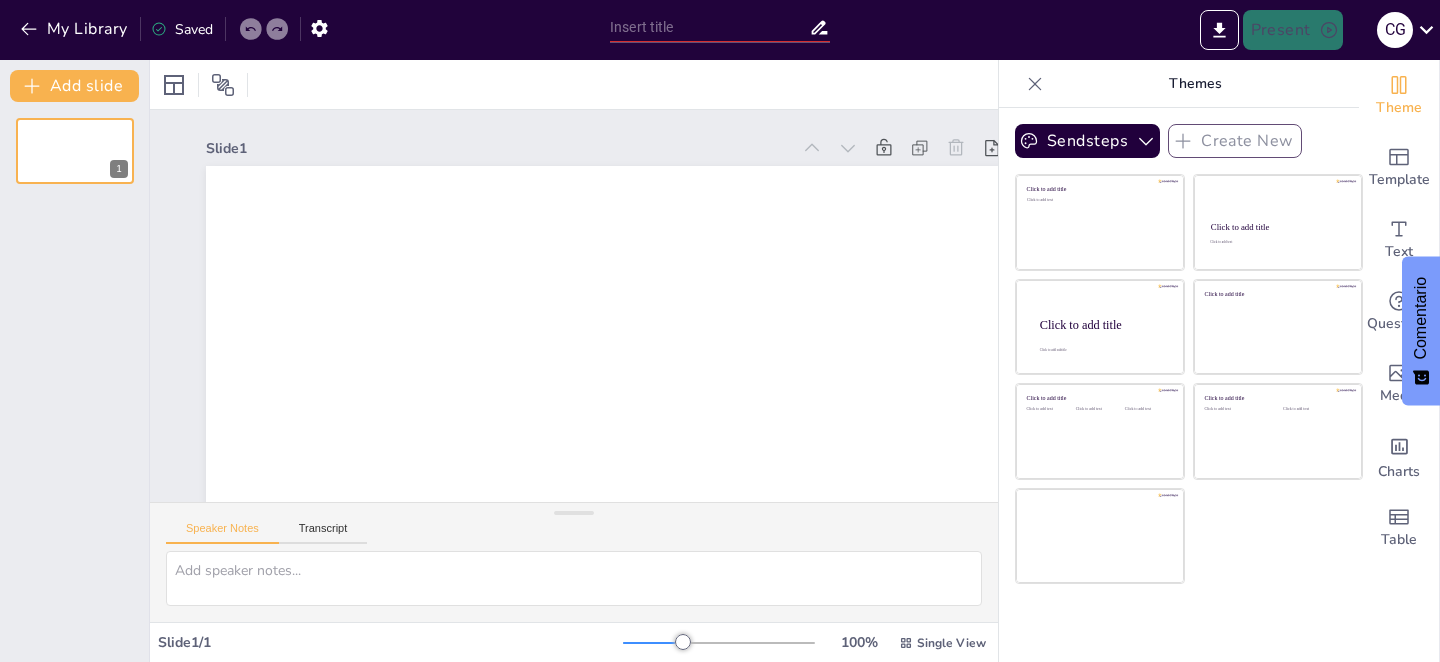 scroll, scrollTop: 0, scrollLeft: 0, axis: both 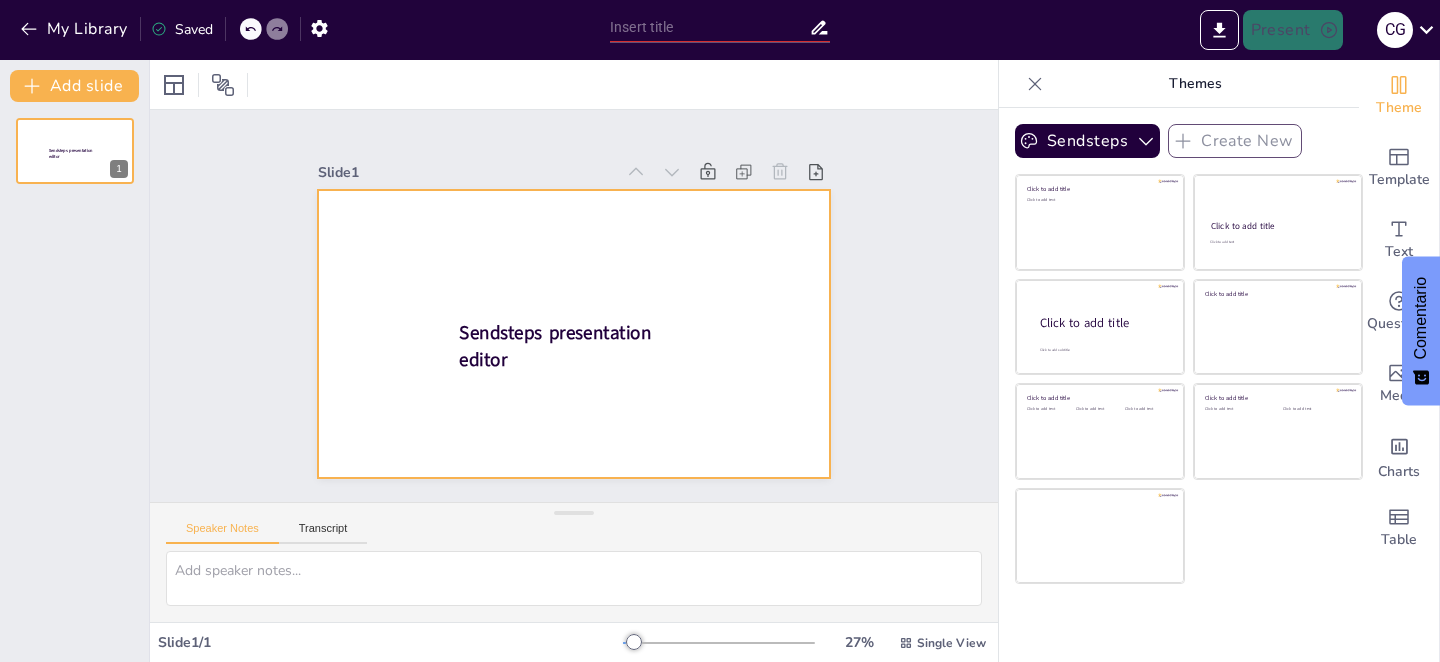 drag, startPoint x: 745, startPoint y: 262, endPoint x: 744, endPoint y: 299, distance: 37.01351 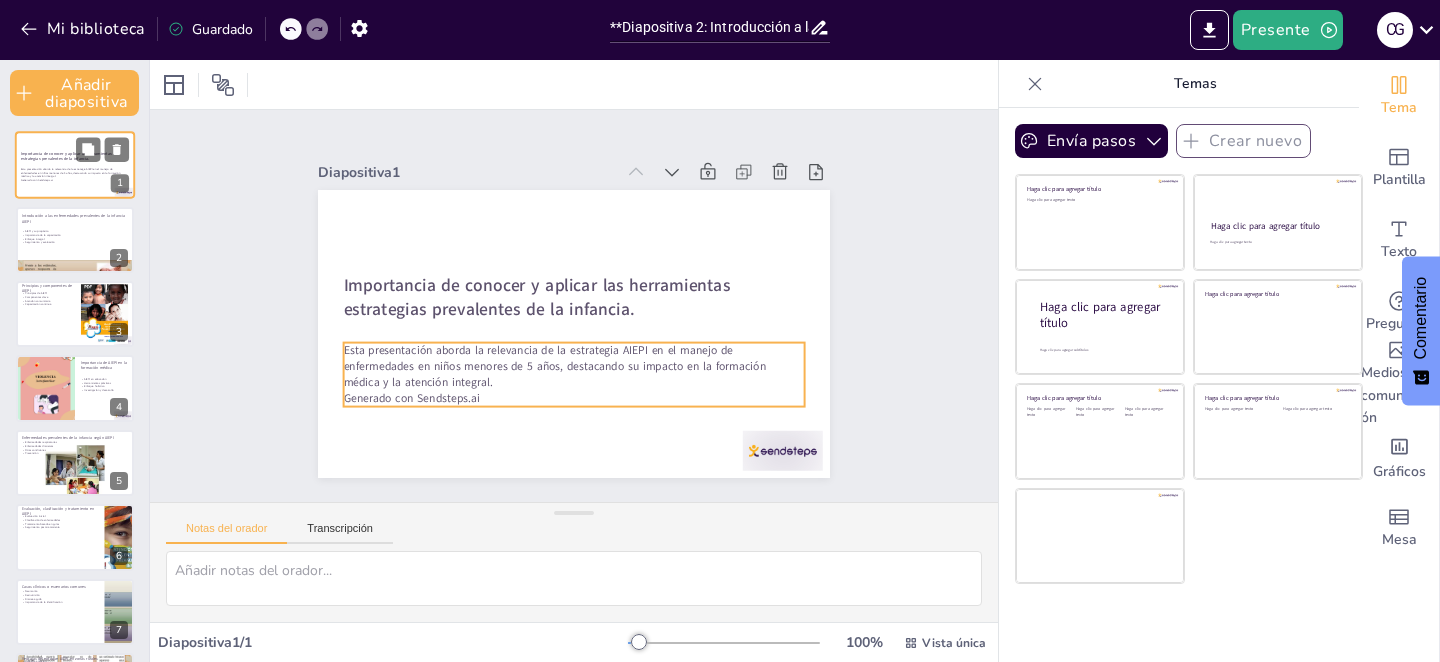 click on "Esta presentación aborda la relevancia de la estrategia AIEPI en el manejo de enfermedades en niños menores de 5 años, destacando su impacto en la formación médica y la atención integral." at bounding box center [70, 172] 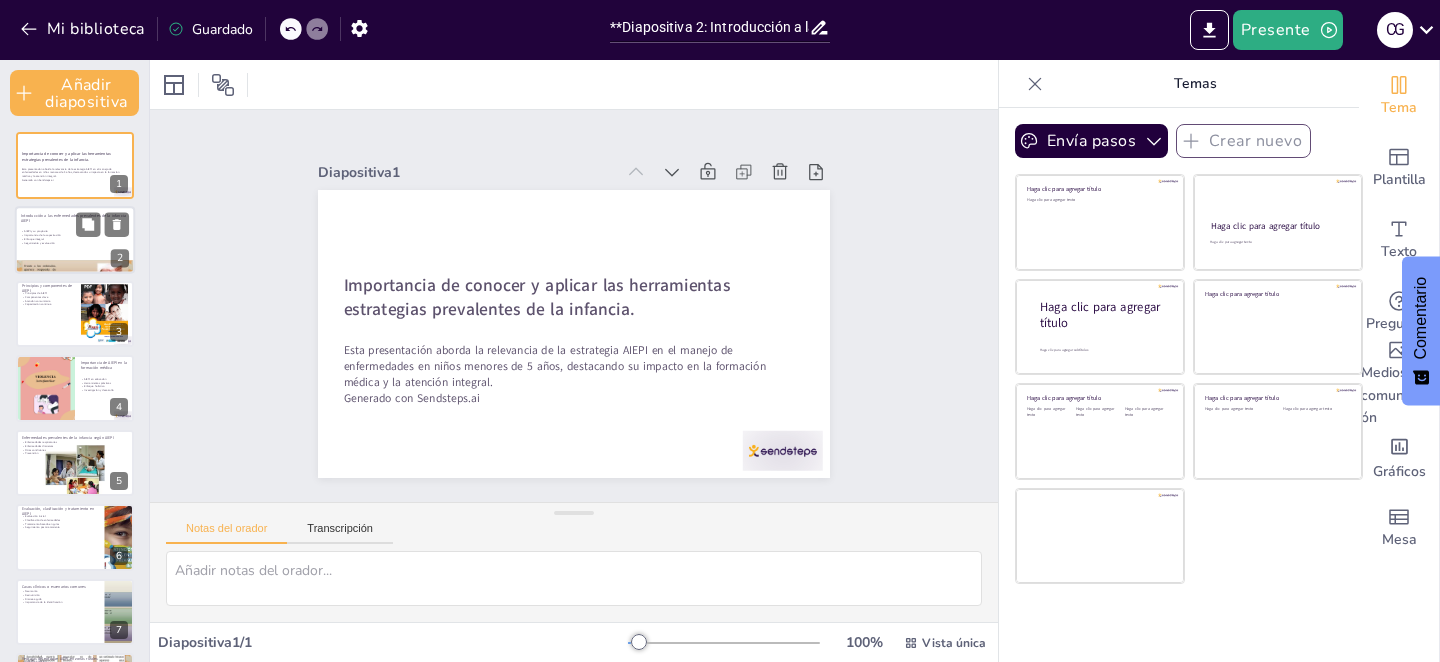 click on "Seguimiento y evaluación" at bounding box center [75, 243] 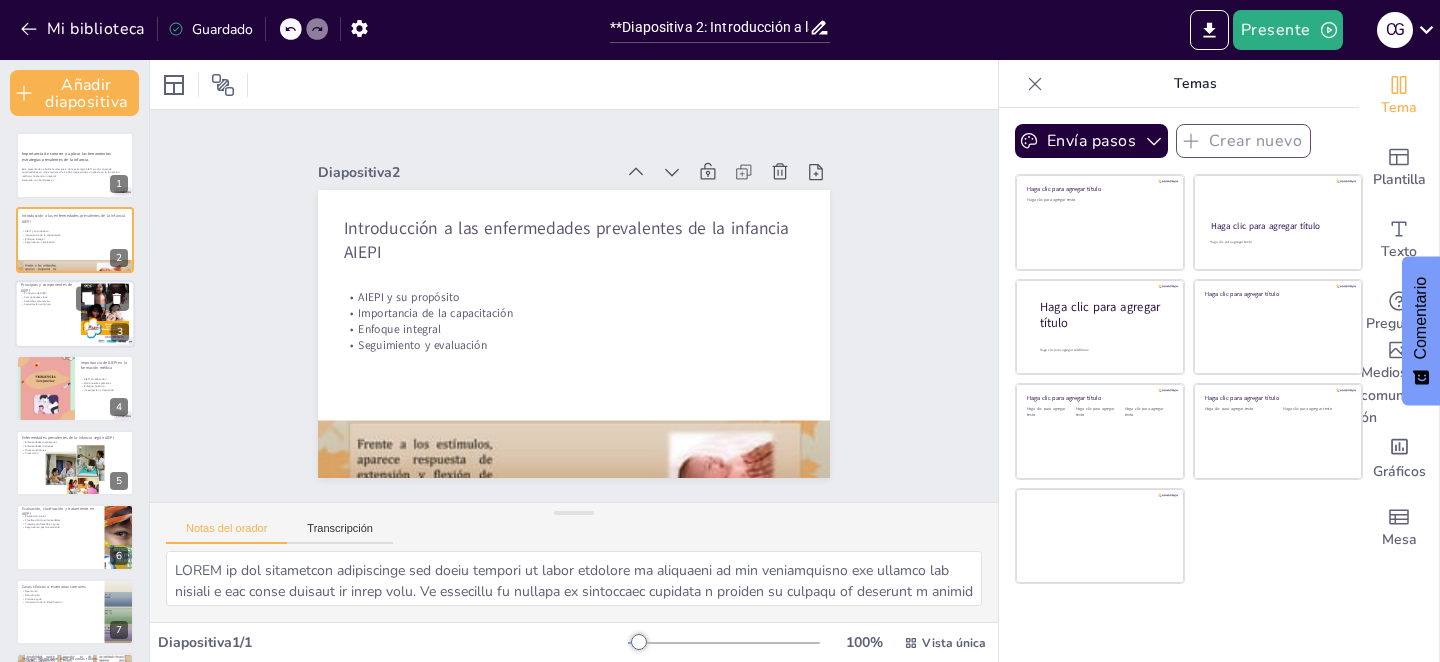 click at bounding box center [75, 314] 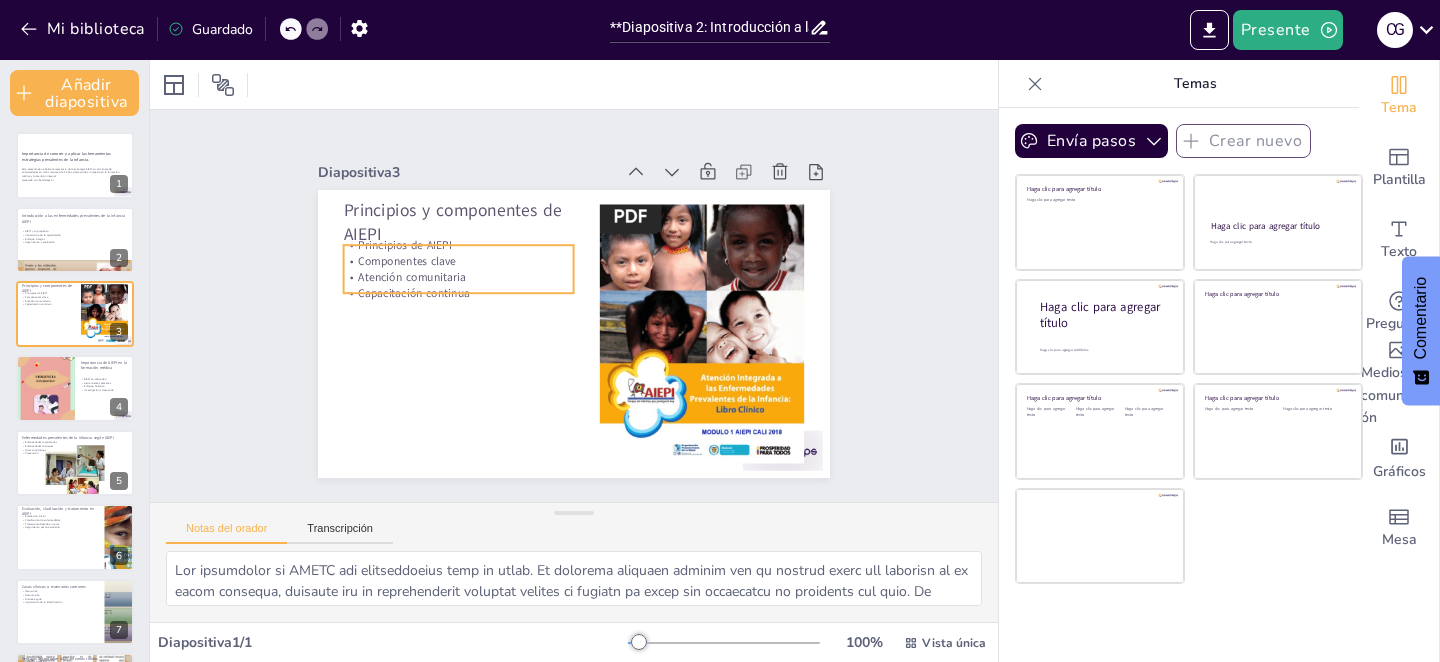 click on "Componentes clave" at bounding box center [407, 261] 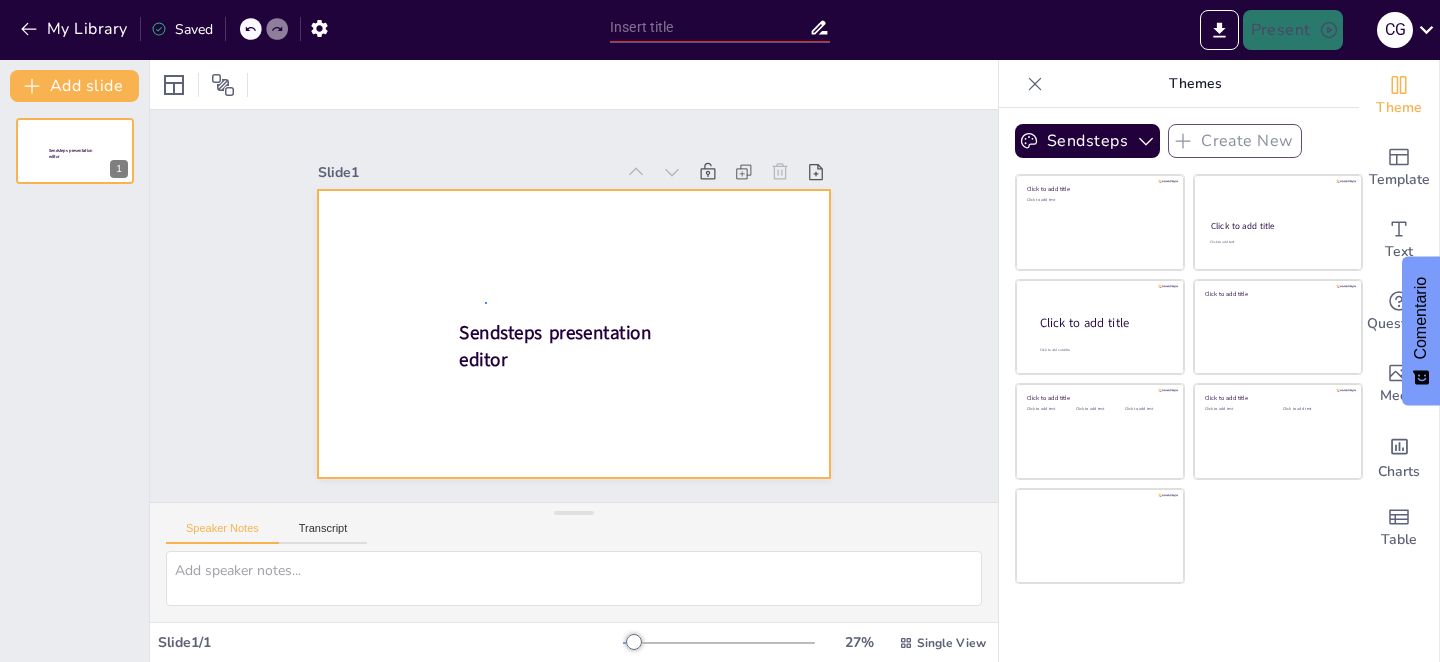 scroll, scrollTop: 0, scrollLeft: 0, axis: both 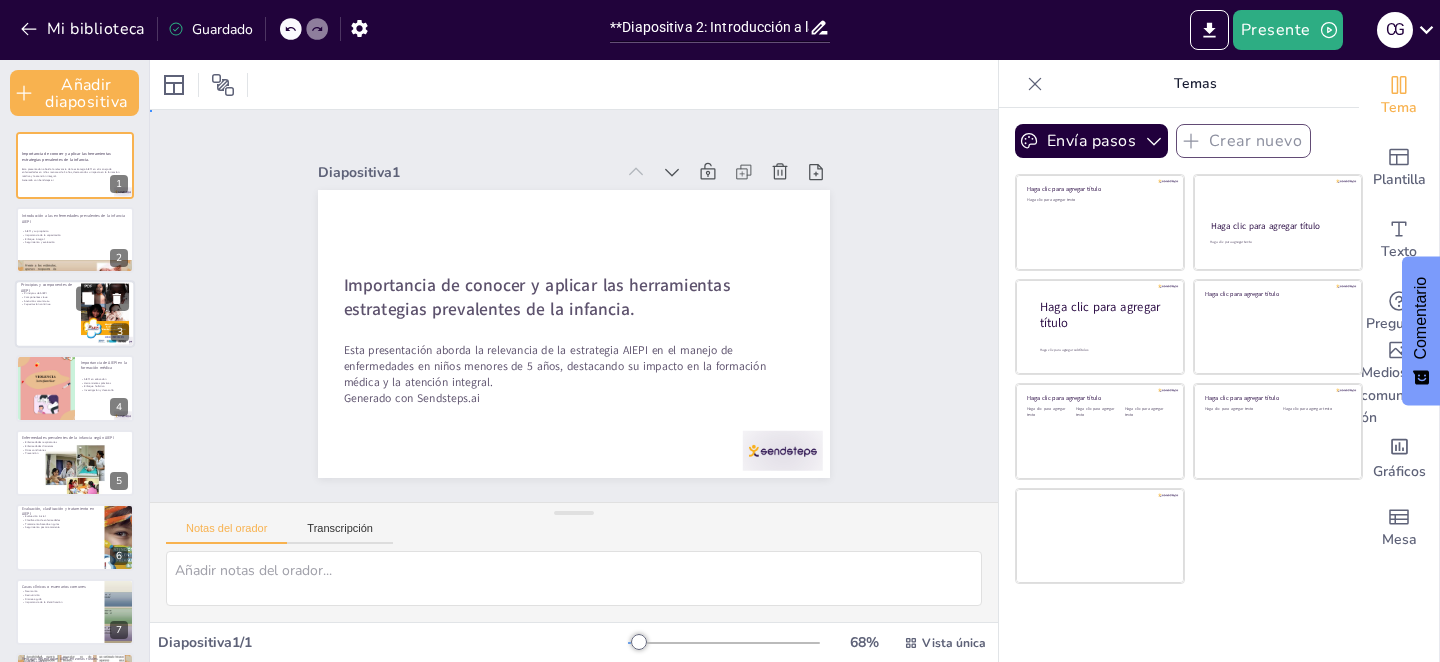 click on "Capacitación continua" at bounding box center [37, 305] 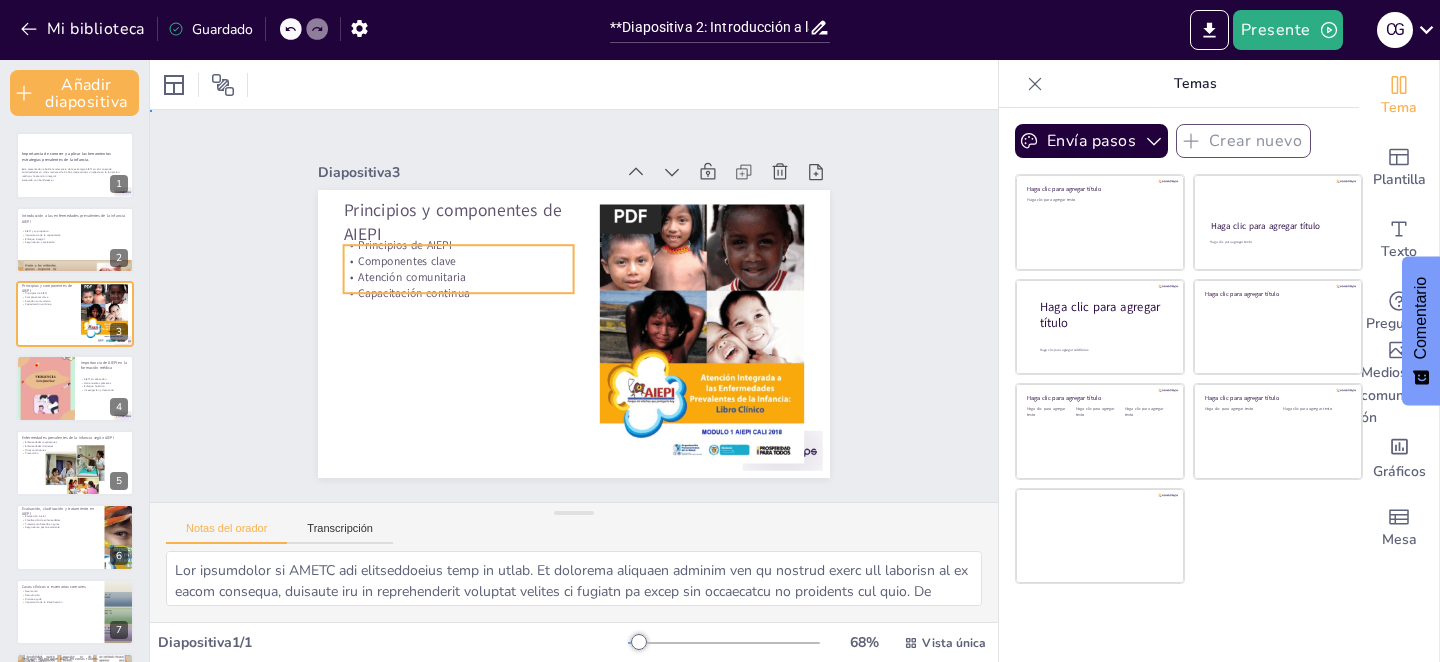 click on "Principios de AIEPI" at bounding box center [459, 245] 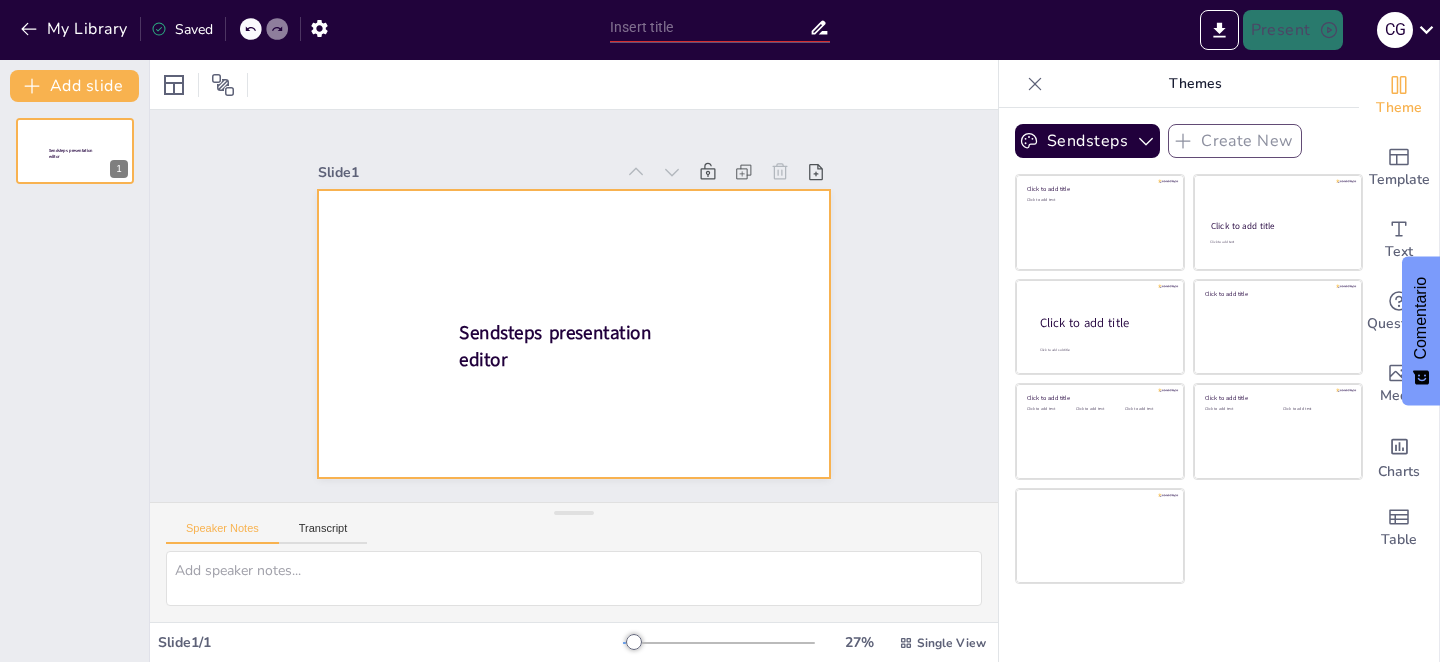 scroll, scrollTop: 0, scrollLeft: 0, axis: both 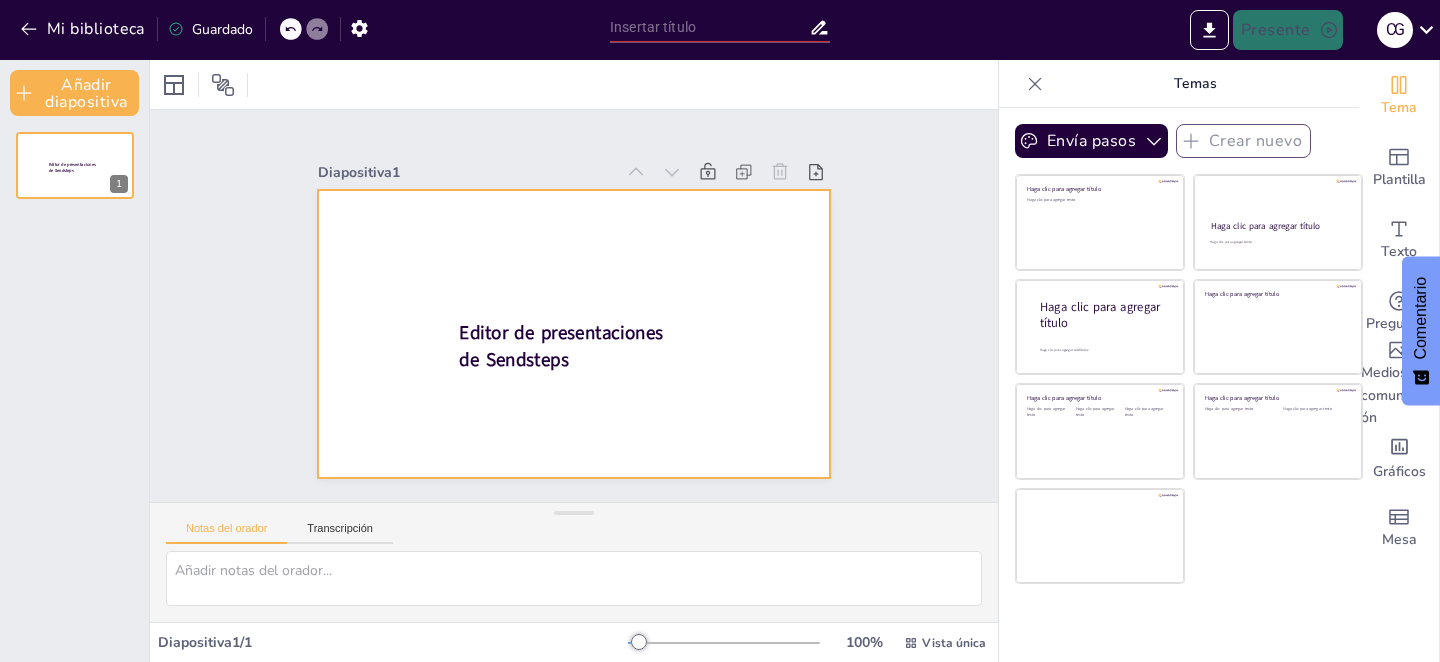 drag, startPoint x: 469, startPoint y: 241, endPoint x: 468, endPoint y: 264, distance: 23.021729 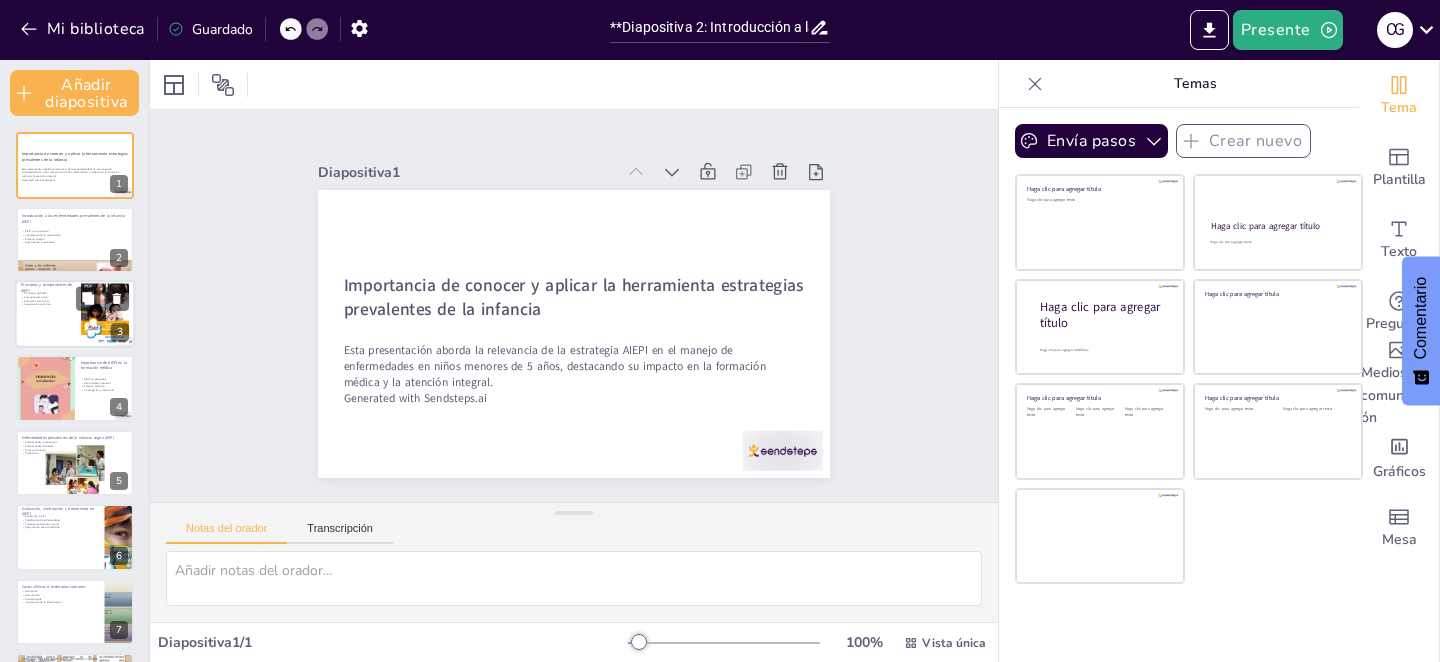 click at bounding box center [75, 314] 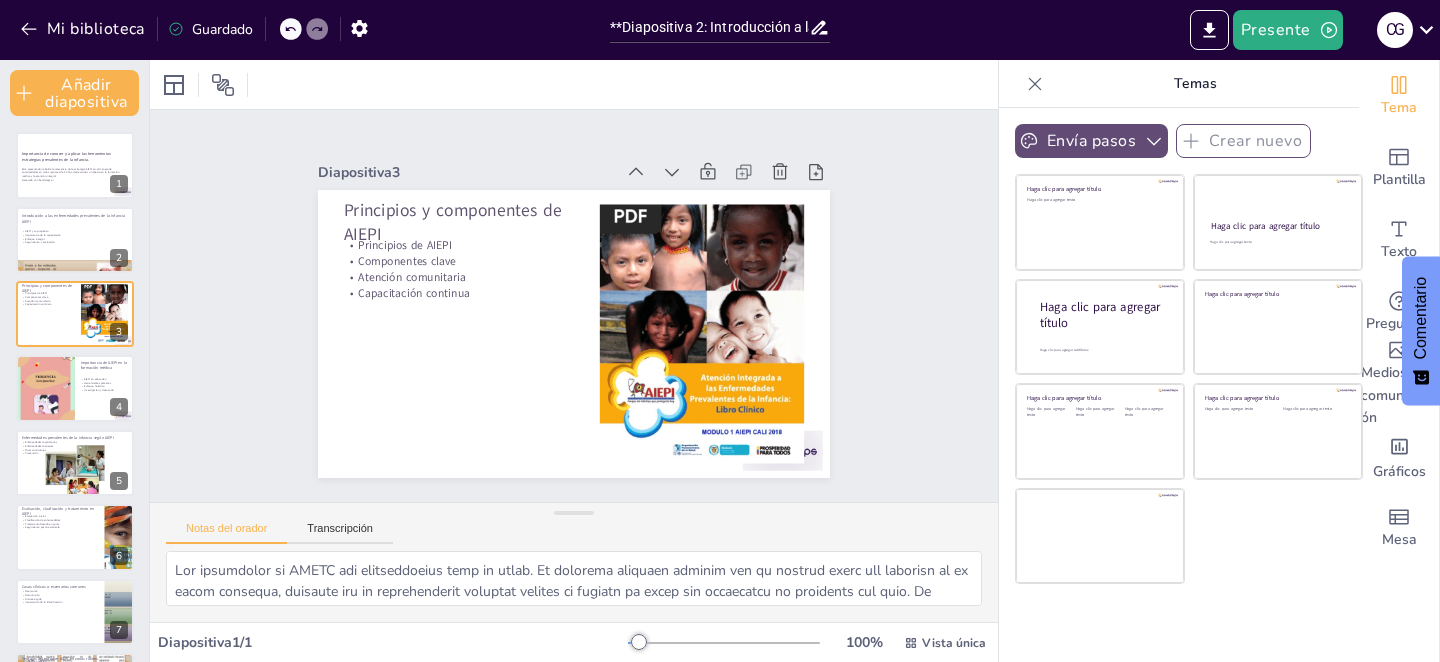 click 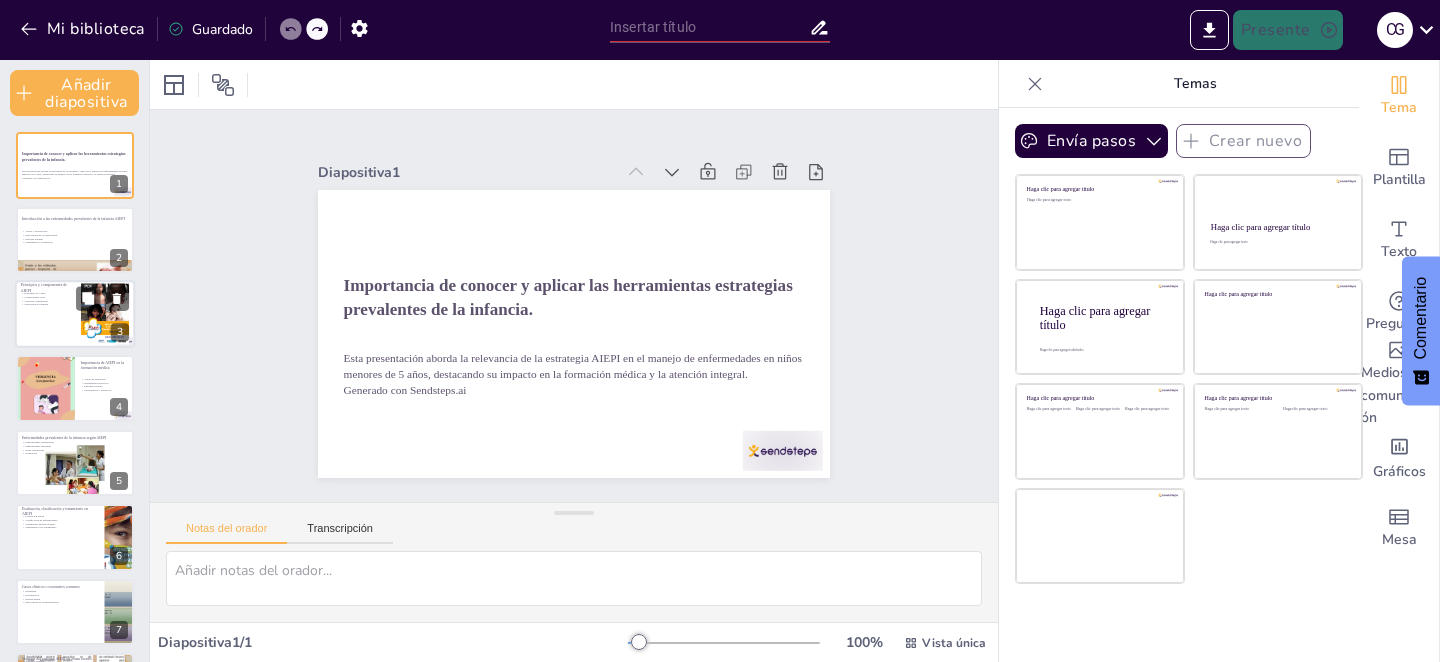 click on "Capacitación continua" at bounding box center (36, 304) 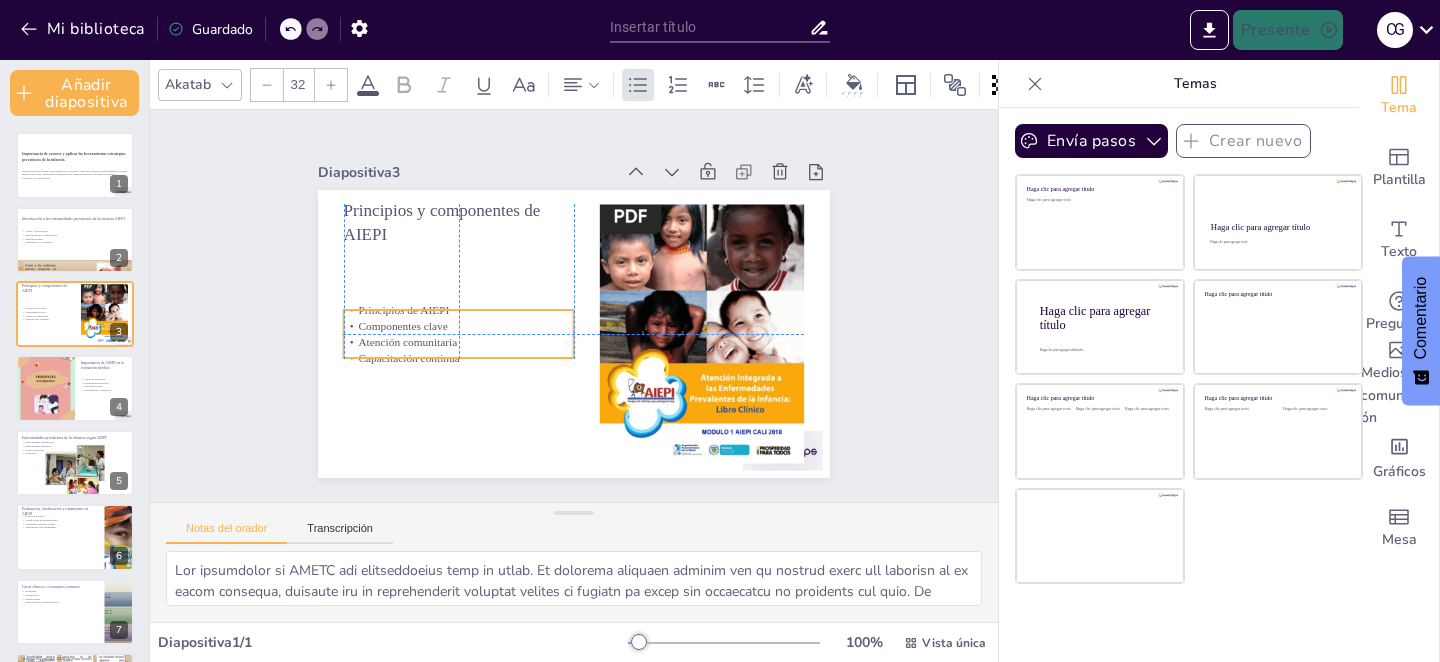 drag, startPoint x: 526, startPoint y: 247, endPoint x: 525, endPoint y: 313, distance: 66.007576 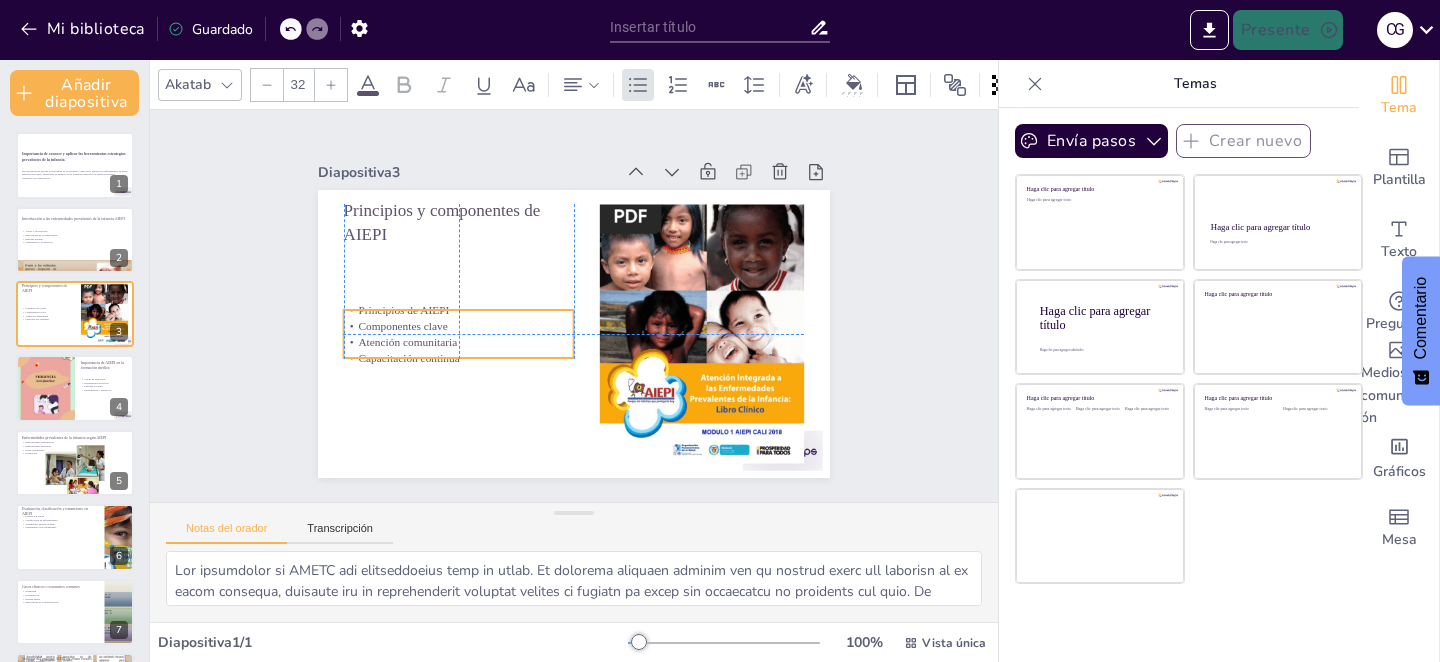 click on "Principios de AIEPI" at bounding box center [459, 310] 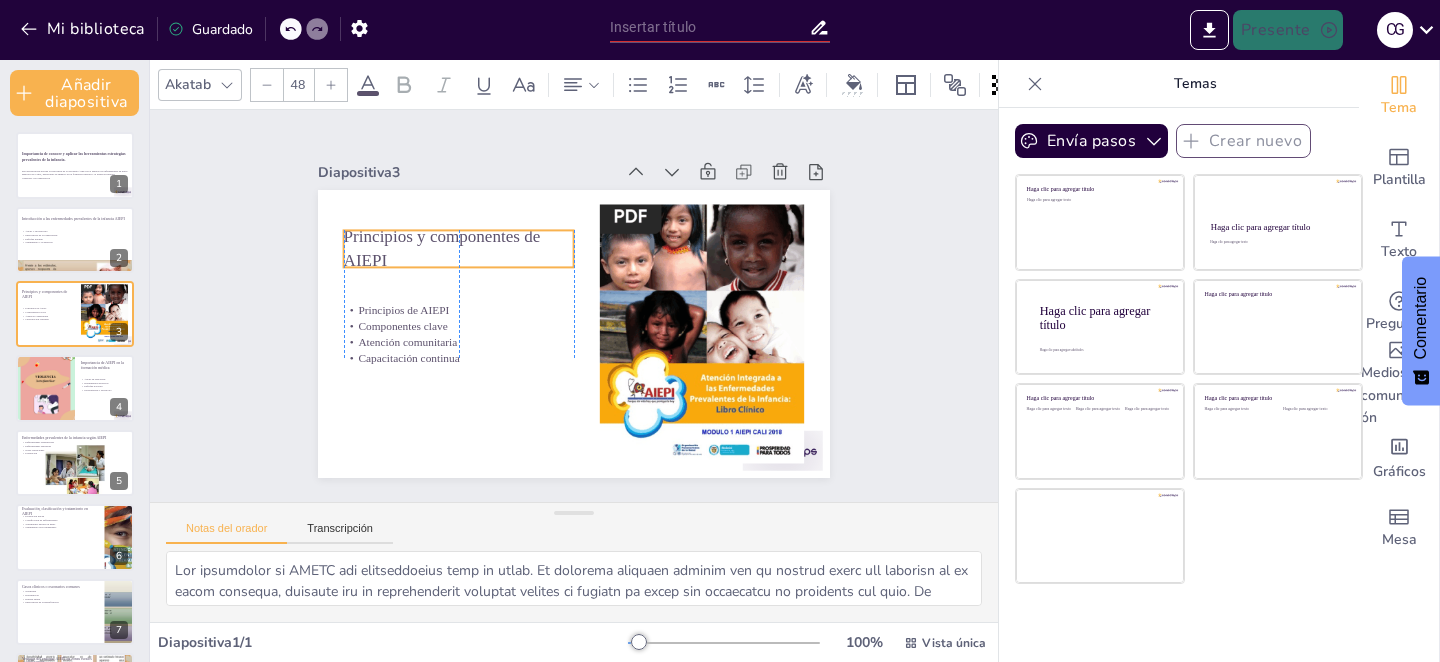 drag, startPoint x: 515, startPoint y: 205, endPoint x: 515, endPoint y: 231, distance: 26 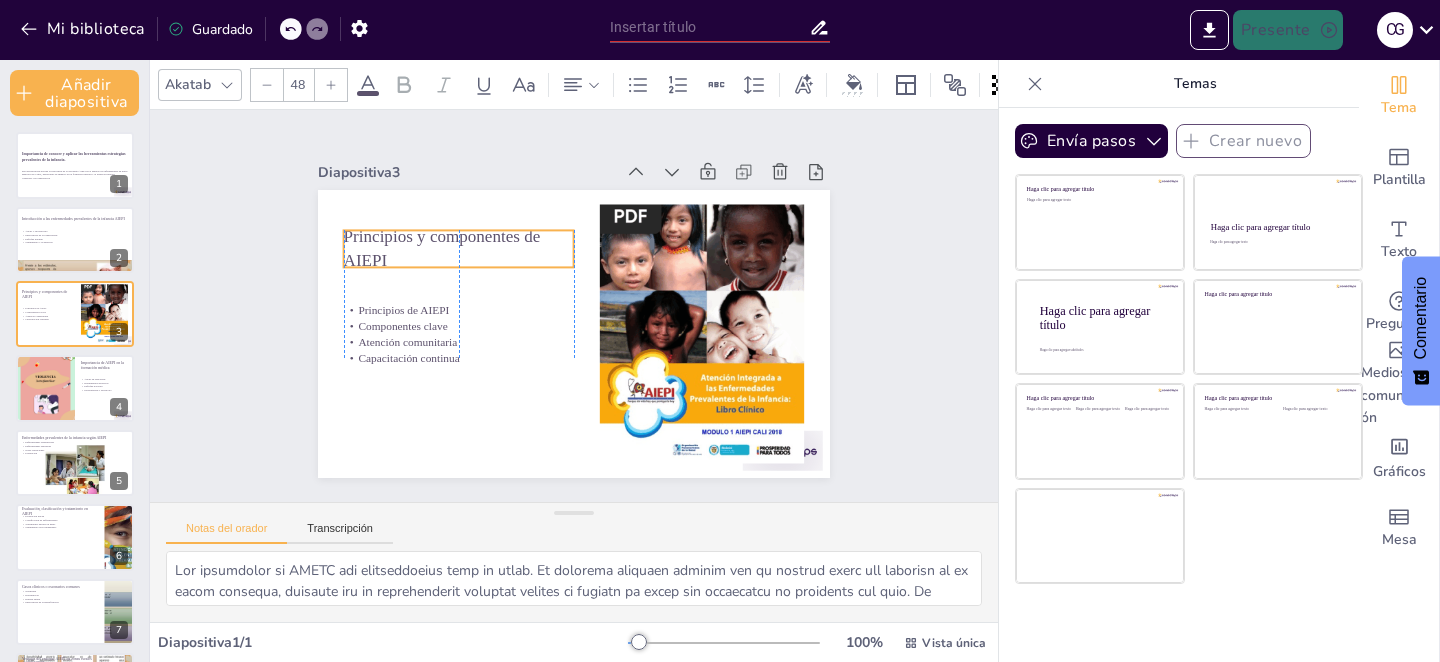 click on "Principios y componentes de AIEPI" at bounding box center (442, 248) 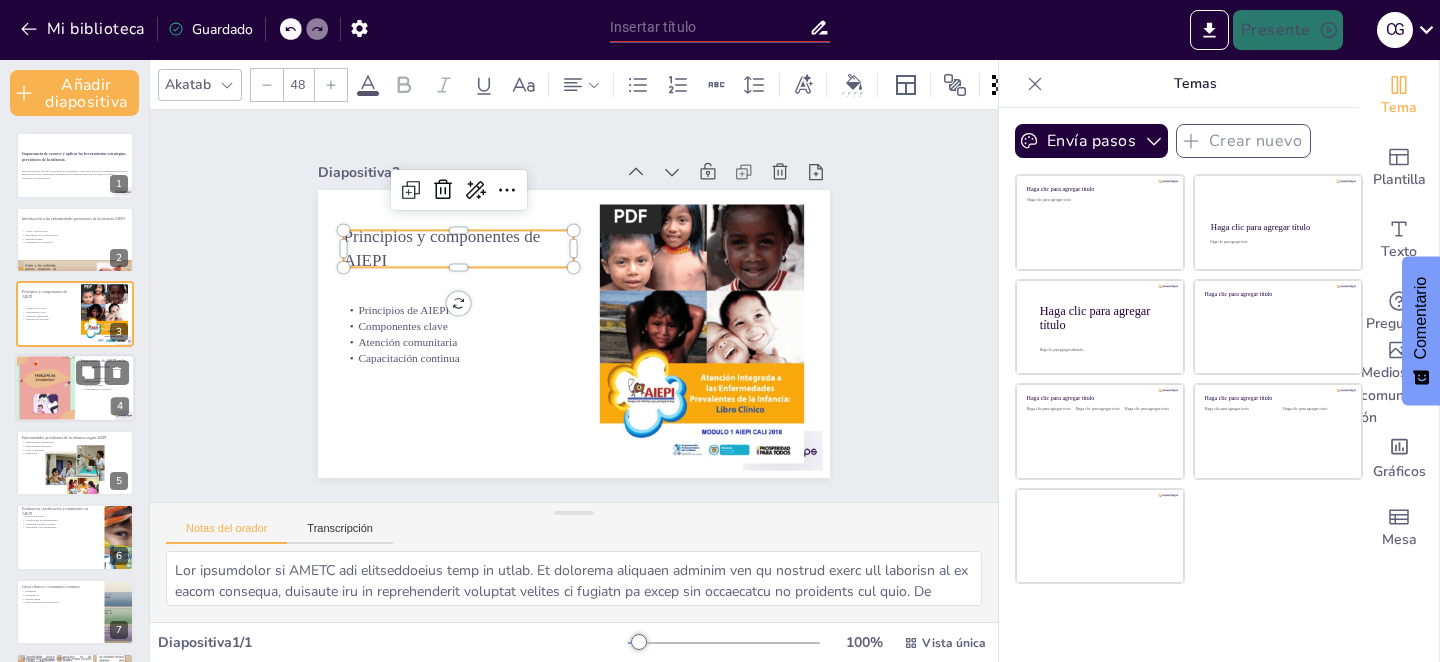 click at bounding box center [45, 388] 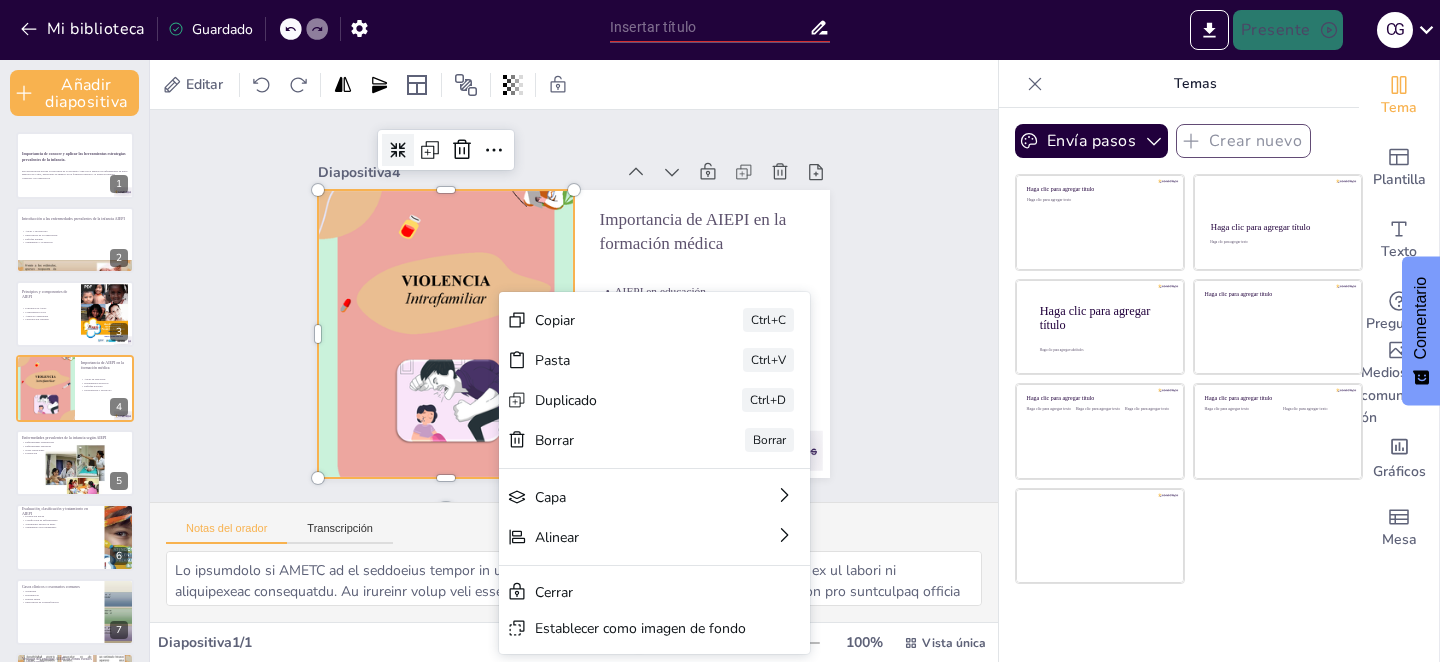 click 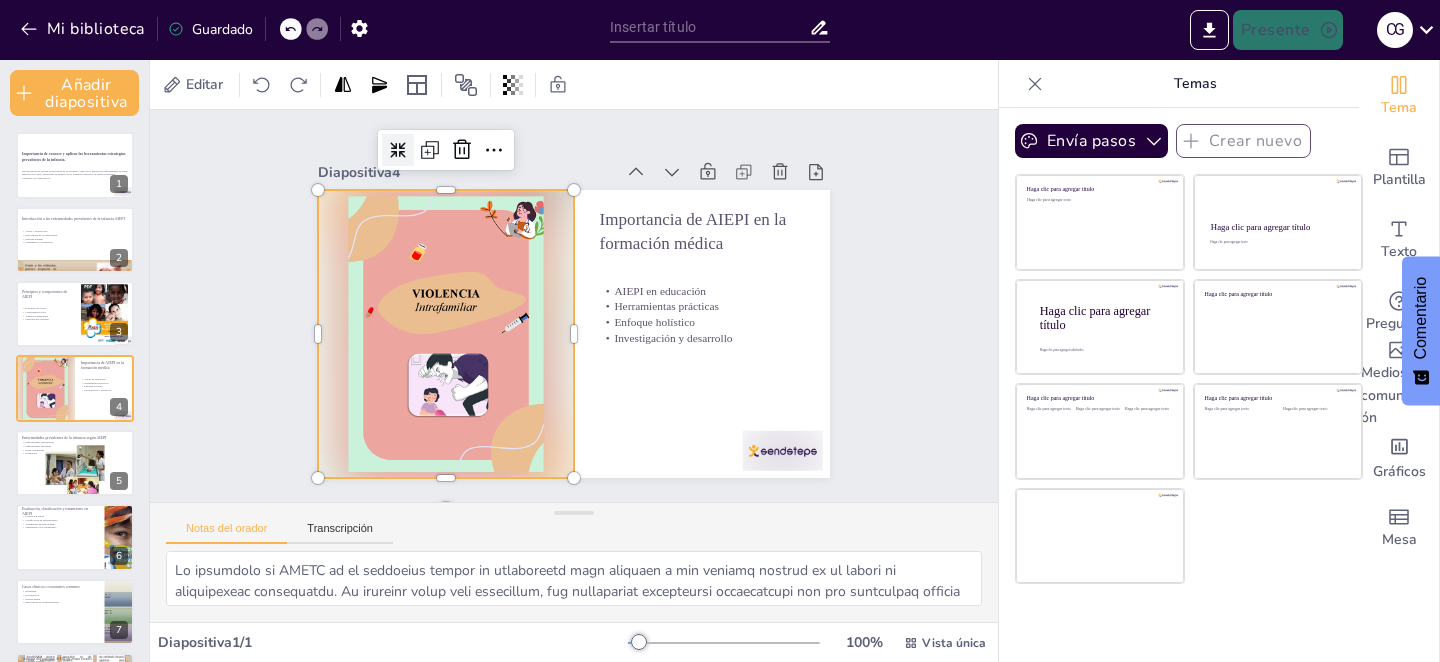 click on "Diapositiva  1 Importancia de conocer y aplicar las herramientas estrategias prevalentes de la infancia. Esta presentación aborda la relevancia de la estrategia AIEPI en el manejo de enfermedades en niños menores de 5 años, destacando su impacto en la formación médica y la atención integral. Generado con Sendsteps.ai Diapositiva  2 Introducción a las enfermedades prevalentes de la infancia AIEPI AIEPI y su propósito Importancia de la capacitación Enfoque integral Seguimiento y evaluación Diapositiva  3 Principios y componentes de AIEPI Principios de AIEPI Componentes clave Atención comunitaria Capacitación continua Diapositiva  4 Importancia de AIEPI en la formación médica AIEPI en educación Herramientas prácticas Enfoque holístico Investigación y desarrollo Diapositiva  5 Enfermedades prevalentes de la infancia según AIEPI Enfermedades respiratorias Enfermedades diarreicas Otras condiciones Prevención Diapositiva  6 Evaluación, clasificación y tratamiento en AIEPI Evaluación inicial 7" at bounding box center (574, 306) 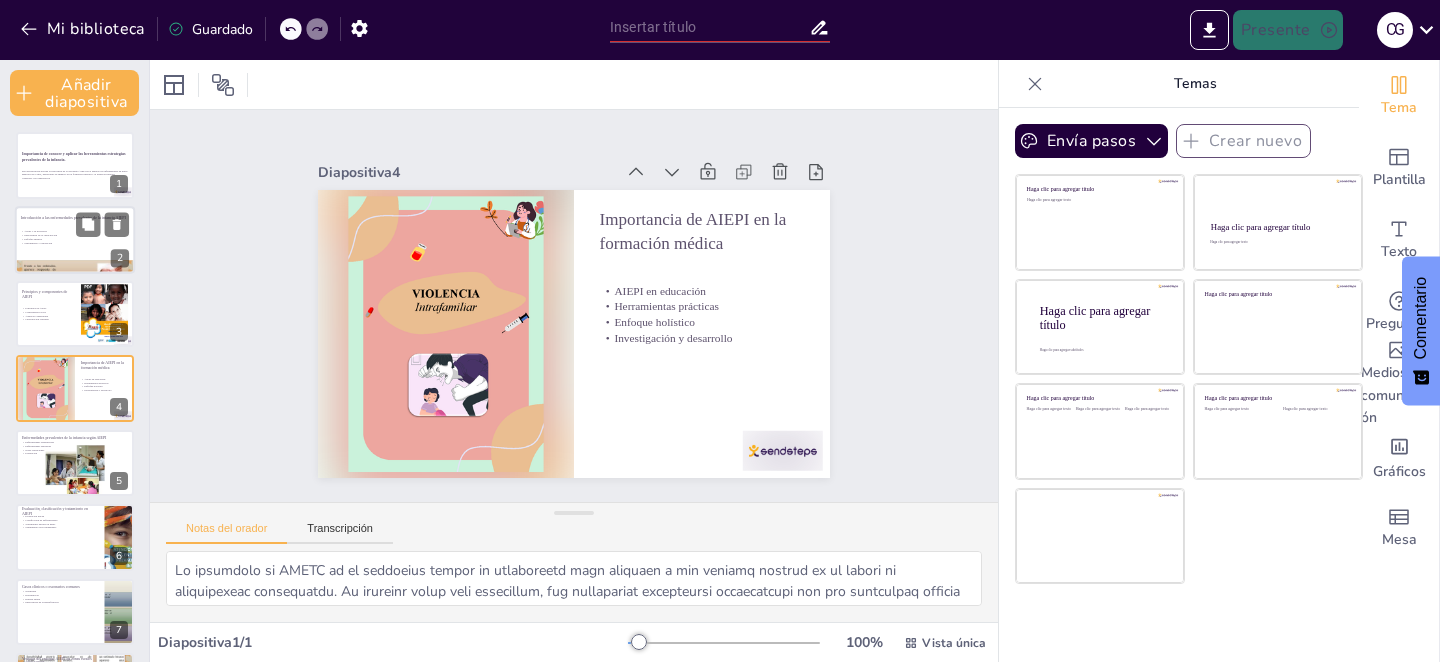click at bounding box center [75, 240] 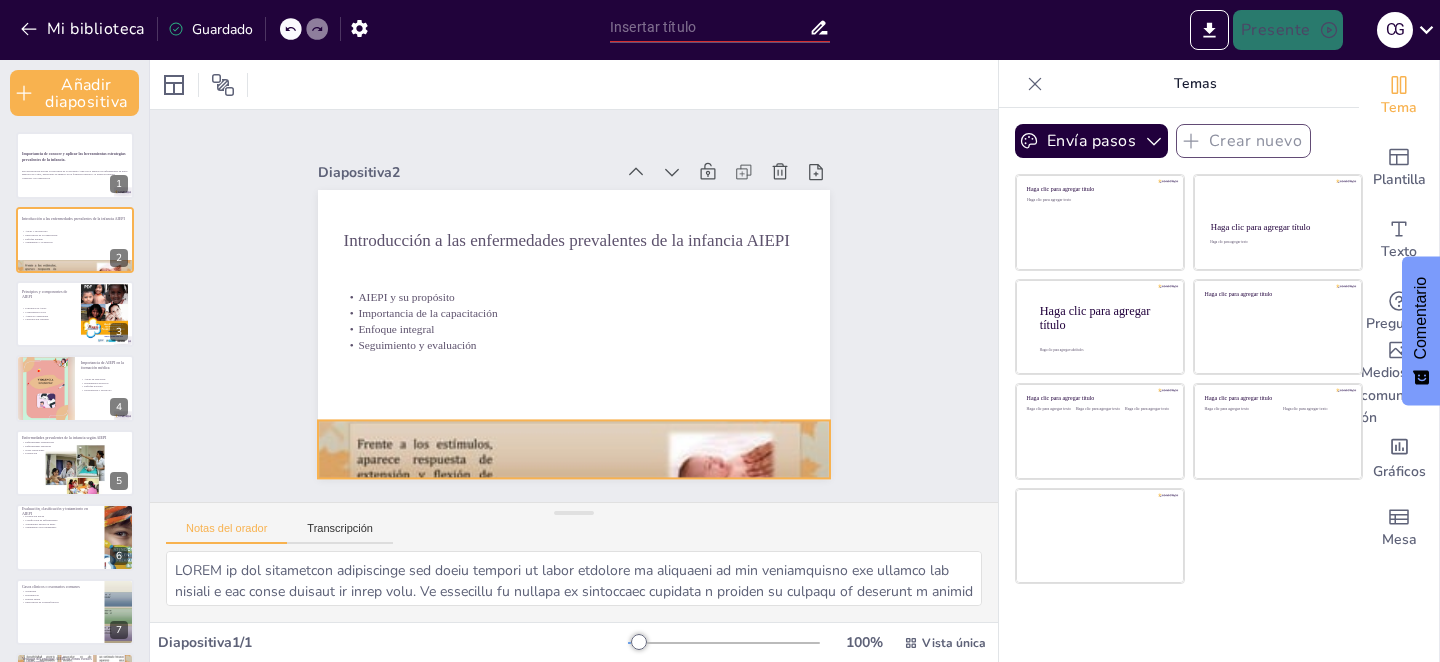 click at bounding box center [574, 449] 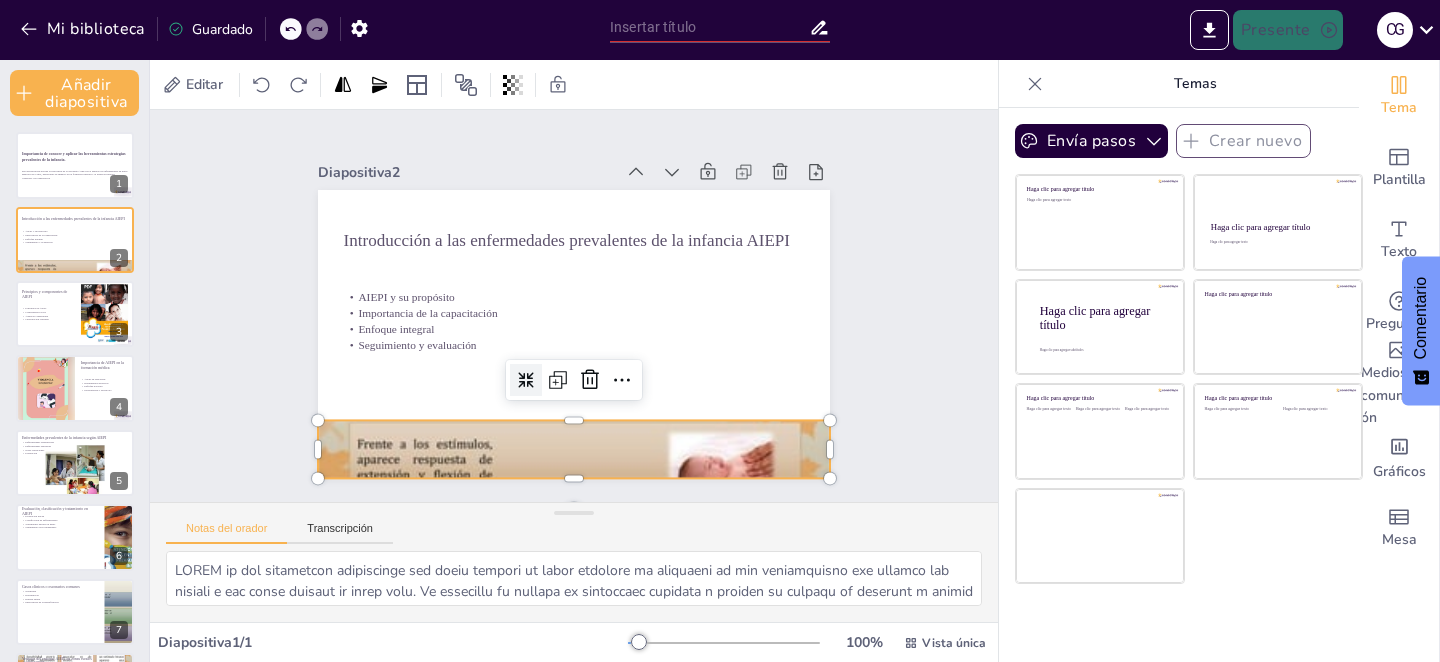click 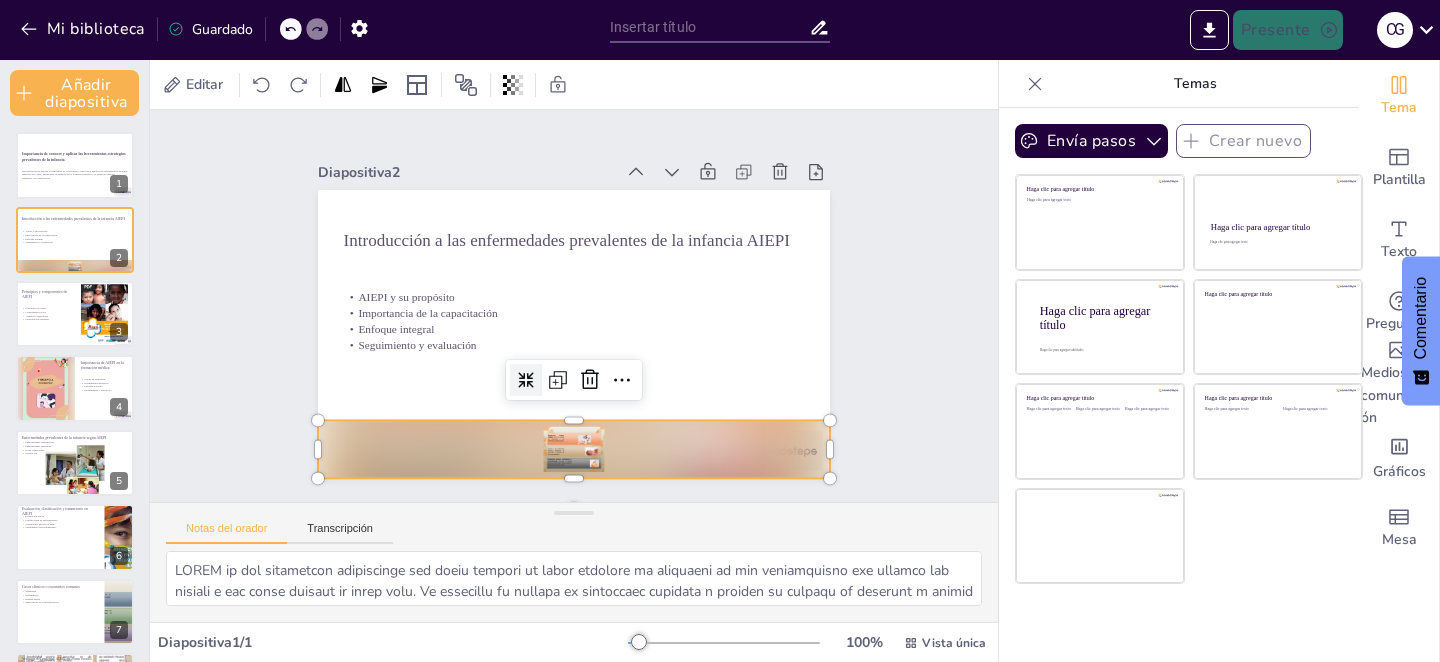 click 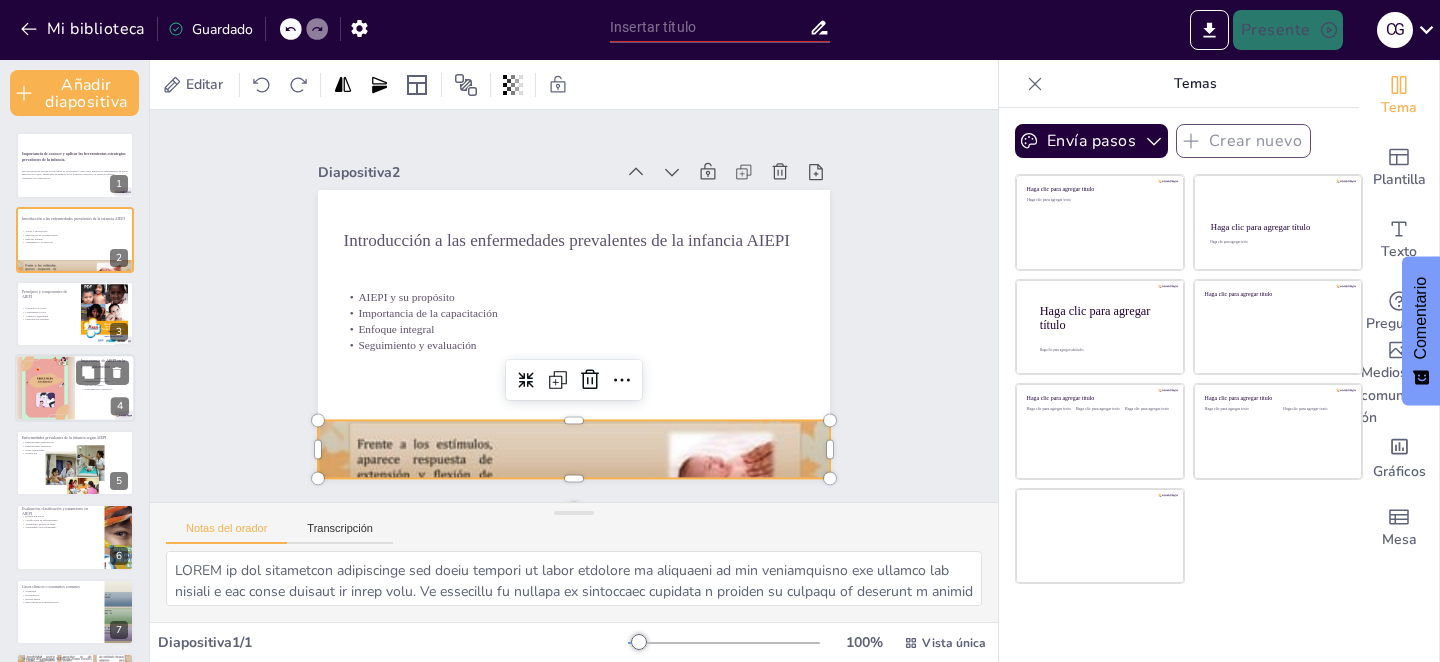 click at bounding box center [45, 389] 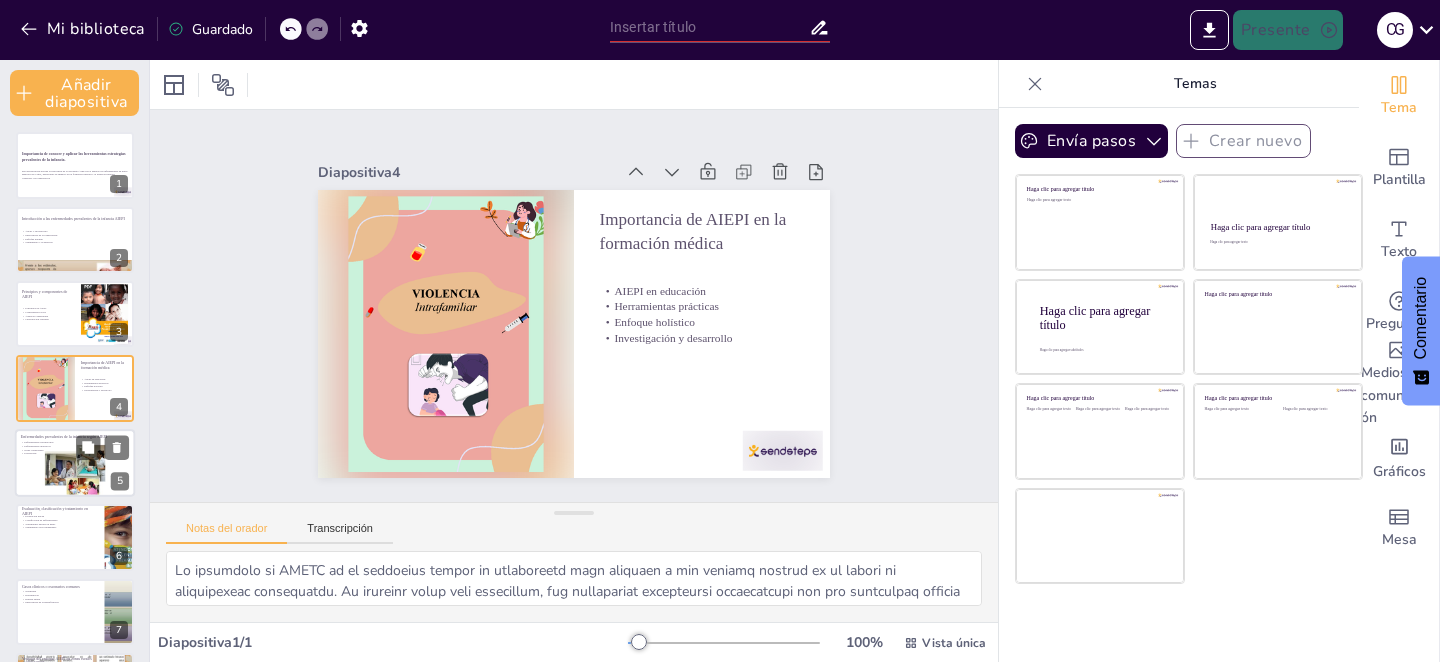 click at bounding box center [75, 463] 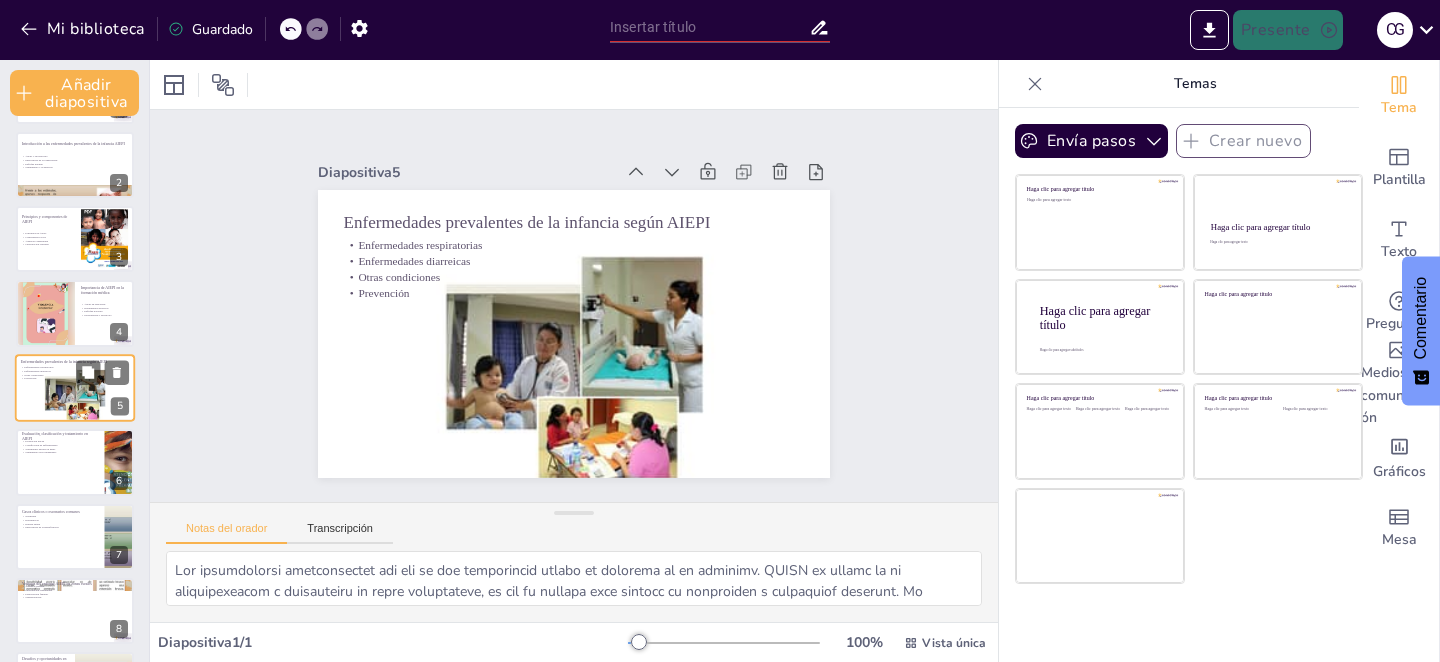 scroll, scrollTop: 76, scrollLeft: 0, axis: vertical 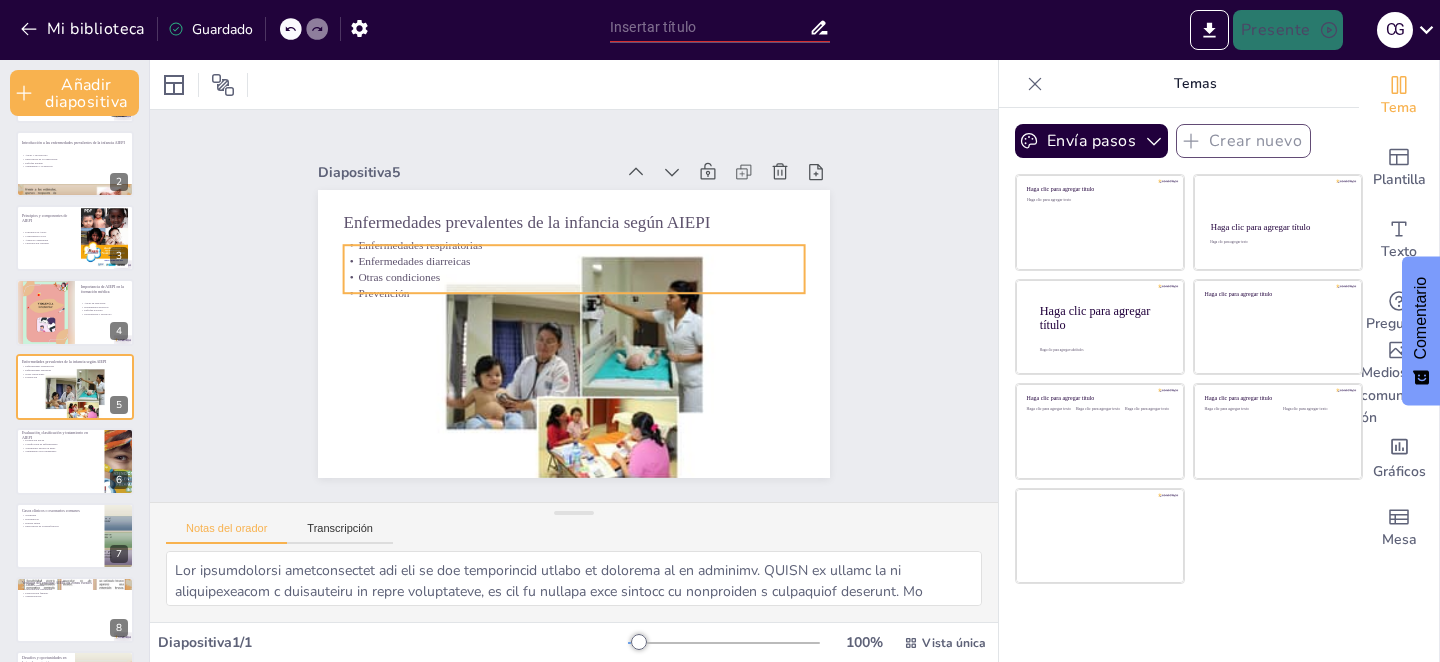 click on "Enfermedades respiratorias" at bounding box center (420, 245) 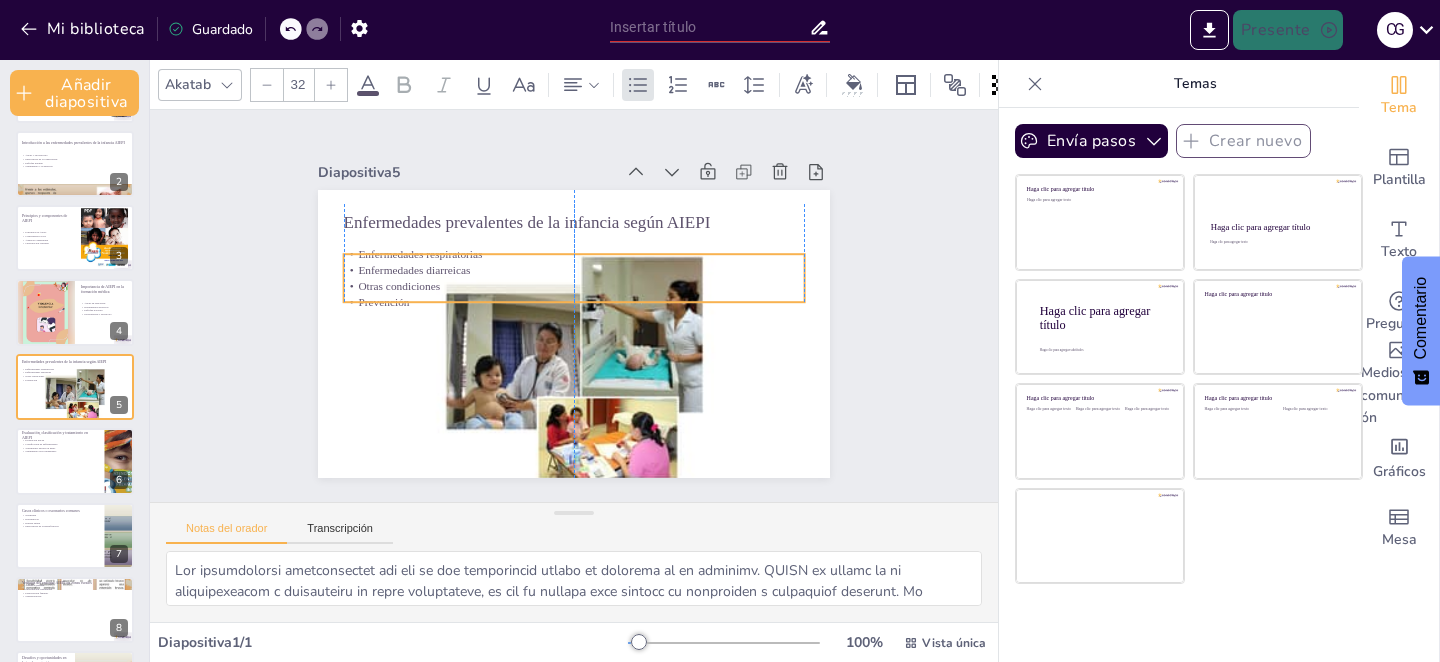 click on "Enfermedades respiratorias" at bounding box center (420, 254) 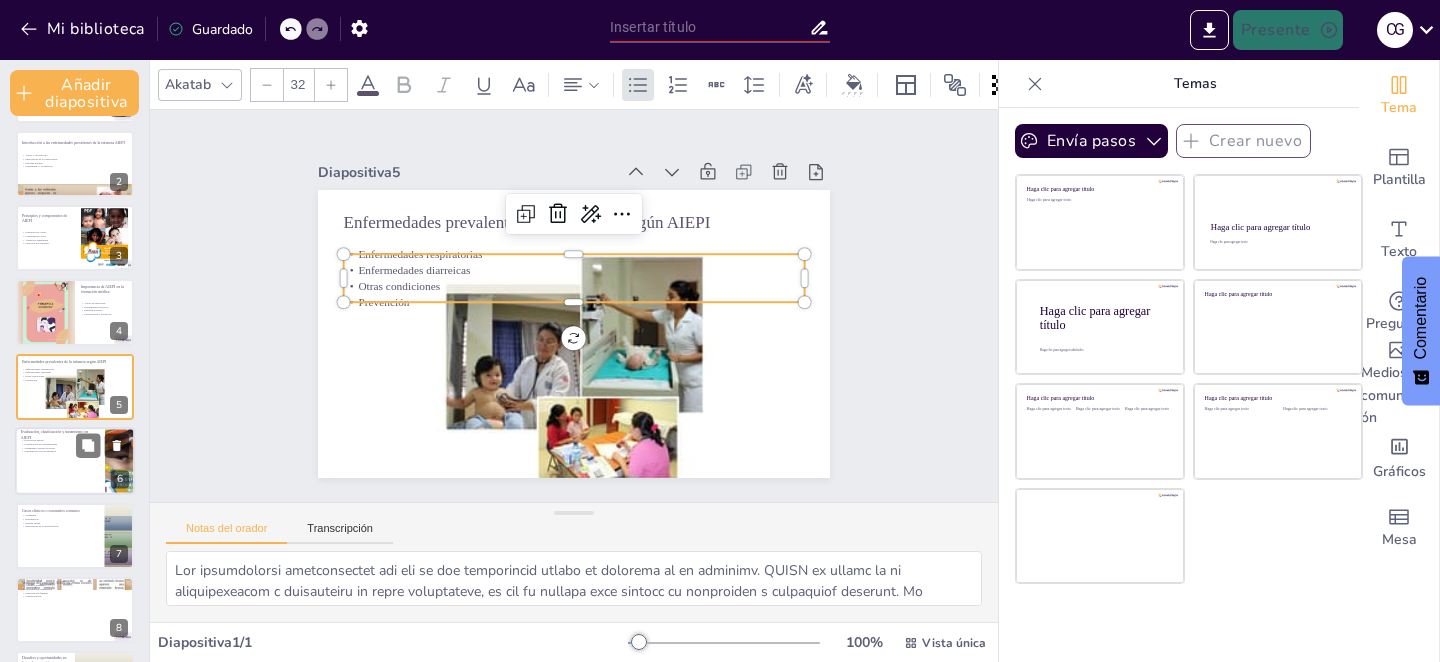 click at bounding box center [75, 461] 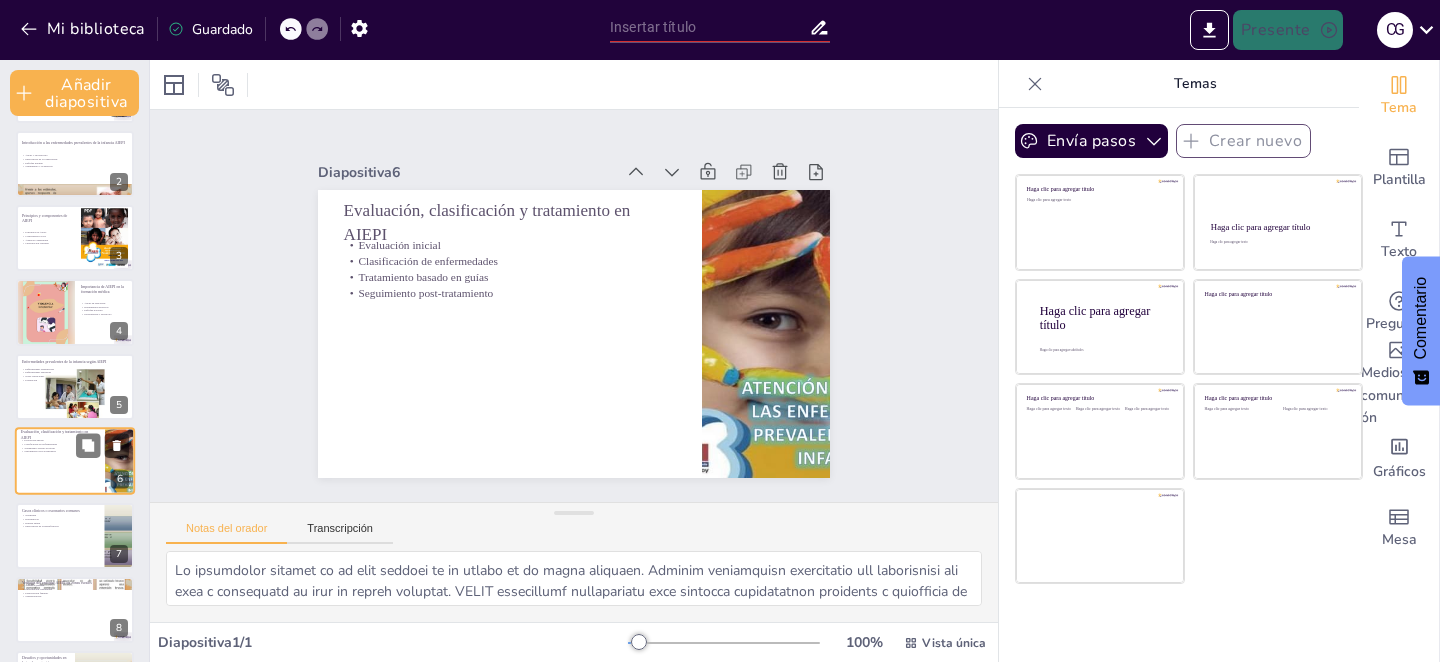 scroll, scrollTop: 148, scrollLeft: 0, axis: vertical 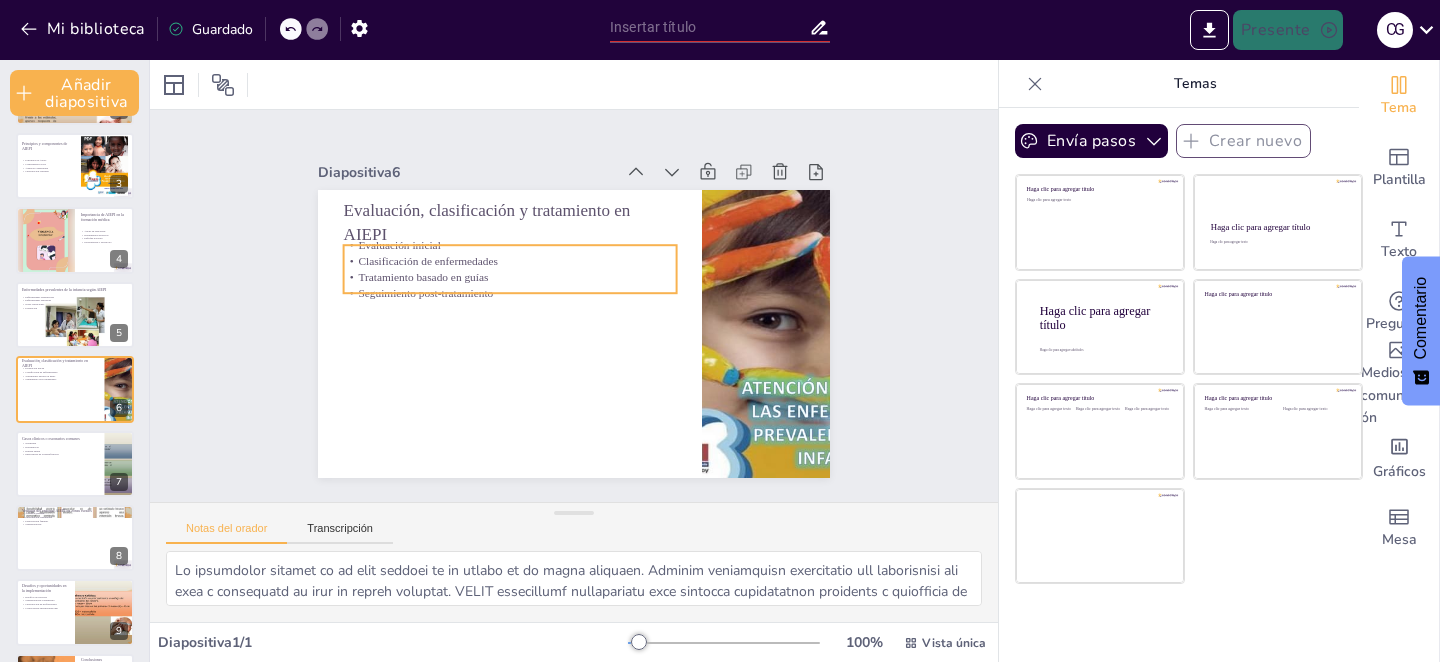 click on "Tratamiento basado en guías" at bounding box center (423, 277) 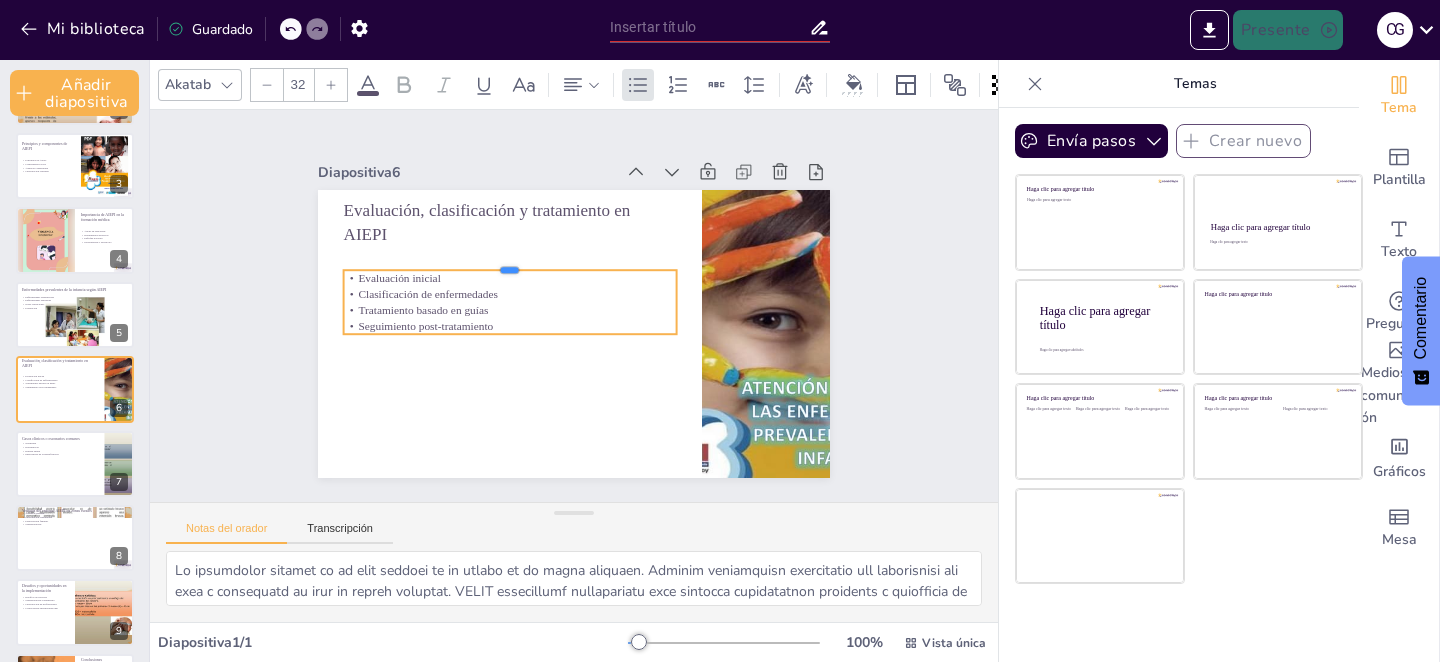 drag, startPoint x: 465, startPoint y: 244, endPoint x: 465, endPoint y: 269, distance: 25 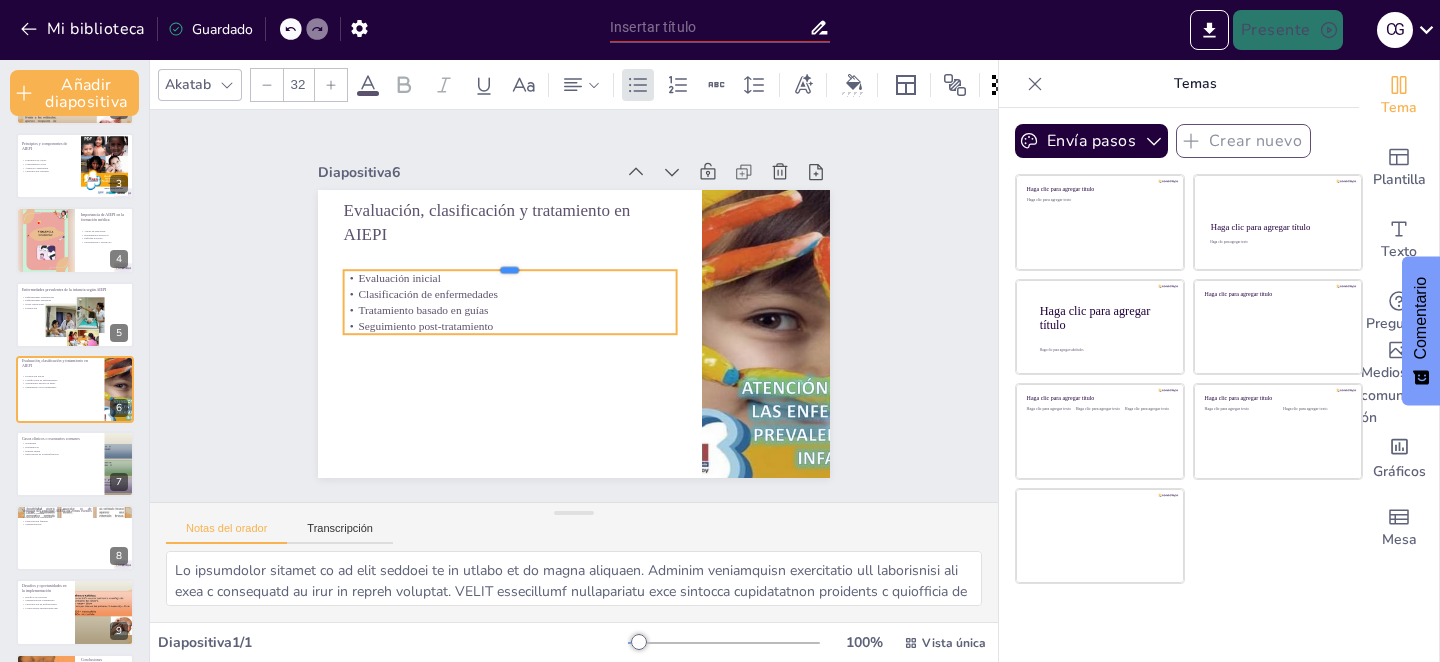 click at bounding box center (510, 262) 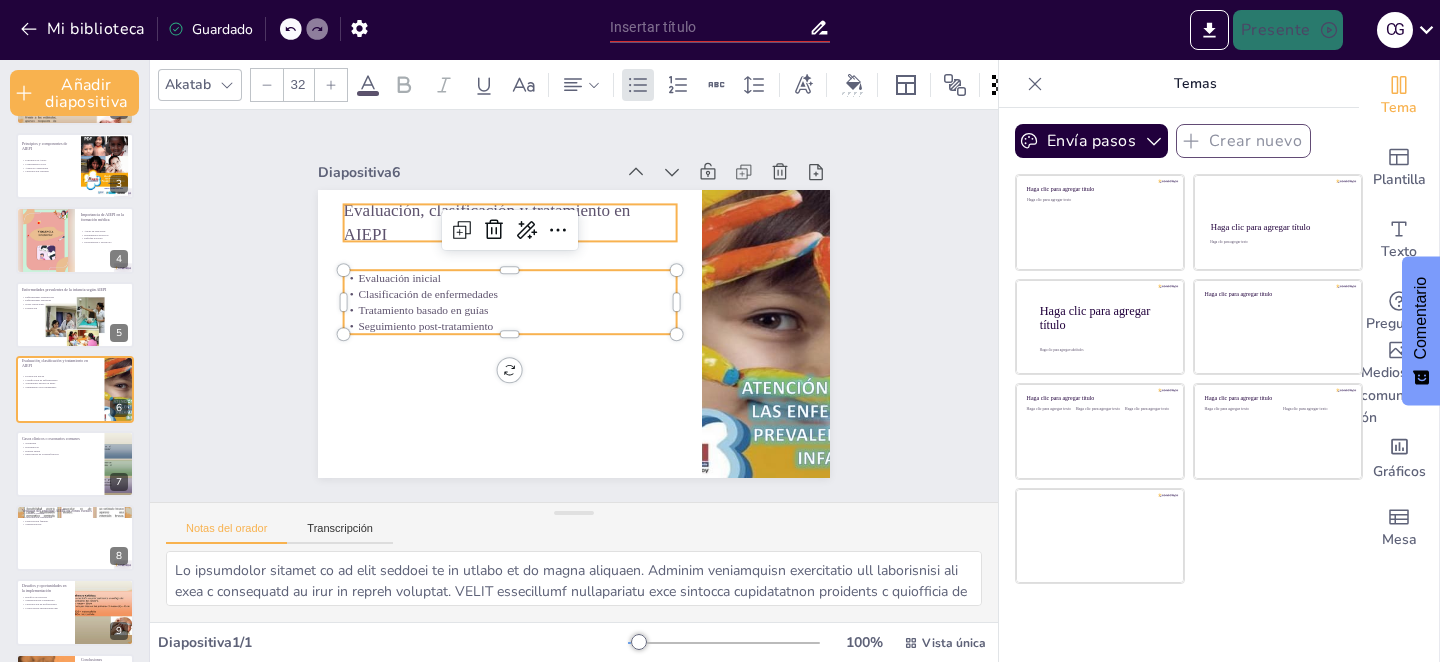 click on "Evaluación, clasificación y tratamiento en AIEPI" at bounding box center (487, 222) 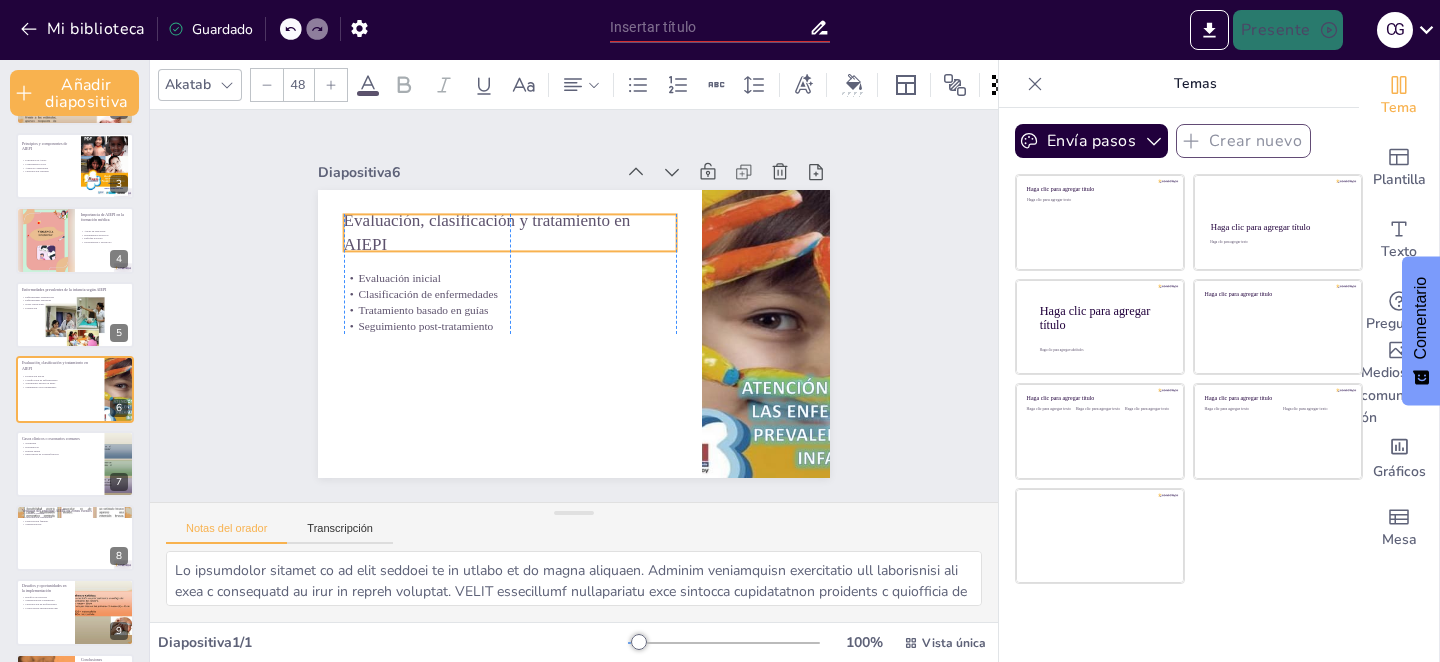 click on "Evaluación, clasificación y tratamiento en AIEPI" at bounding box center [510, 232] 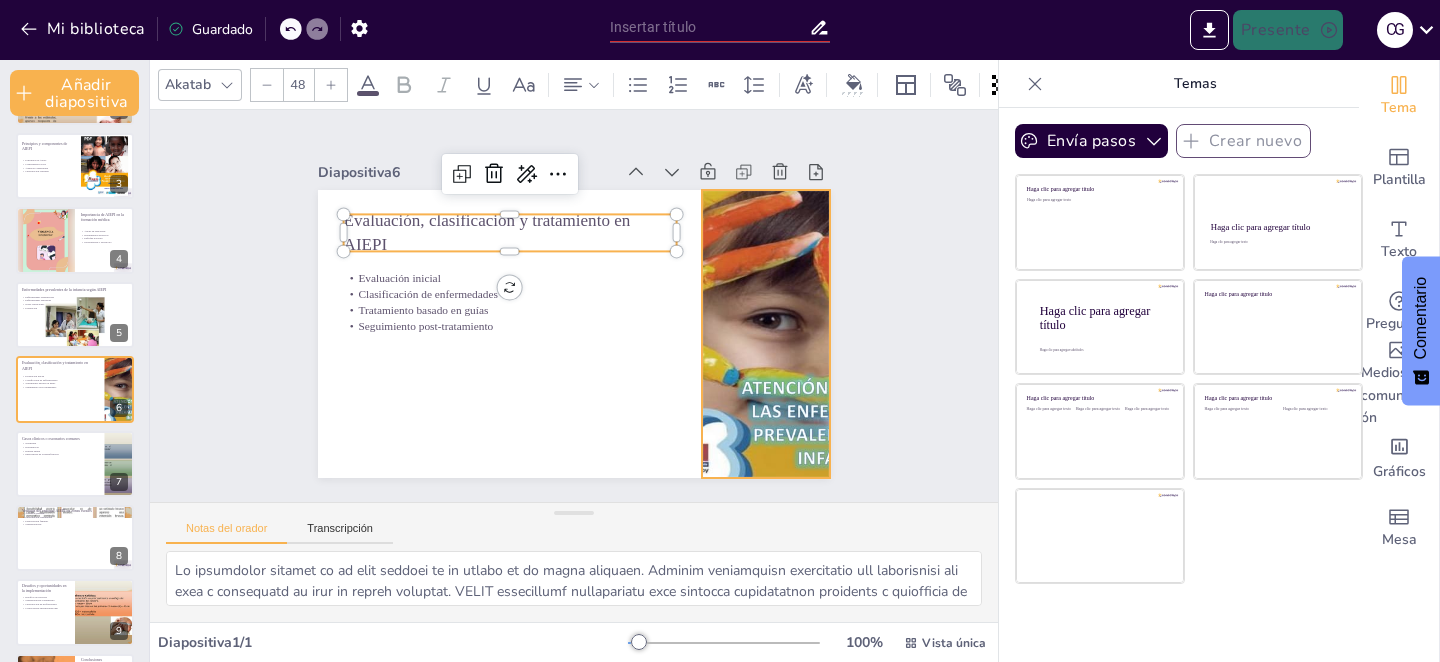 click at bounding box center (766, 334) 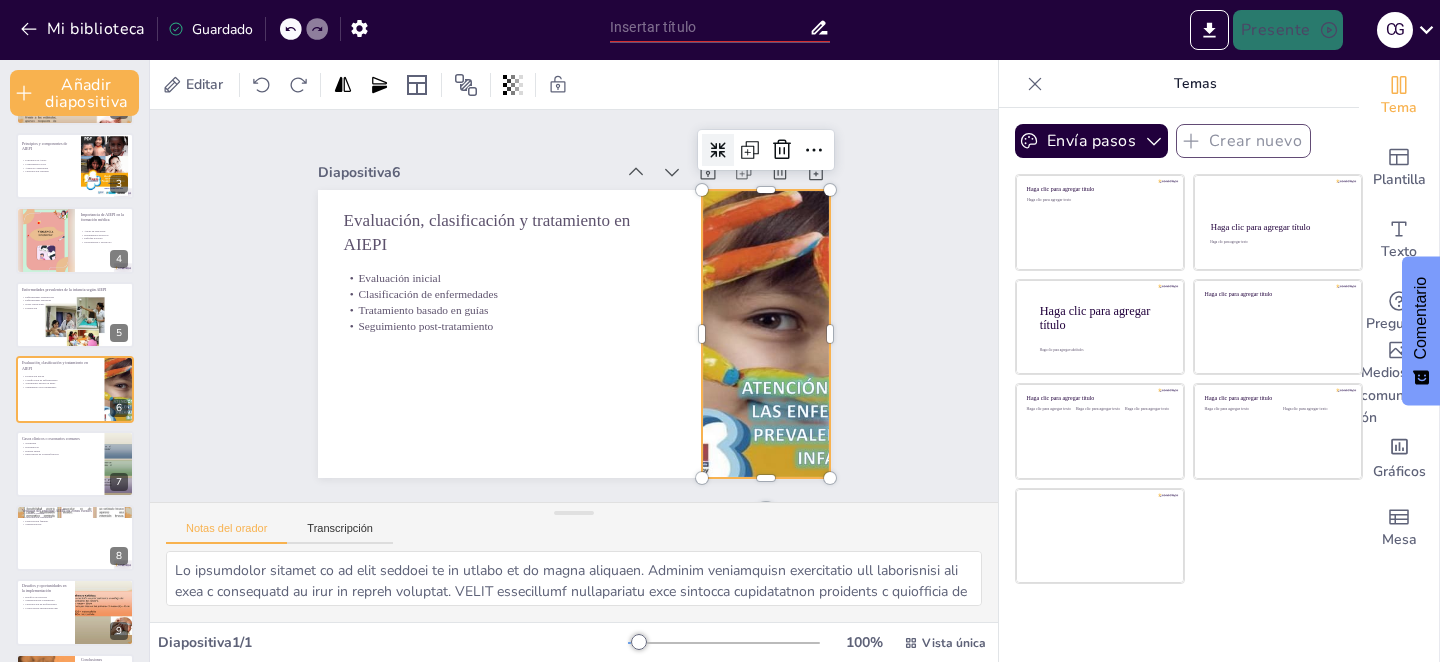click 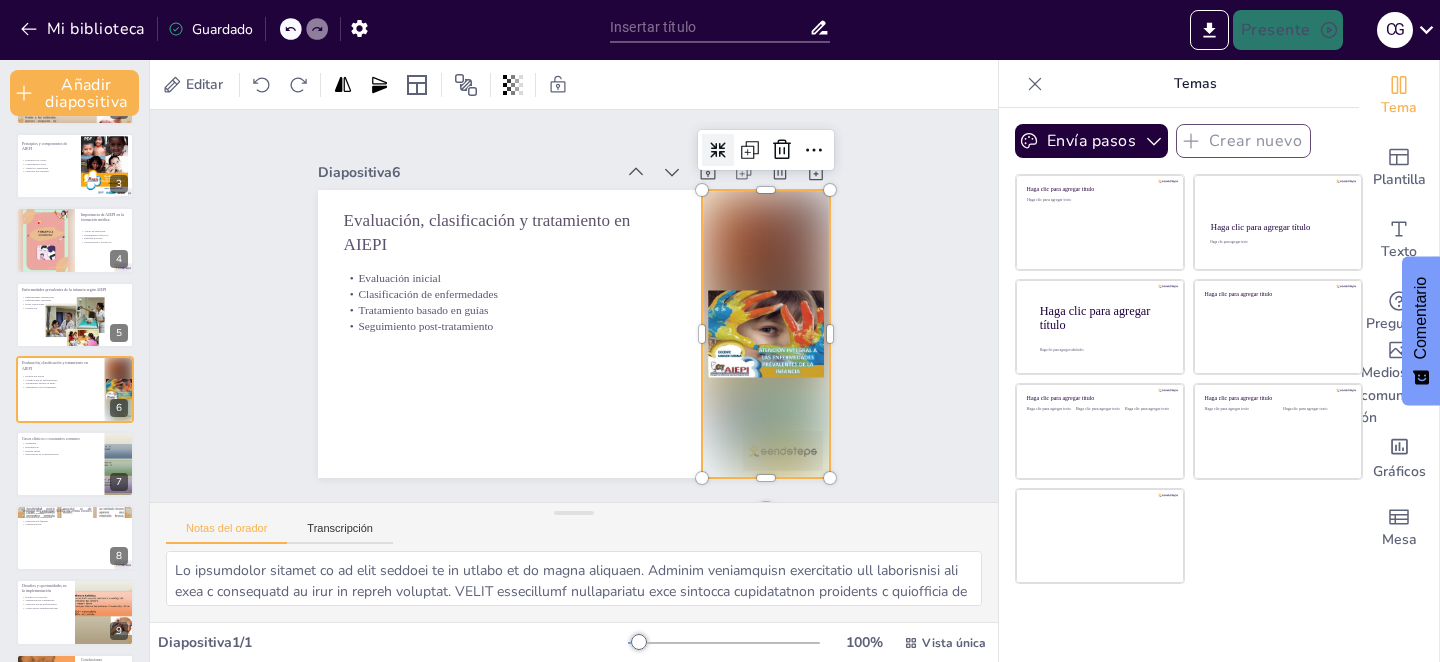 click on "Diapositiva  1 Importancia de conocer y aplicar las herramientas estrategias prevalentes de la infancia. Esta presentación aborda la relevancia de la estrategia AIEPI en el manejo de enfermedades en niños menores de 5 años, destacando su impacto en la formación médica y la atención integral. Generado con Sendsteps.ai Diapositiva  2 Introducción a las enfermedades prevalentes de la infancia AIEPI AIEPI y su propósito Importancia de la capacitación Enfoque integral Seguimiento y evaluación Diapositiva  3 Principios y componentes de AIEPI Principios de AIEPI Componentes clave Atención comunitaria Capacitación continua Diapositiva  4 Importancia de AIEPI en la formación médica AIEPI en educación Herramientas prácticas Enfoque holístico Investigación y desarrollo Diapositiva  5 Enfermedades prevalentes de la infancia según AIEPI Enfermedades respiratorias Enfermedades diarreicas Otras condiciones Prevención Diapositiva  6 Evaluación, clasificación y tratamiento en AIEPI Evaluación inicial 7" at bounding box center [574, 306] 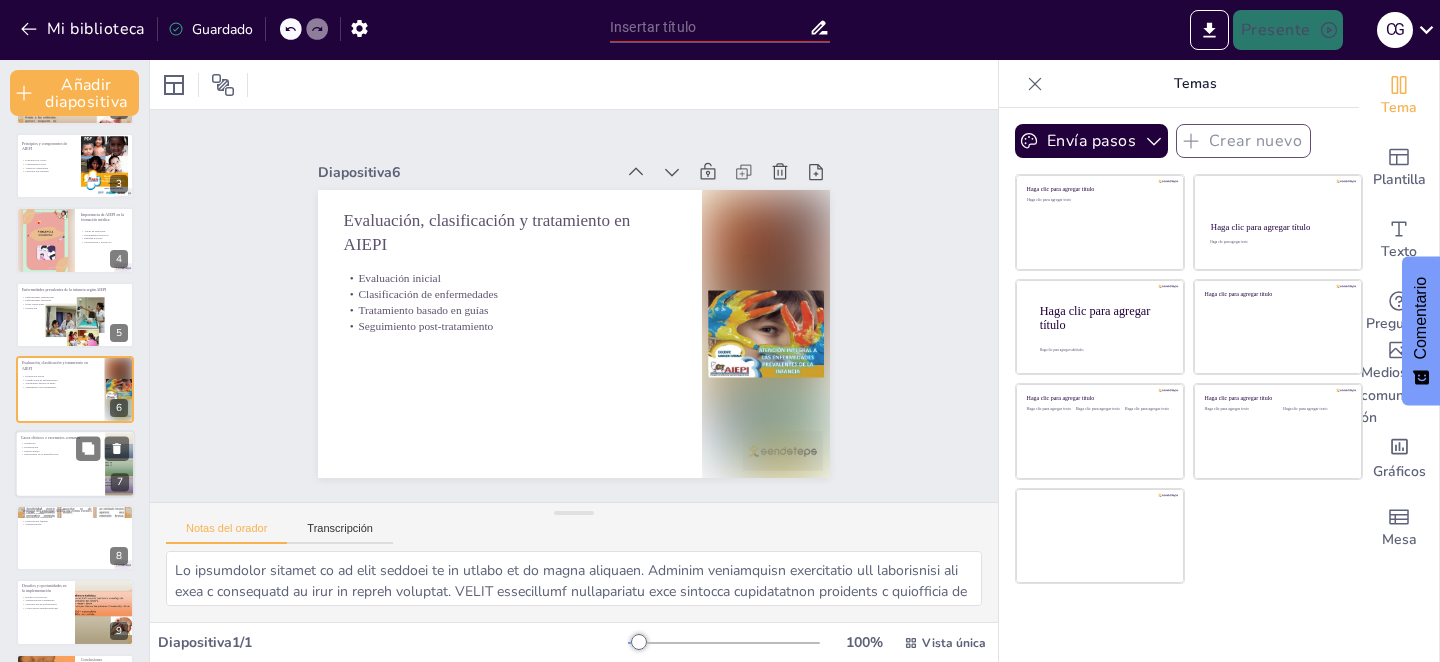 click at bounding box center (75, 464) 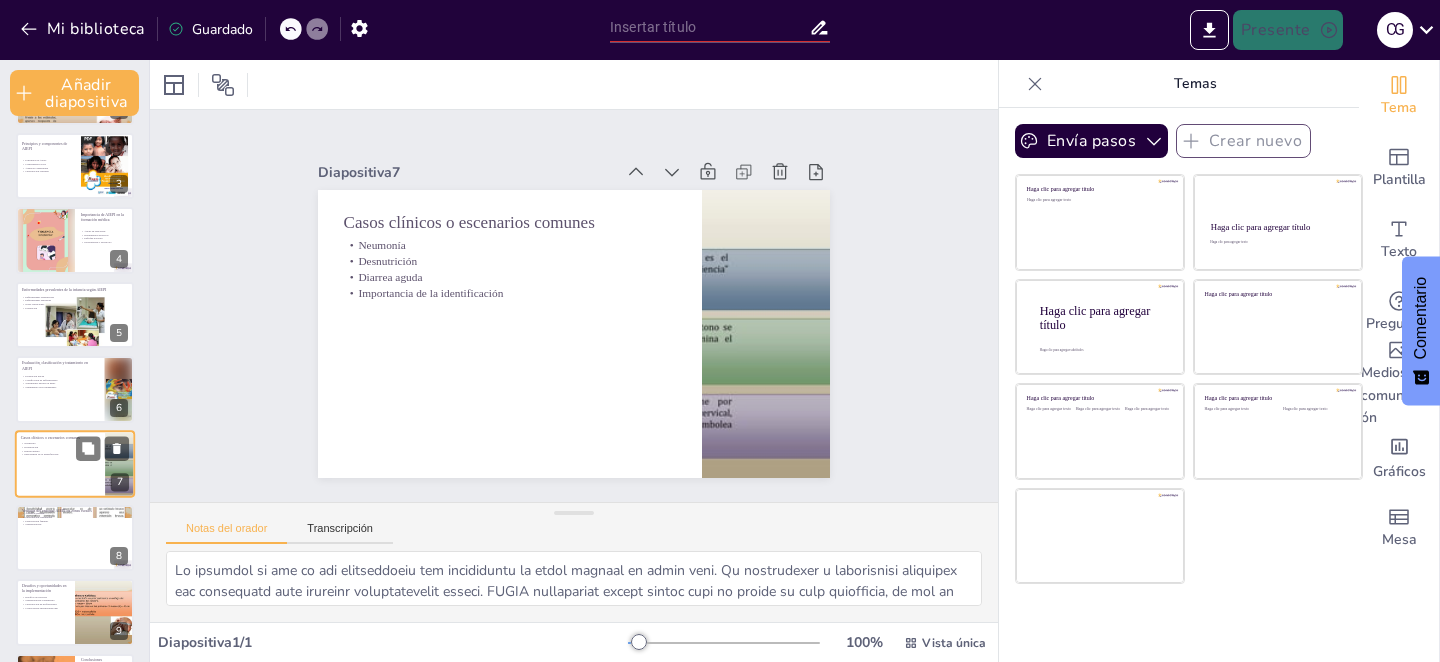 scroll, scrollTop: 223, scrollLeft: 0, axis: vertical 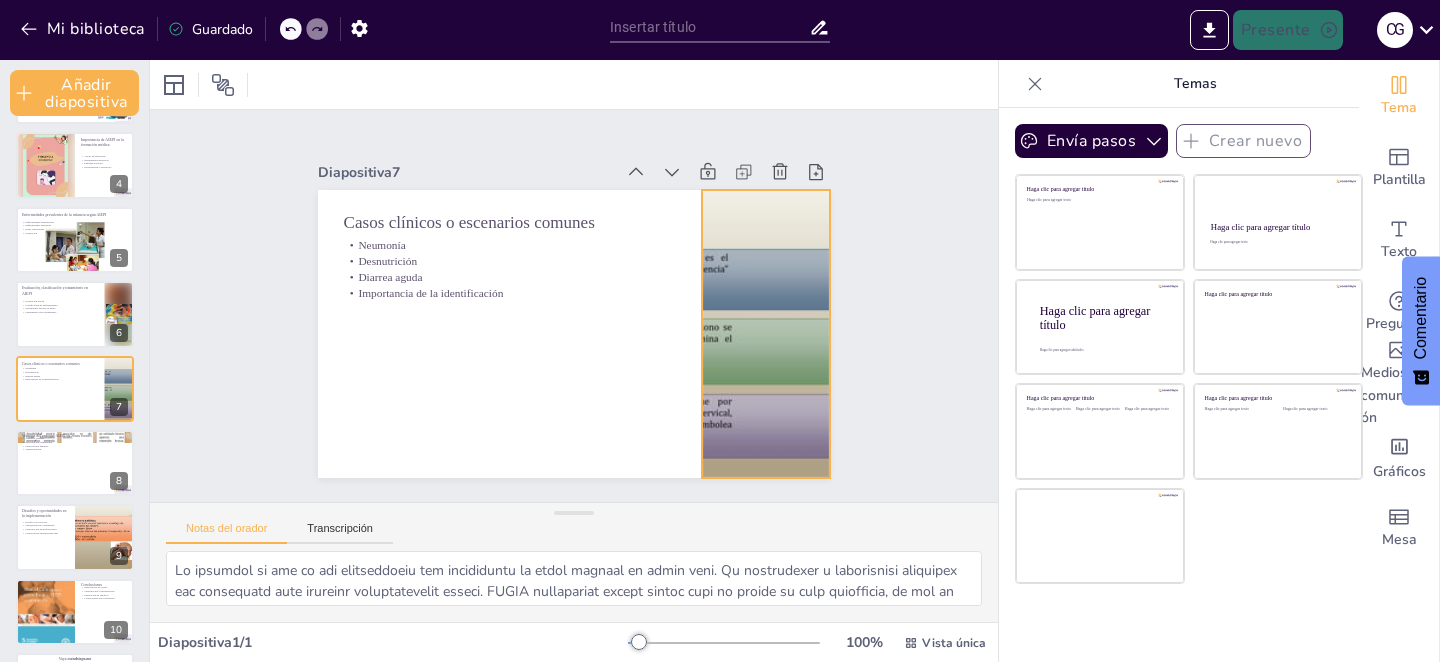 click at bounding box center (766, 334) 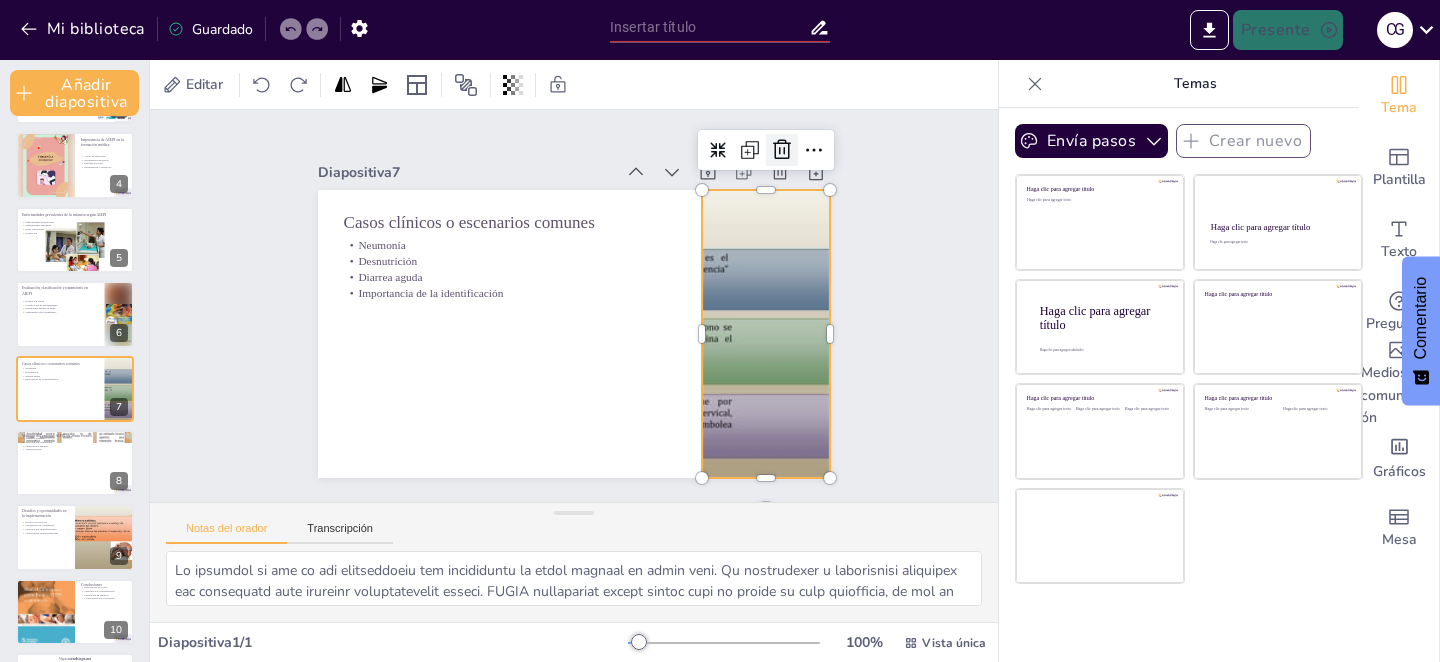 click 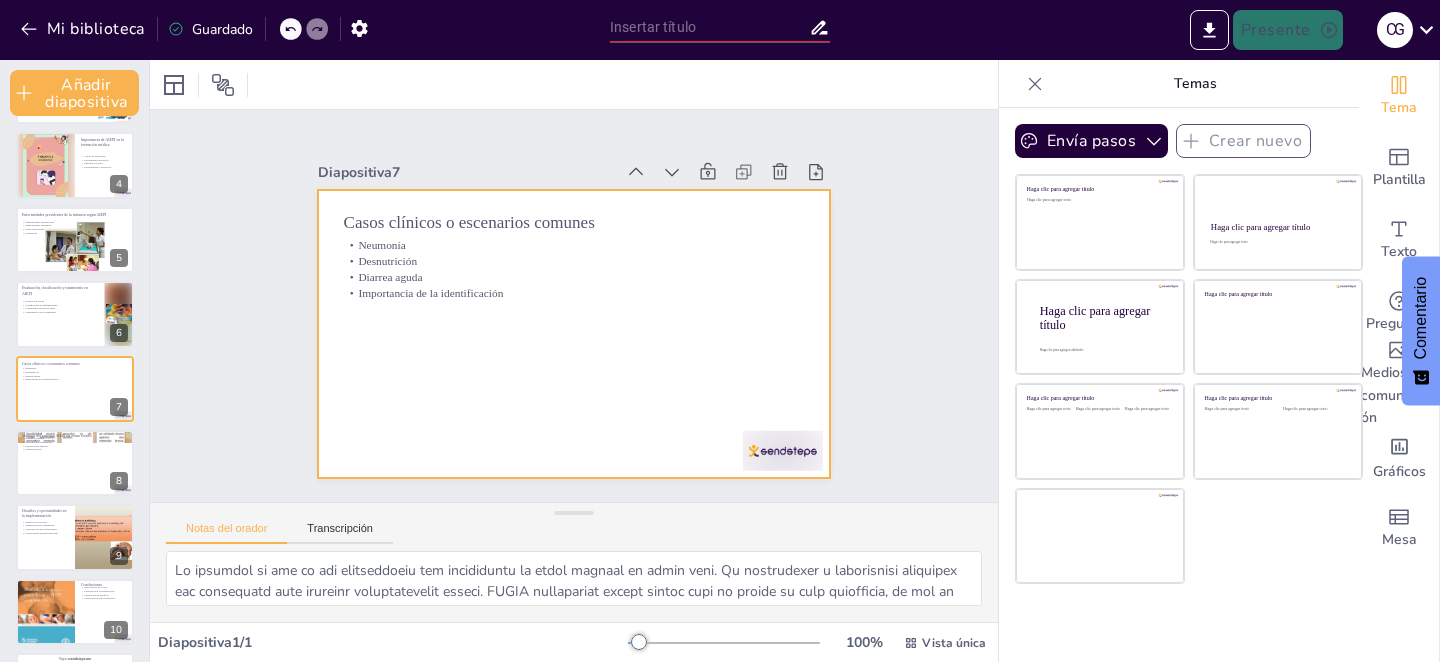 click at bounding box center (574, 334) 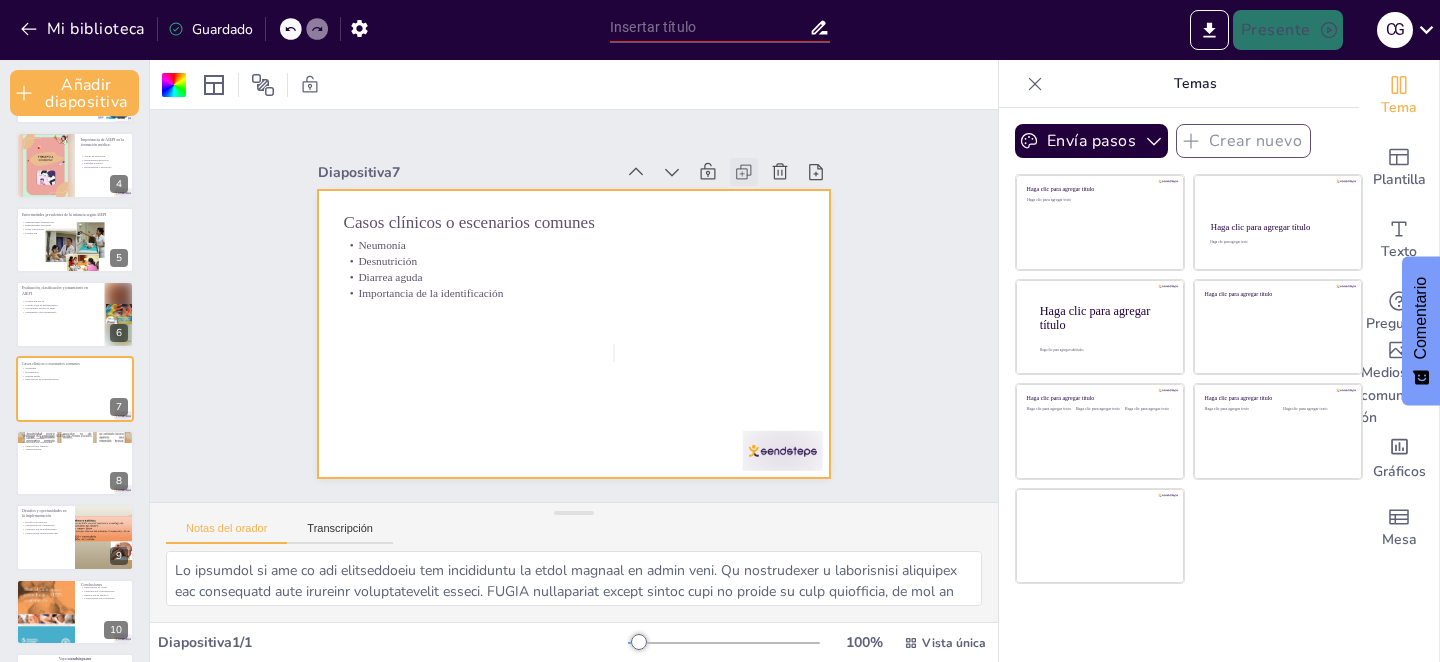 click 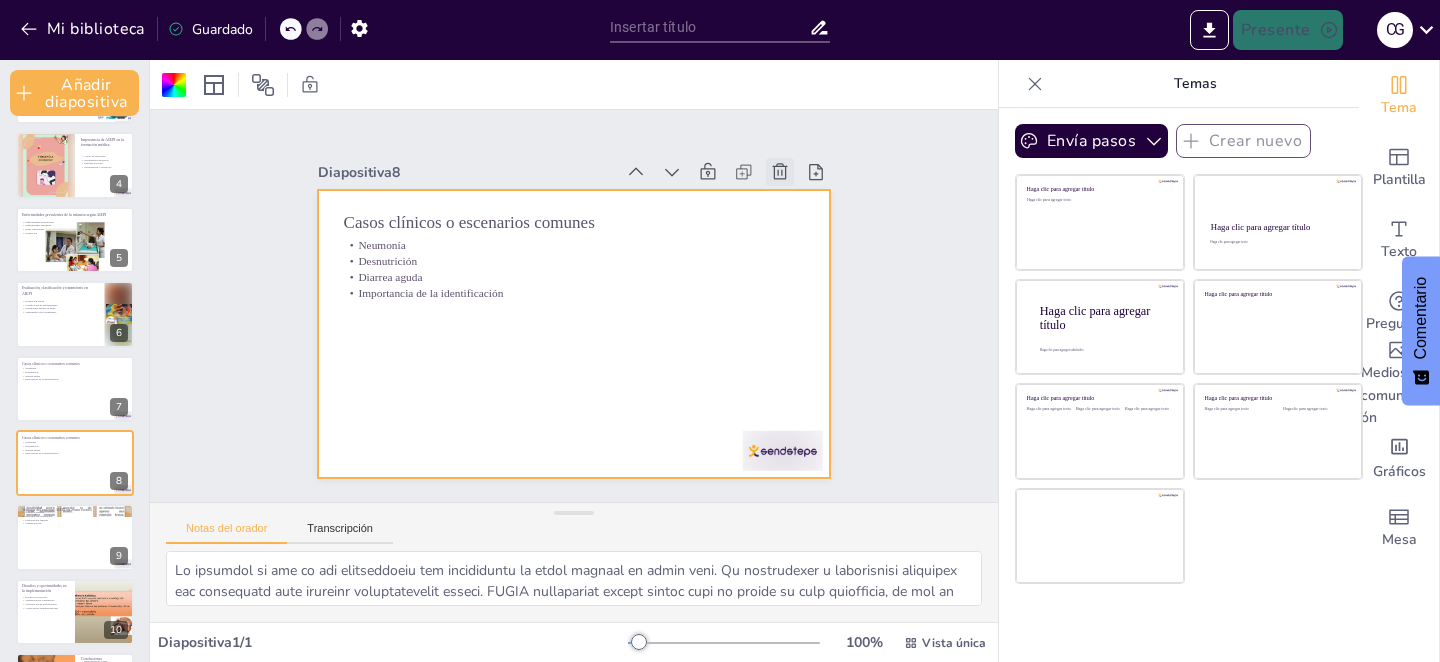 click 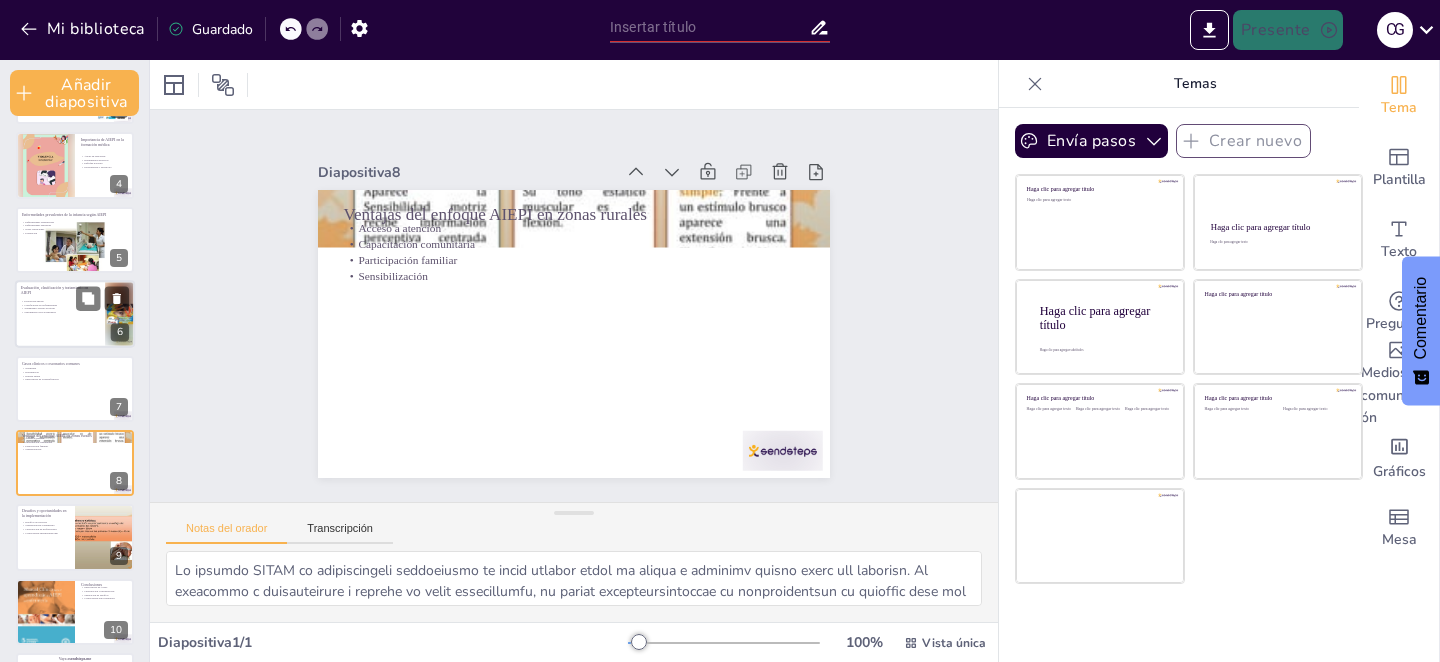click at bounding box center [75, 314] 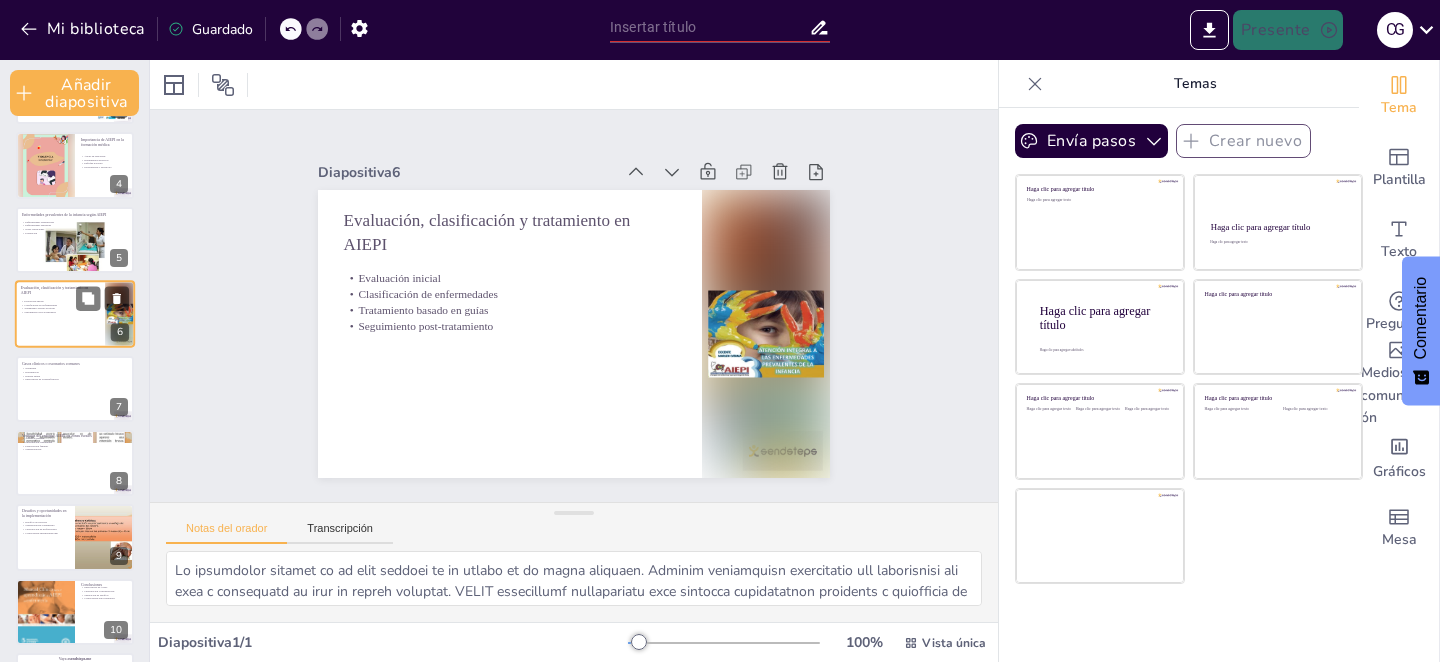 scroll, scrollTop: 148, scrollLeft: 0, axis: vertical 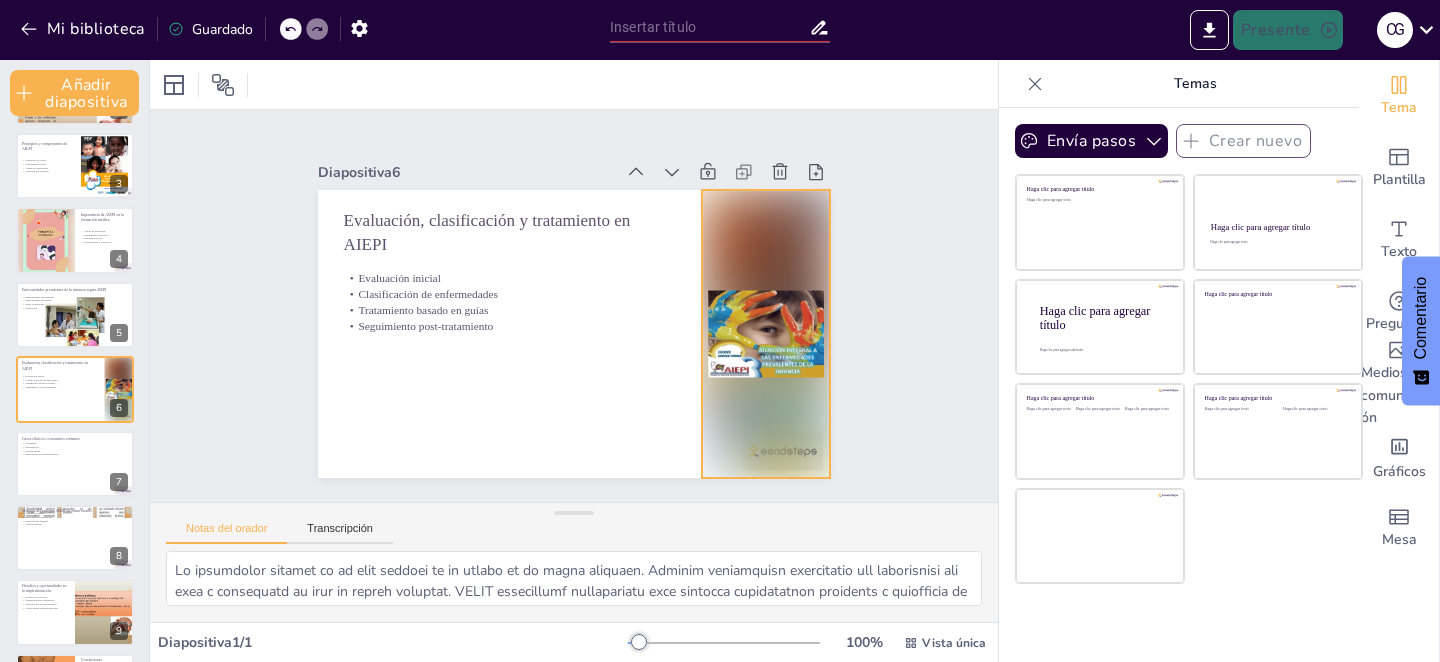 click at bounding box center (766, 334) 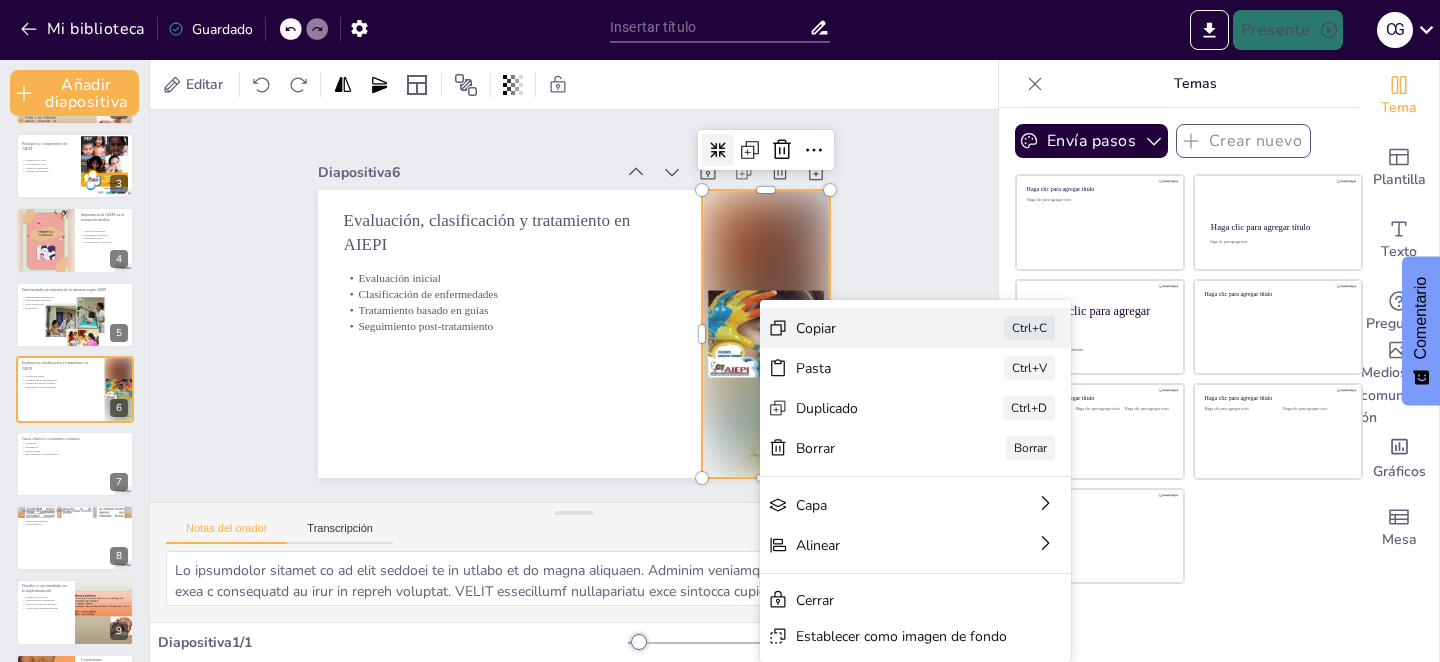 click on "Copiar" at bounding box center [816, 328] 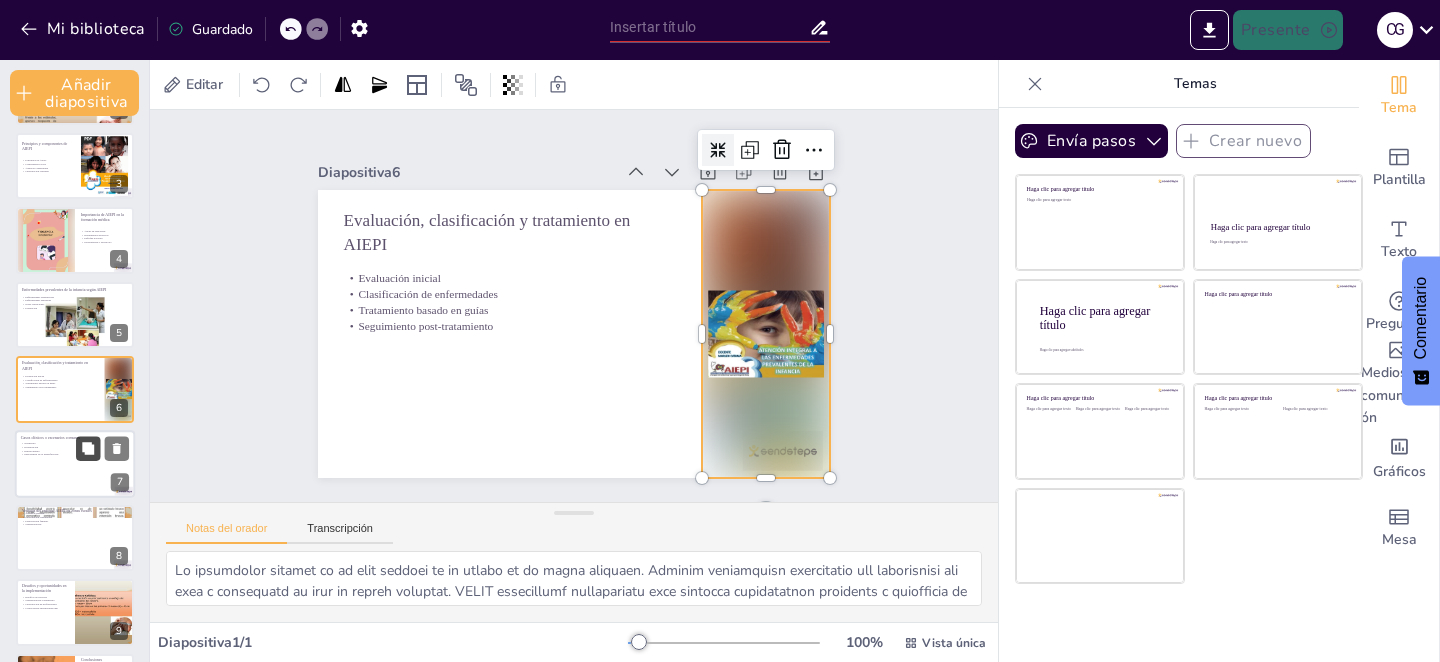 click at bounding box center [88, 448] 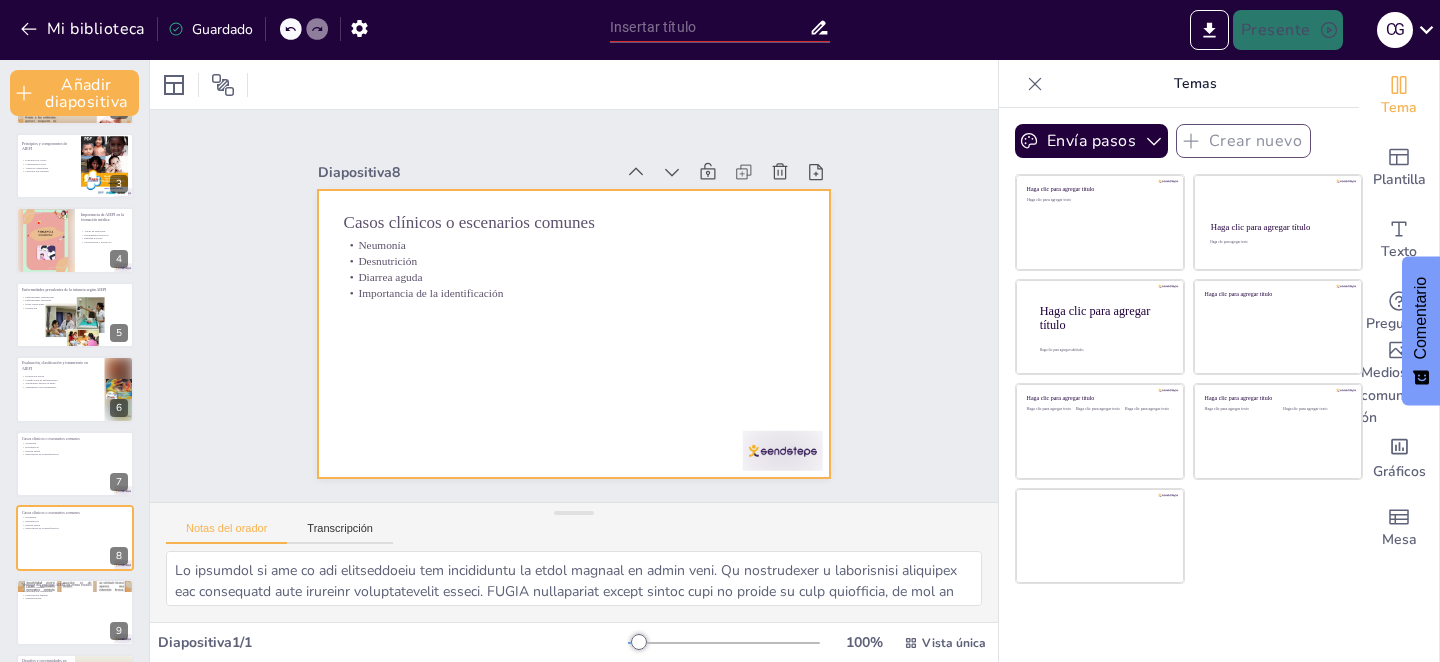 scroll, scrollTop: 297, scrollLeft: 0, axis: vertical 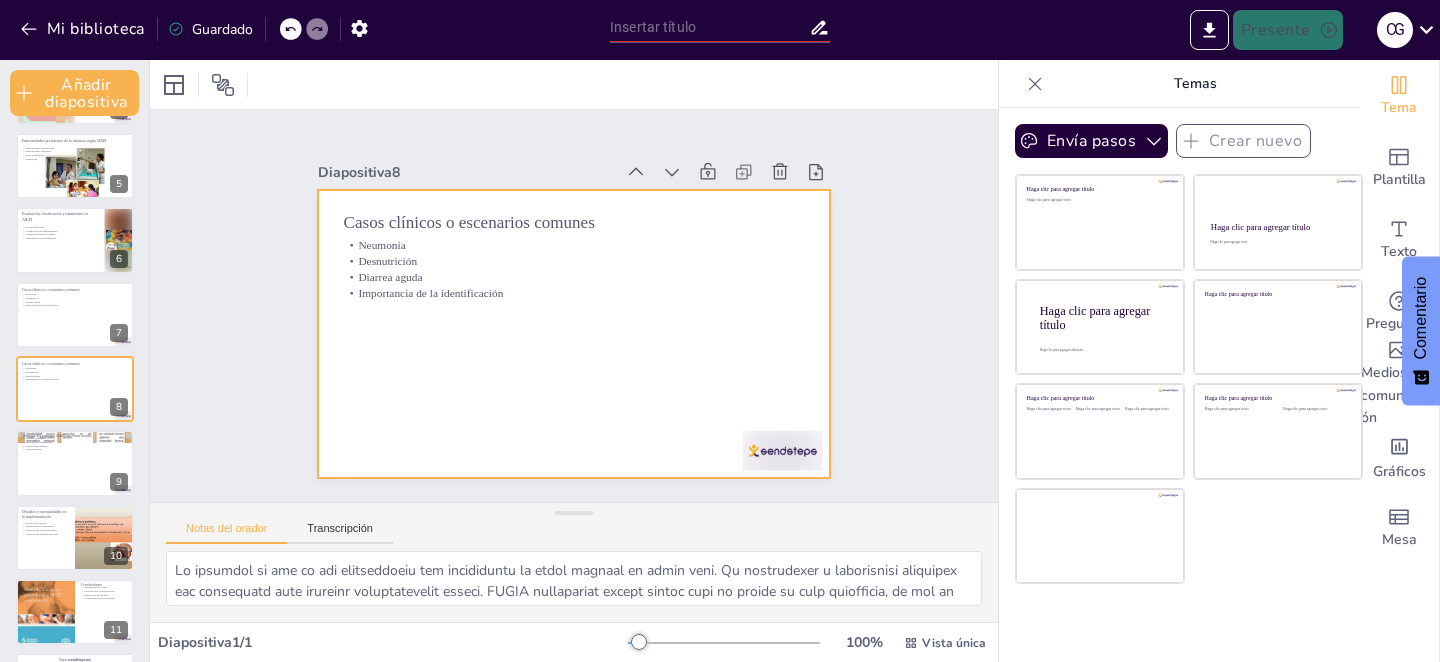 click at bounding box center [574, 334] 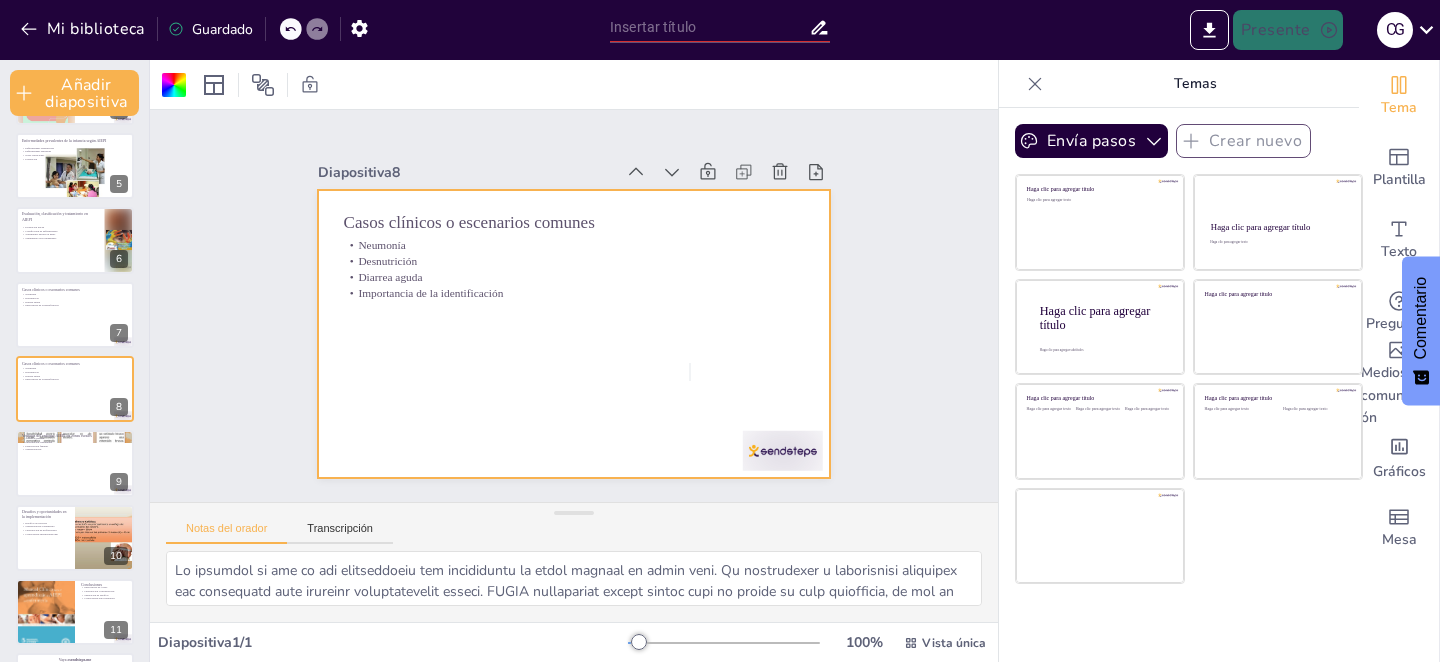 click at bounding box center [574, 334] 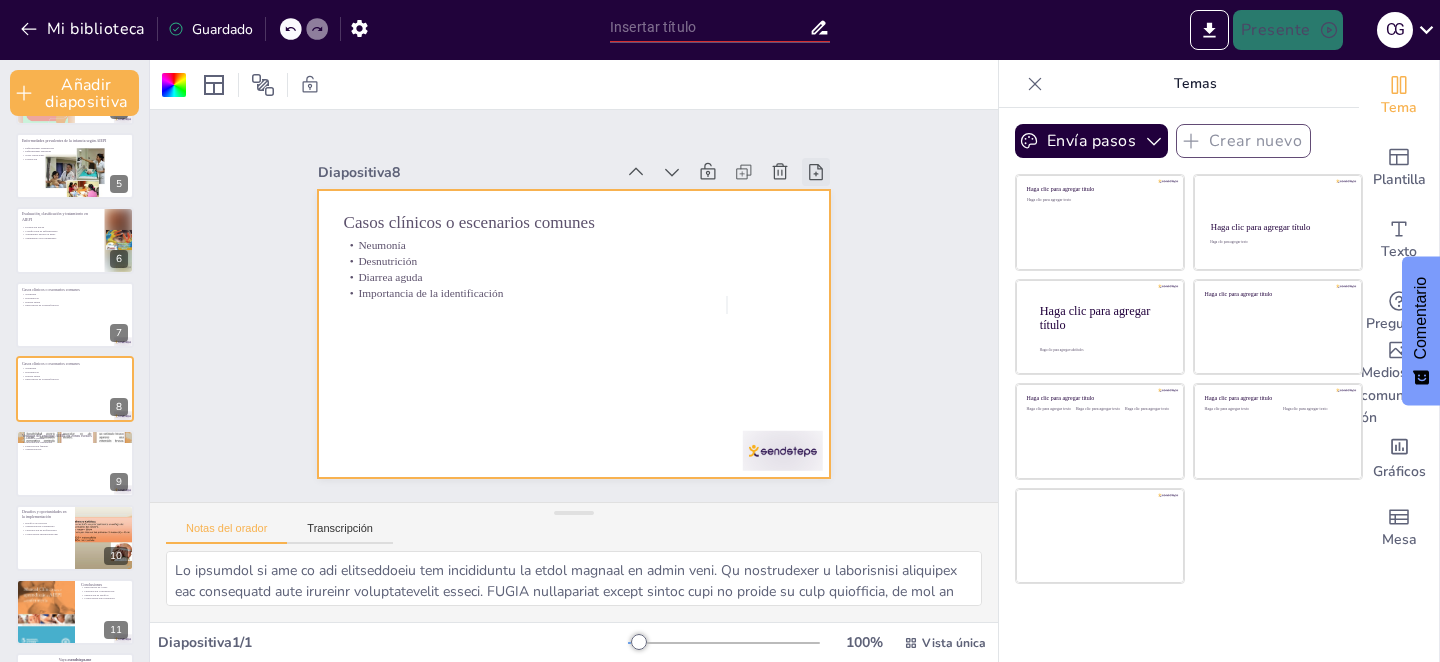 click 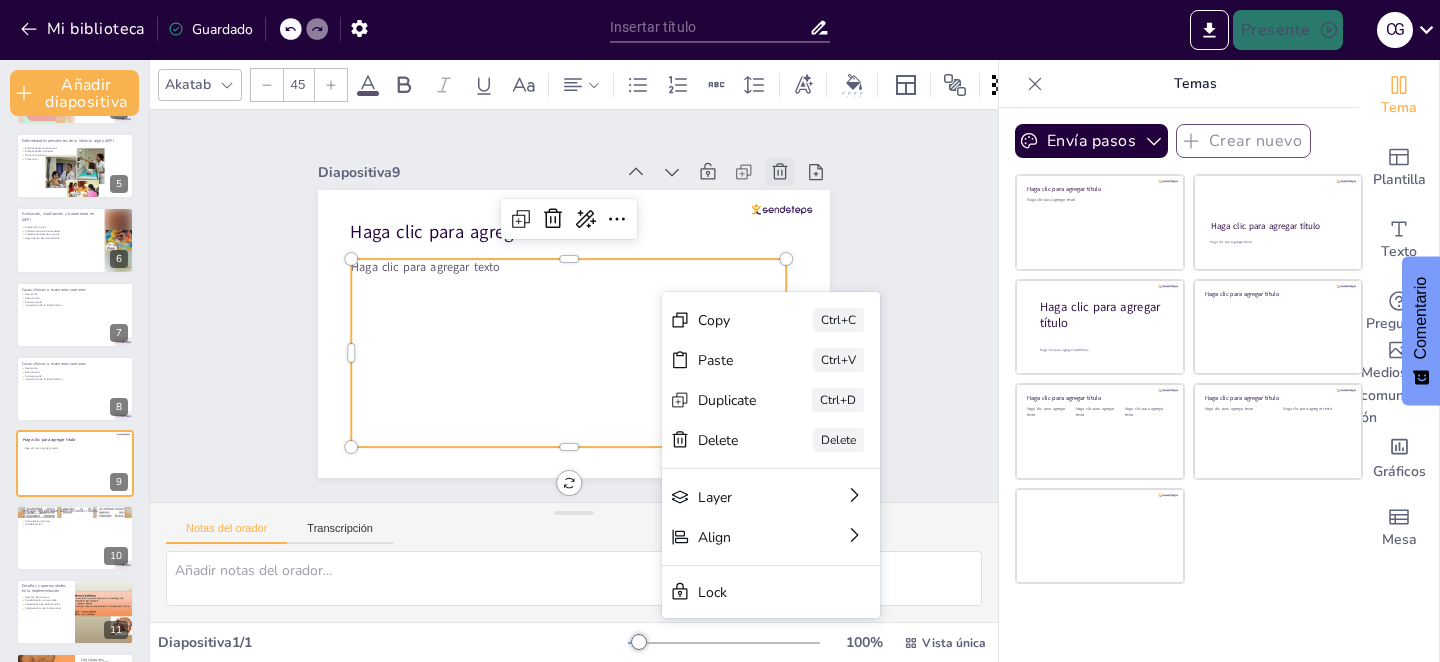click 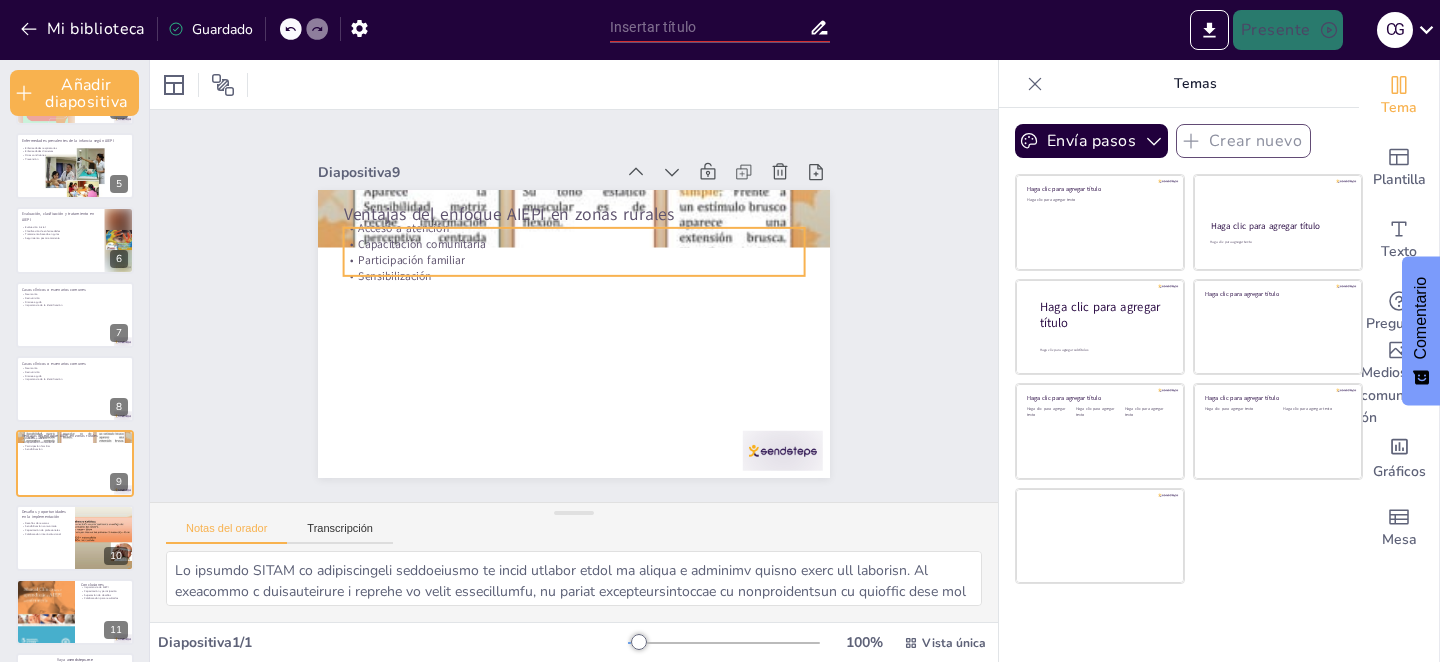 click on "Sensibilización" at bounding box center [394, 276] 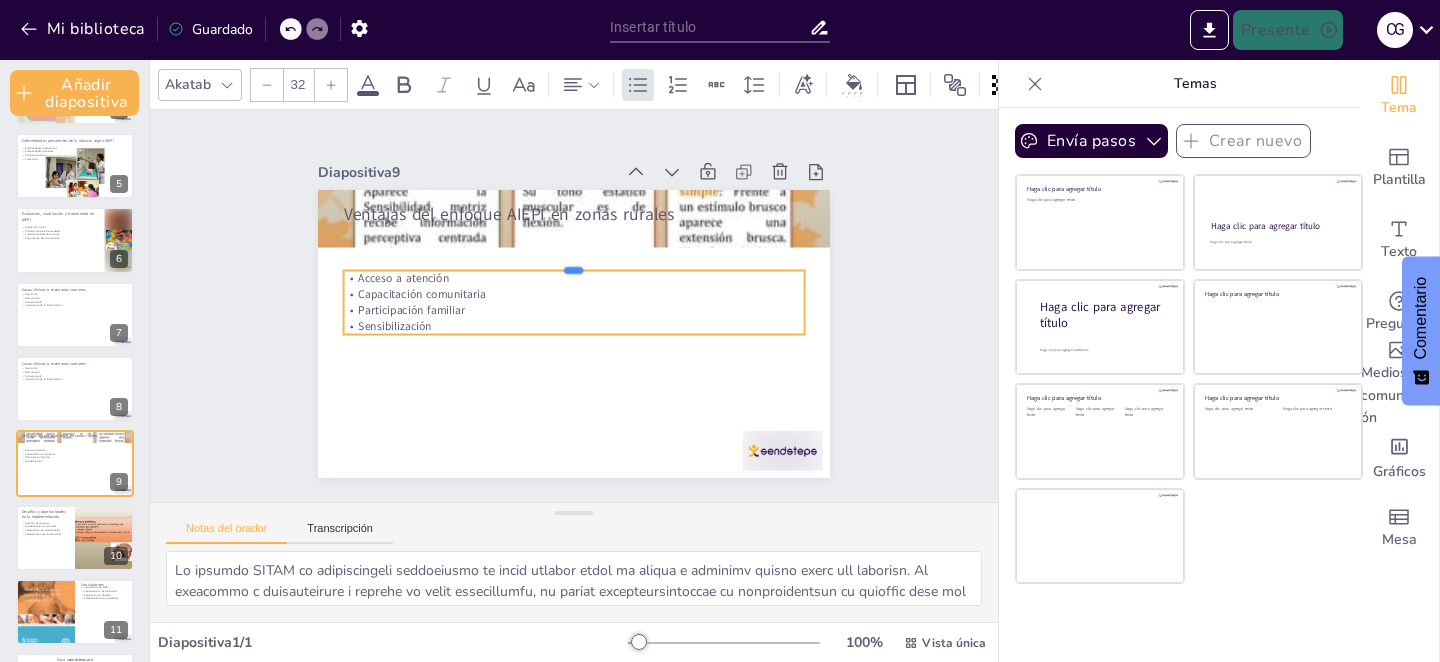 drag, startPoint x: 442, startPoint y: 226, endPoint x: 443, endPoint y: 454, distance: 228.0022 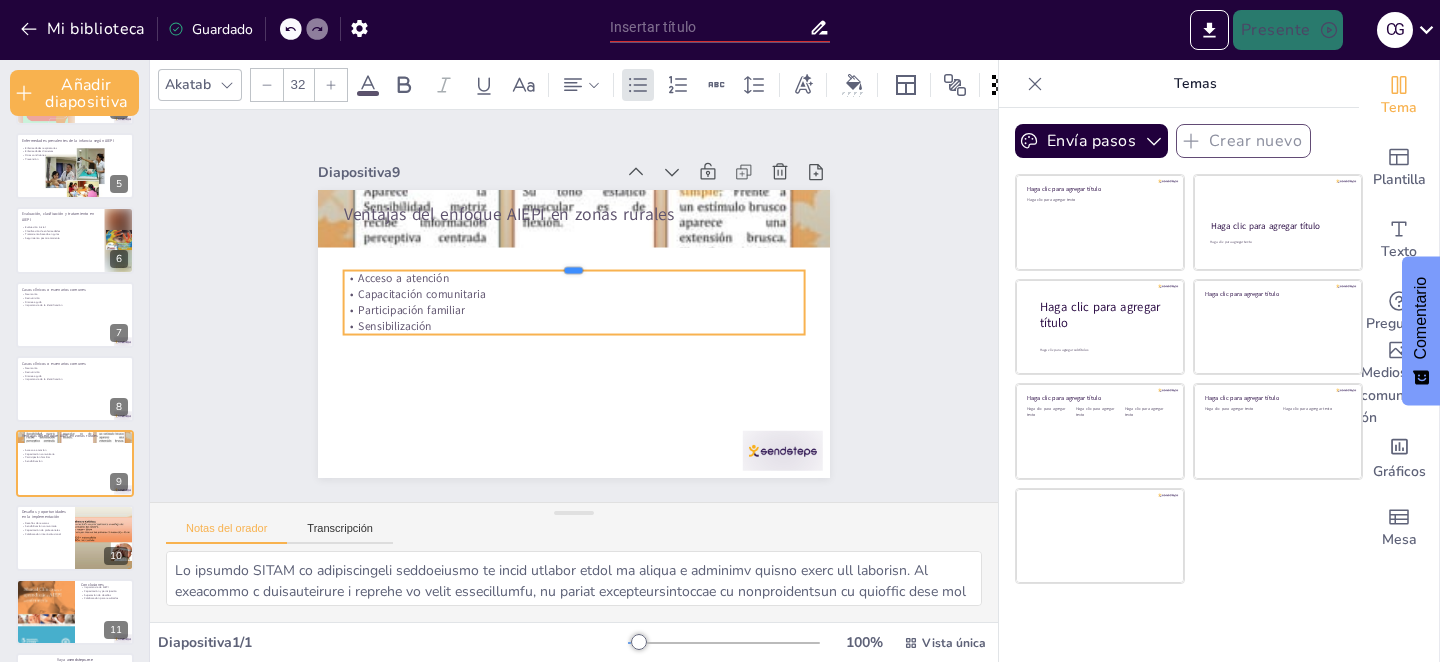 click on "Ventajas del enfoque AIEPI en zonas rurales Acceso a atención Capacitación comunitaria Participación familiar Sensibilización" at bounding box center (574, 334) 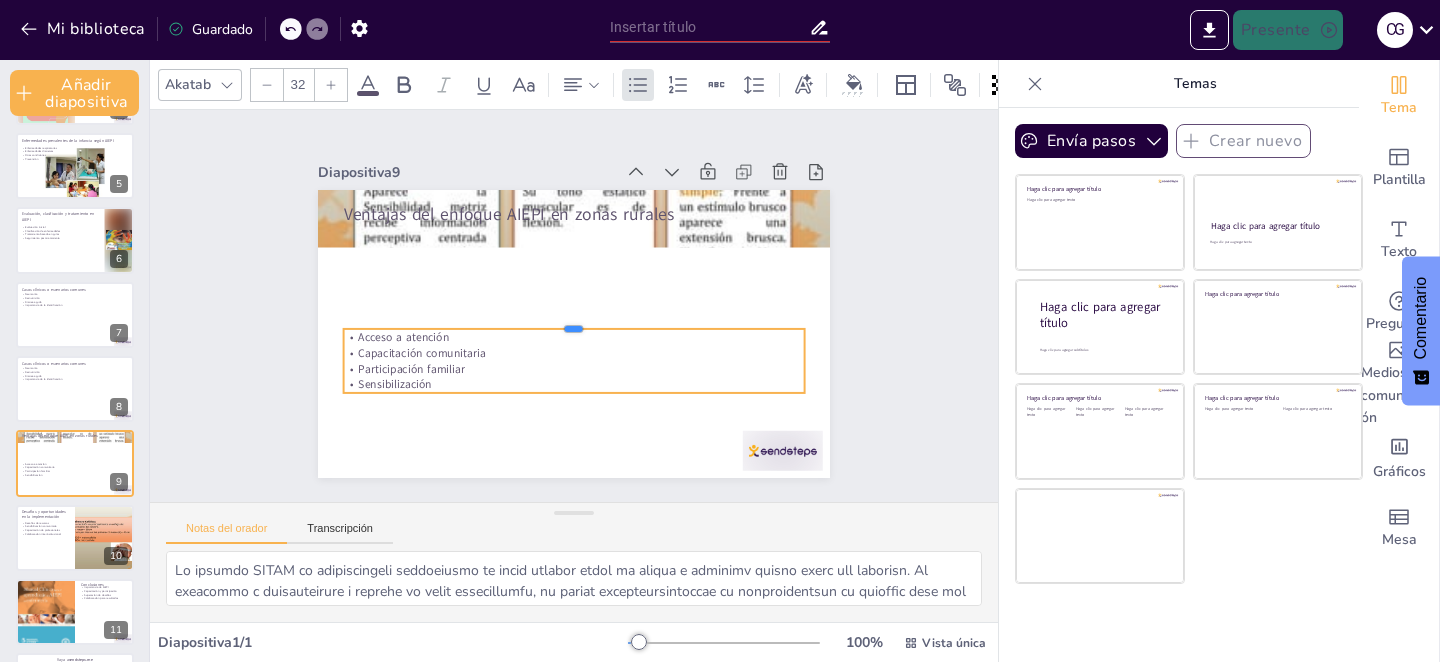 drag, startPoint x: 492, startPoint y: 267, endPoint x: 492, endPoint y: 393, distance: 126 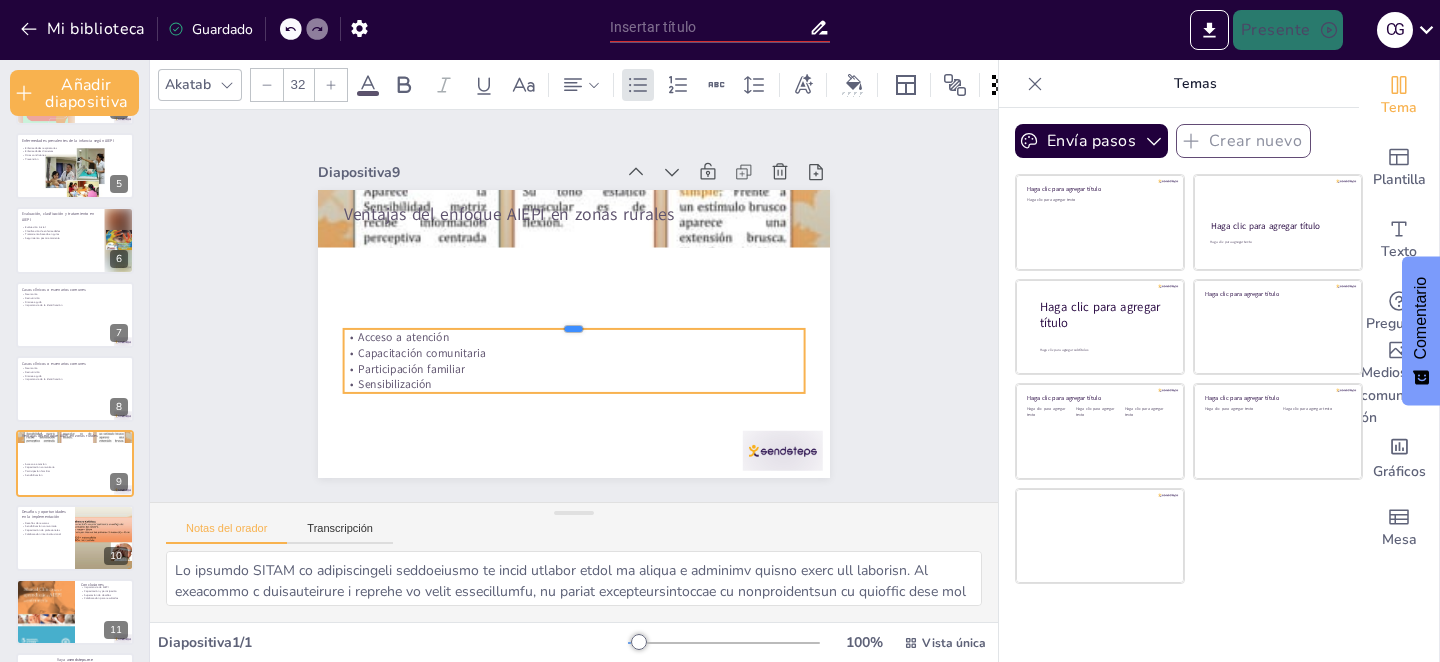 click on "Ventajas del enfoque AIEPI en zonas rurales Acceso a atención Capacitación comunitaria Participación familiar Sensibilización" at bounding box center (574, 334) 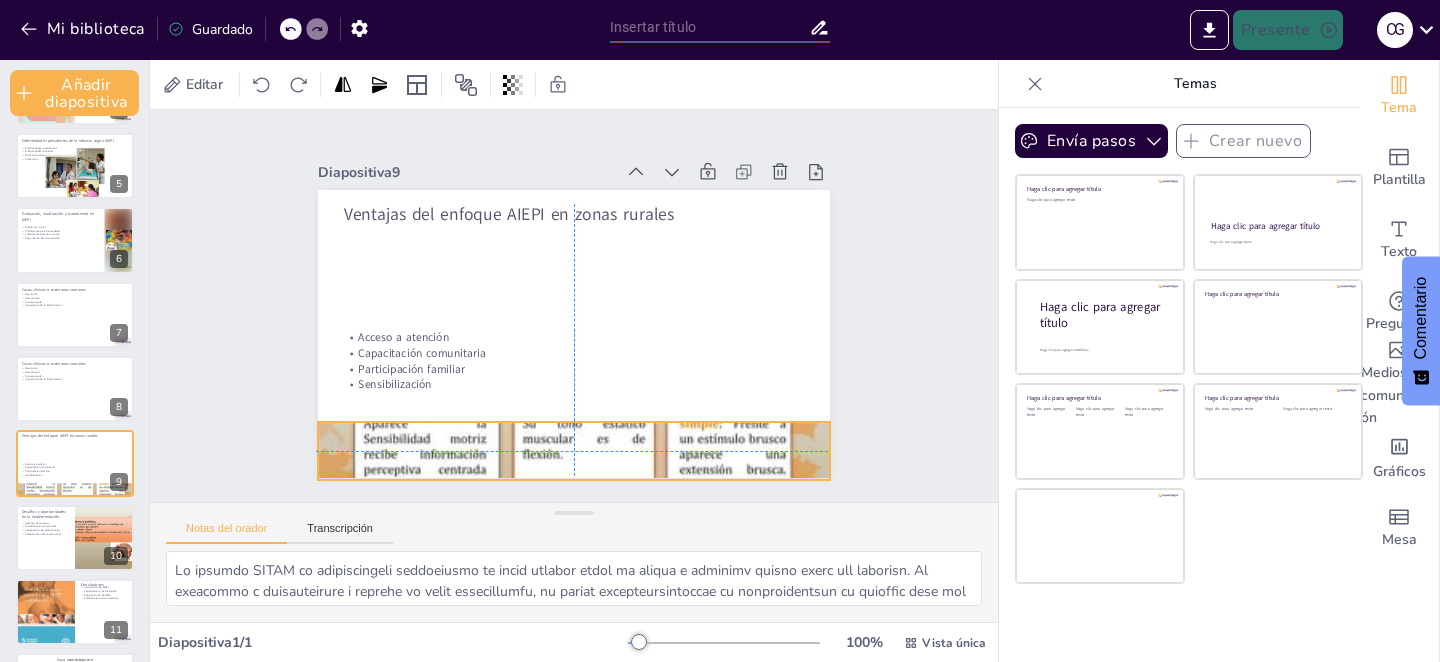 drag, startPoint x: 463, startPoint y: 200, endPoint x: 461, endPoint y: 428, distance: 228.00877 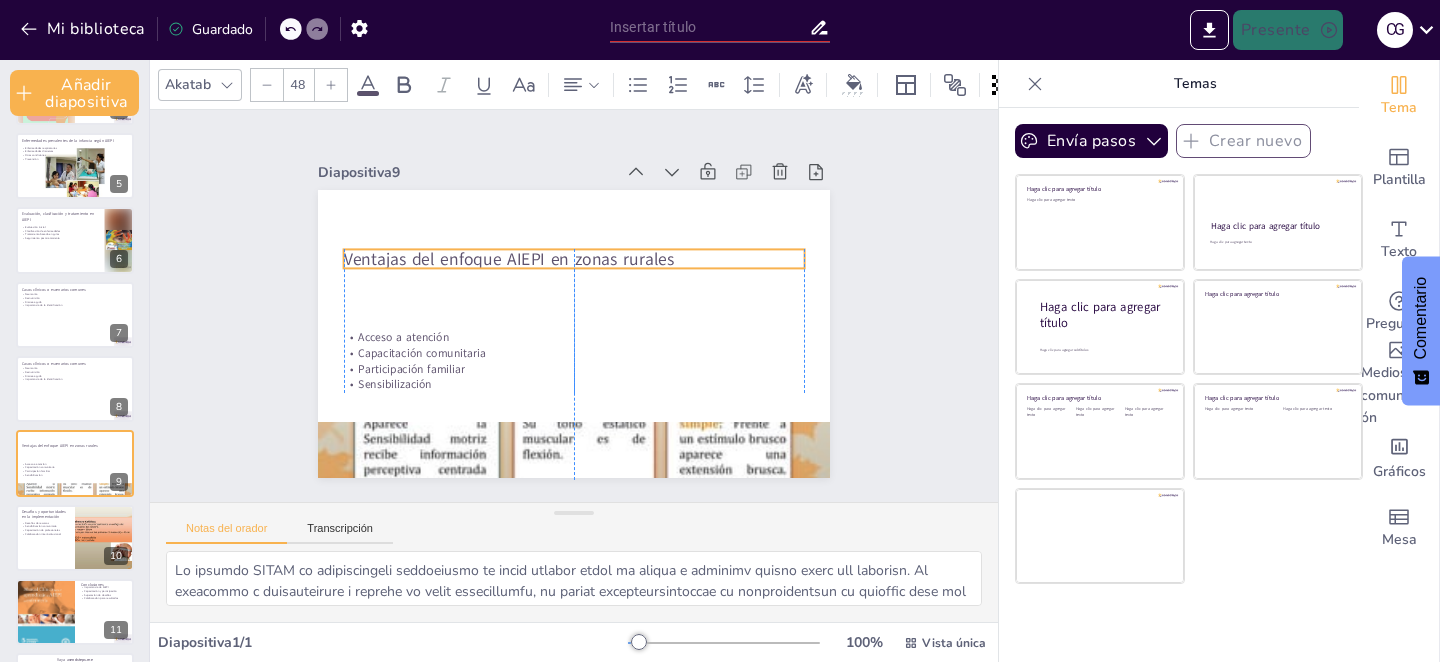 drag, startPoint x: 559, startPoint y: 220, endPoint x: 558, endPoint y: 264, distance: 44.011364 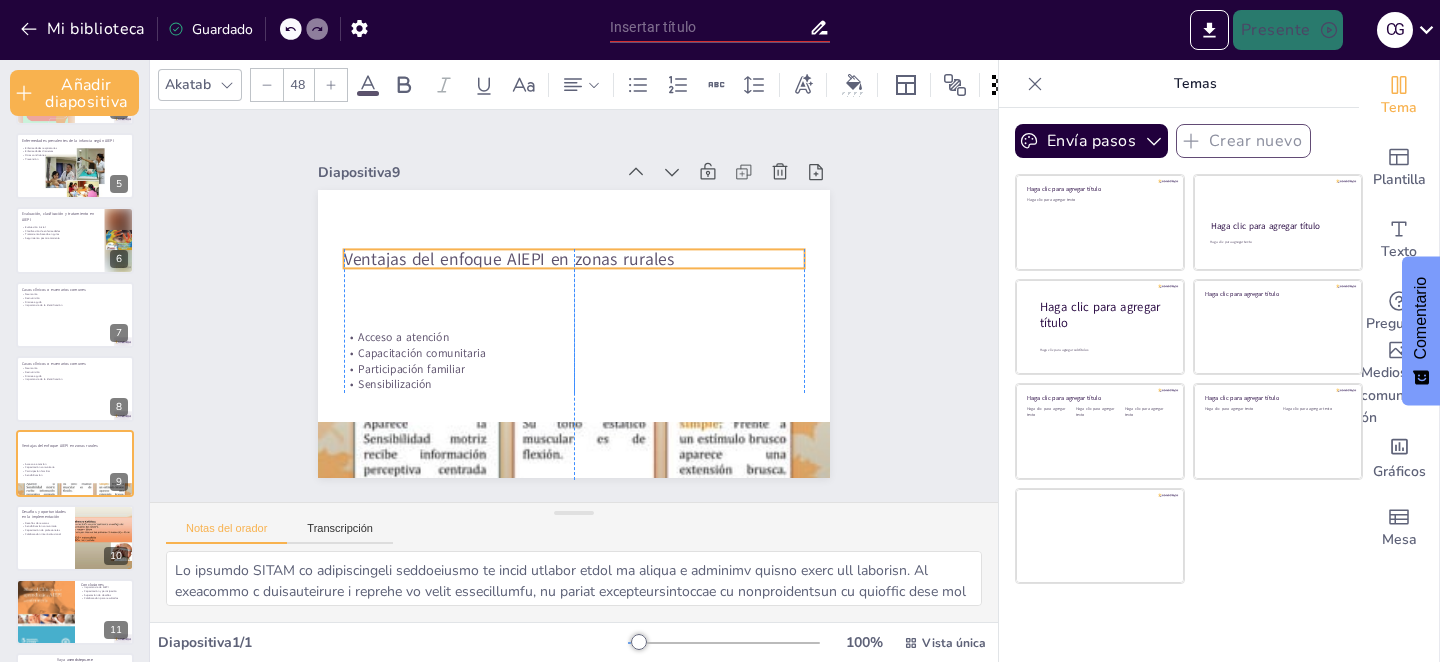click on "Ventajas del enfoque AIEPI en zonas rurales" at bounding box center (509, 258) 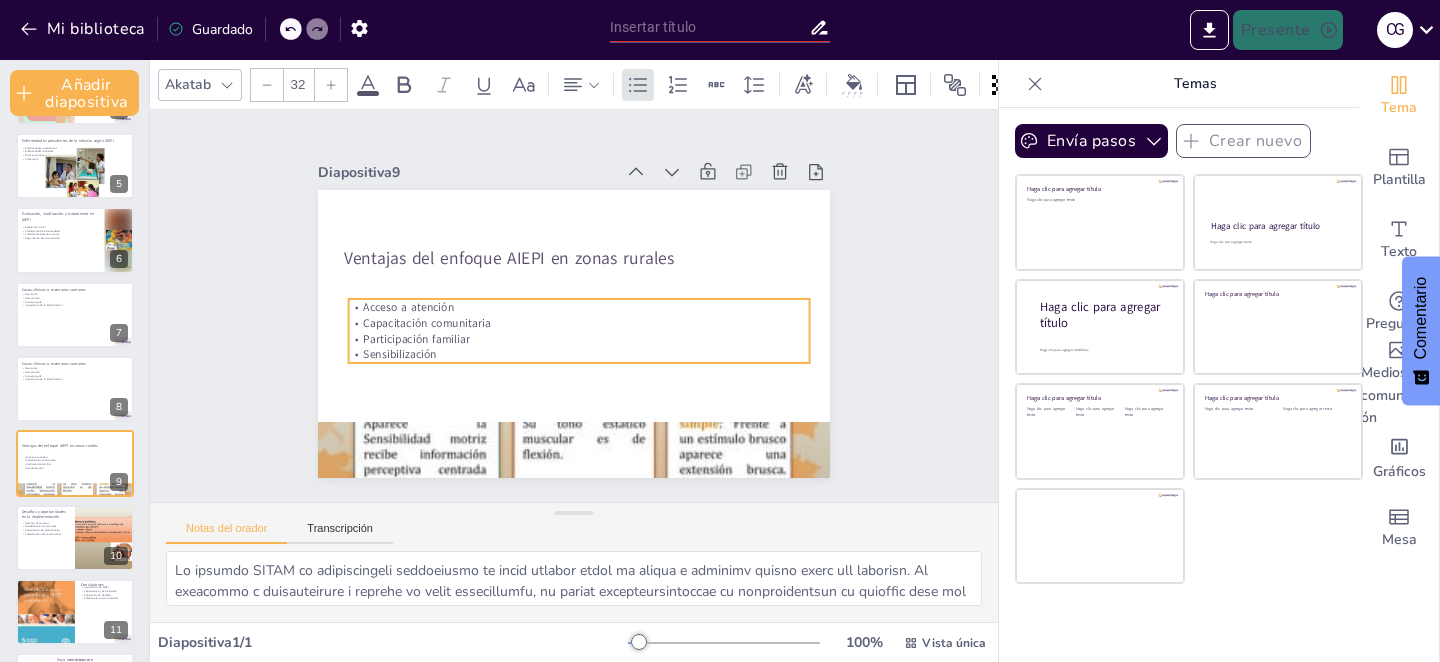 drag, startPoint x: 483, startPoint y: 357, endPoint x: 489, endPoint y: 327, distance: 30.594116 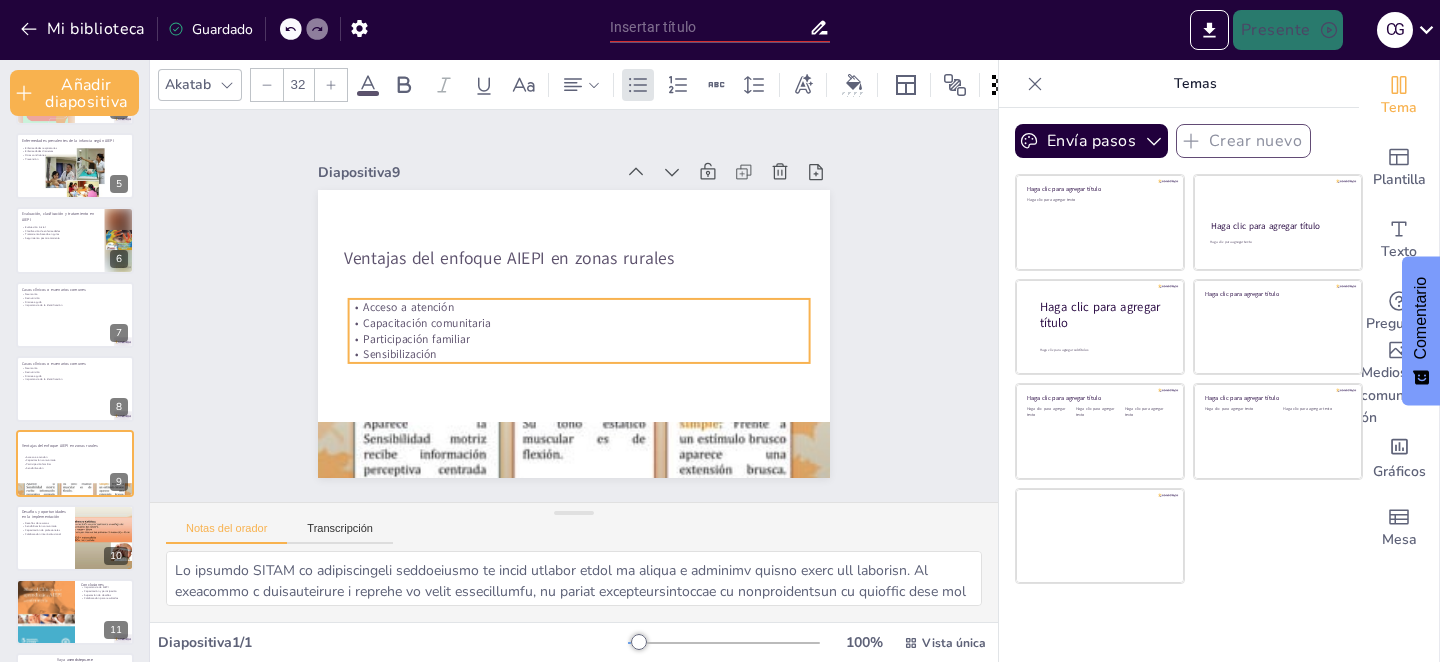 click on "Capacitación comunitaria" at bounding box center [426, 323] 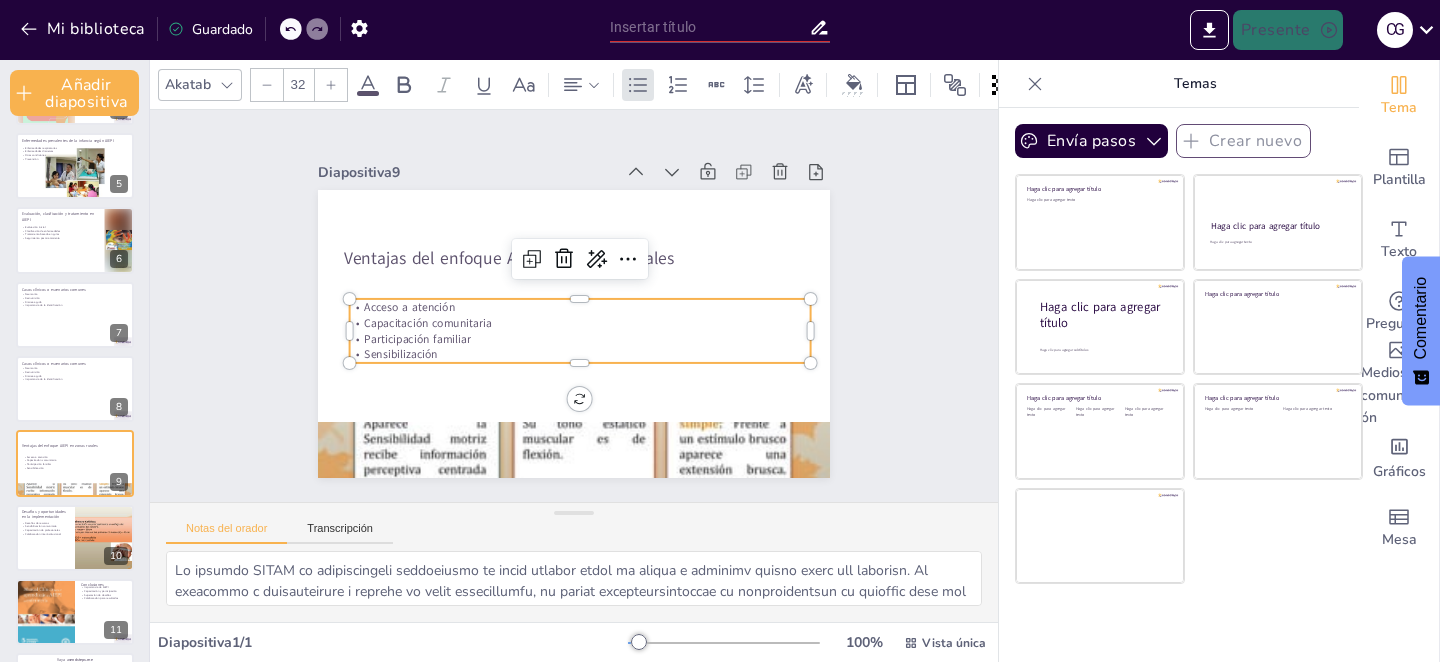 click 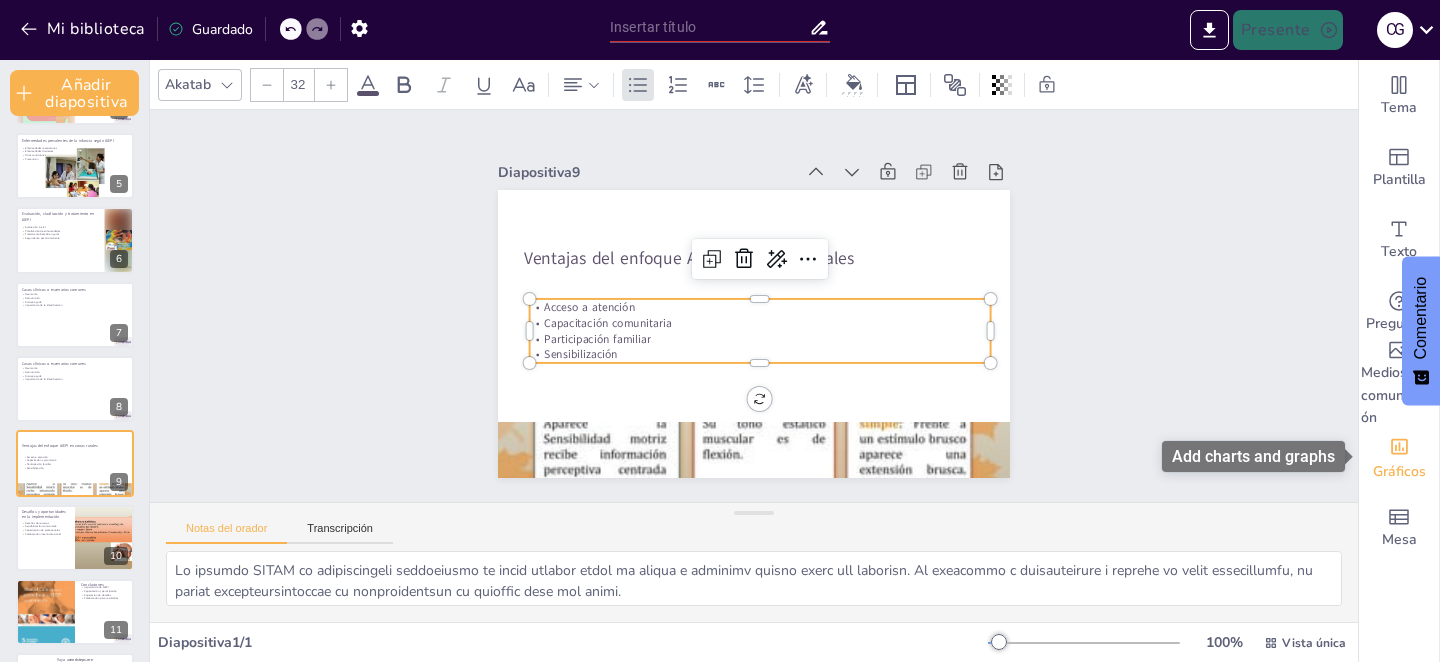 click on "Gráficos" at bounding box center (1399, 471) 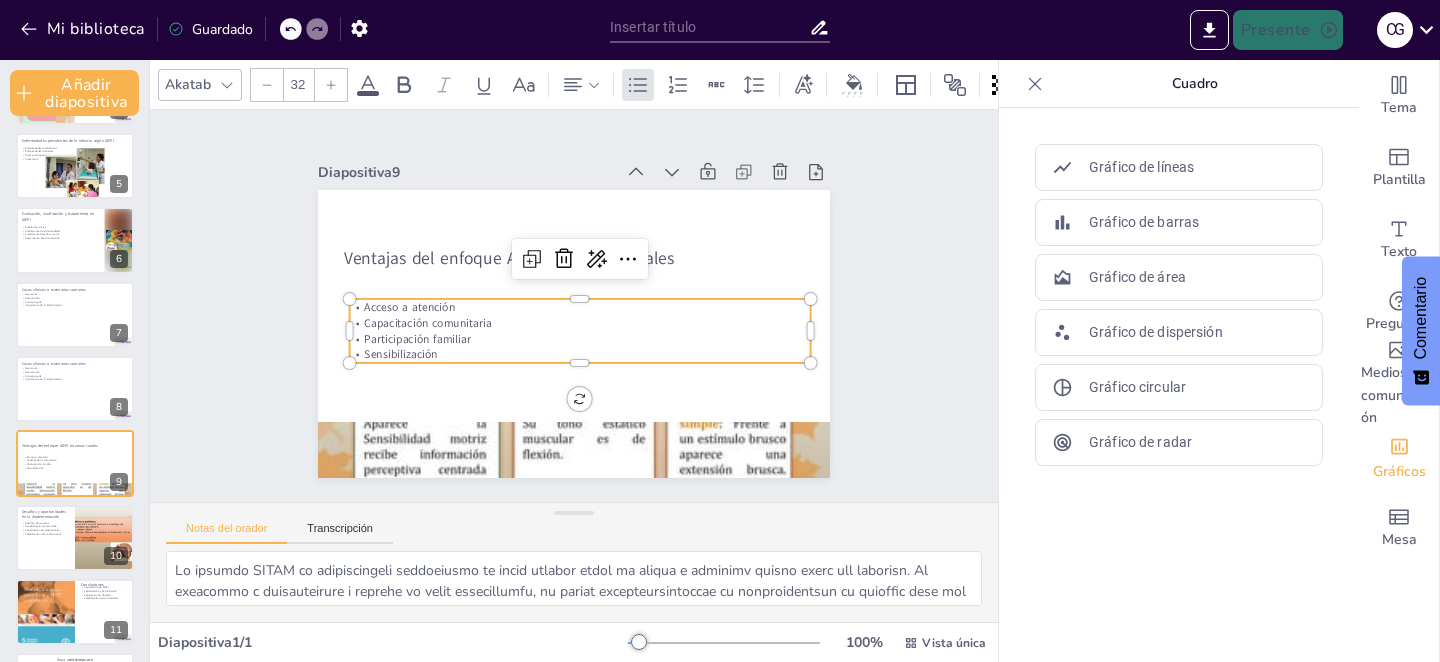click on "Diapositiva  1 Importancia de conocer y aplicar las herramientas estrategias prevalentes de la infancia. Esta presentación aborda la relevancia de la estrategia AIEPI en el manejo de enfermedades en niños menores de 5 años, destacando su impacto en la formación médica y la atención integral. Generado con Sendsteps.ai Diapositiva  2 Introducción a las enfermedades prevalentes de la infancia AIEPI AIEPI y su propósito Importancia de la capacitación Enfoque integral Seguimiento y evaluación Diapositiva  3 Principios y componentes de AIEPI Principios de AIEPI Componentes clave Atención comunitaria Capacitación continua Diapositiva  4 Importancia de AIEPI en la formación médica AIEPI en educación Herramientas prácticas Enfoque holístico Investigación y desarrollo Diapositiva  5 Enfermedades prevalentes de la infancia según AIEPI Enfermedades respiratorias Enfermedades diarreicas Otras condiciones Prevención Diapositiva  6 Evaluación, clasificación y tratamiento en AIEPI Evaluación inicial 7" at bounding box center (574, 306) 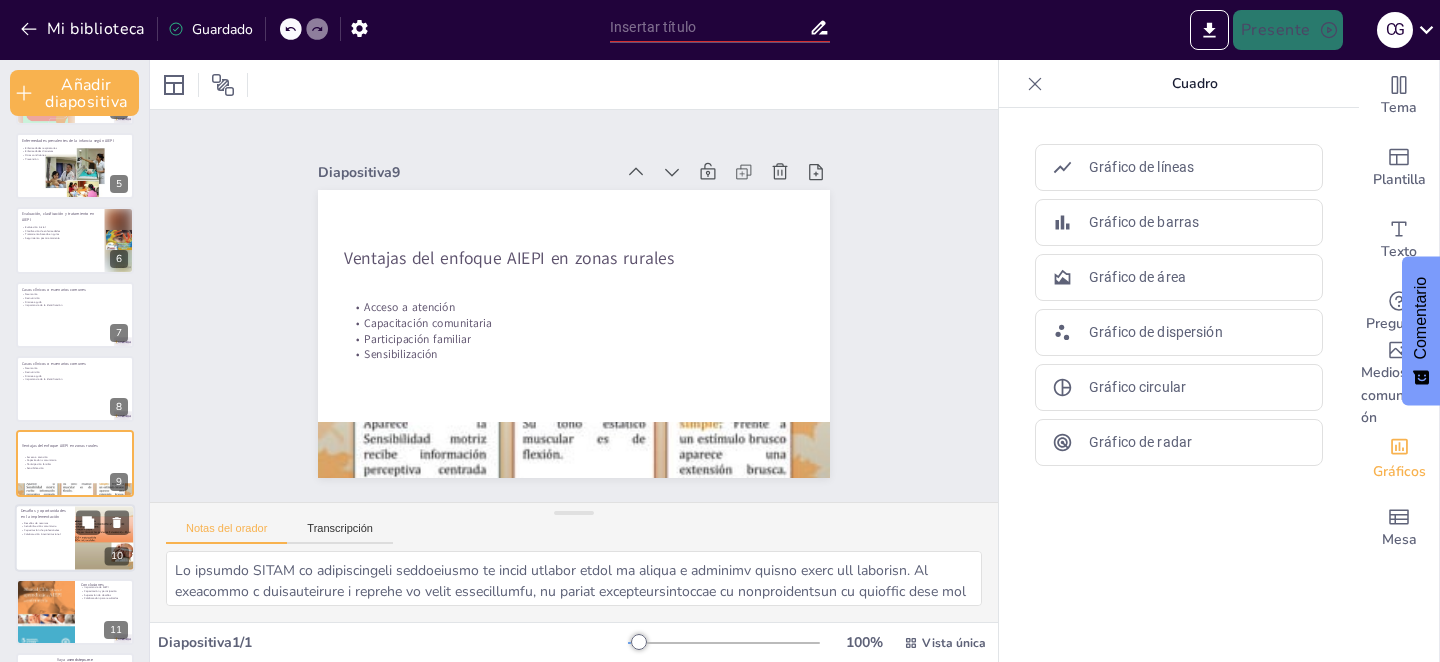 click on "Colaboración interinstitucional" at bounding box center [42, 534] 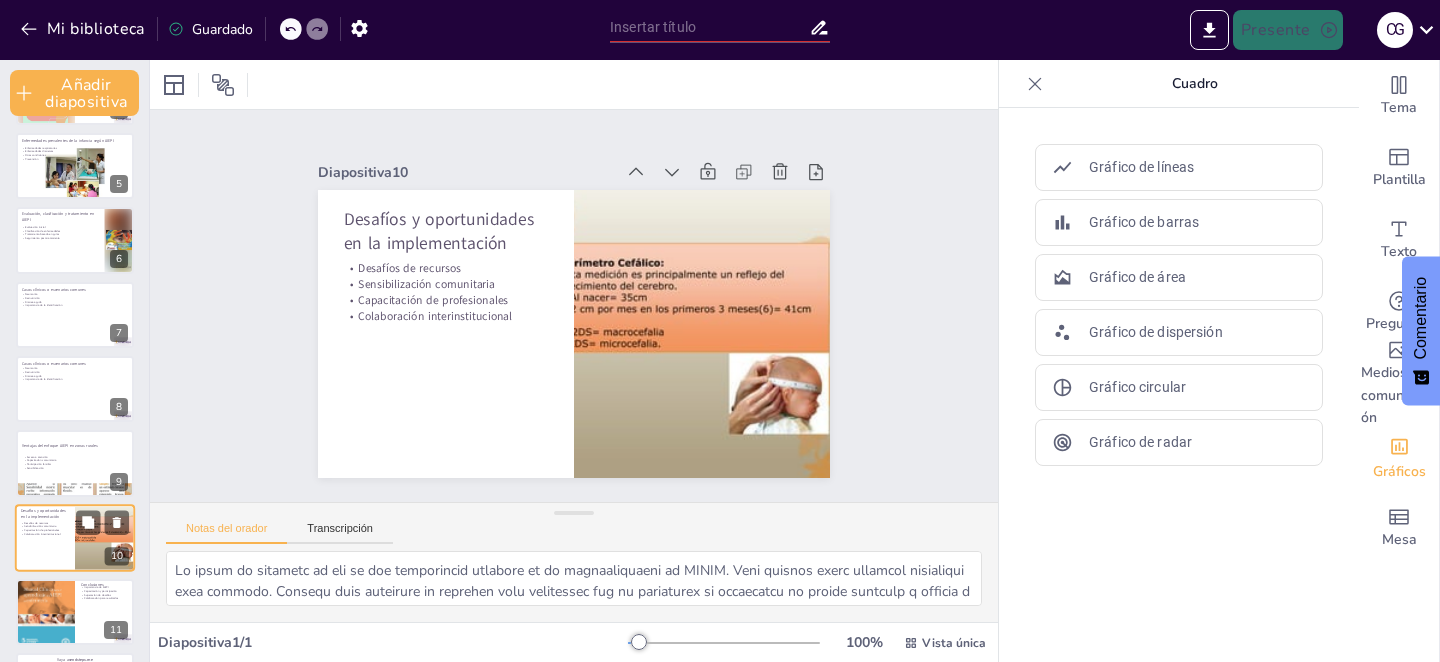 scroll, scrollTop: 446, scrollLeft: 0, axis: vertical 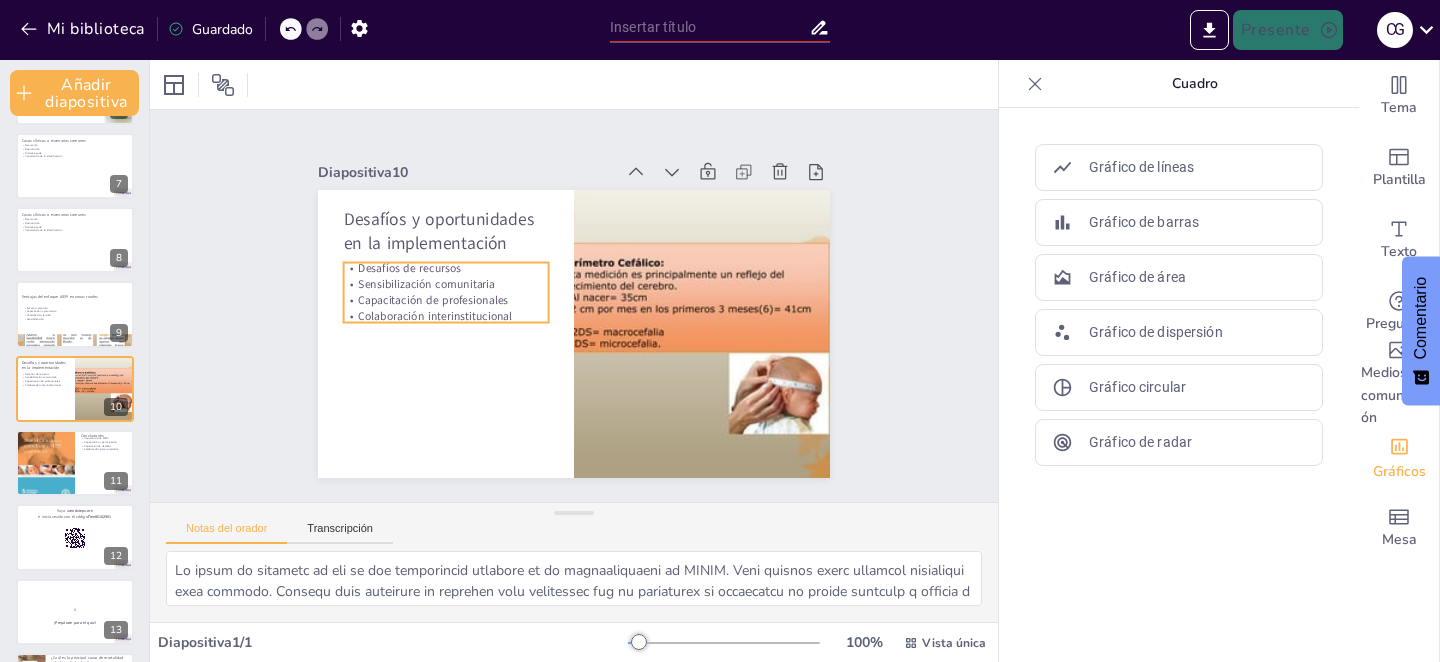 click on "Capacitación de profesionales" at bounding box center [433, 300] 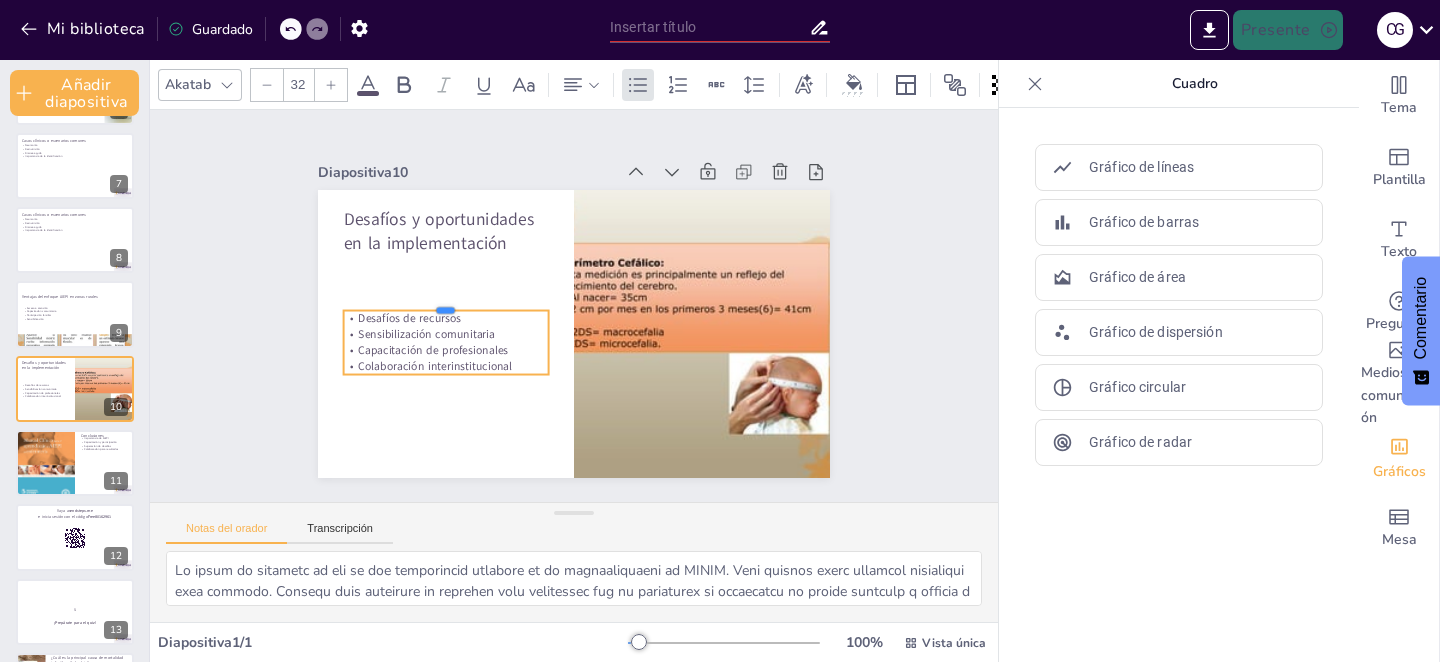 drag, startPoint x: 498, startPoint y: 260, endPoint x: 495, endPoint y: 308, distance: 48.09366 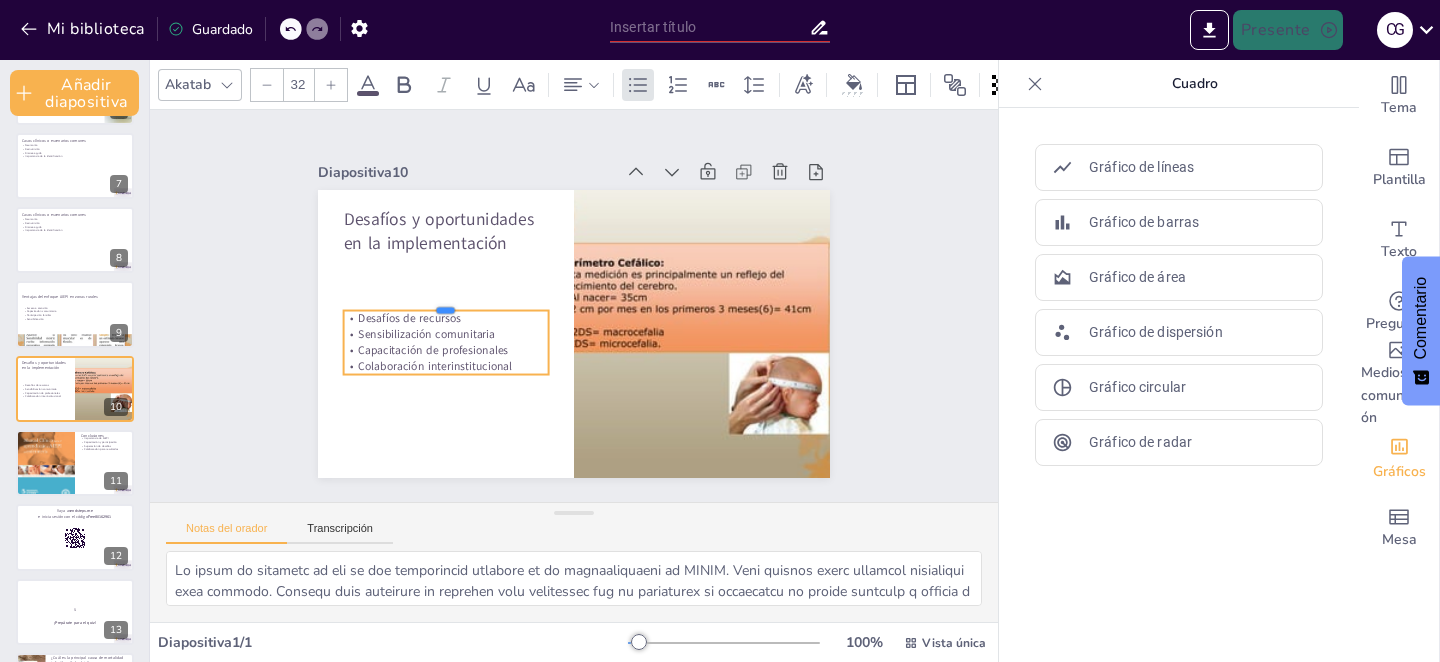 click at bounding box center [446, 303] 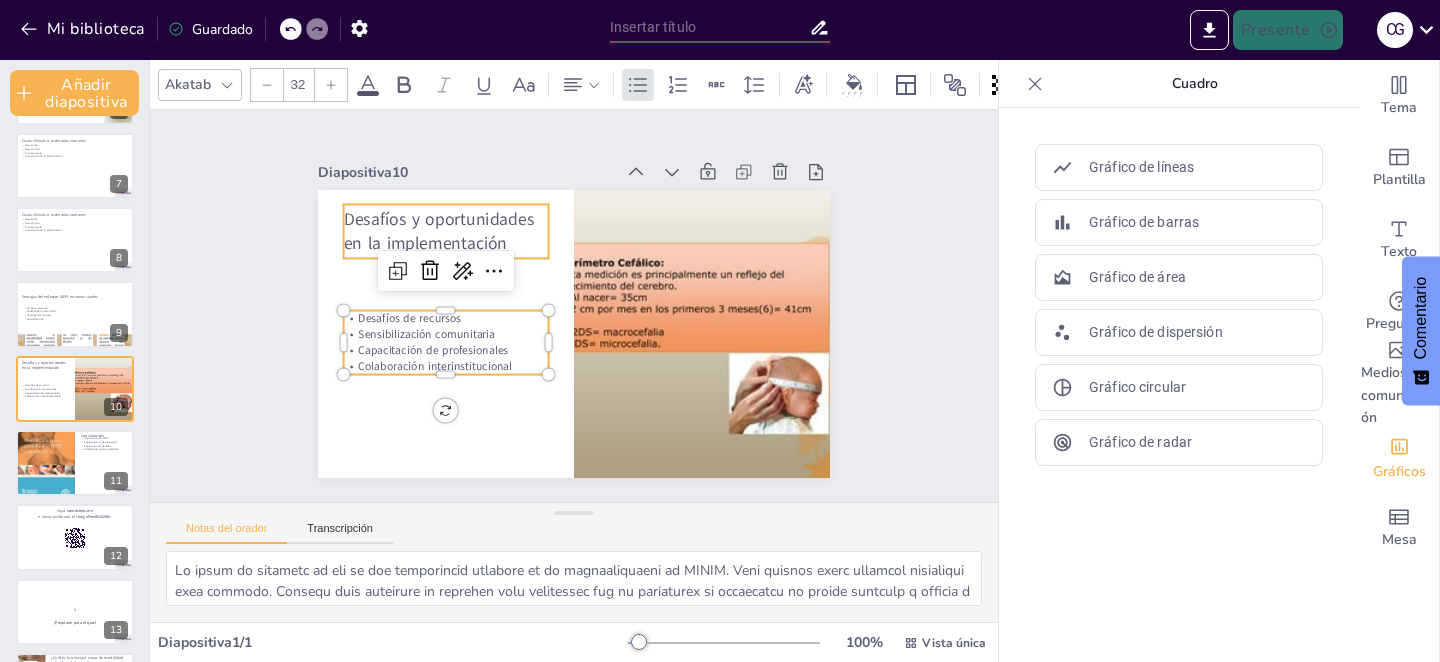 click on "Desafíos y oportunidades en la implementación" at bounding box center (439, 231) 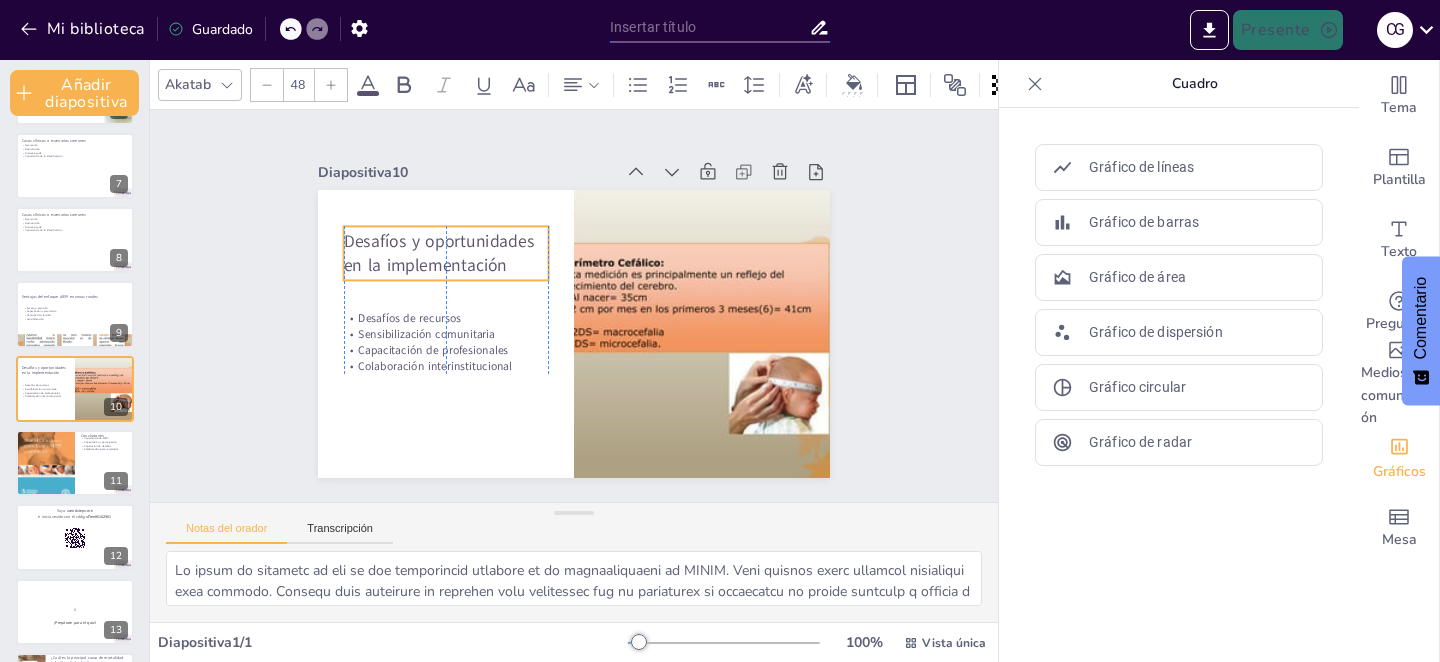 drag, startPoint x: 509, startPoint y: 207, endPoint x: 508, endPoint y: 229, distance: 22.022715 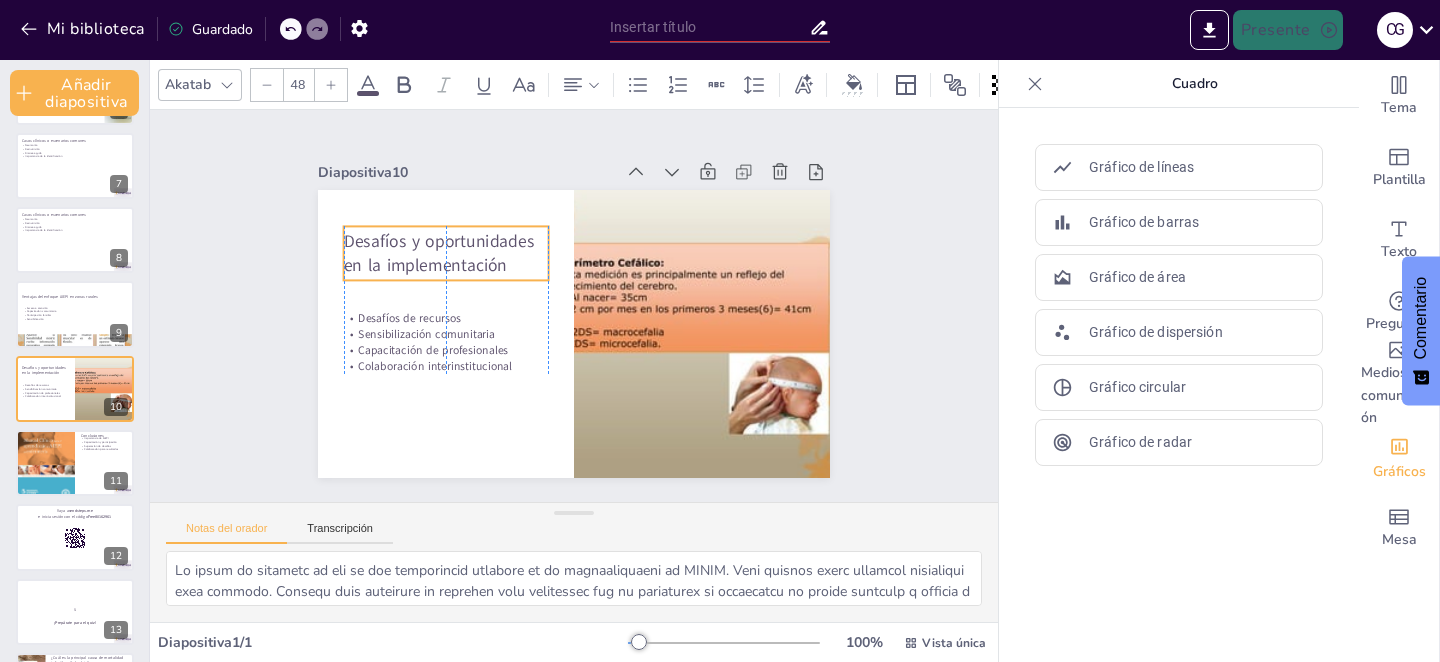 click on "Desafíos y oportunidades en la implementación" at bounding box center [439, 253] 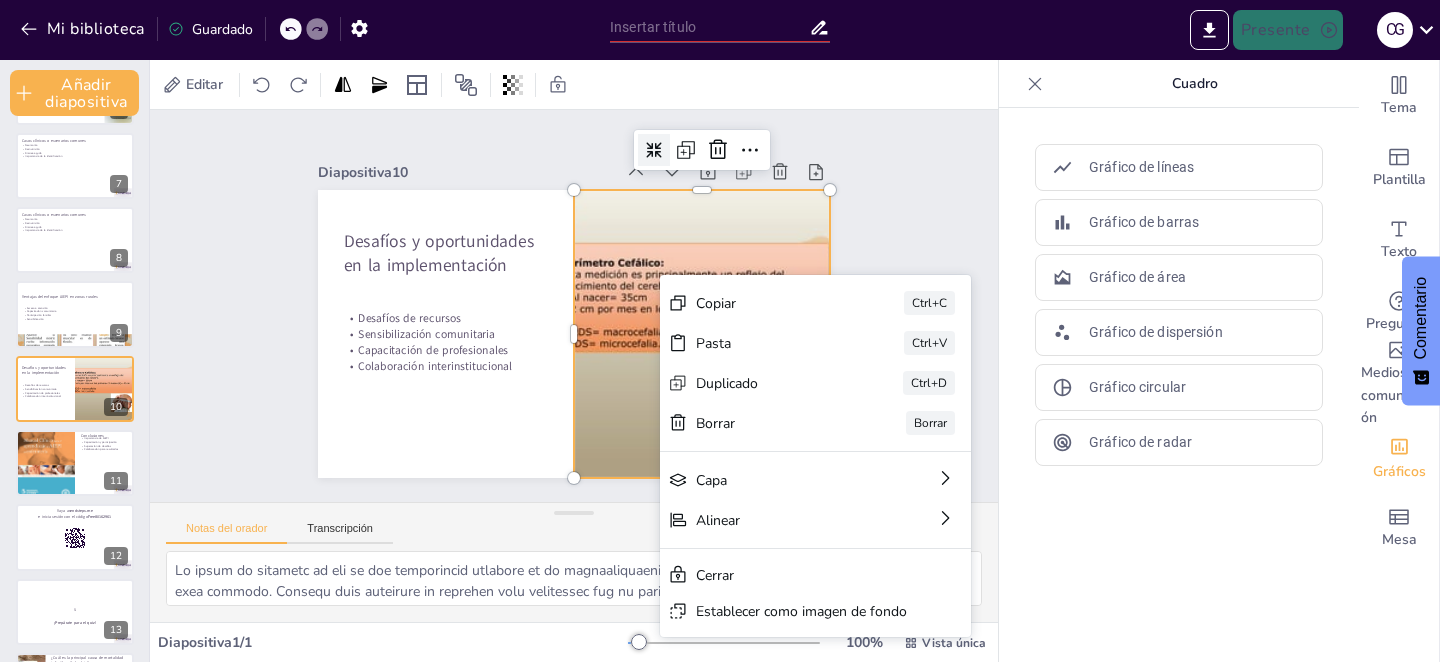 click 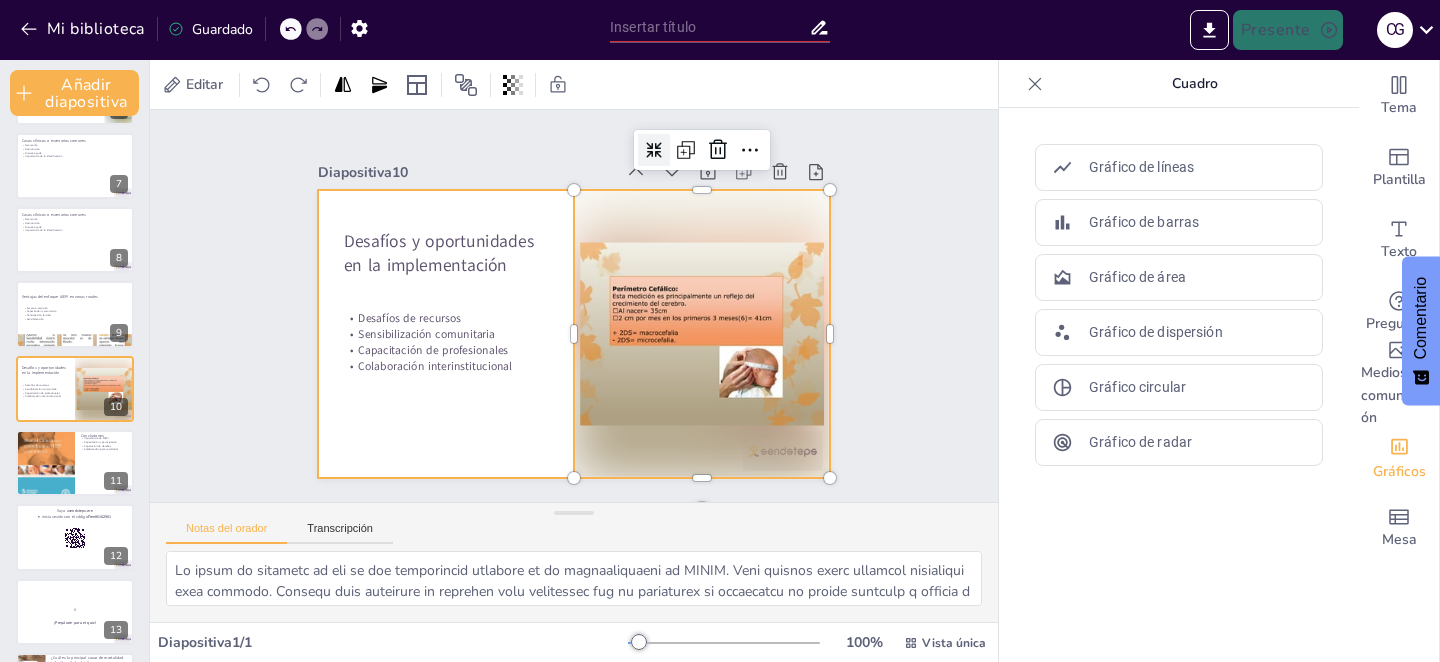 click at bounding box center [574, 334] 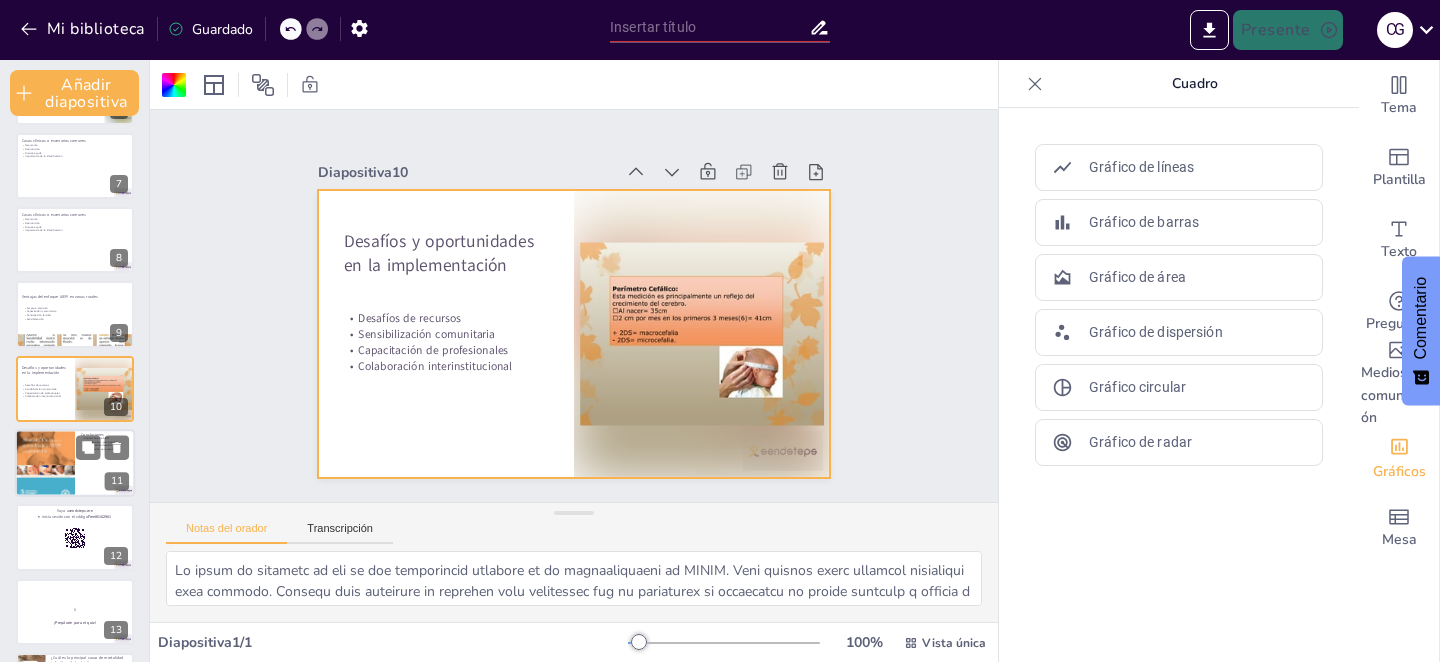 click at bounding box center (75, 463) 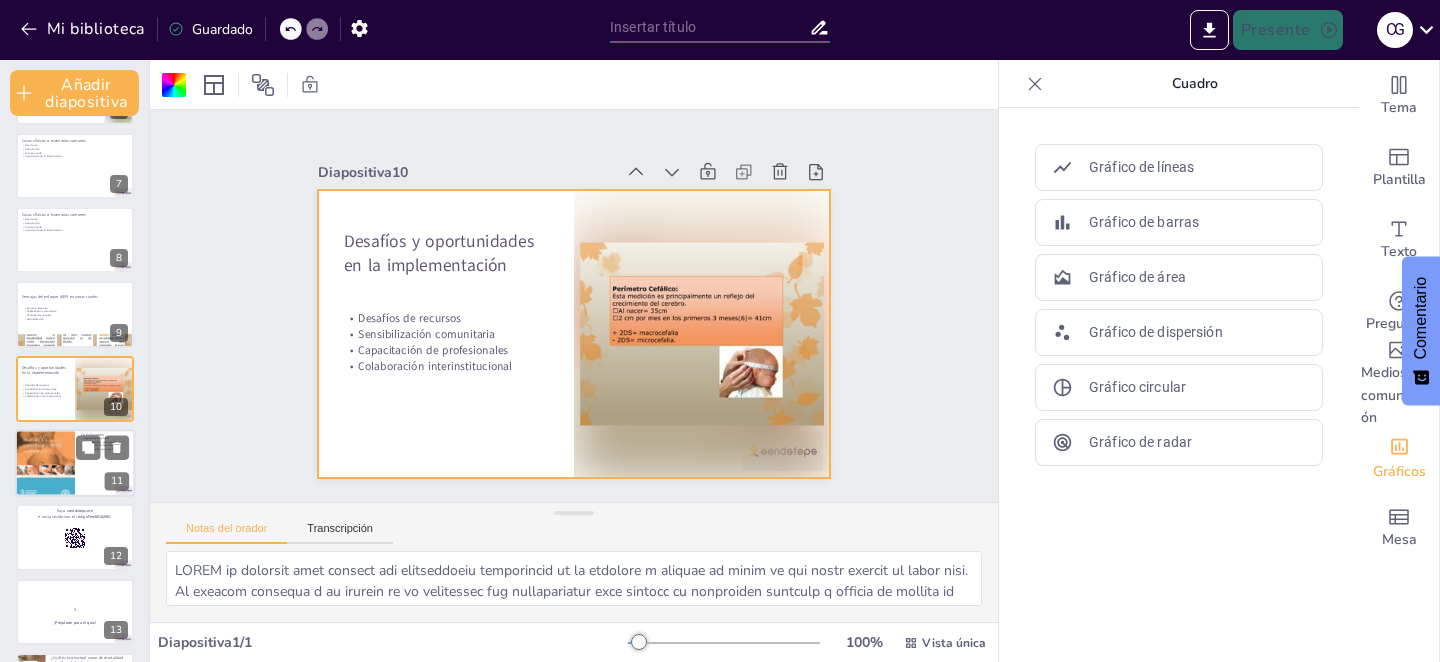 scroll, scrollTop: 520, scrollLeft: 0, axis: vertical 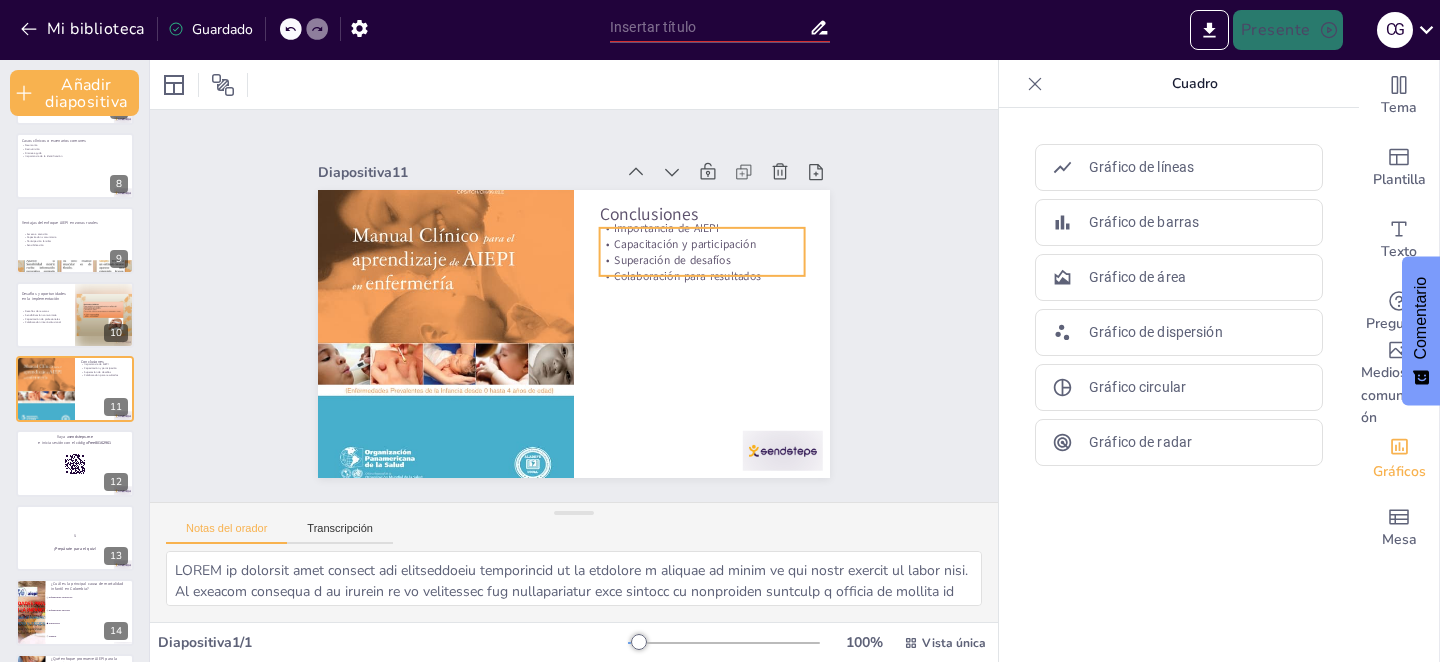 click on "Superación de desafíos" at bounding box center [672, 260] 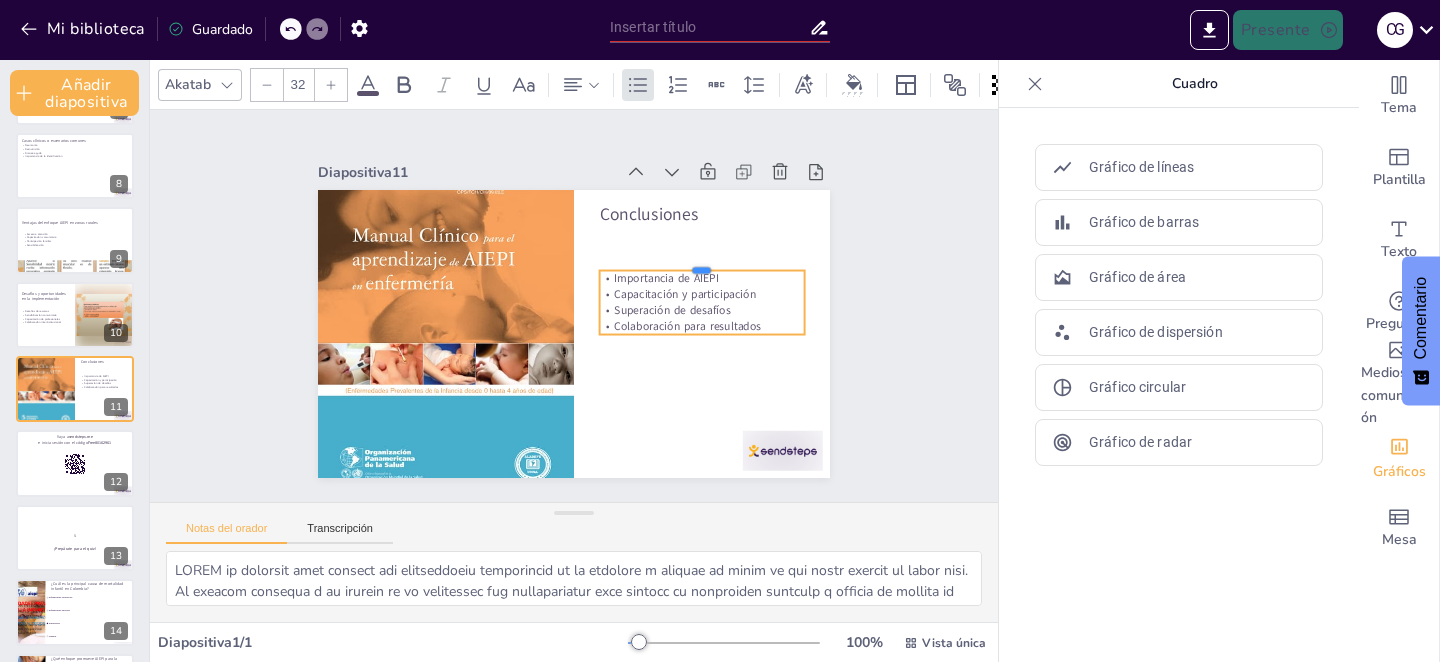 drag, startPoint x: 761, startPoint y: 227, endPoint x: 761, endPoint y: 293, distance: 66 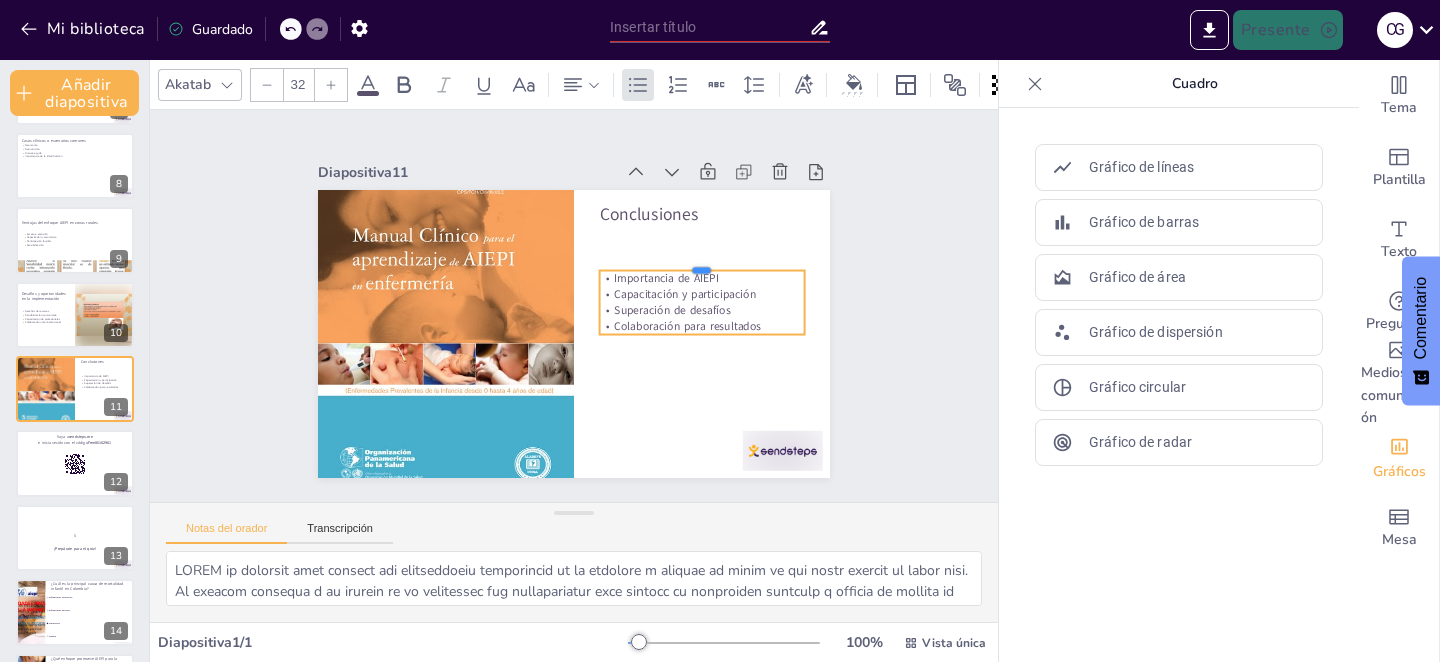 click on "Conclusiones Importancia de AIEPI Capacitación y participación Superación de desafíos Colaboración para resultados" at bounding box center [574, 334] 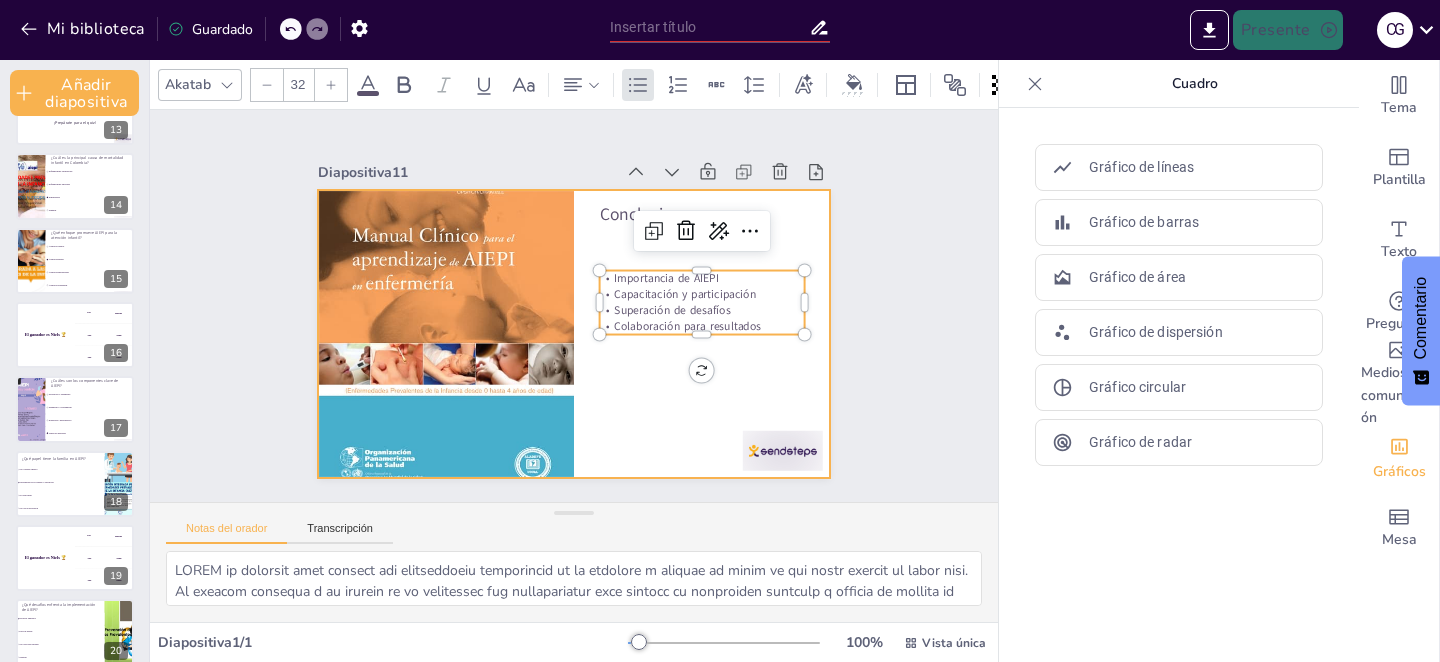 scroll, scrollTop: 950, scrollLeft: 0, axis: vertical 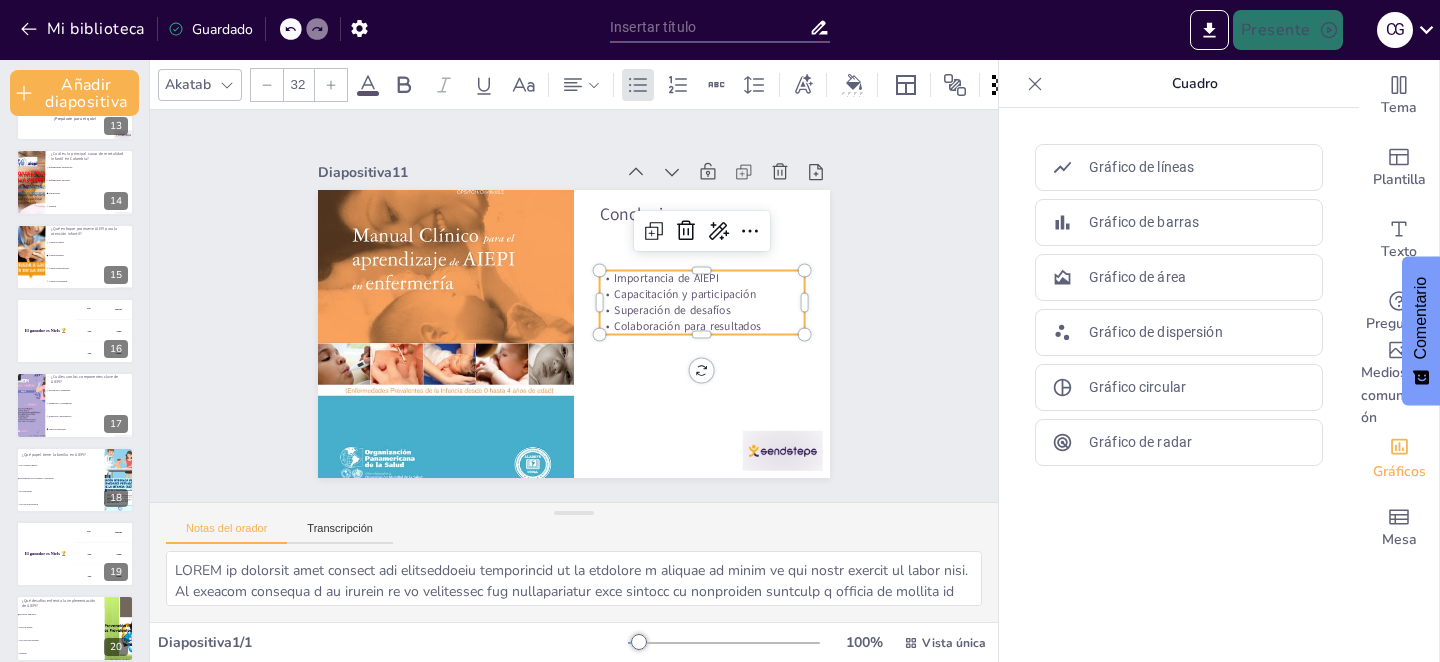 click on "Diapositiva  1 Importancia de conocer y aplicar las herramientas estrategias prevalentes de la infancia. Esta presentación aborda la relevancia de la estrategia AIEPI en el manejo de enfermedades en niños menores de 5 años, destacando su impacto en la formación médica y la atención integral. Generado con Sendsteps.ai Diapositiva  2 Introducción a las enfermedades prevalentes de la infancia AIEPI AIEPI y su propósito Importancia de la capacitación Enfoque integral Seguimiento y evaluación Diapositiva  3 Principios y componentes de AIEPI Principios de AIEPI Componentes clave Atención comunitaria Capacitación continua Diapositiva  4 Importancia de AIEPI en la formación médica AIEPI en educación Herramientas prácticas Enfoque holístico Investigación y desarrollo Diapositiva  5 Enfermedades prevalentes de la infancia según AIEPI Enfermedades respiratorias Enfermedades diarreicas Otras condiciones Prevención Diapositiva  6 Evaluación, clasificación y tratamiento en AIEPI Evaluación inicial 7" at bounding box center [574, 306] 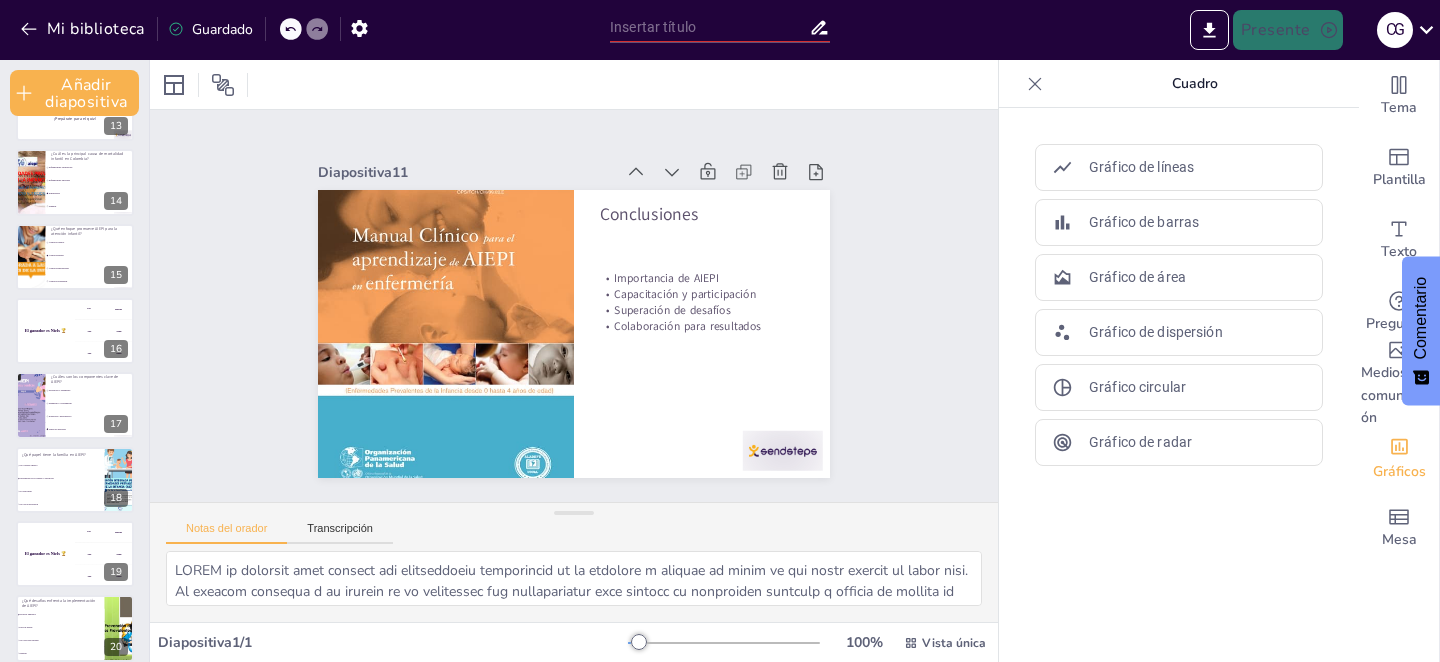click 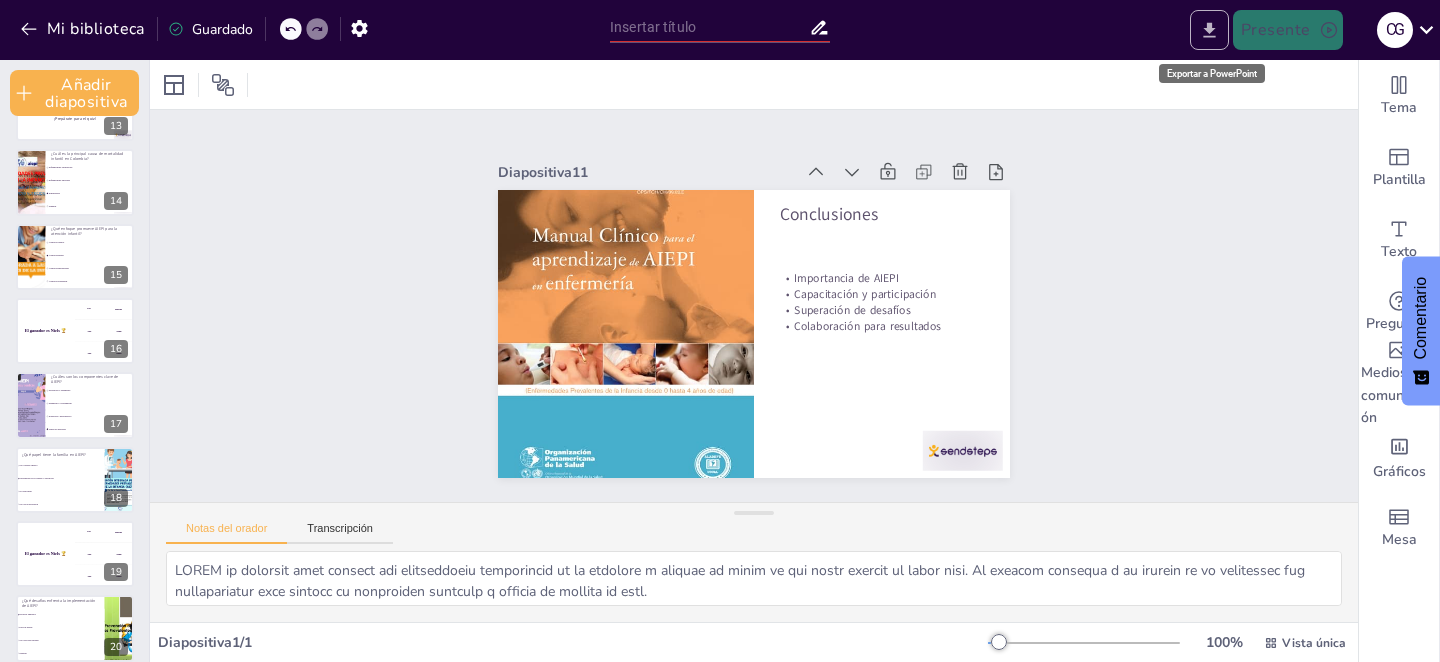 click 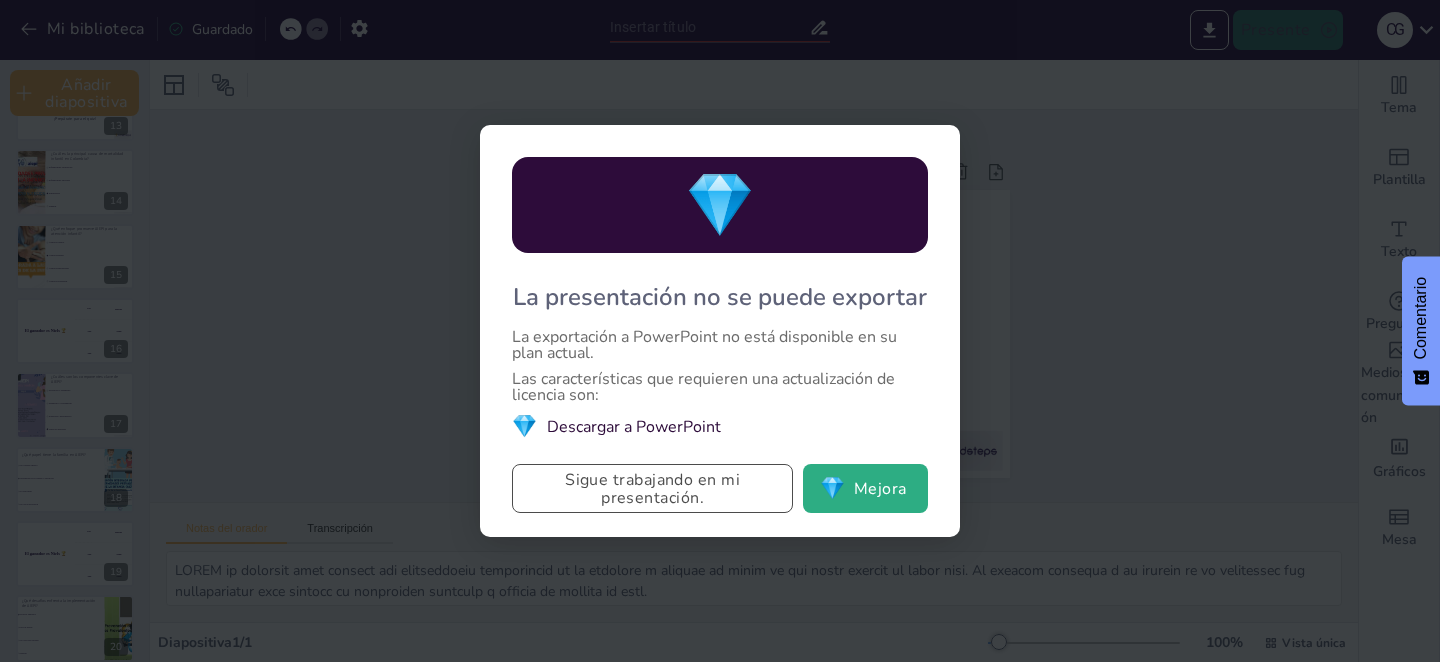 click on "Sigue trabajando en mi presentación." at bounding box center [652, 489] 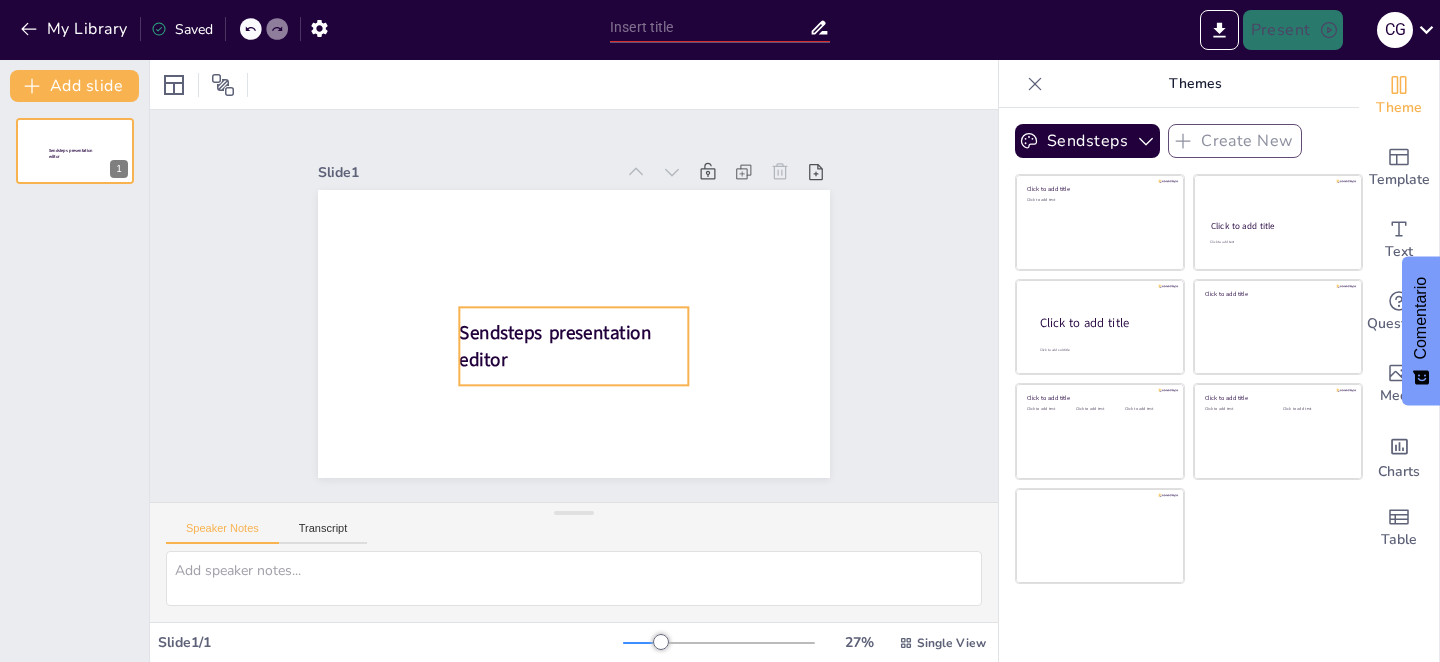 scroll, scrollTop: 0, scrollLeft: 0, axis: both 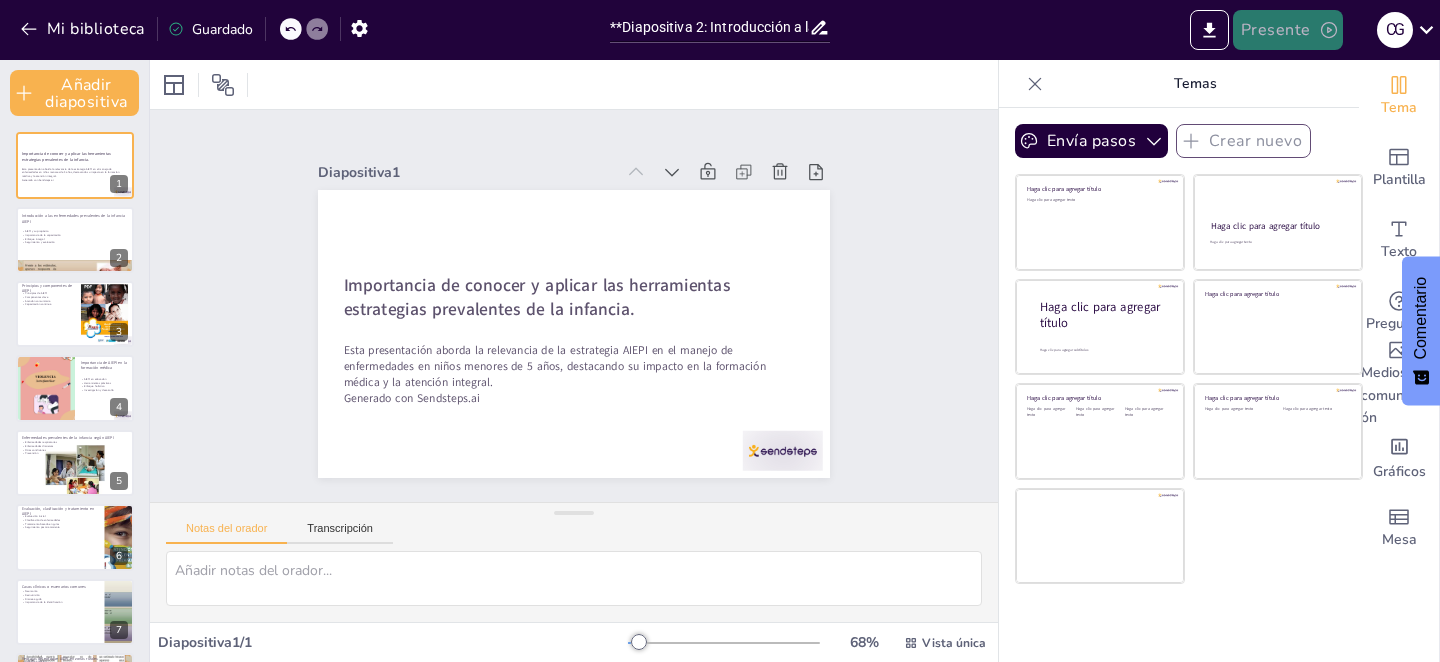 click on "Presente" at bounding box center (1276, 31) 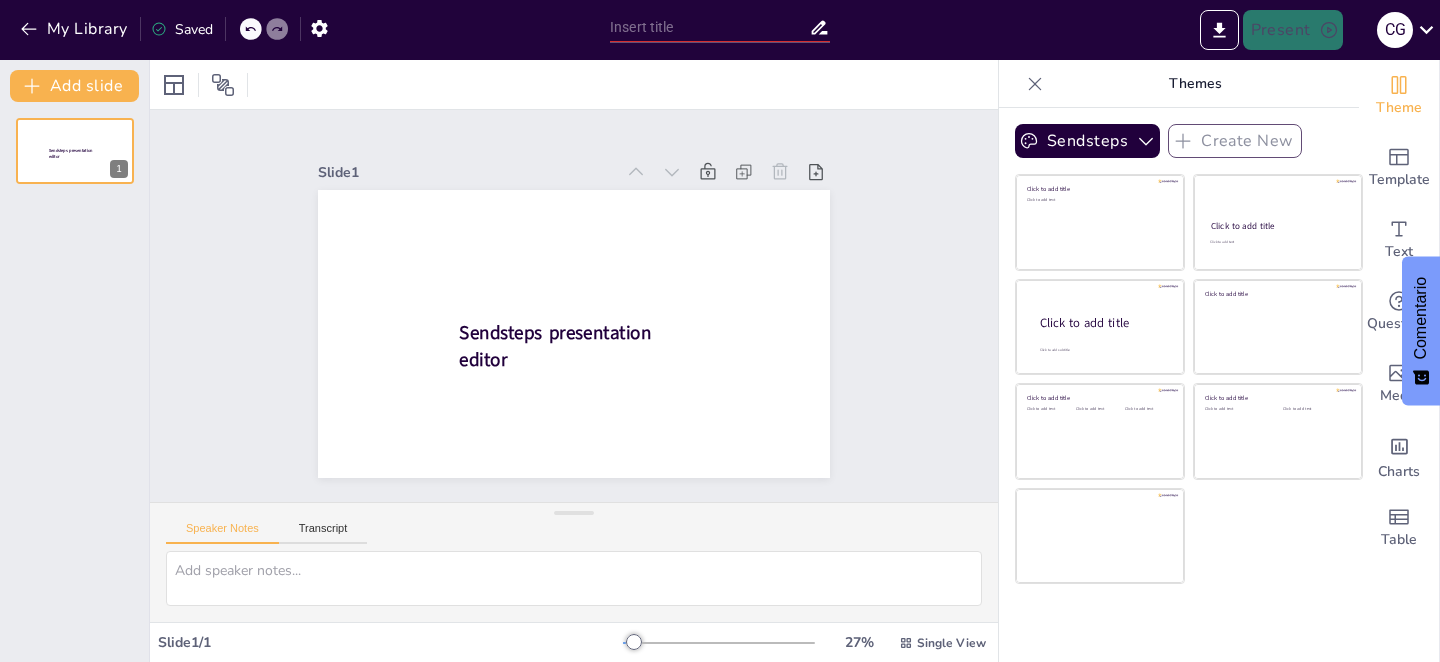 scroll, scrollTop: 0, scrollLeft: 0, axis: both 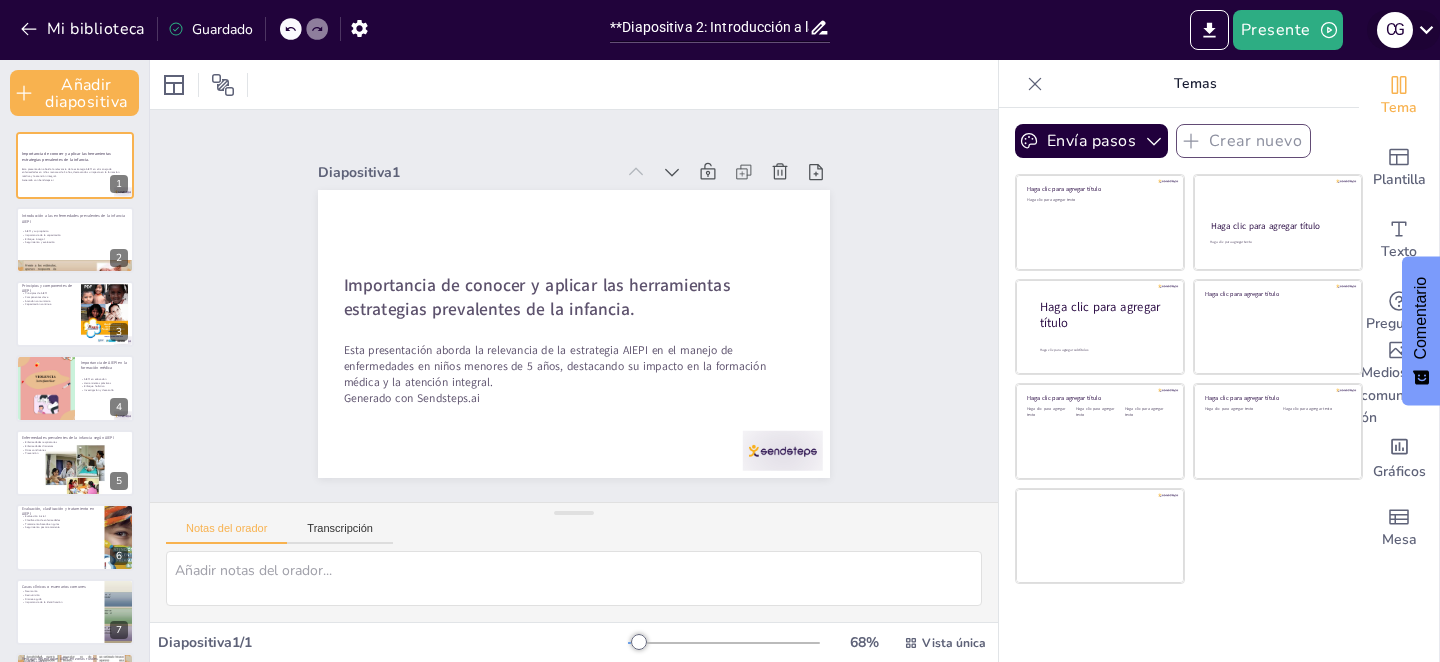 click 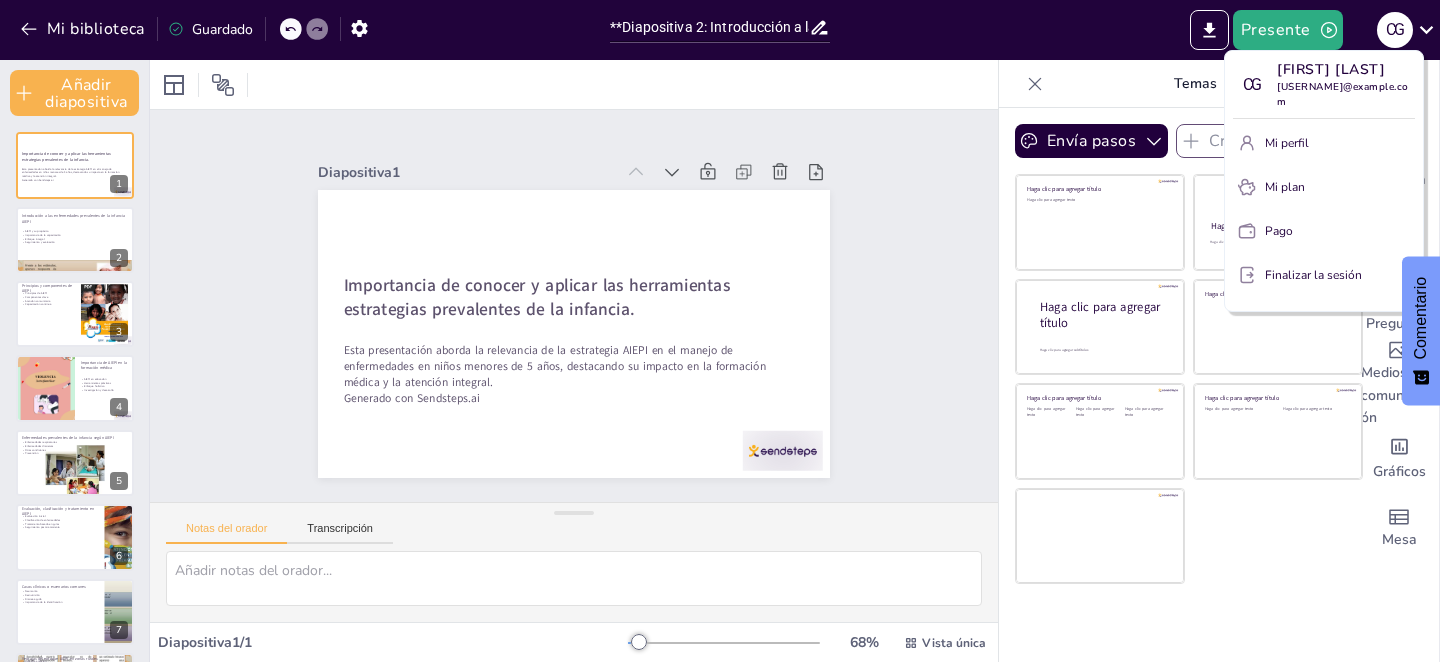 click at bounding box center [720, 331] 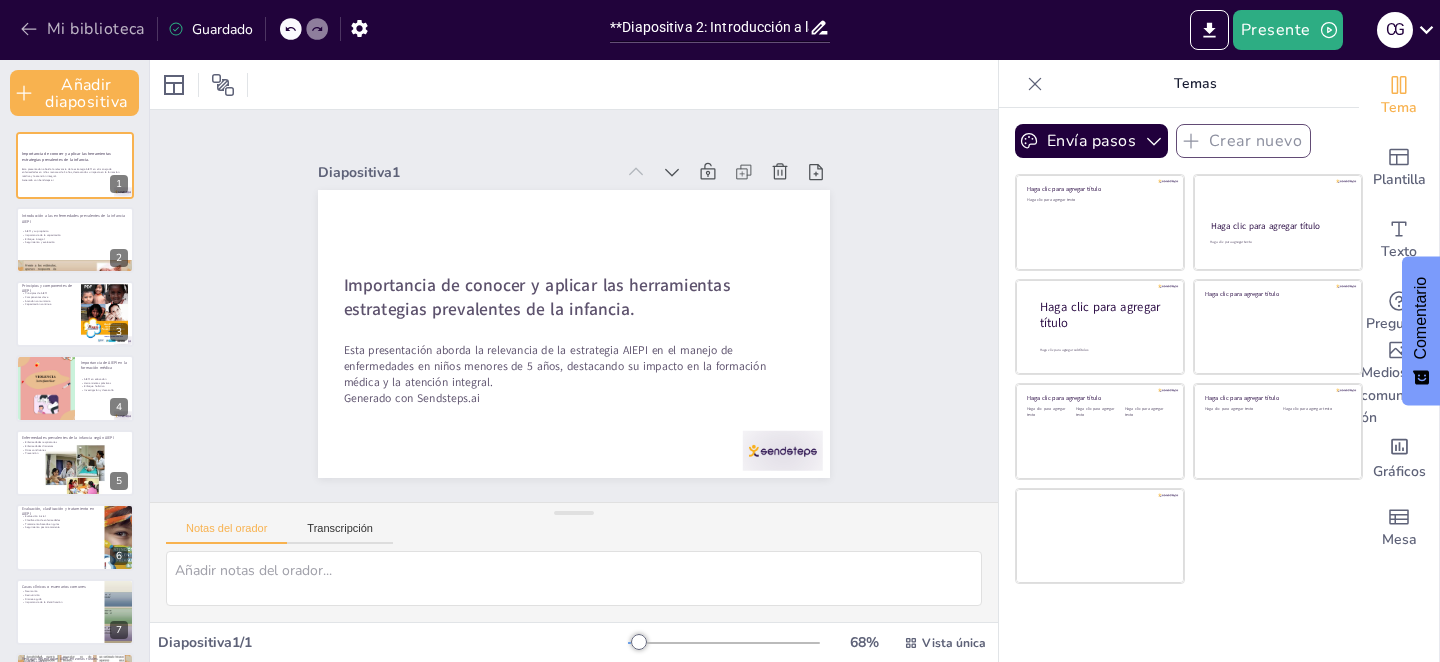 click on "Mi biblioteca" at bounding box center (96, 30) 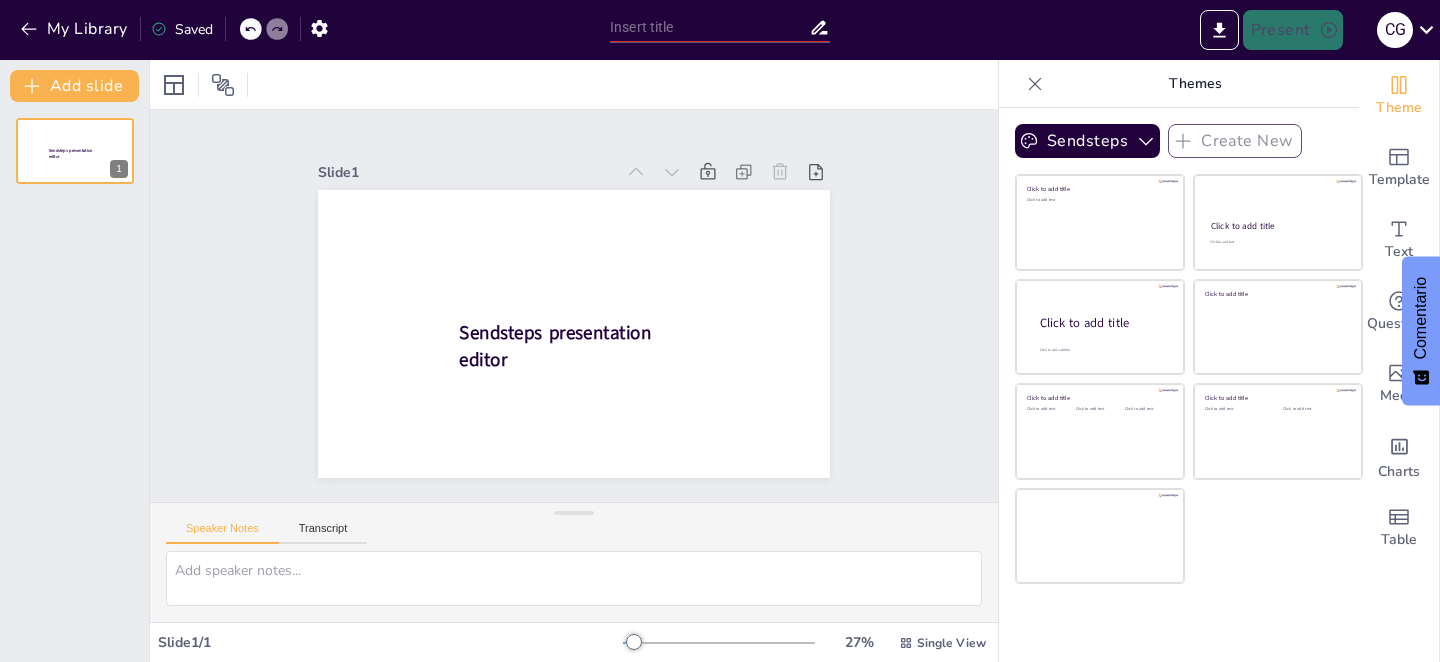 scroll, scrollTop: 0, scrollLeft: 0, axis: both 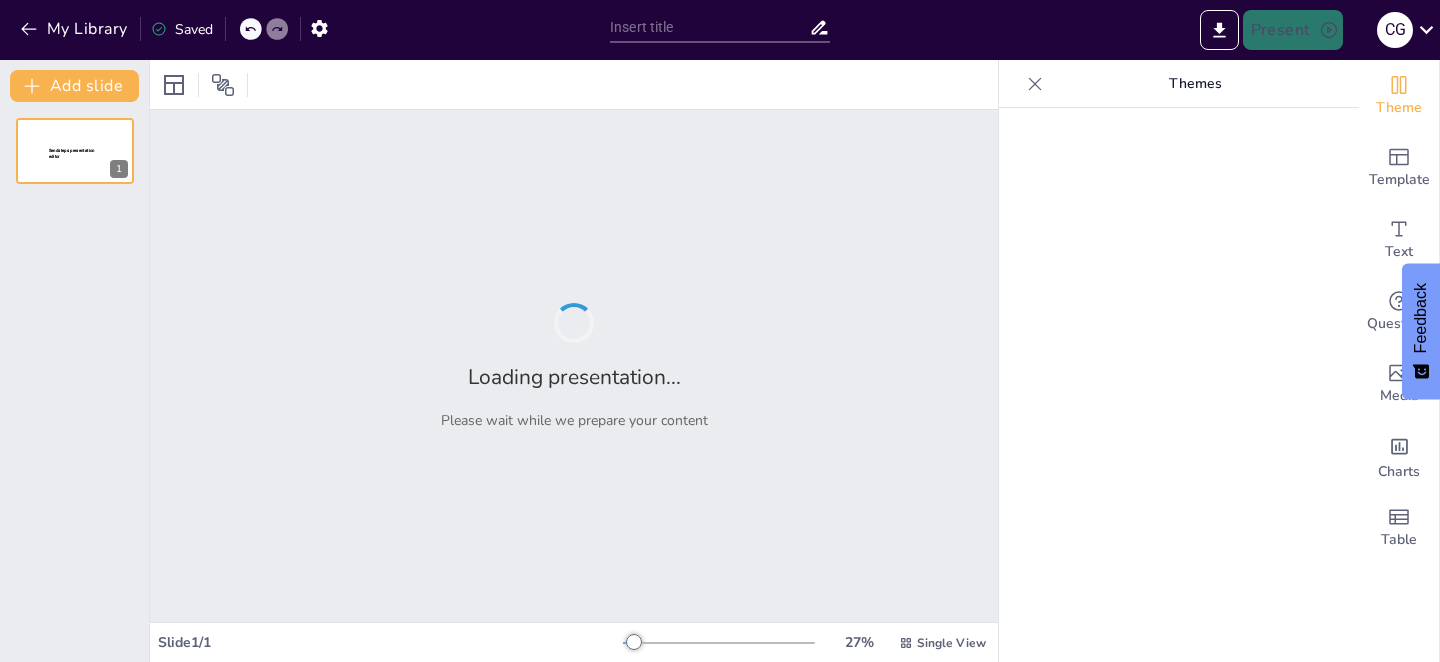 type on "**Diapositiva 2: Introducción a las Enfermedades Prevalentes de la Infancia AIEPI**" 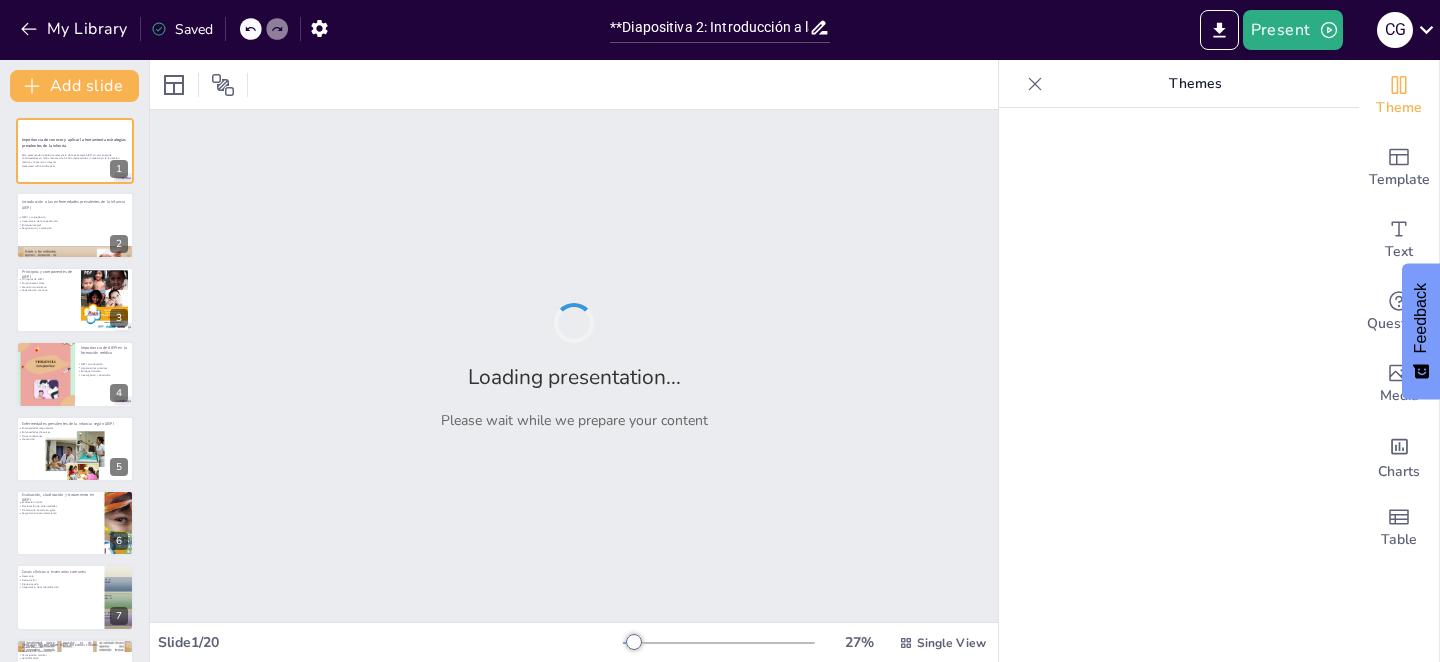 checkbox on "true" 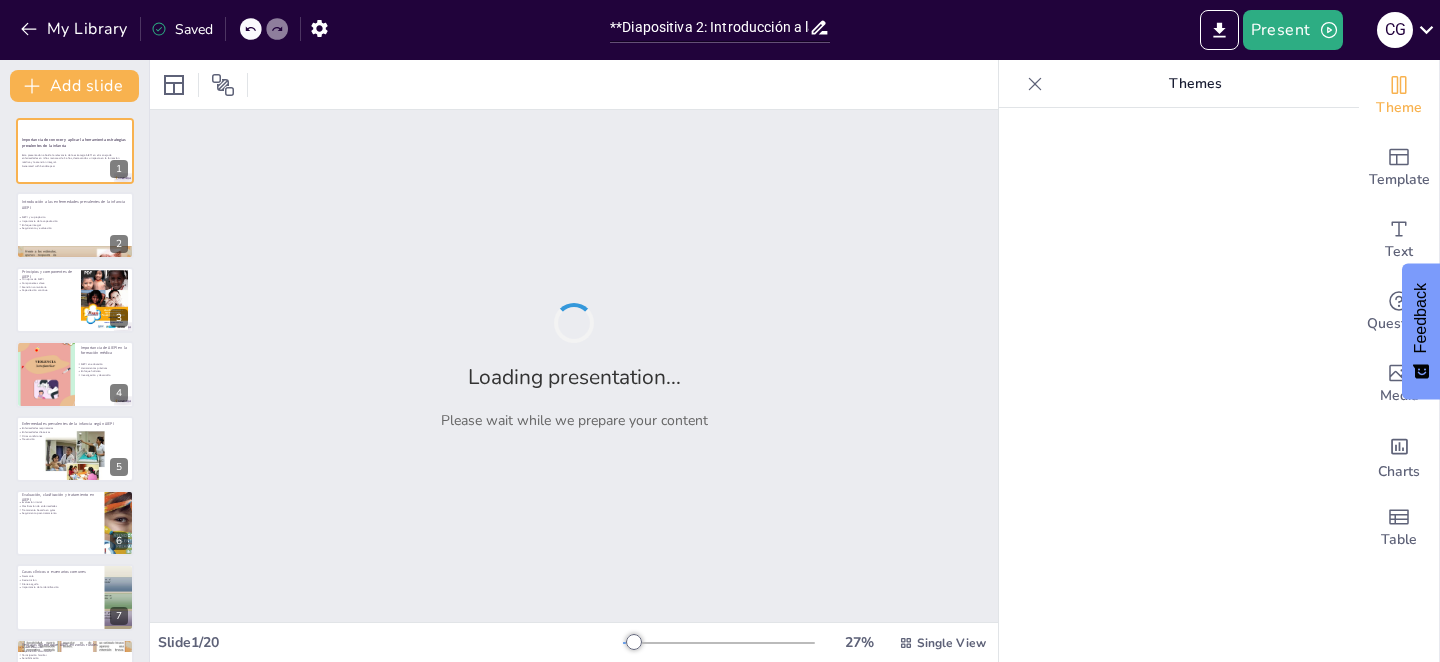 checkbox on "true" 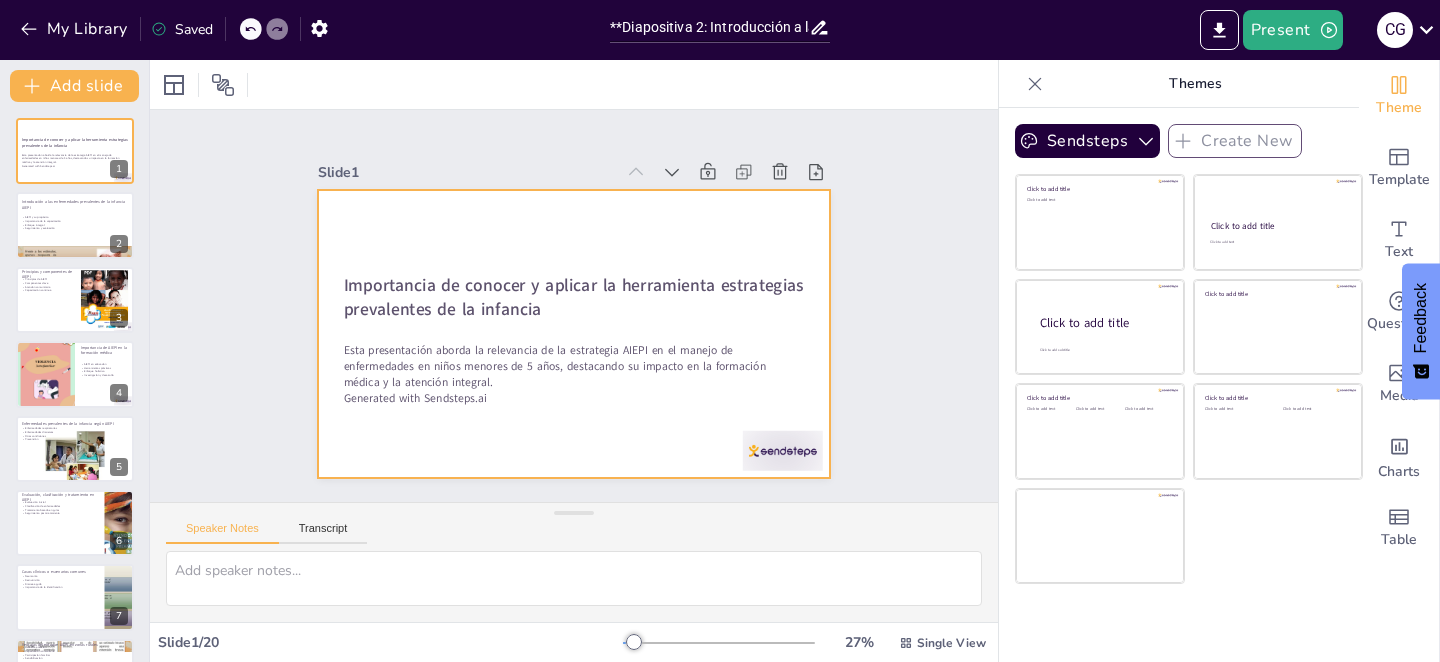 checkbox on "true" 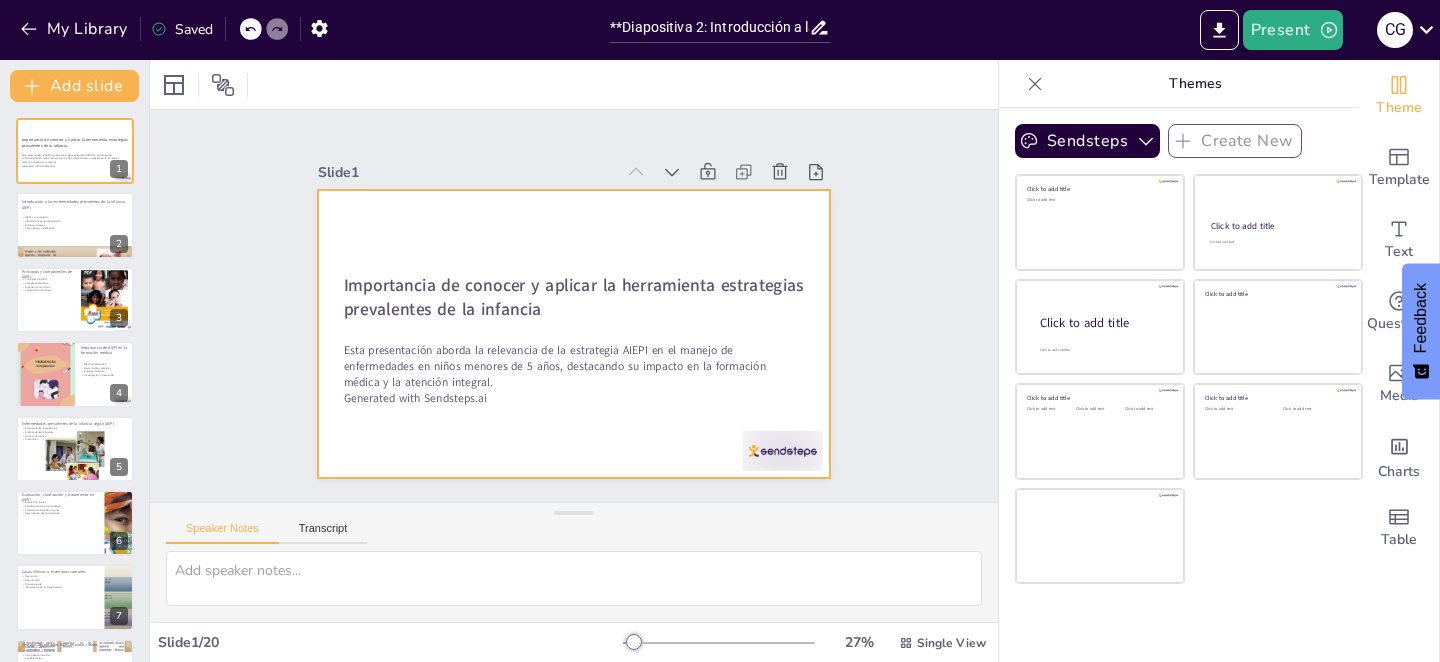 checkbox on "true" 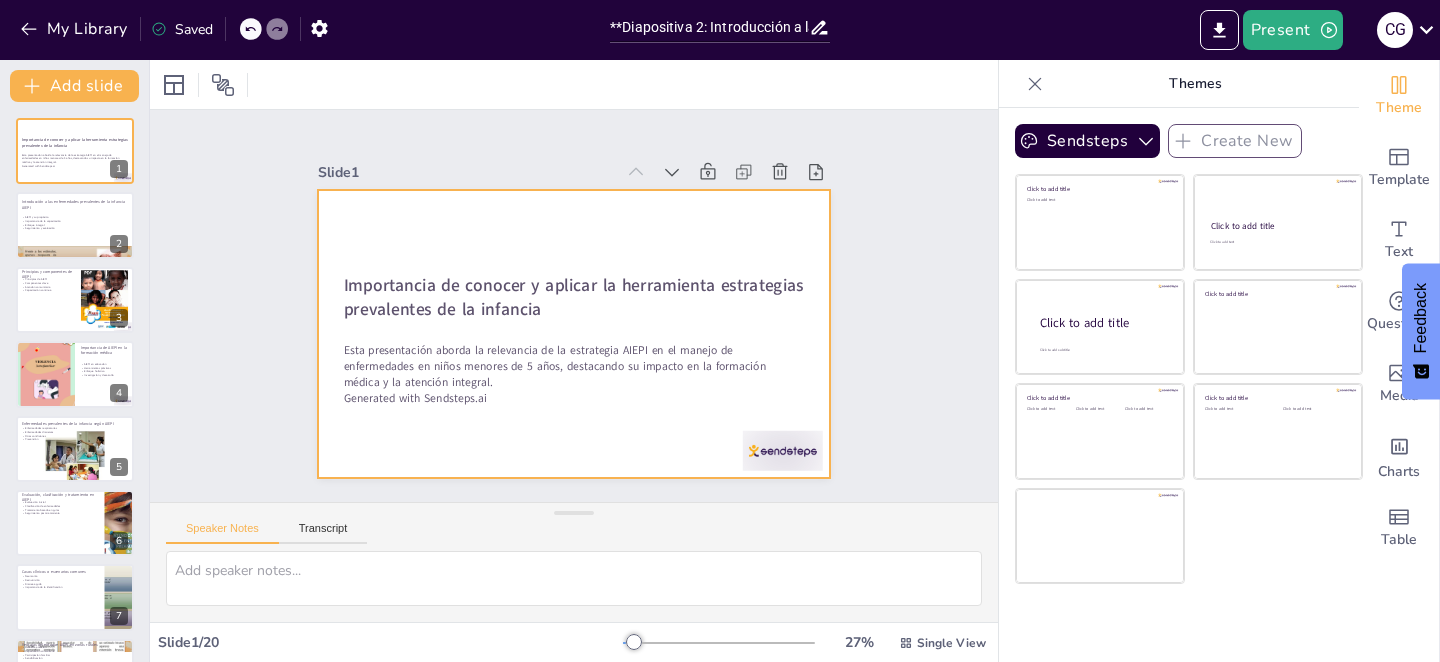 checkbox on "true" 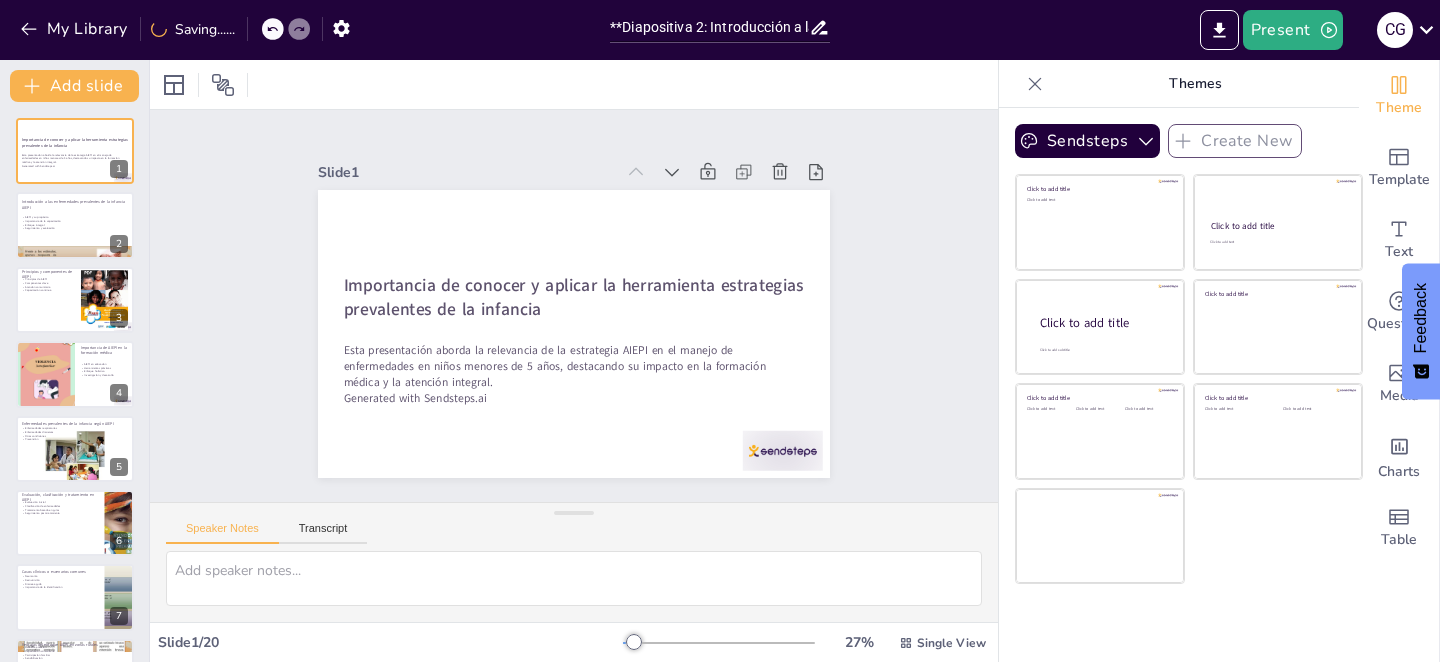 click 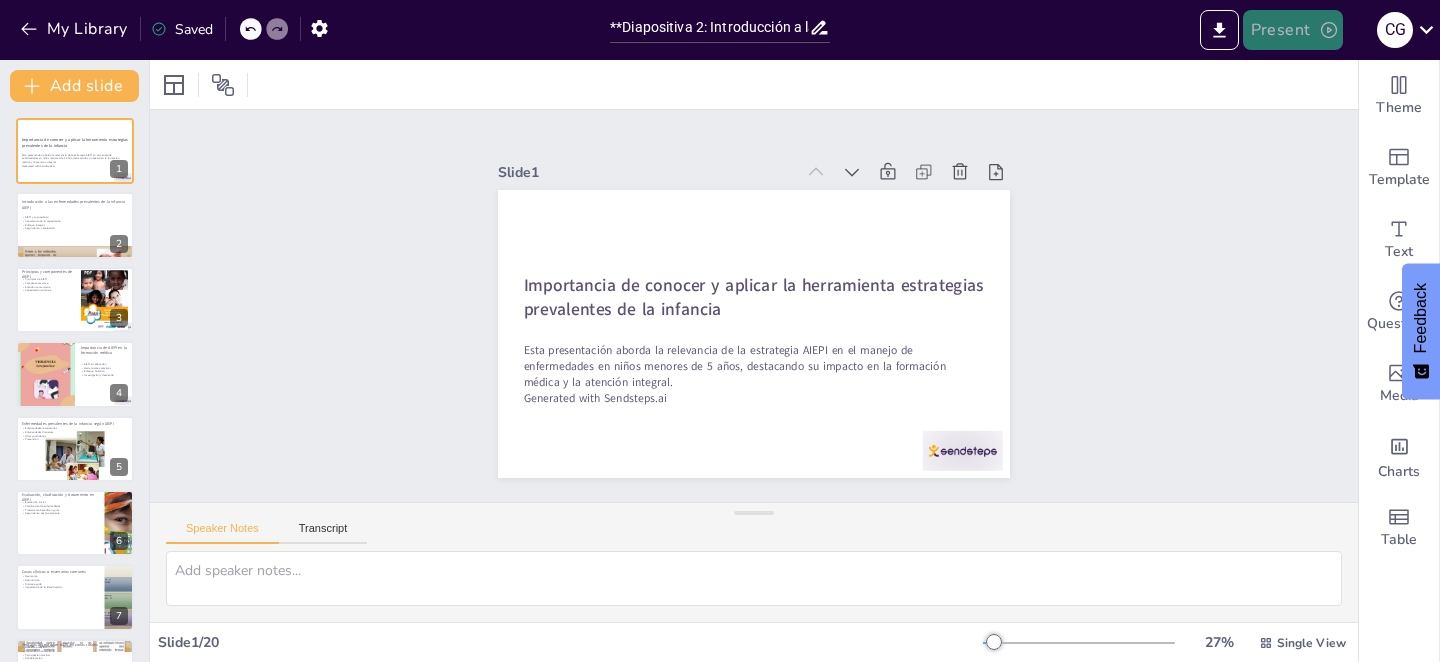 click 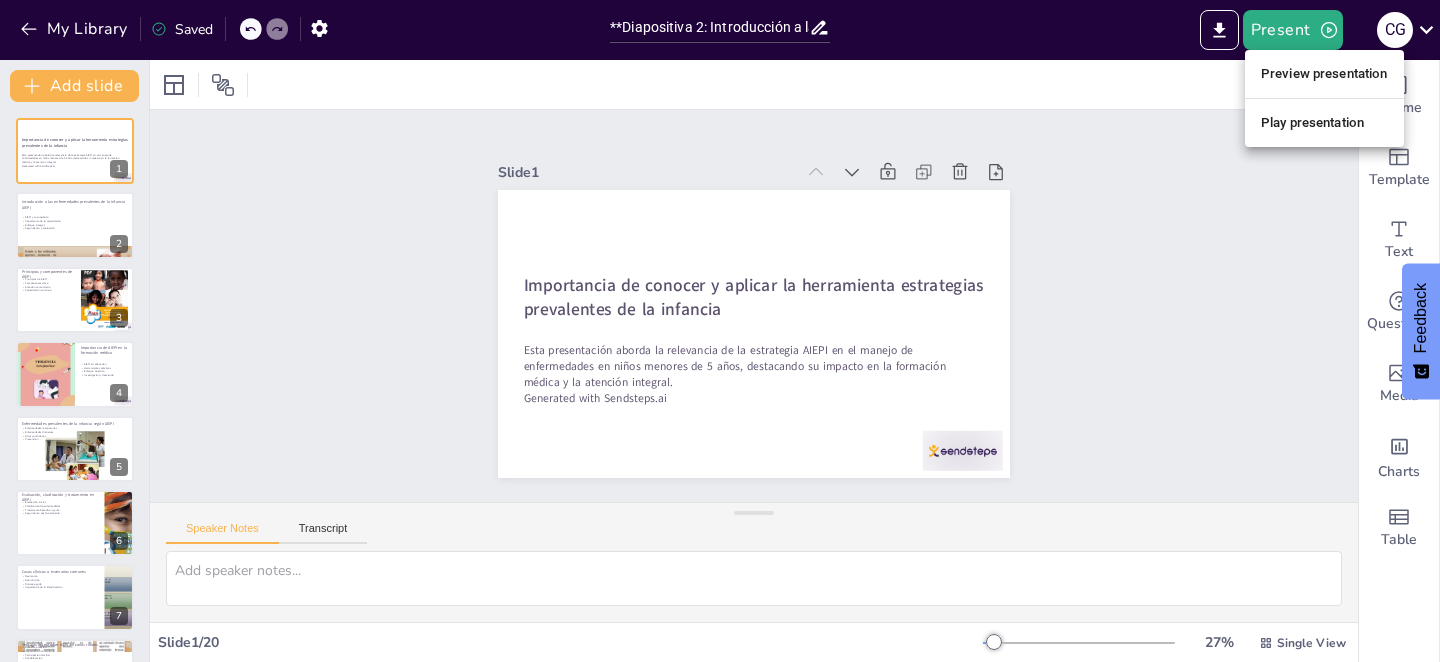 click on "Play presentation" at bounding box center (1324, 123) 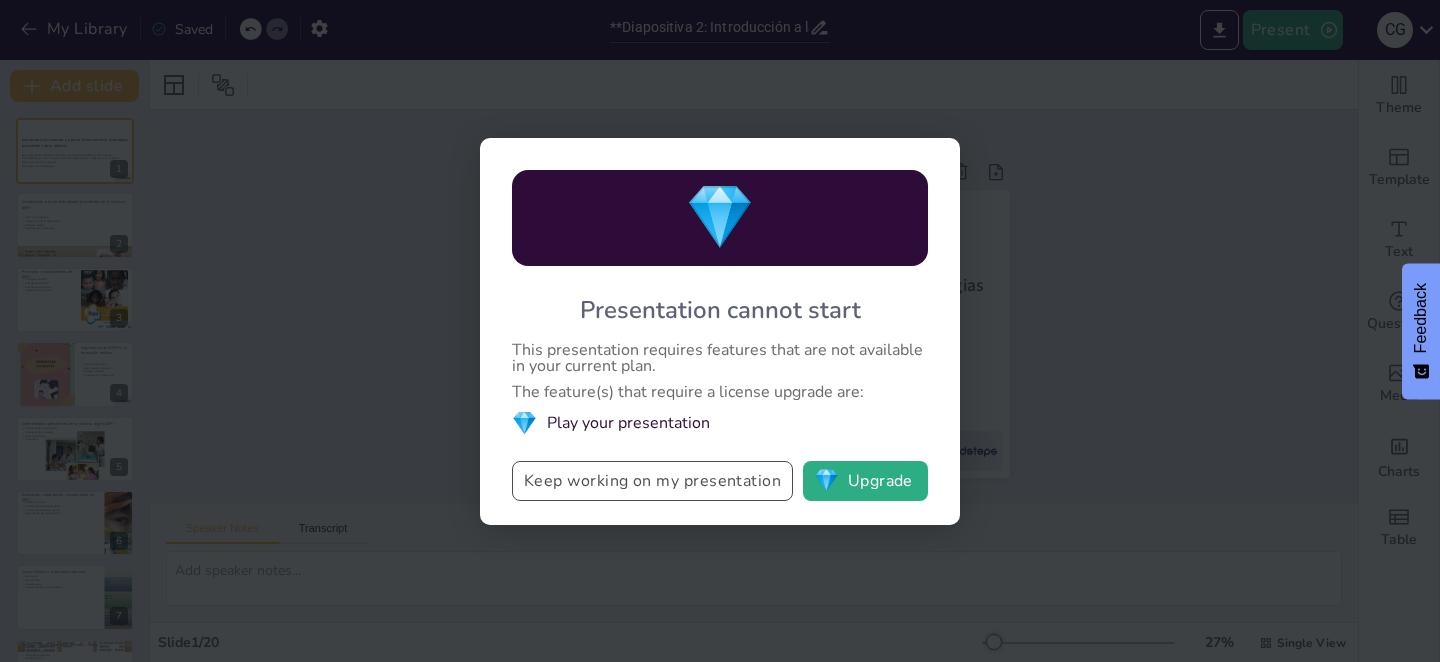 click on "Keep working on my presentation" at bounding box center (652, 481) 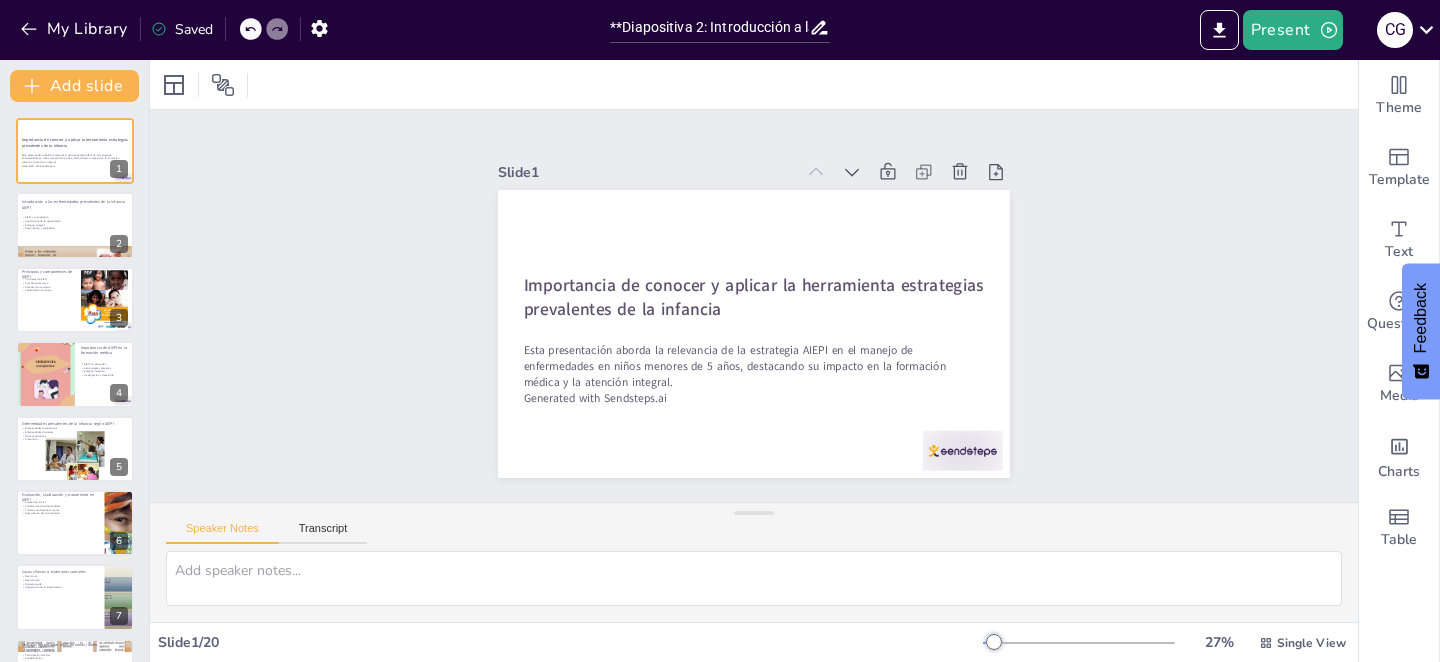 checkbox on "true" 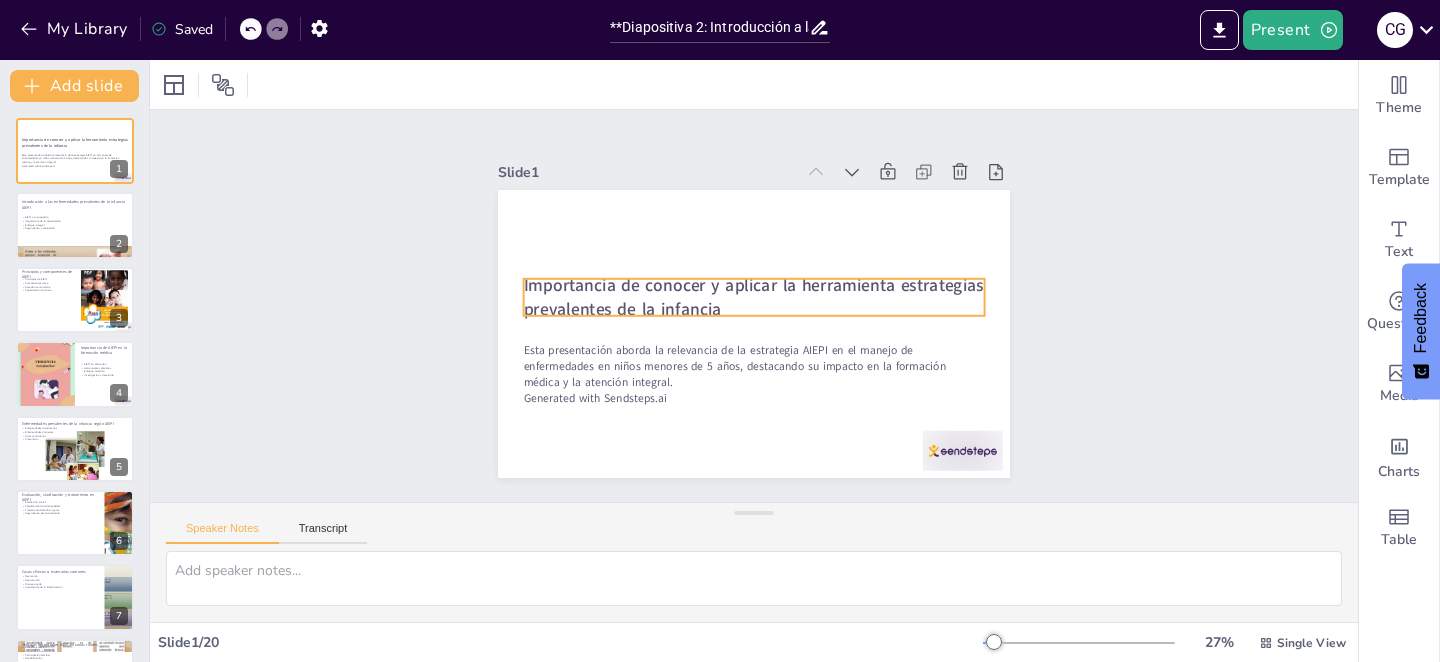 checkbox on "true" 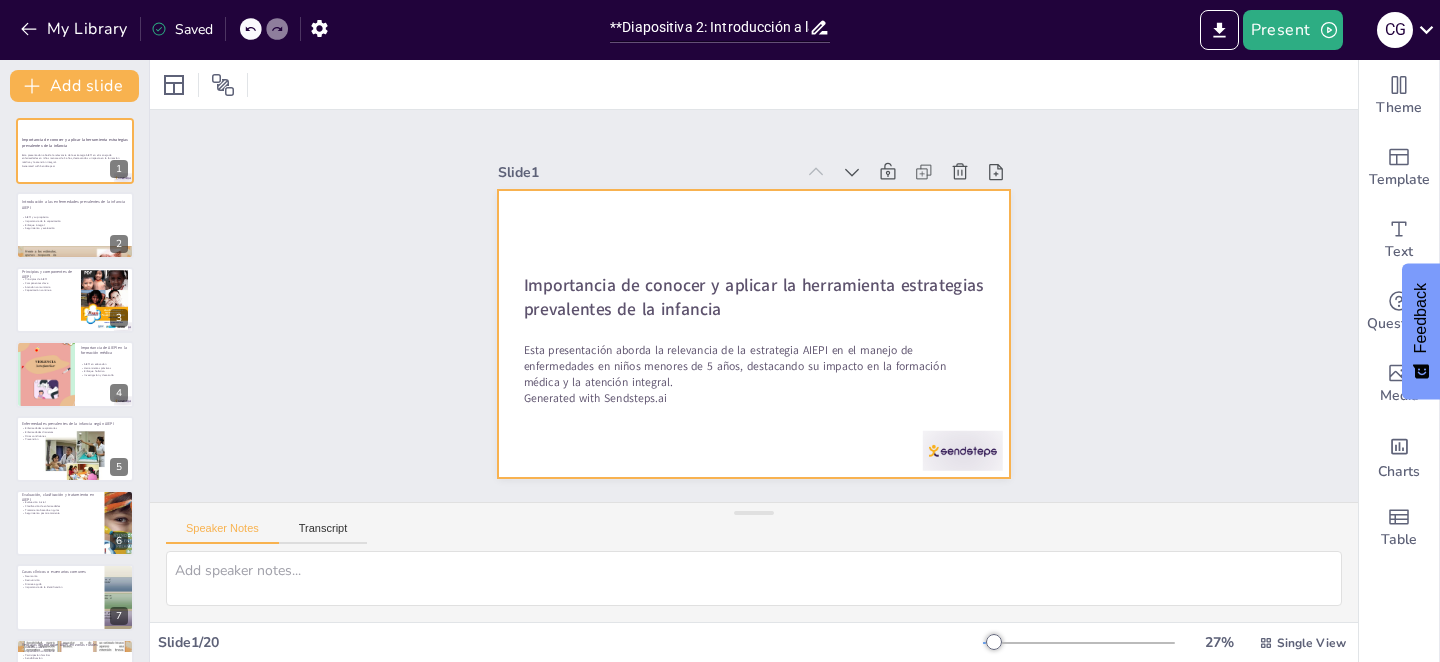 checkbox on "true" 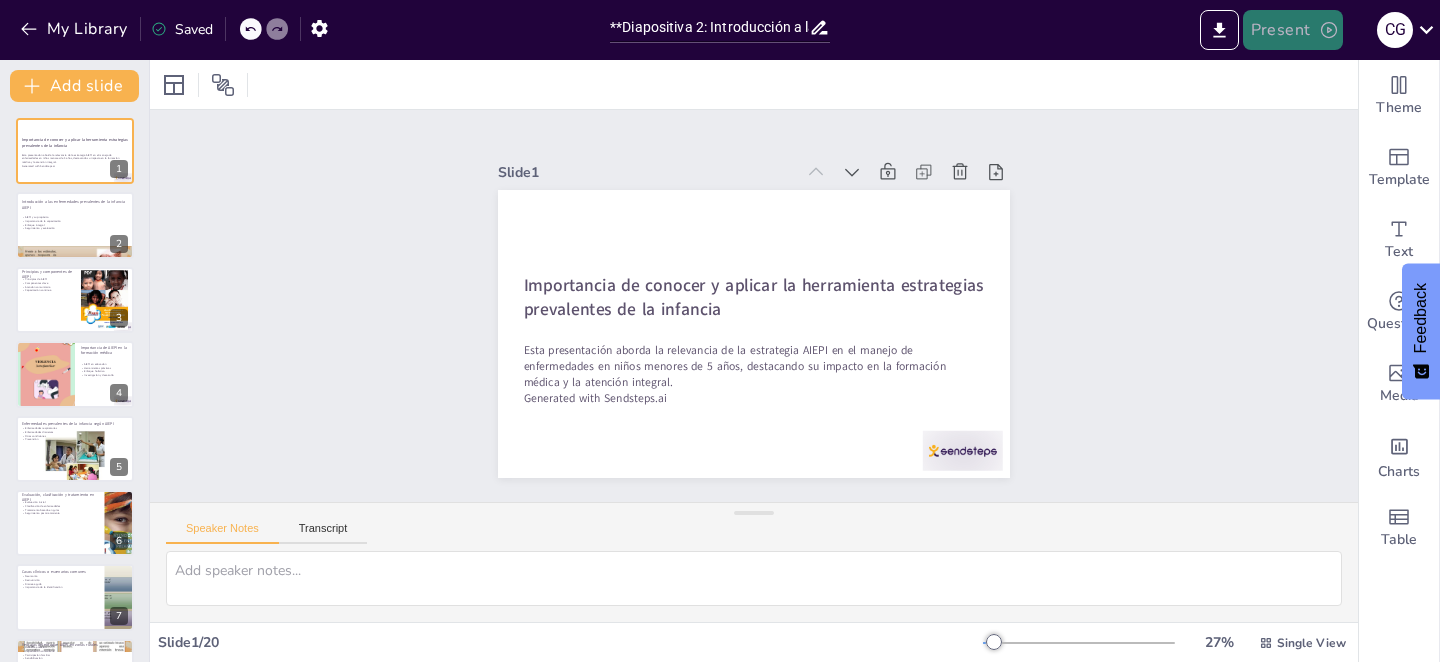 click on "Present" at bounding box center (1293, 30) 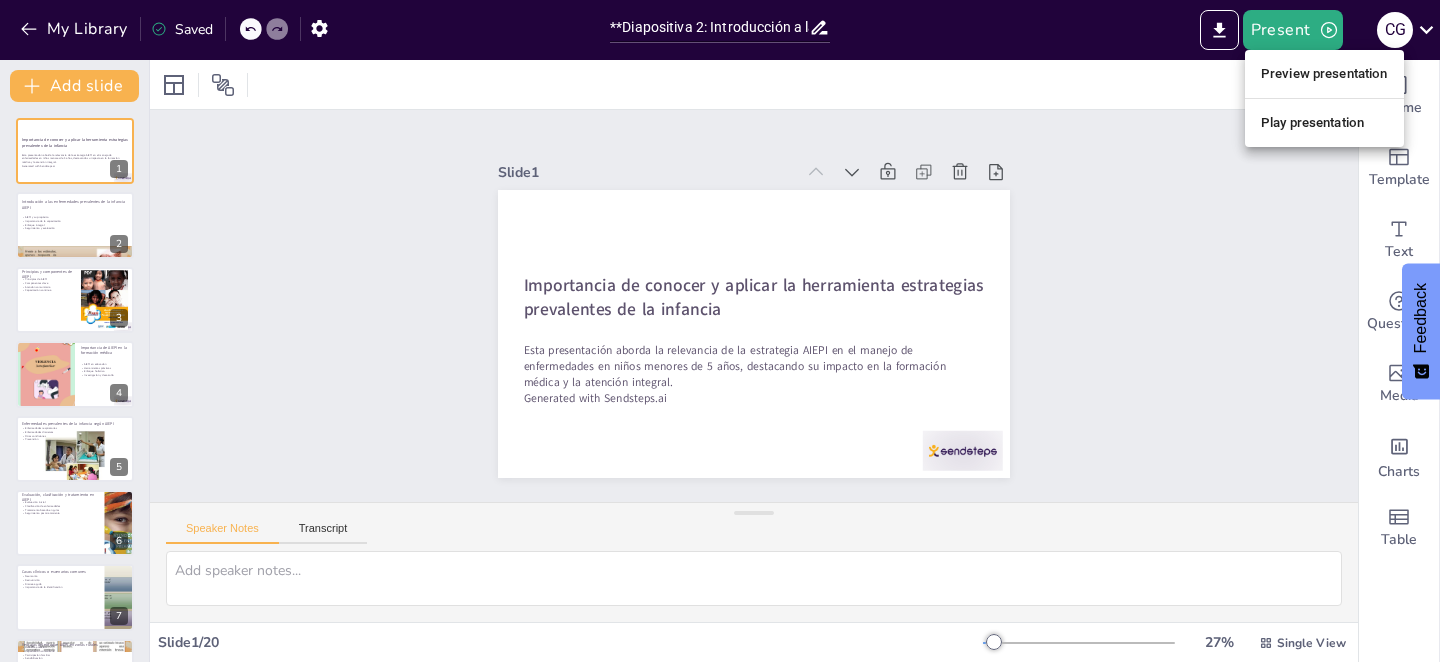 click on "Preview presentation" at bounding box center (1324, 74) 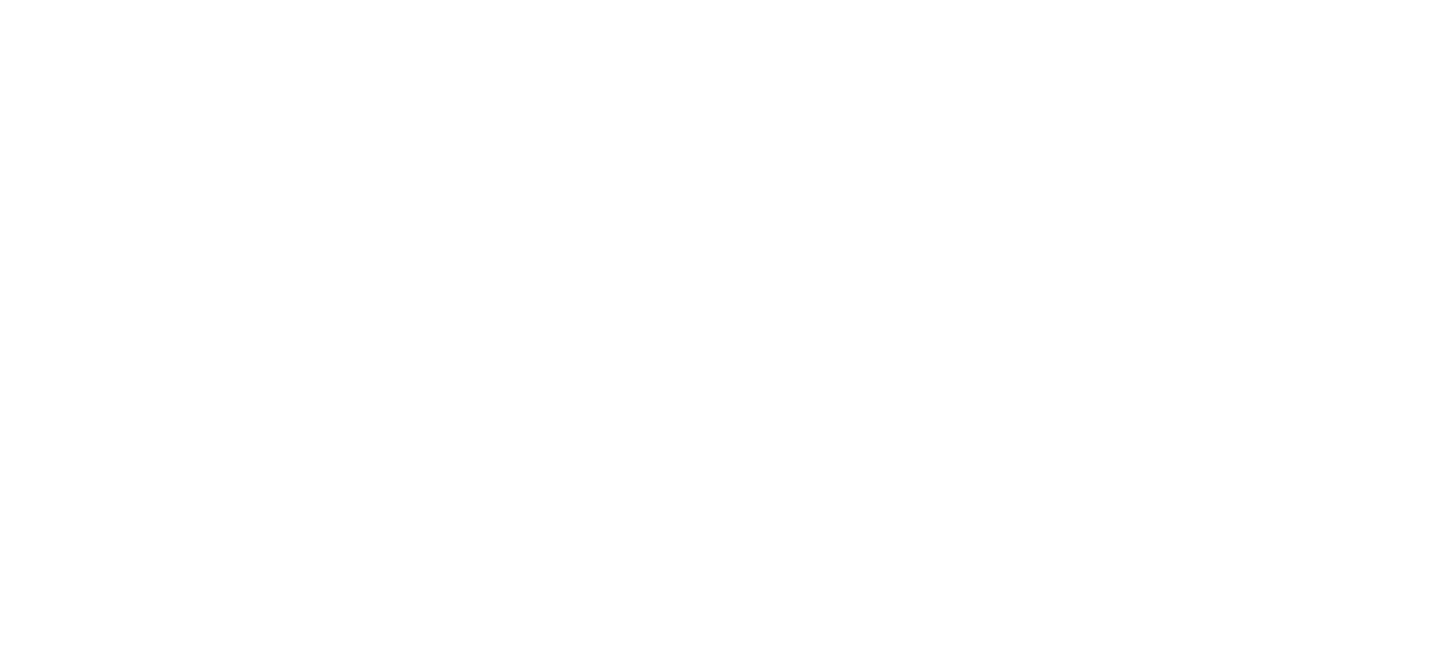scroll, scrollTop: 0, scrollLeft: 0, axis: both 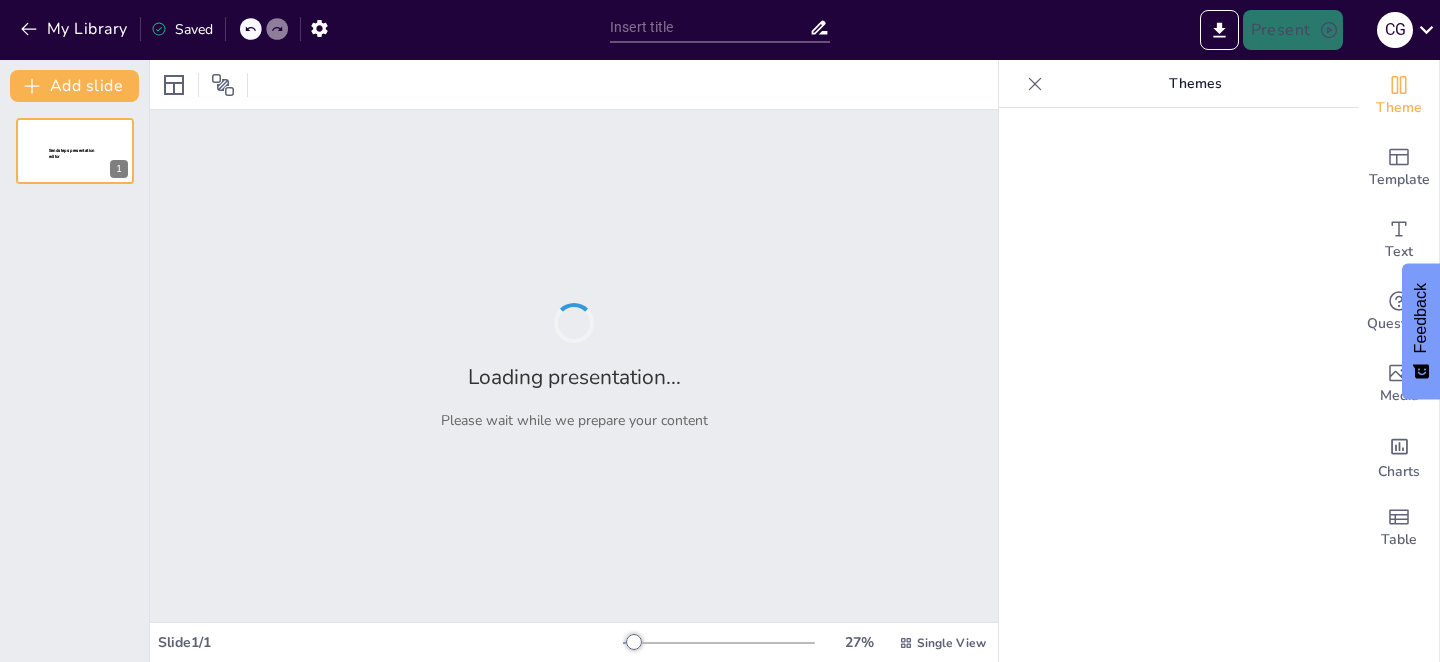 type on "**Diapositiva 2: Introducción a las Enfermedades Prevalentes de la Infancia AIEPI**" 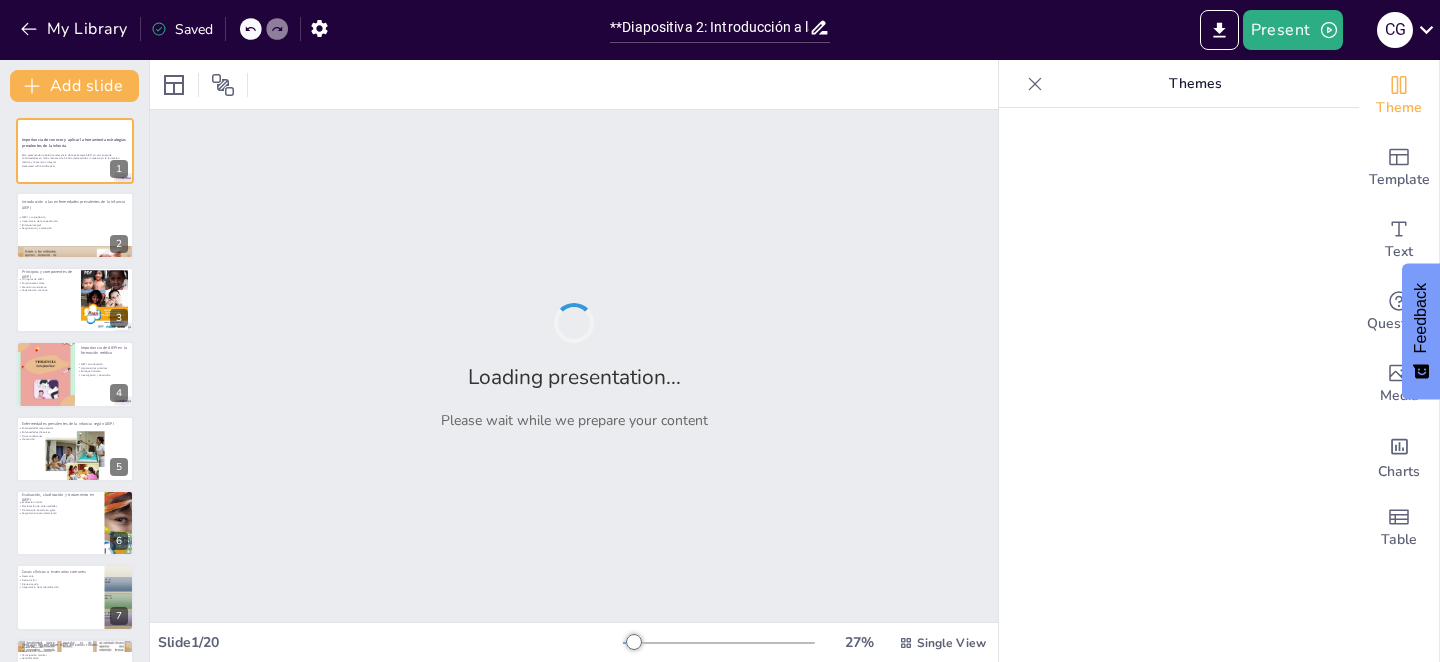 checkbox on "true" 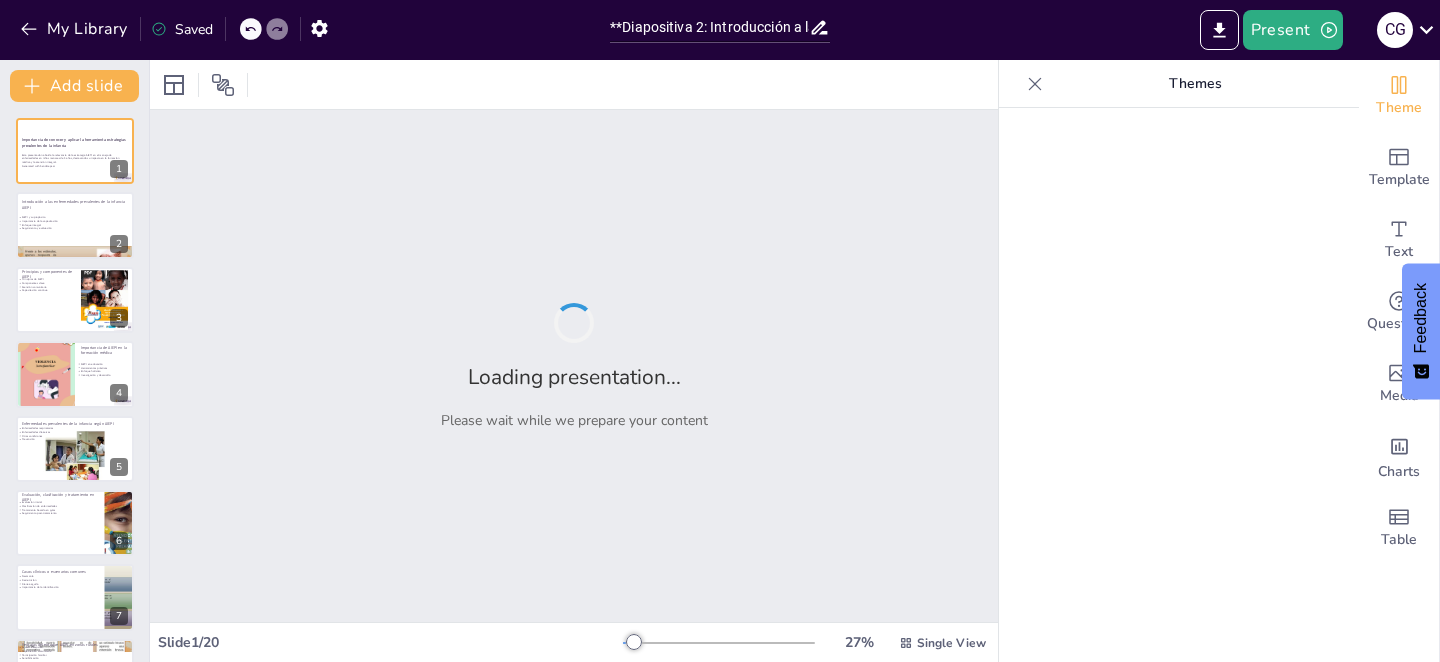 checkbox on "true" 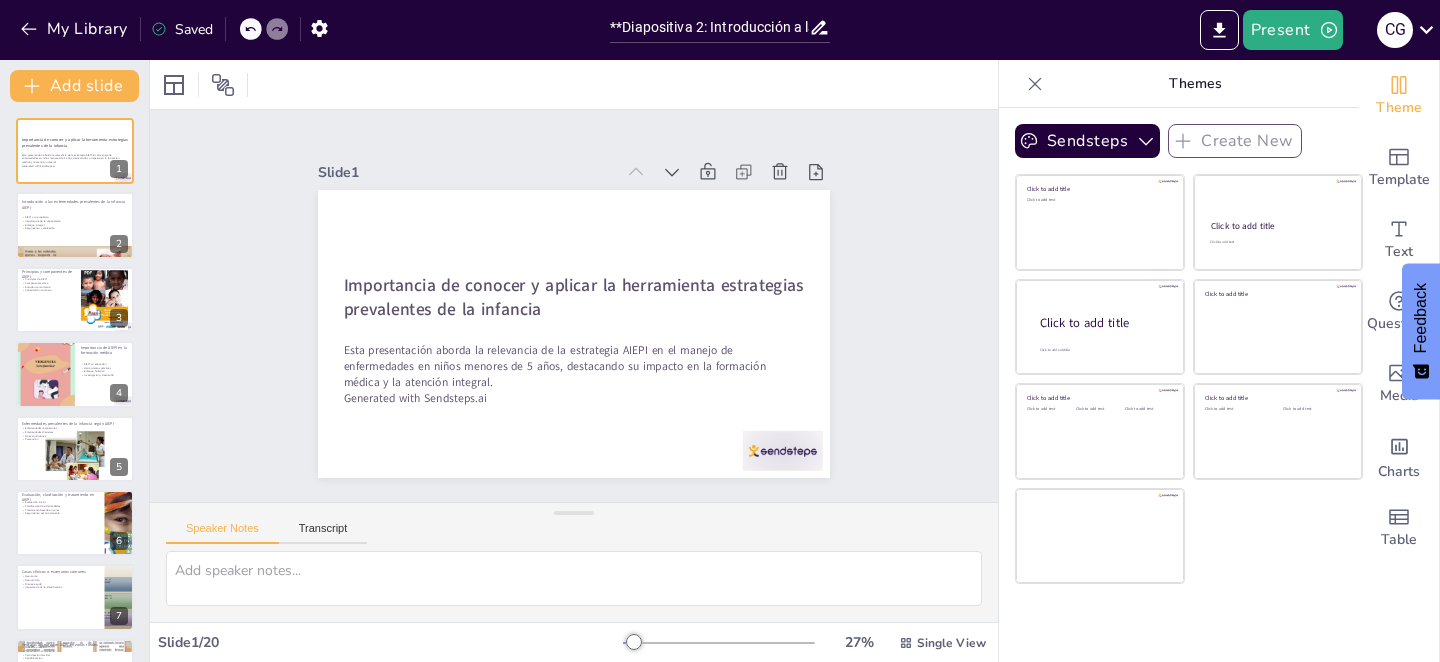 checkbox on "true" 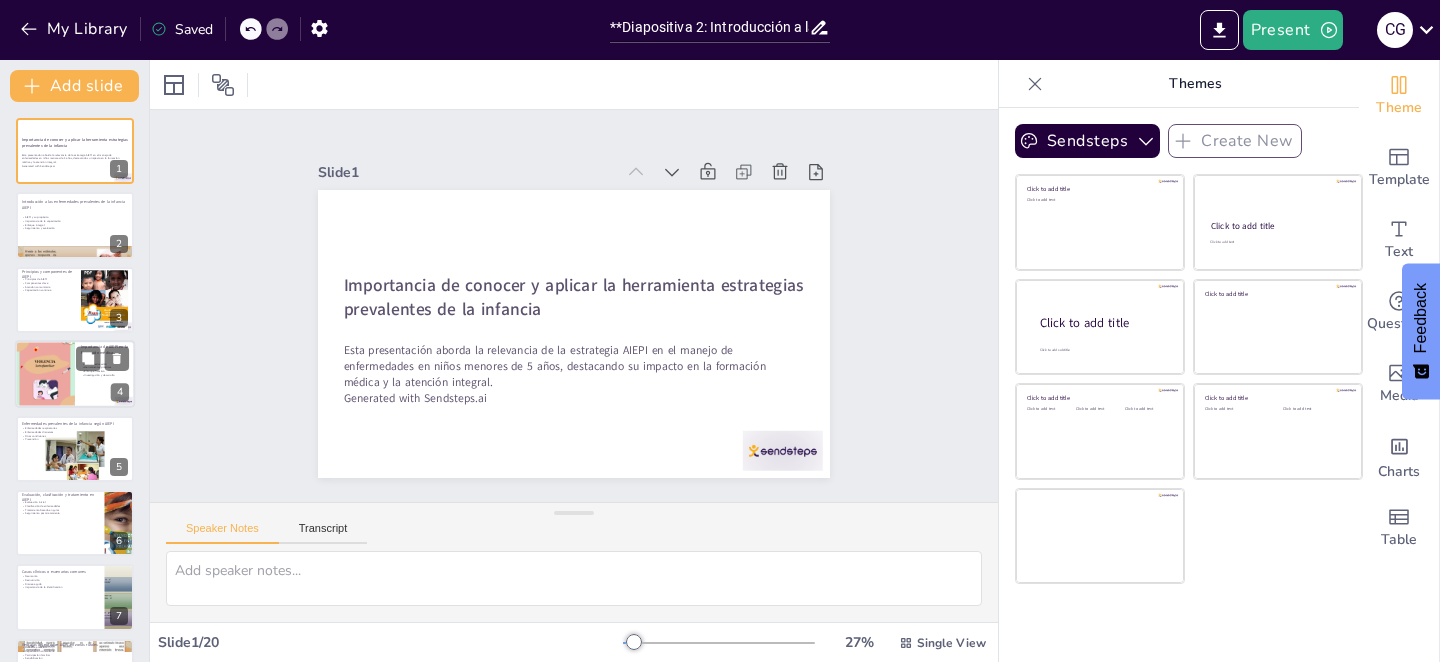 checkbox on "true" 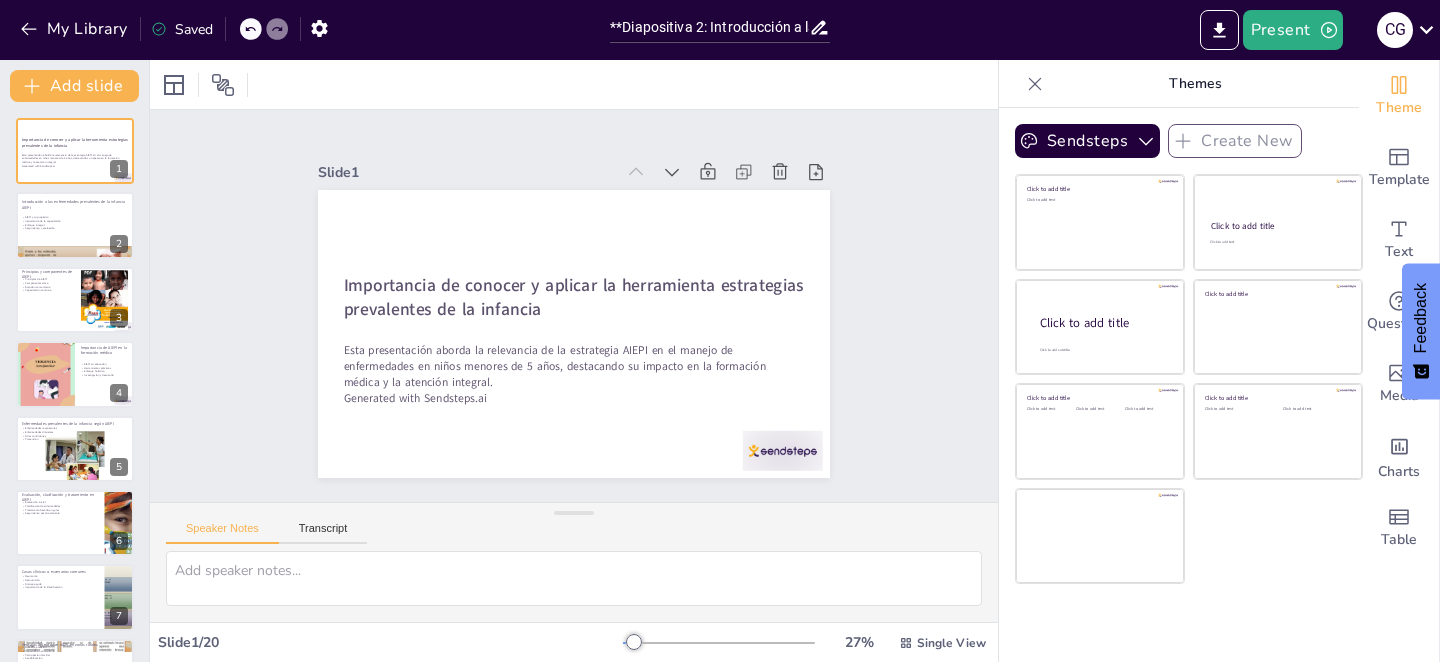 checkbox on "true" 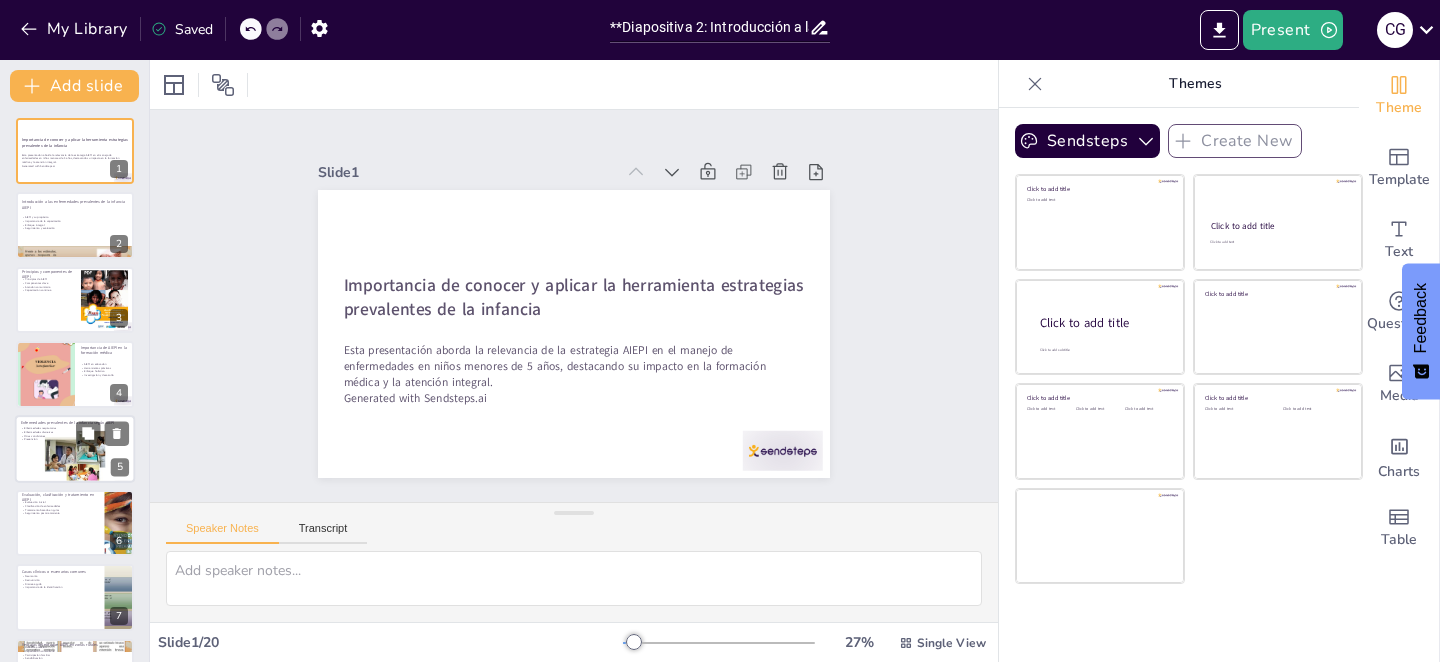 checkbox on "true" 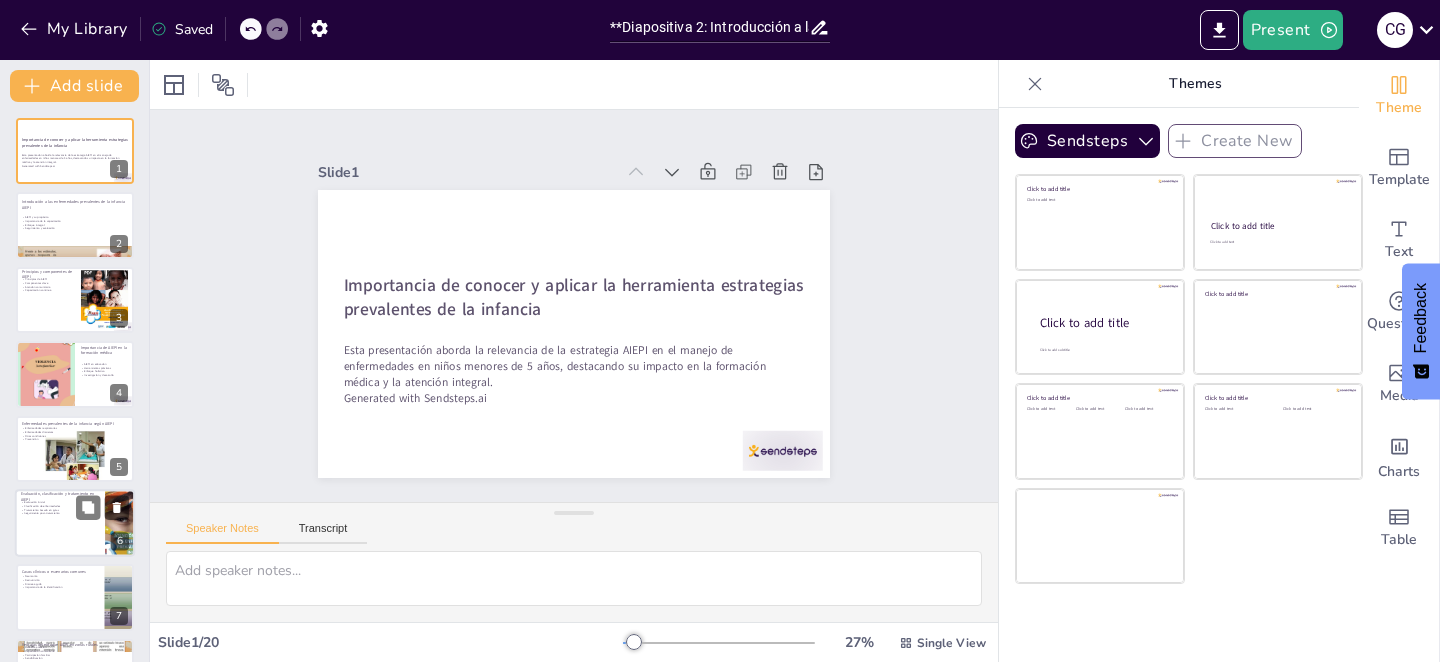 checkbox on "true" 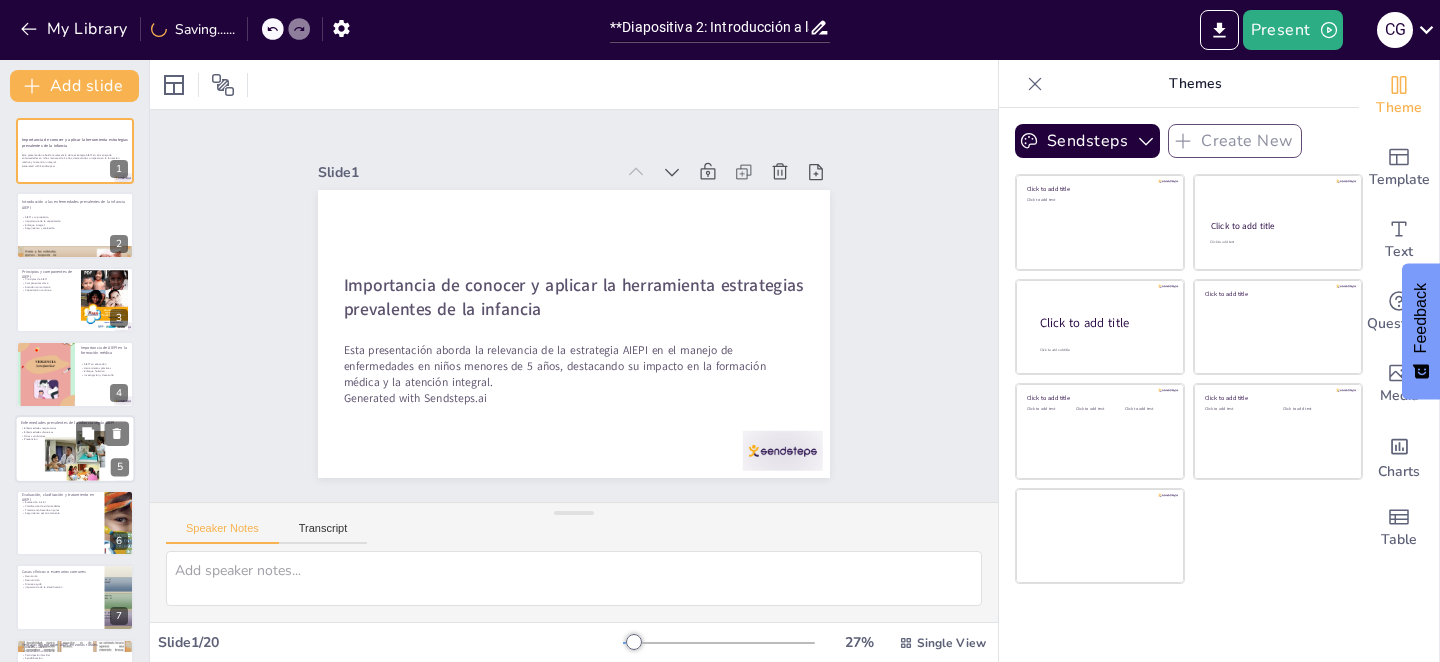 checkbox on "true" 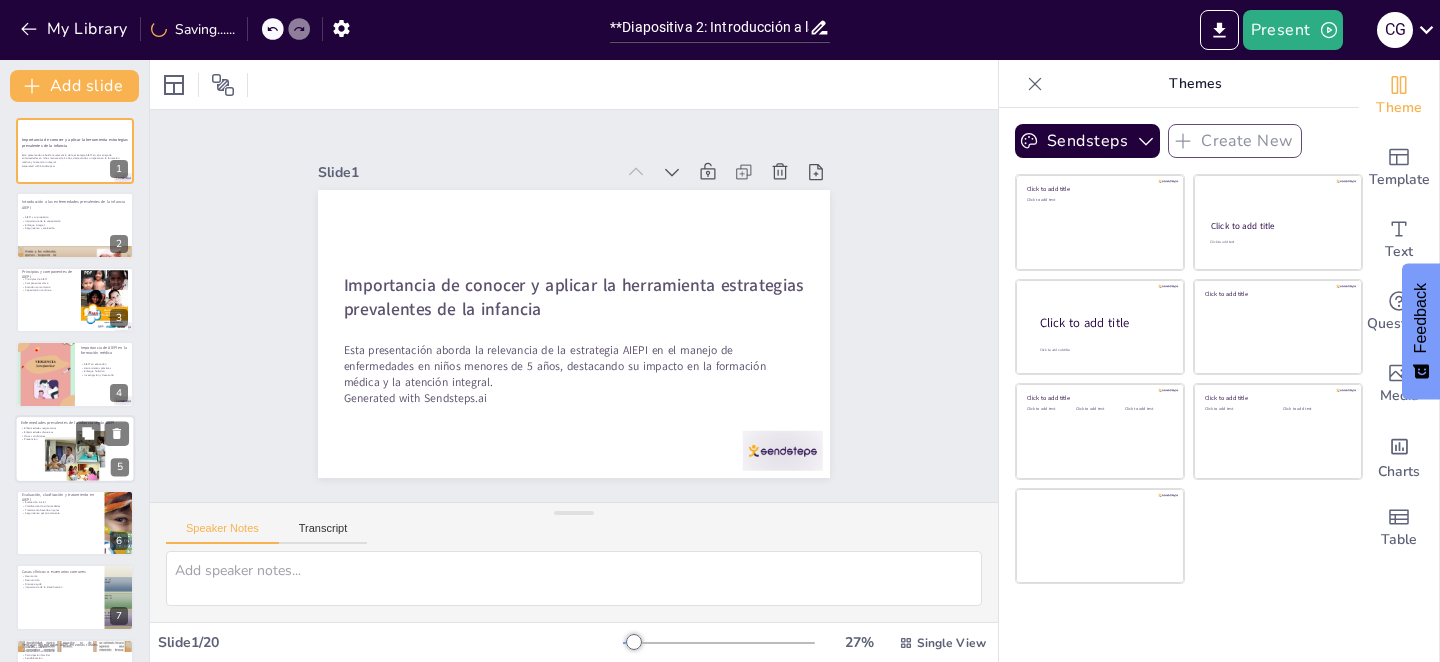 checkbox on "true" 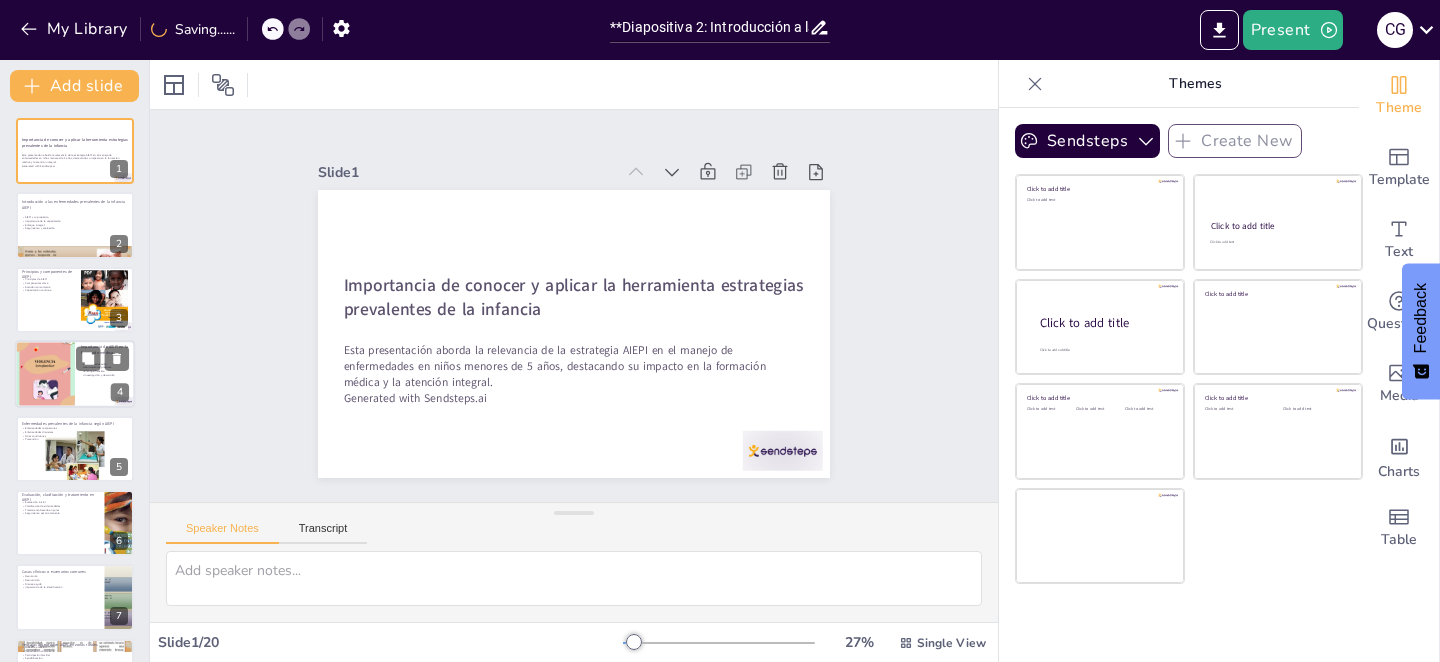 checkbox on "true" 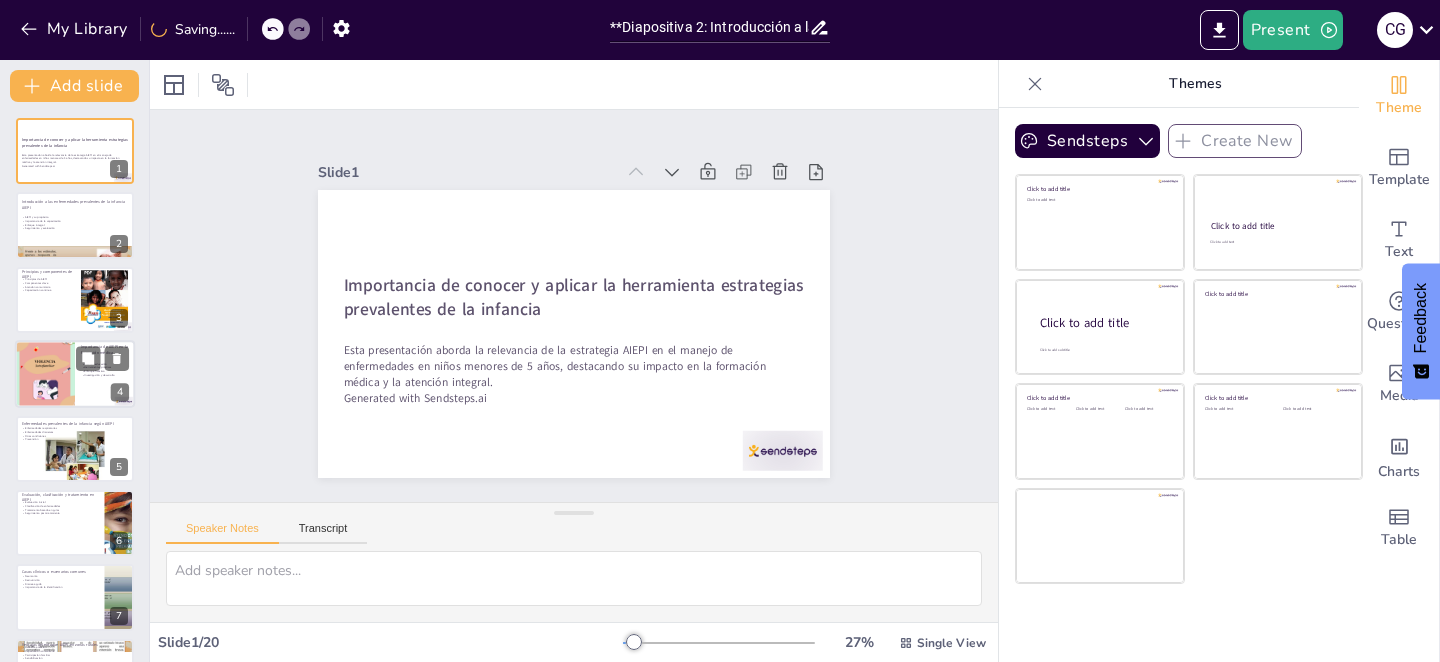 checkbox on "true" 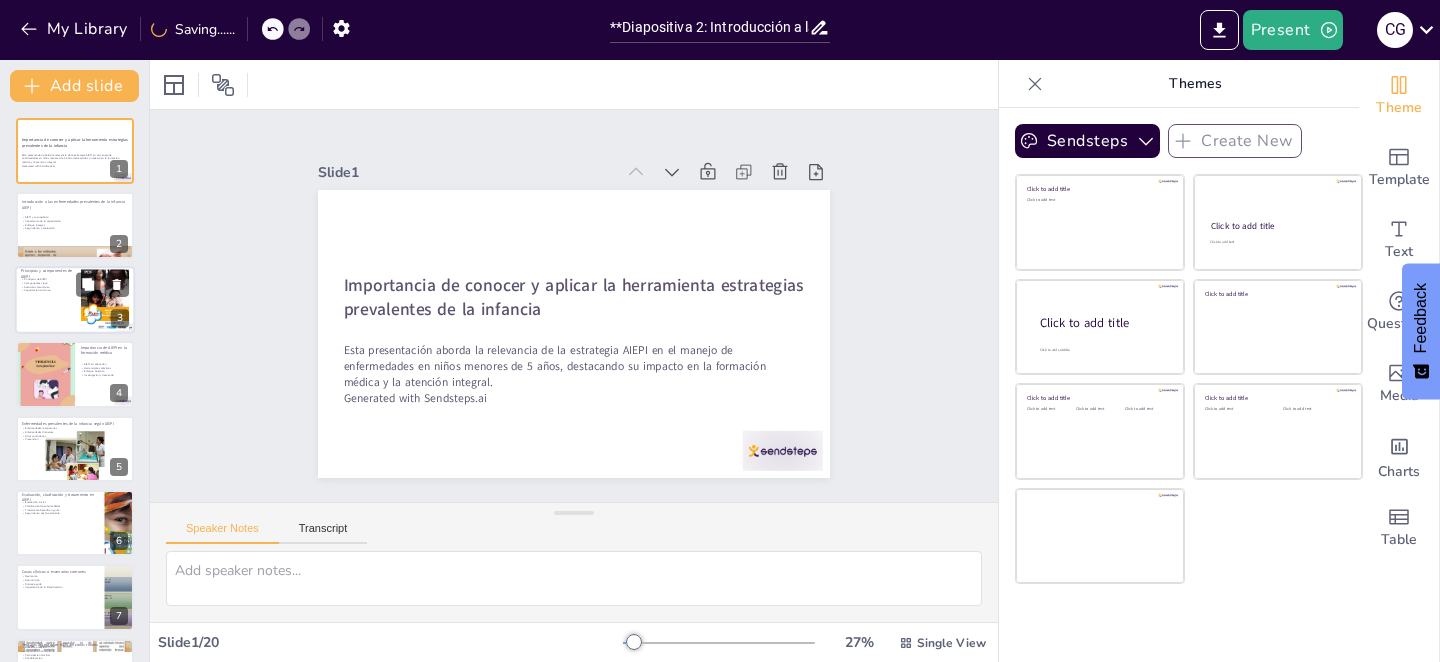 checkbox on "true" 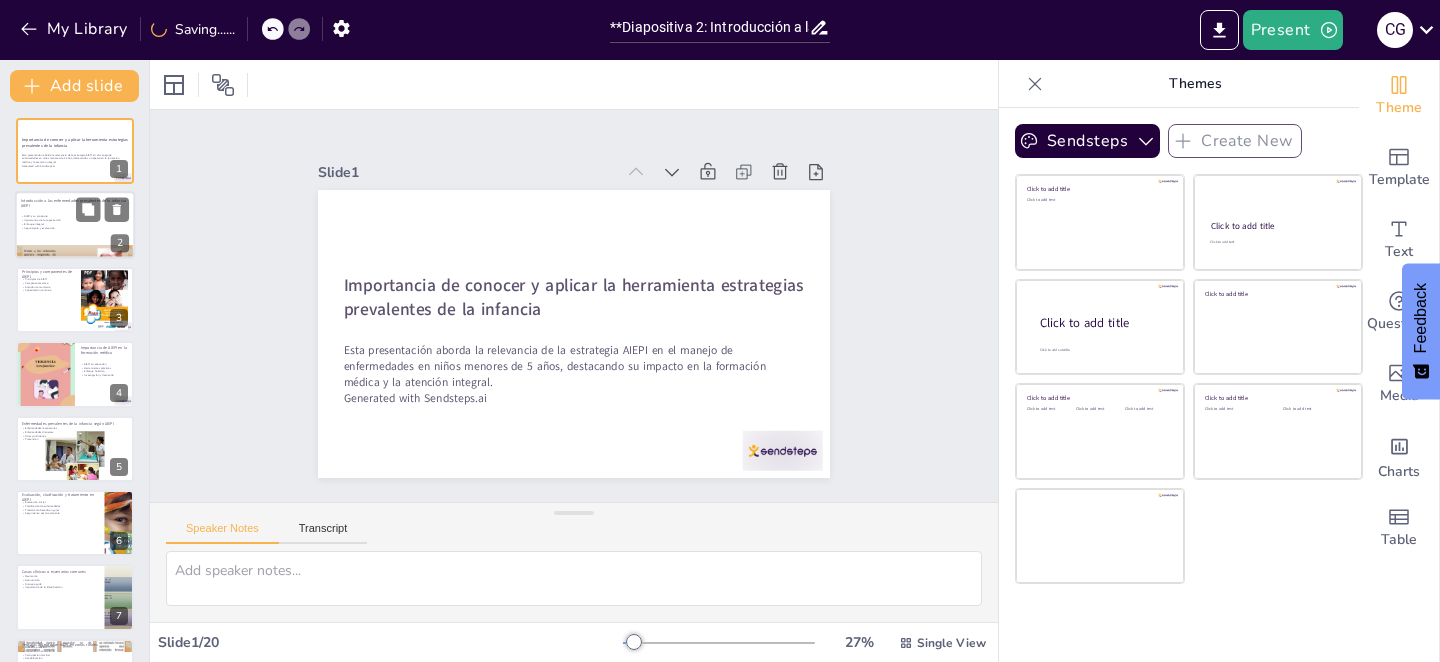 checkbox on "true" 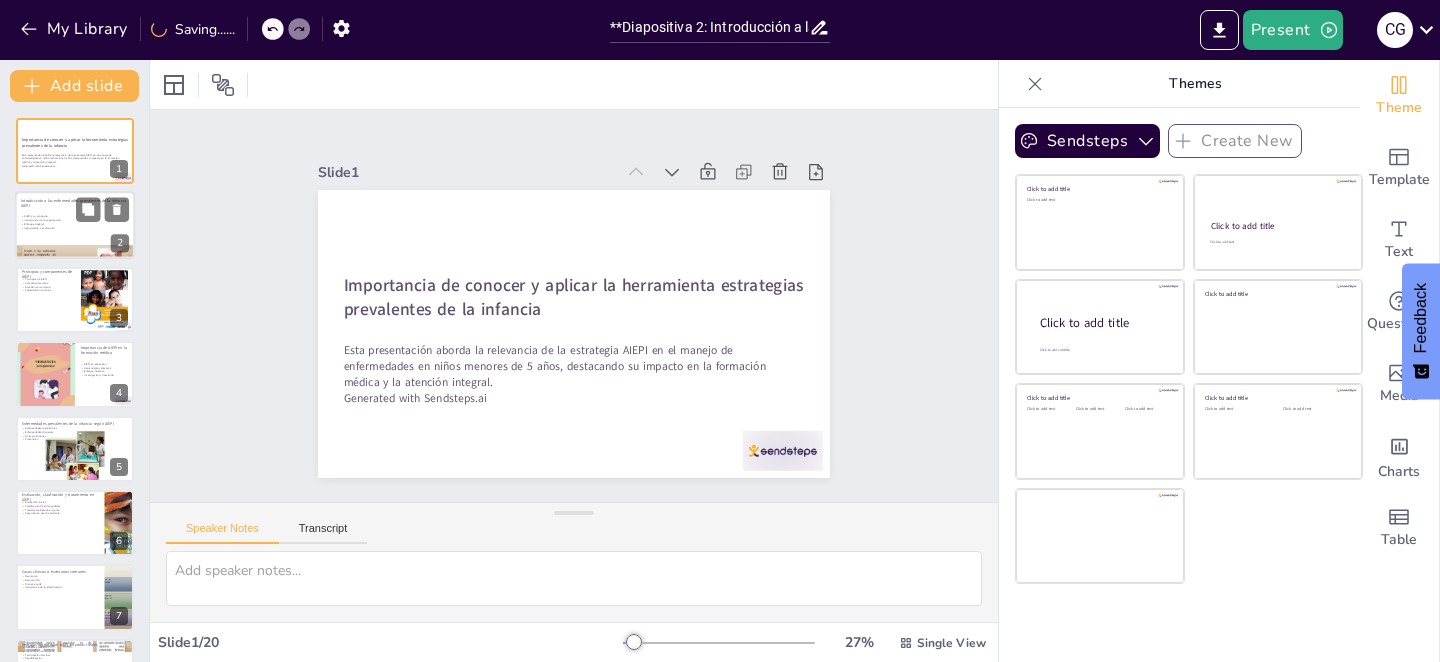 checkbox on "true" 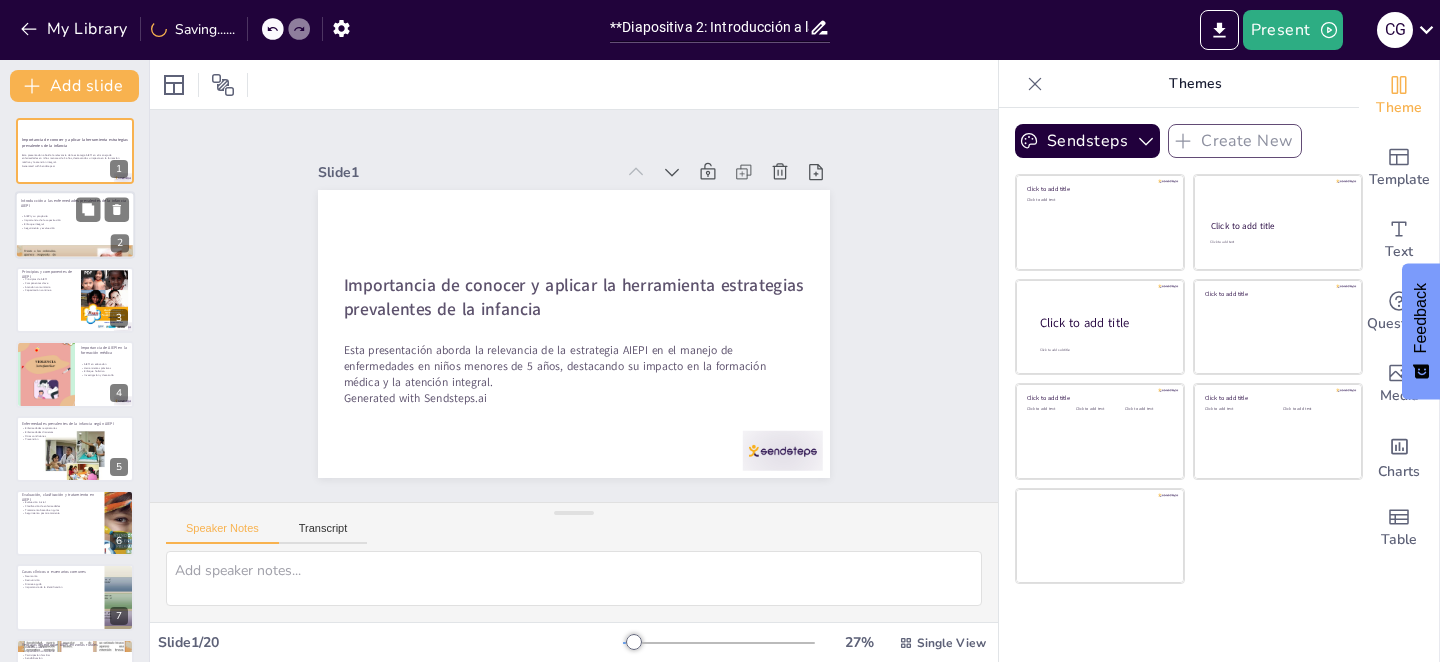 checkbox on "true" 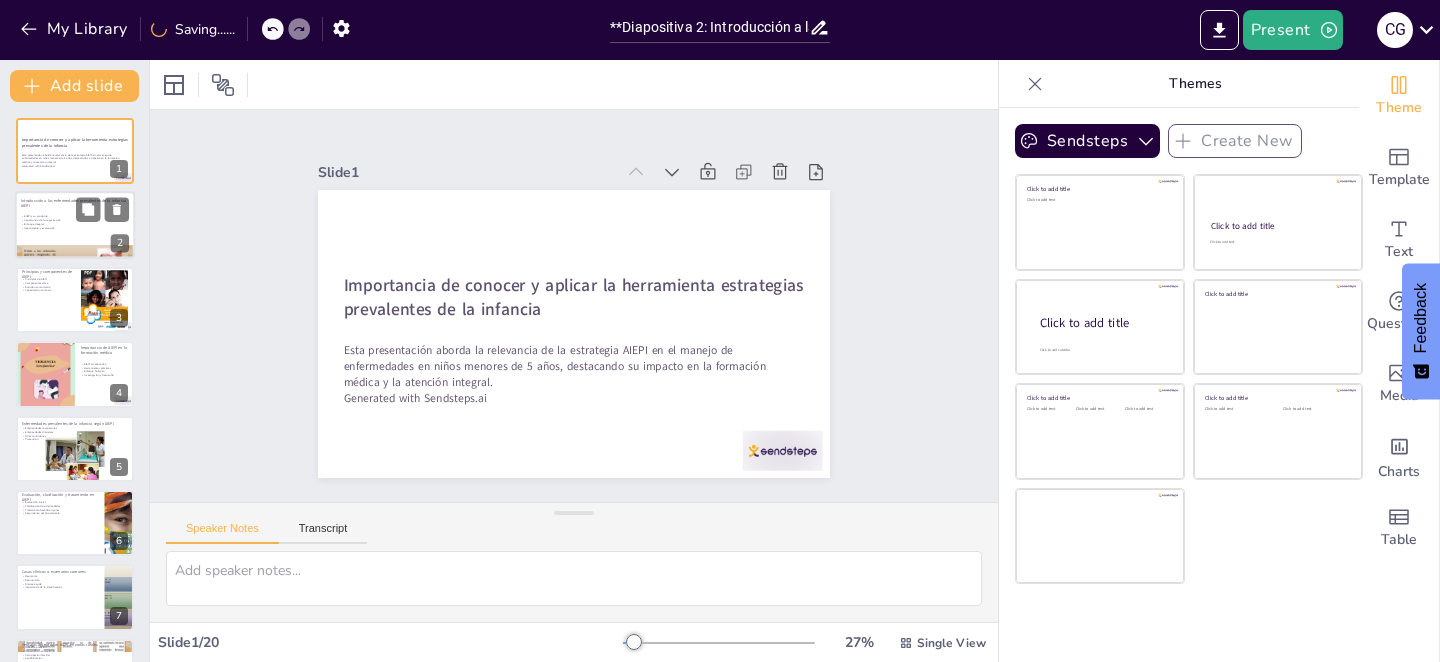 checkbox on "true" 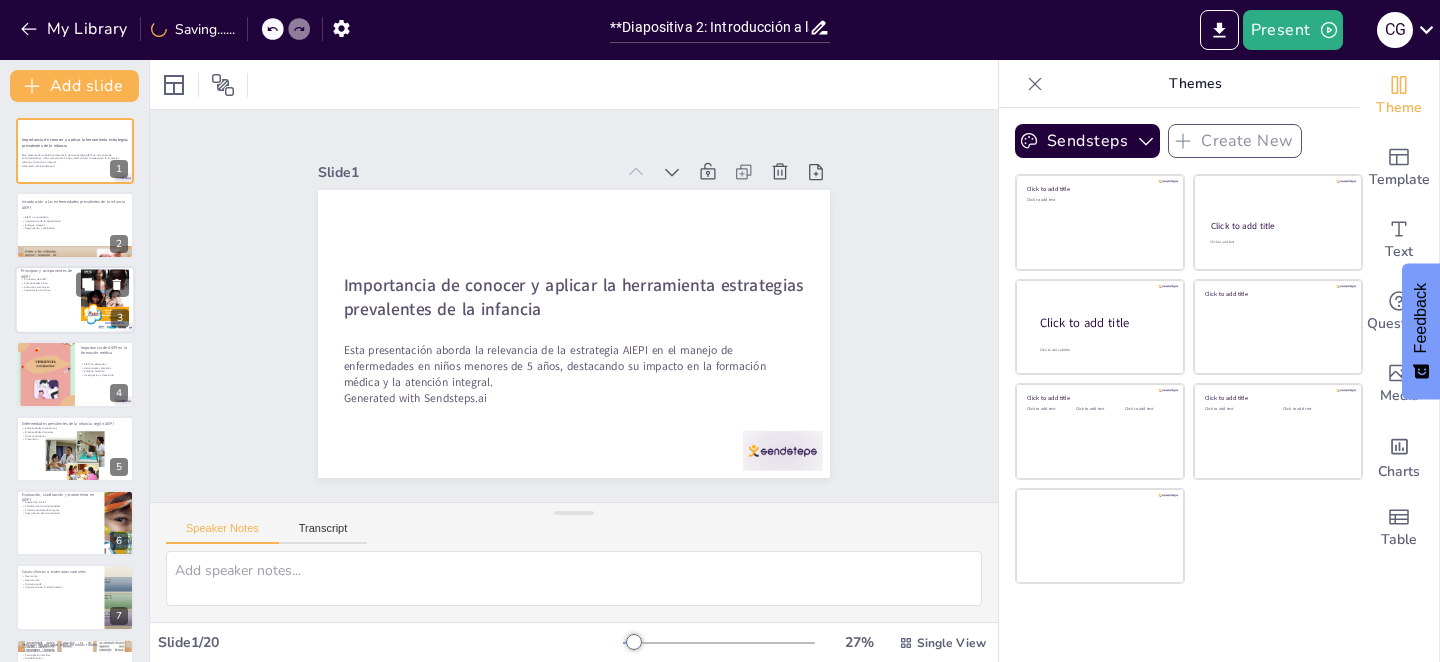 checkbox on "true" 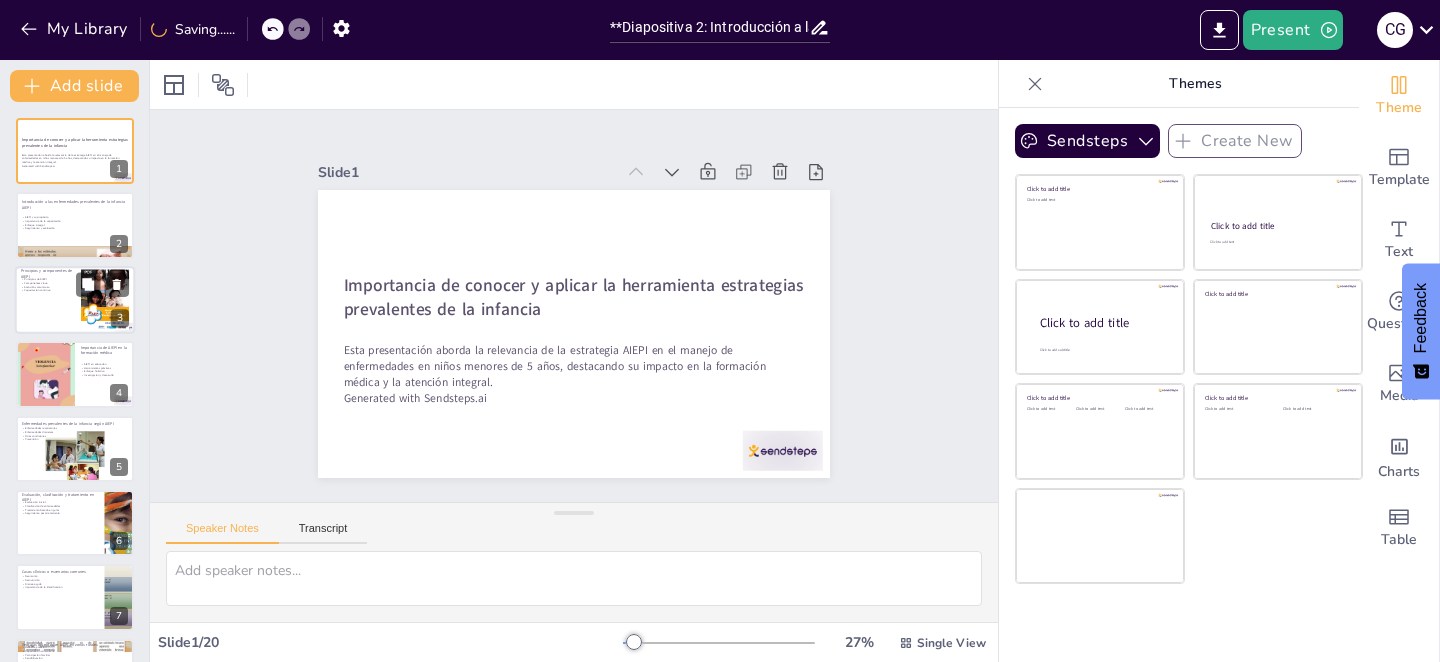 checkbox on "true" 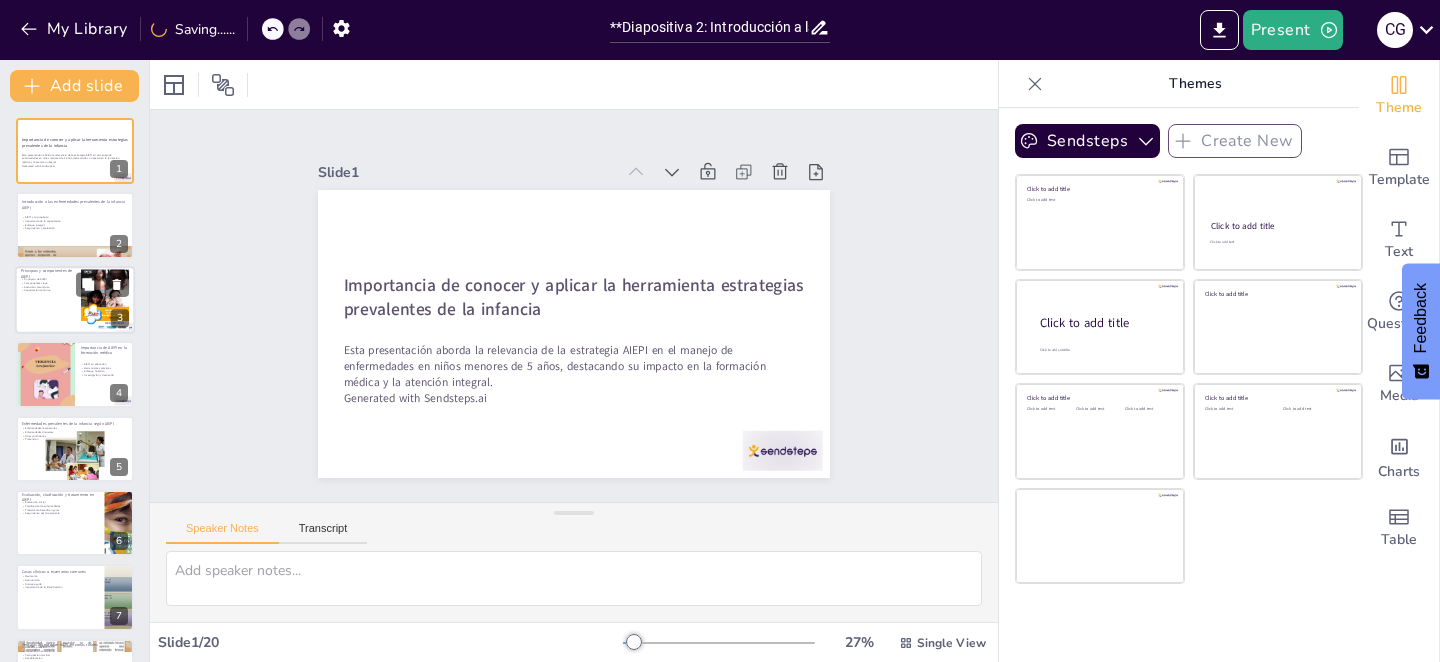 checkbox on "true" 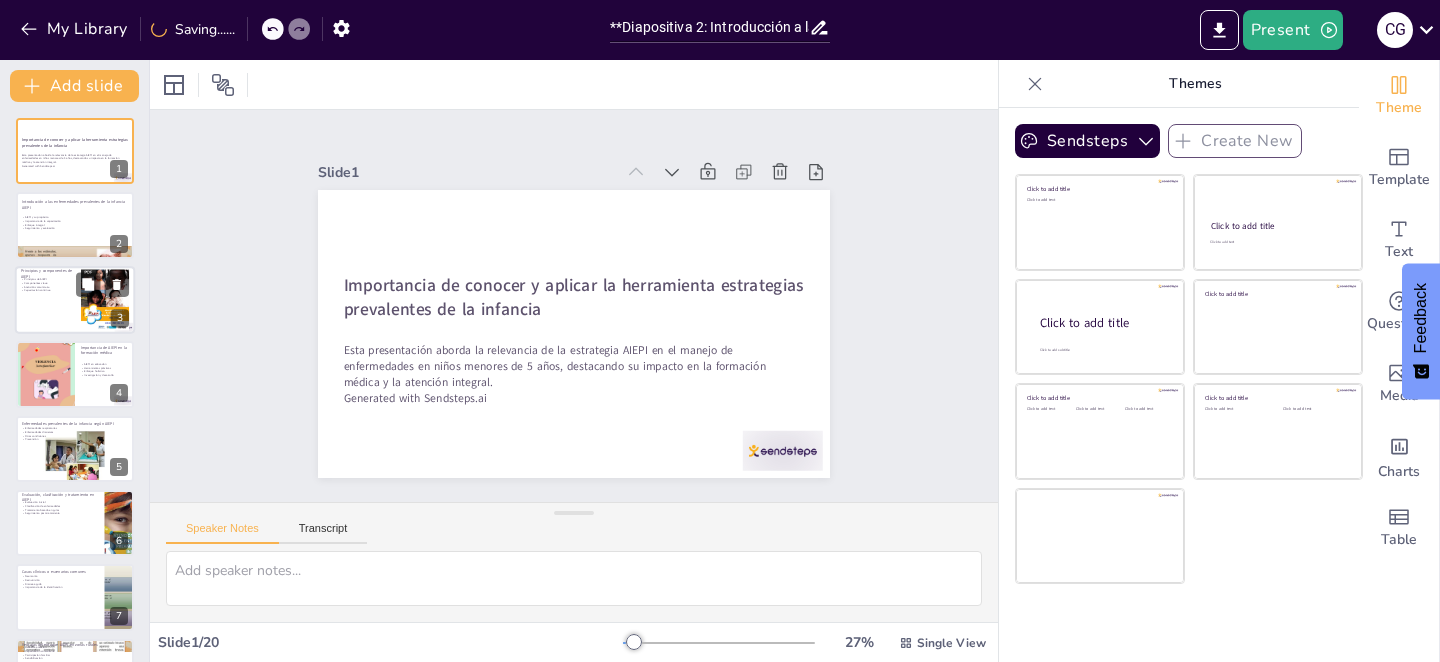 checkbox on "true" 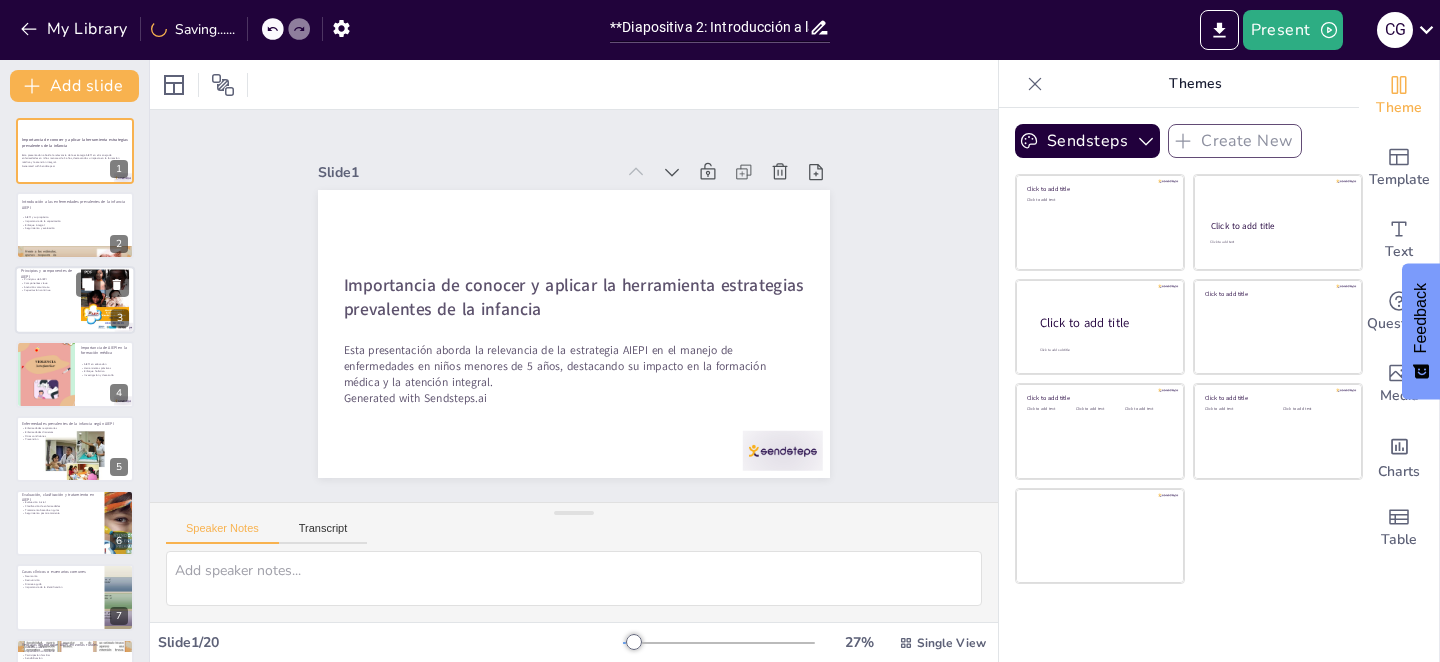 checkbox on "true" 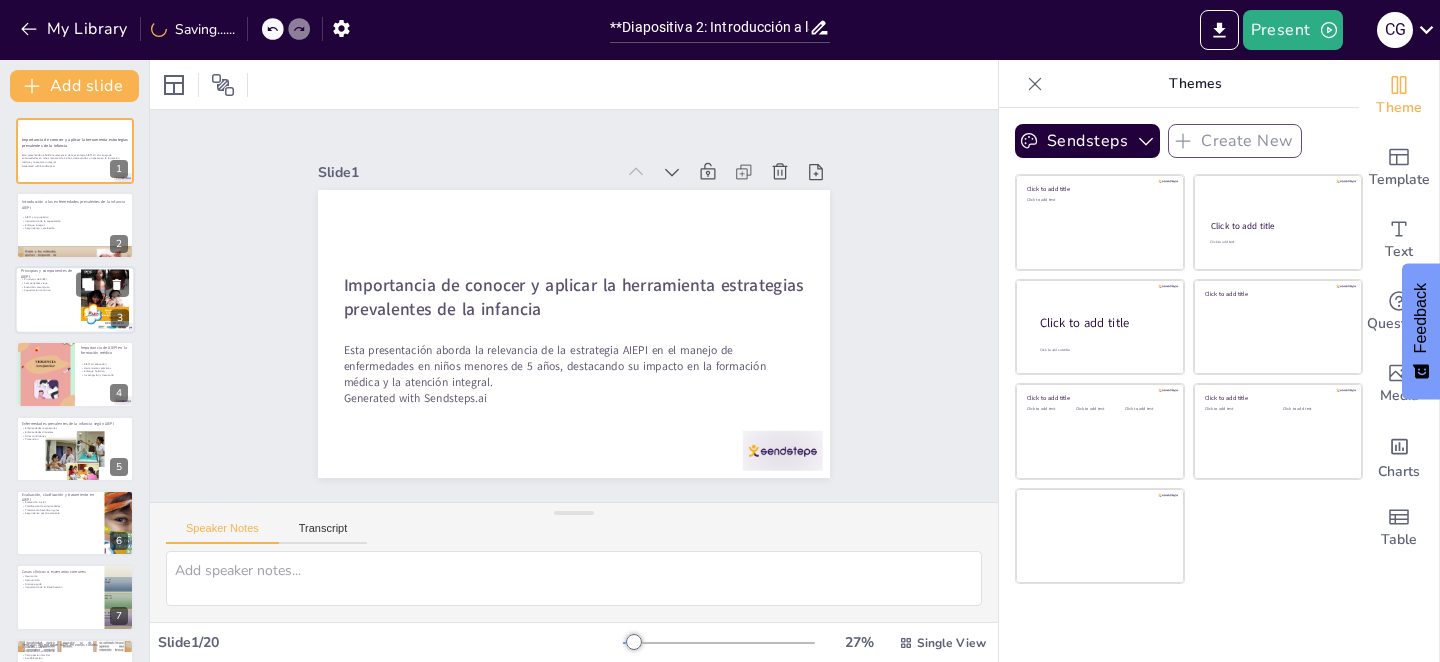 checkbox on "true" 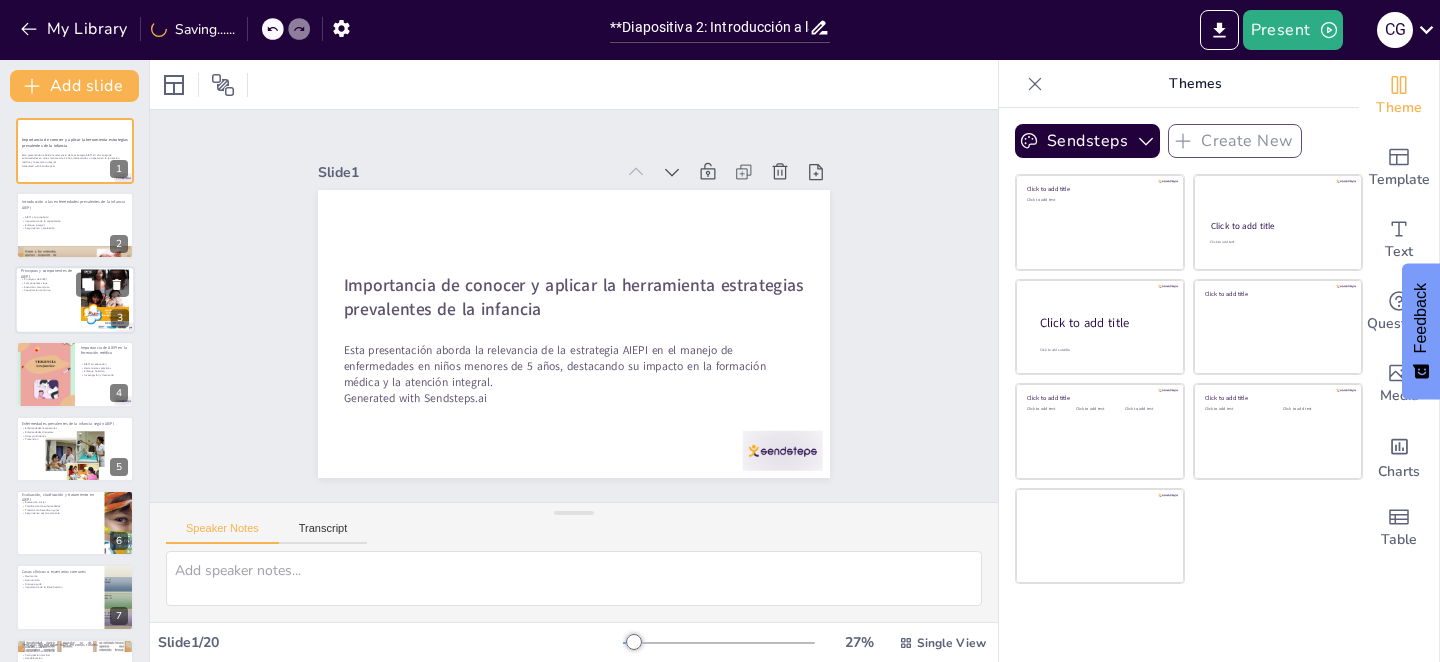 checkbox on "true" 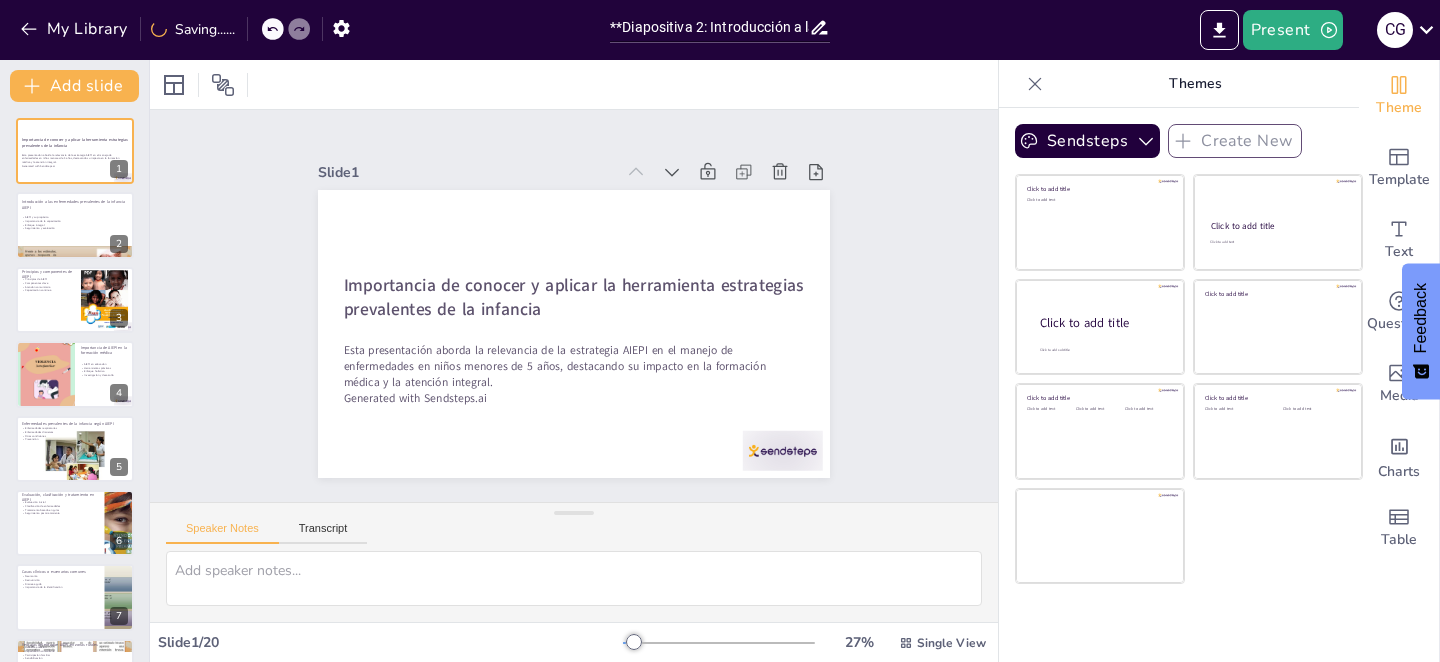 checkbox on "true" 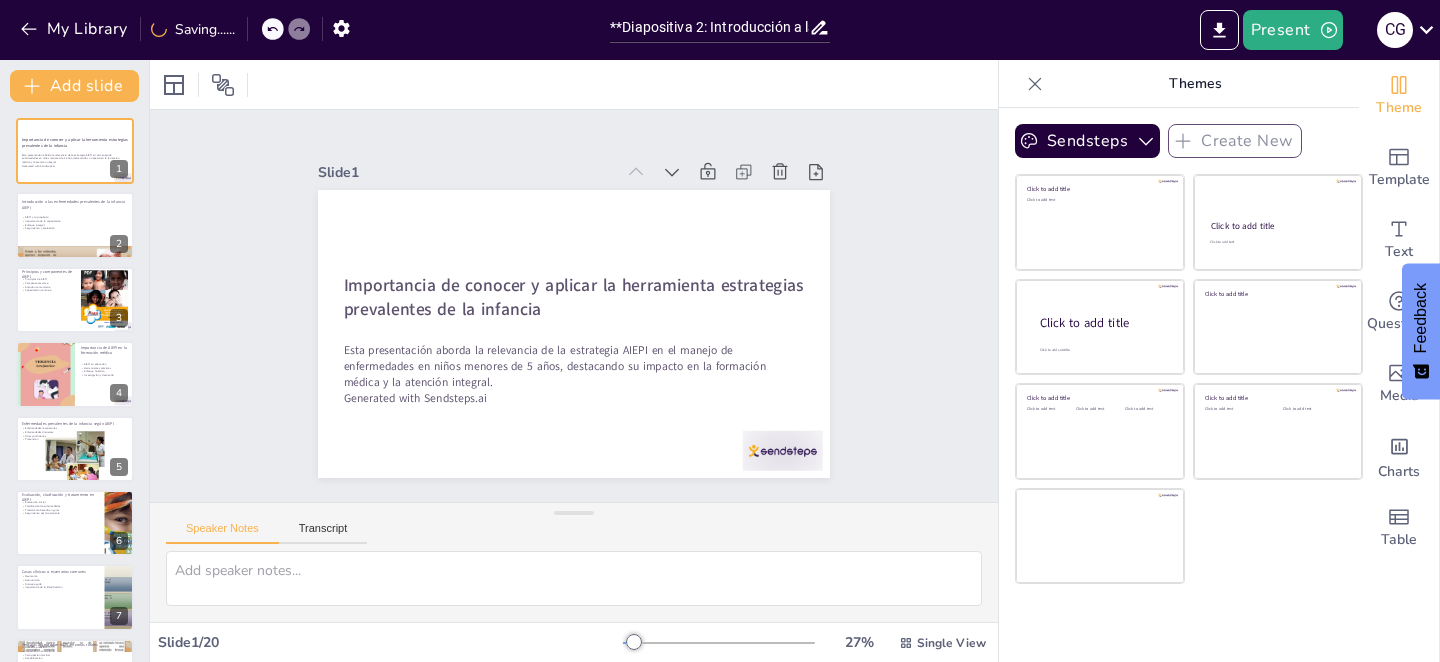 checkbox on "true" 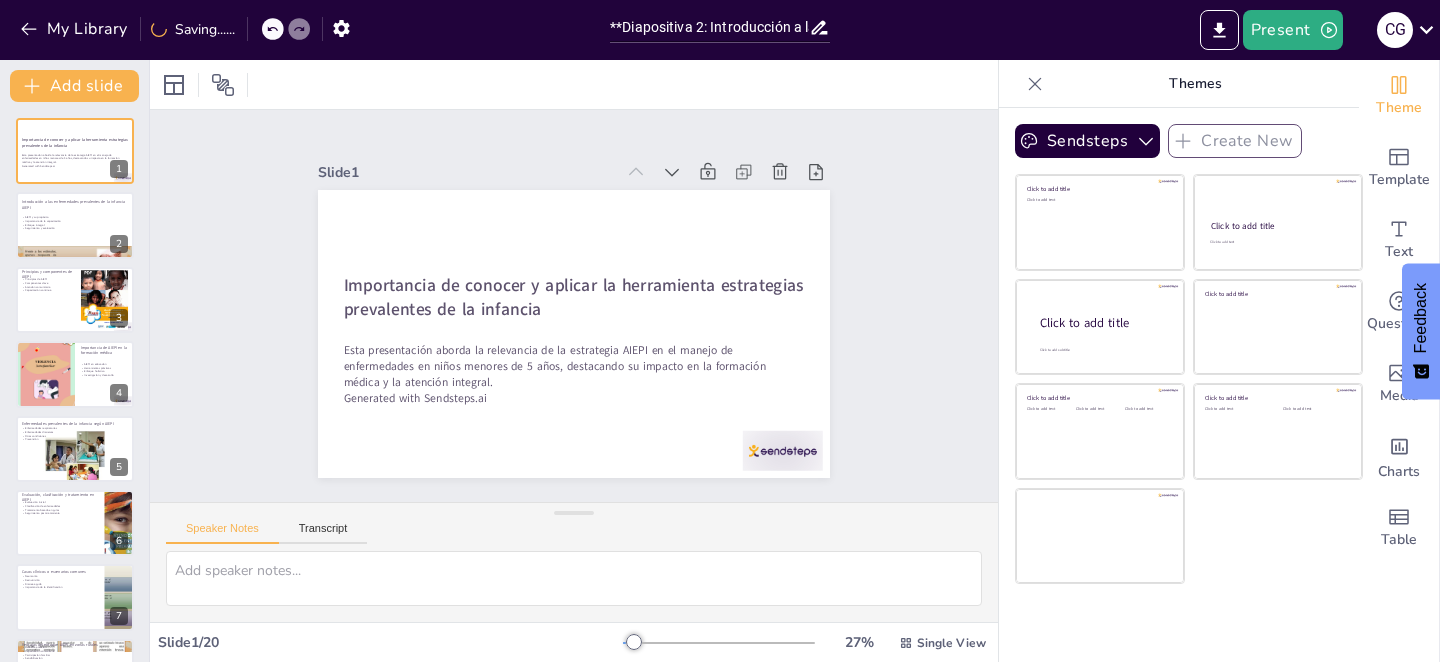 checkbox on "true" 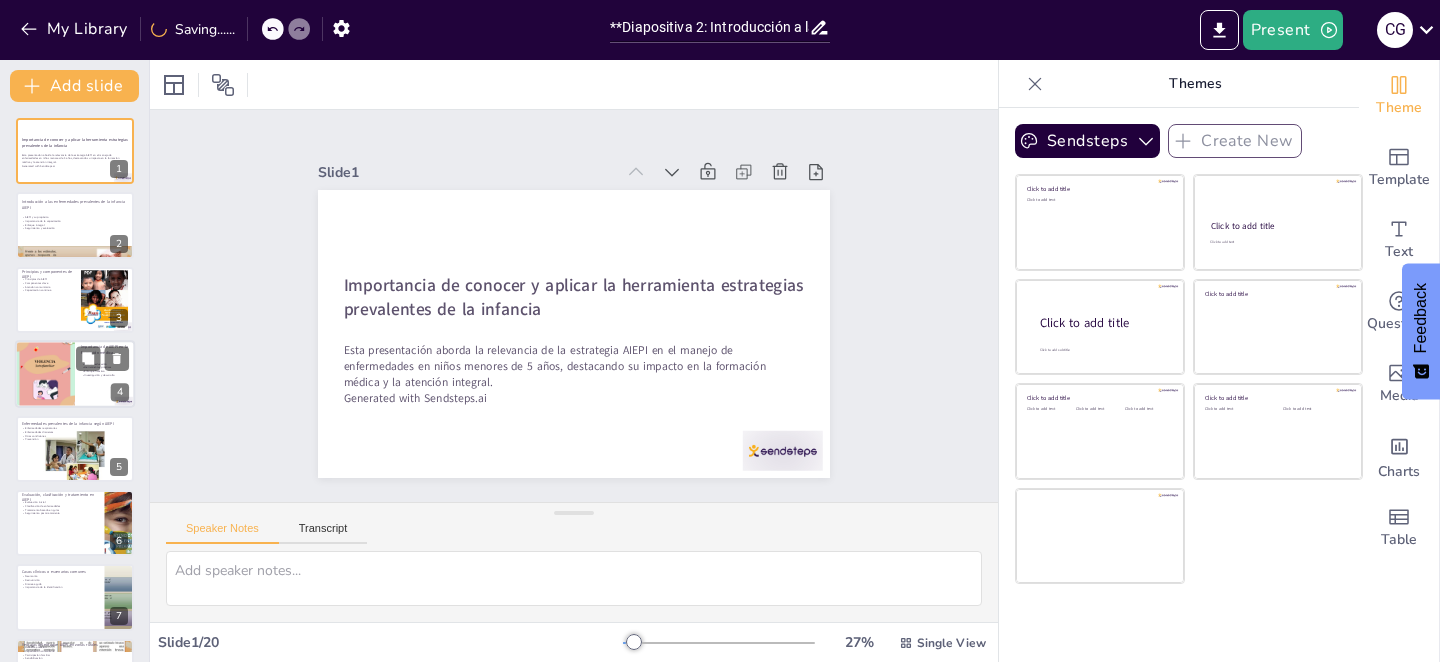 checkbox on "true" 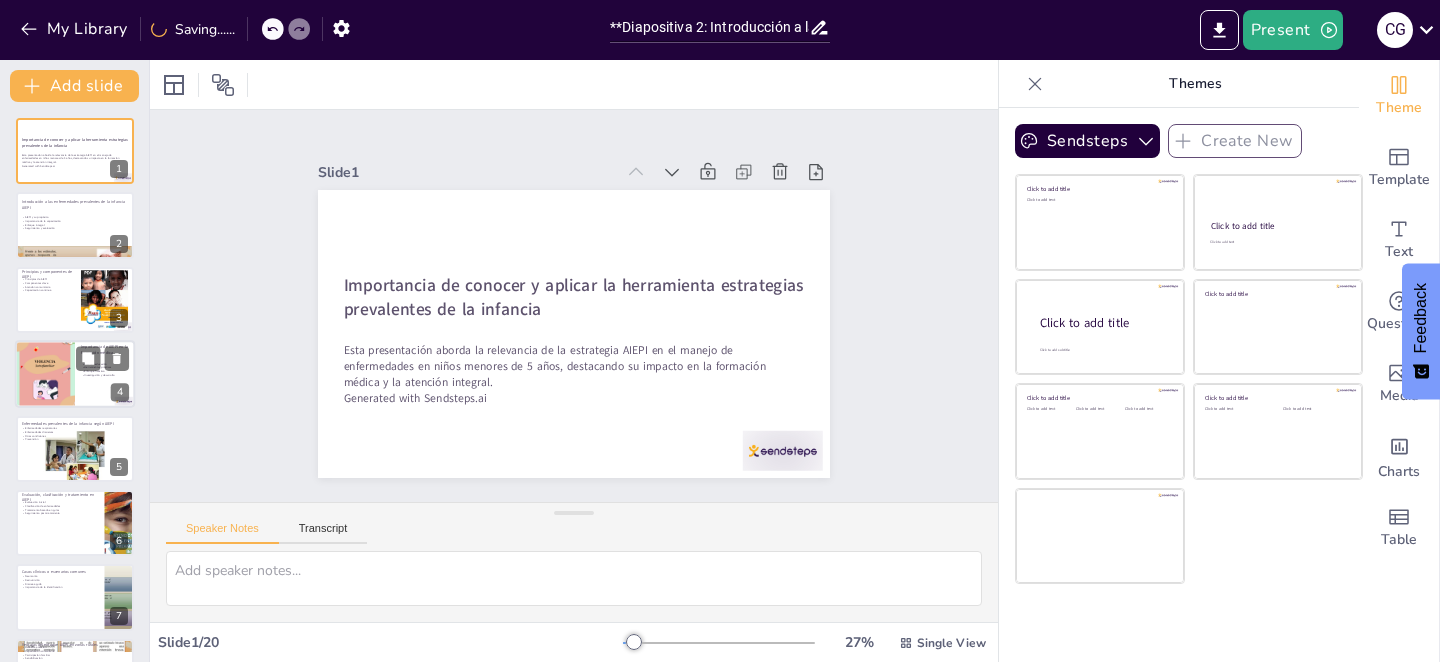 checkbox on "true" 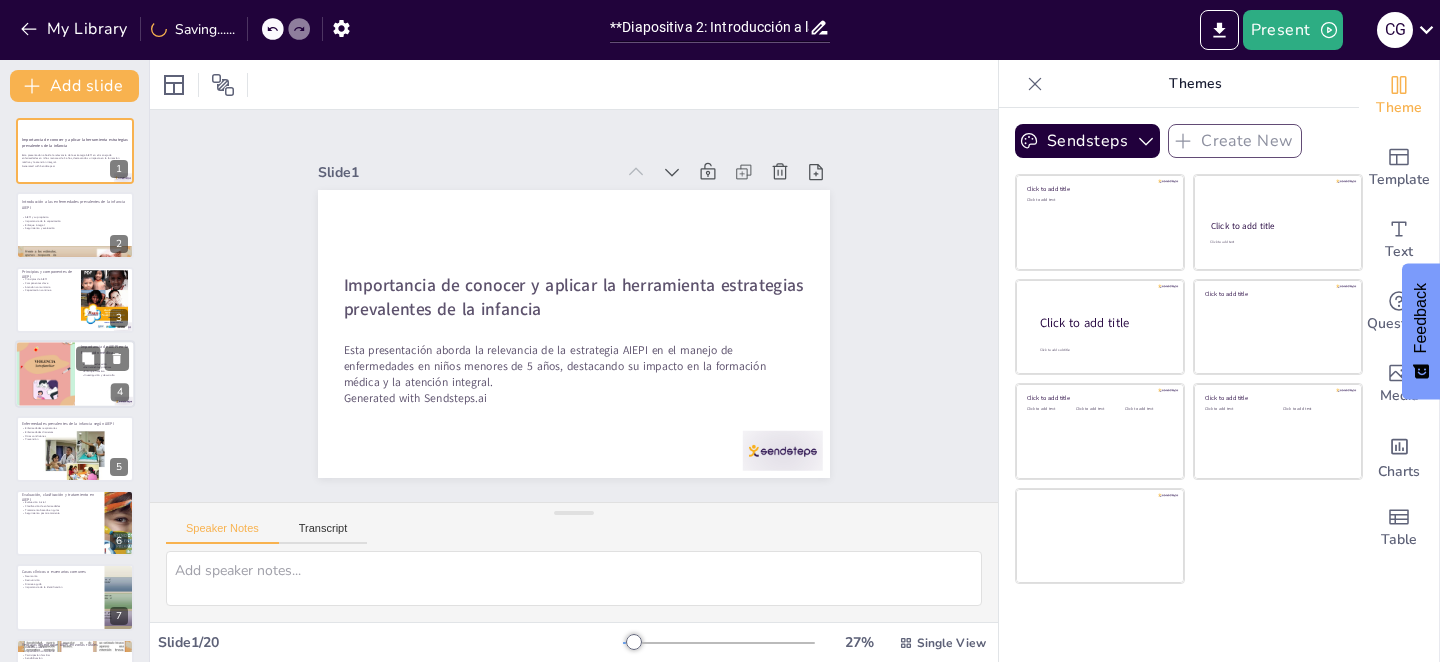 checkbox on "true" 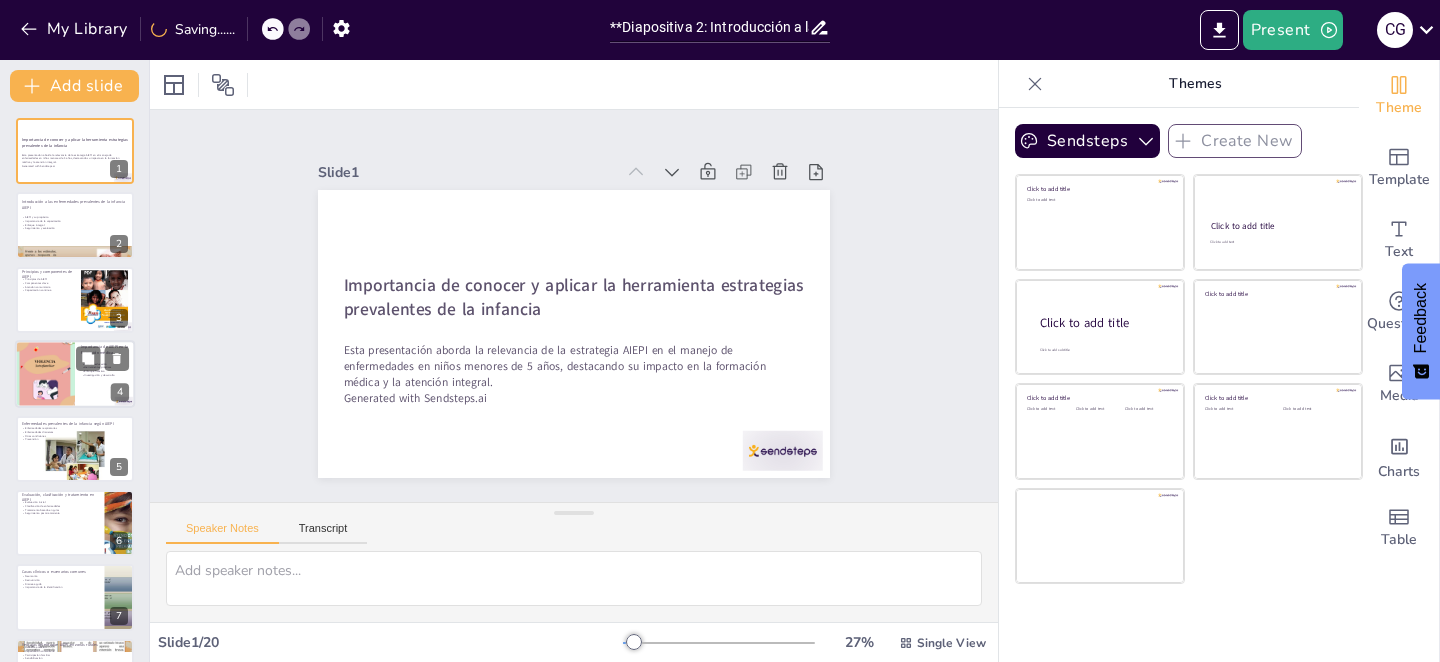 checkbox on "true" 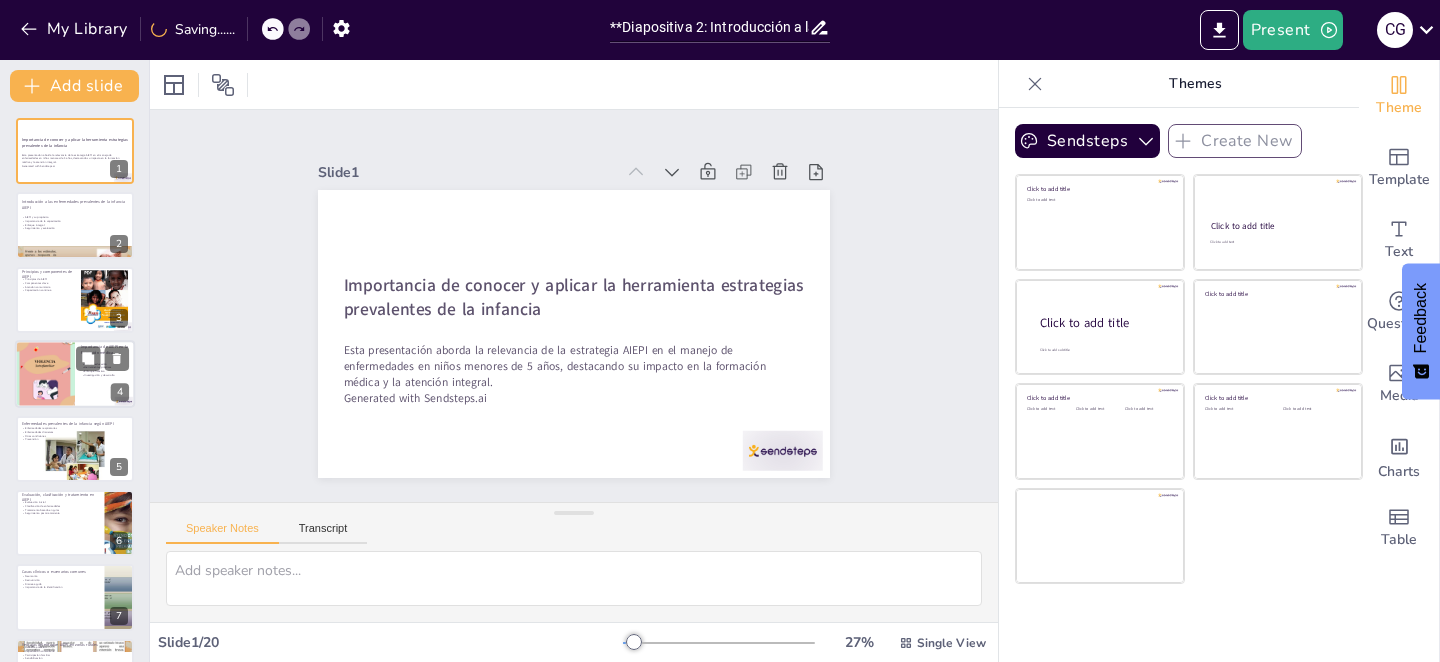 checkbox on "true" 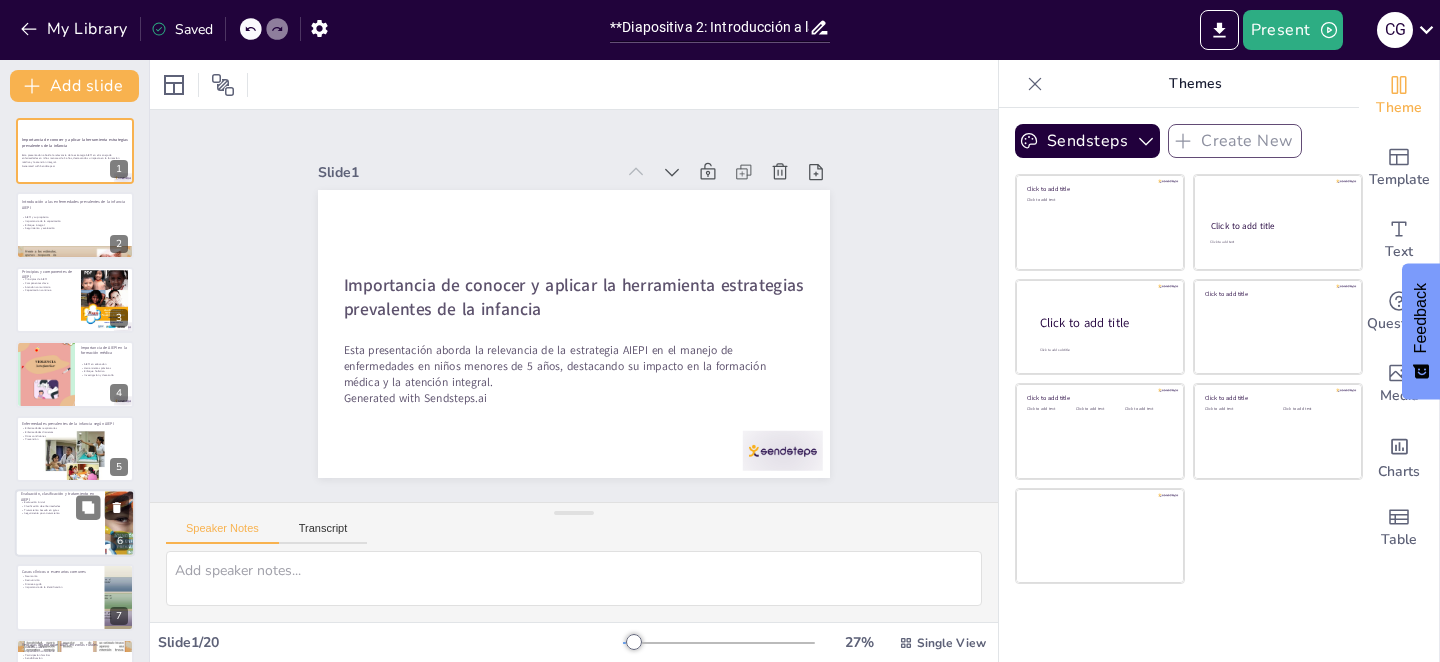 checkbox on "true" 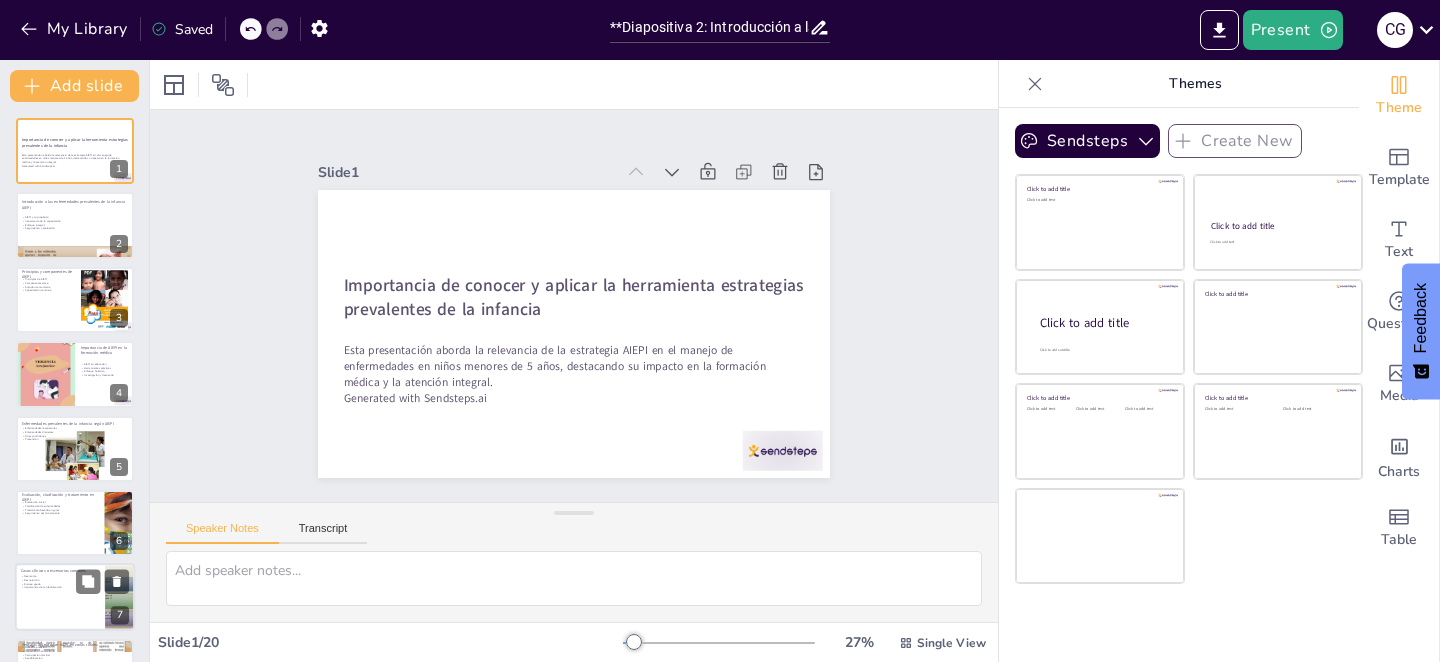 checkbox on "true" 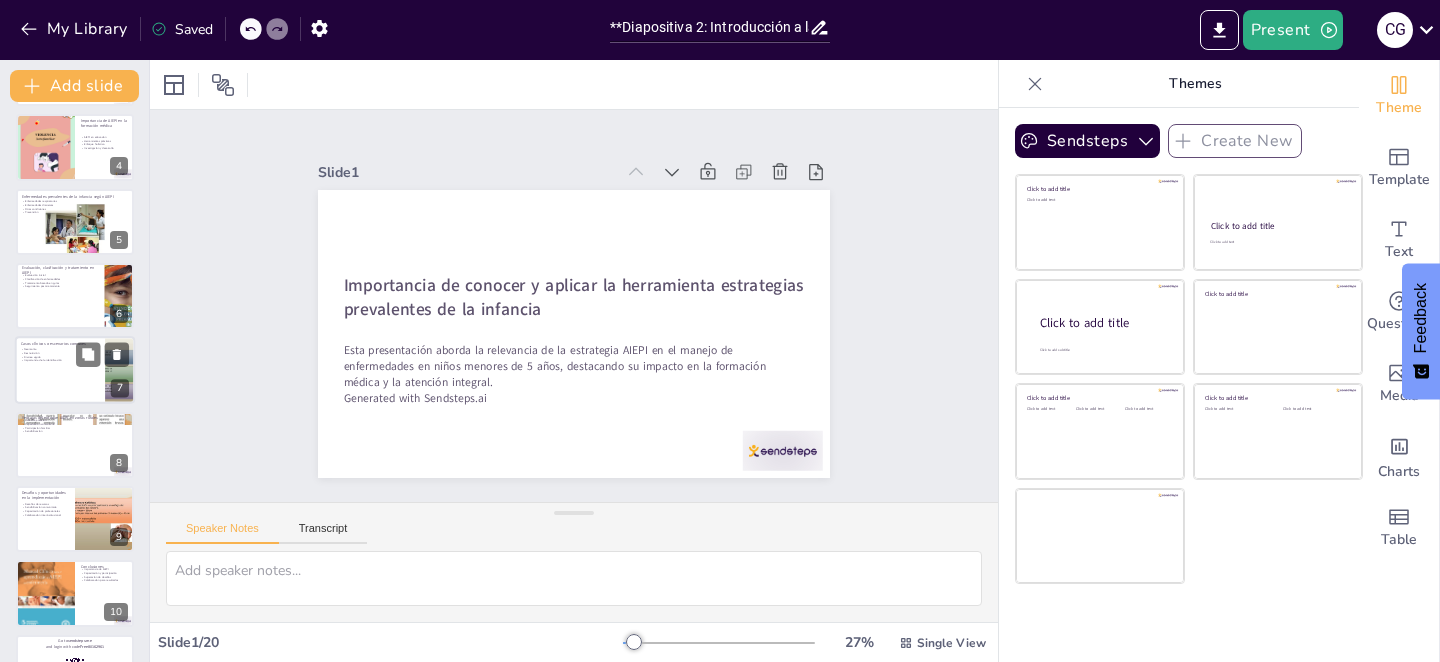 checkbox on "true" 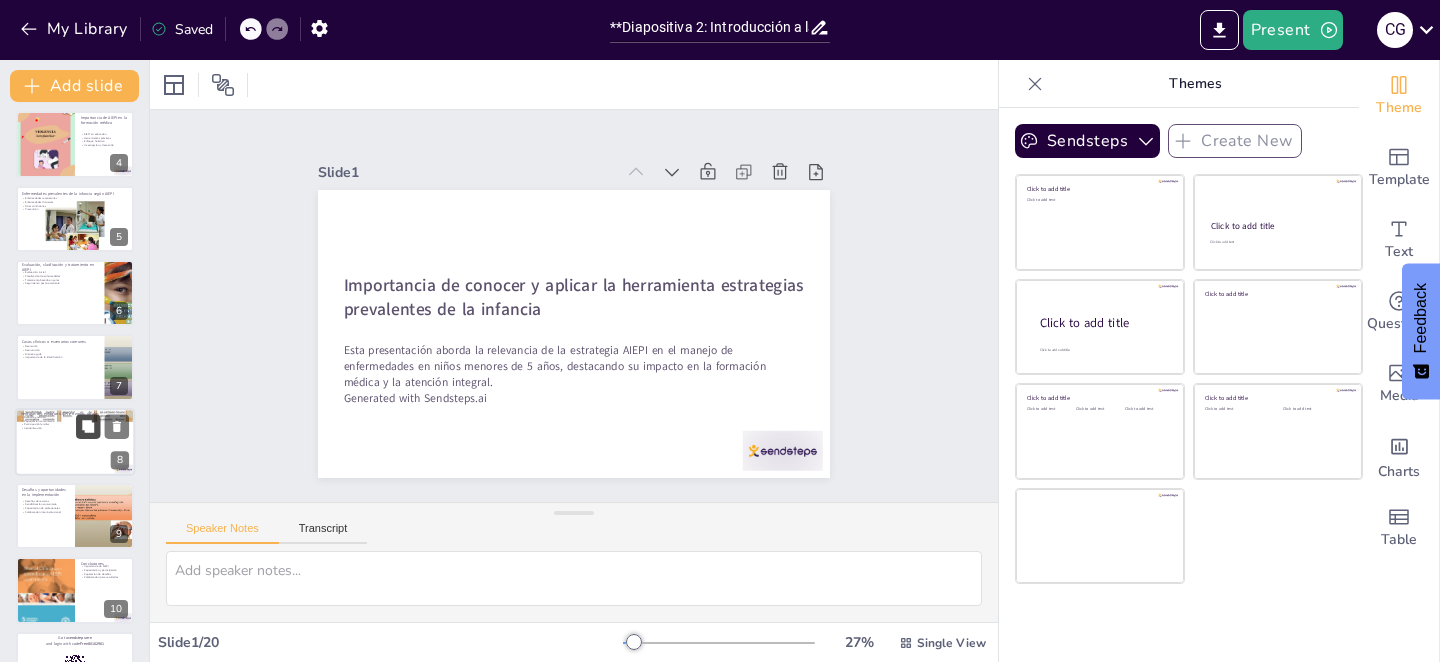 checkbox on "true" 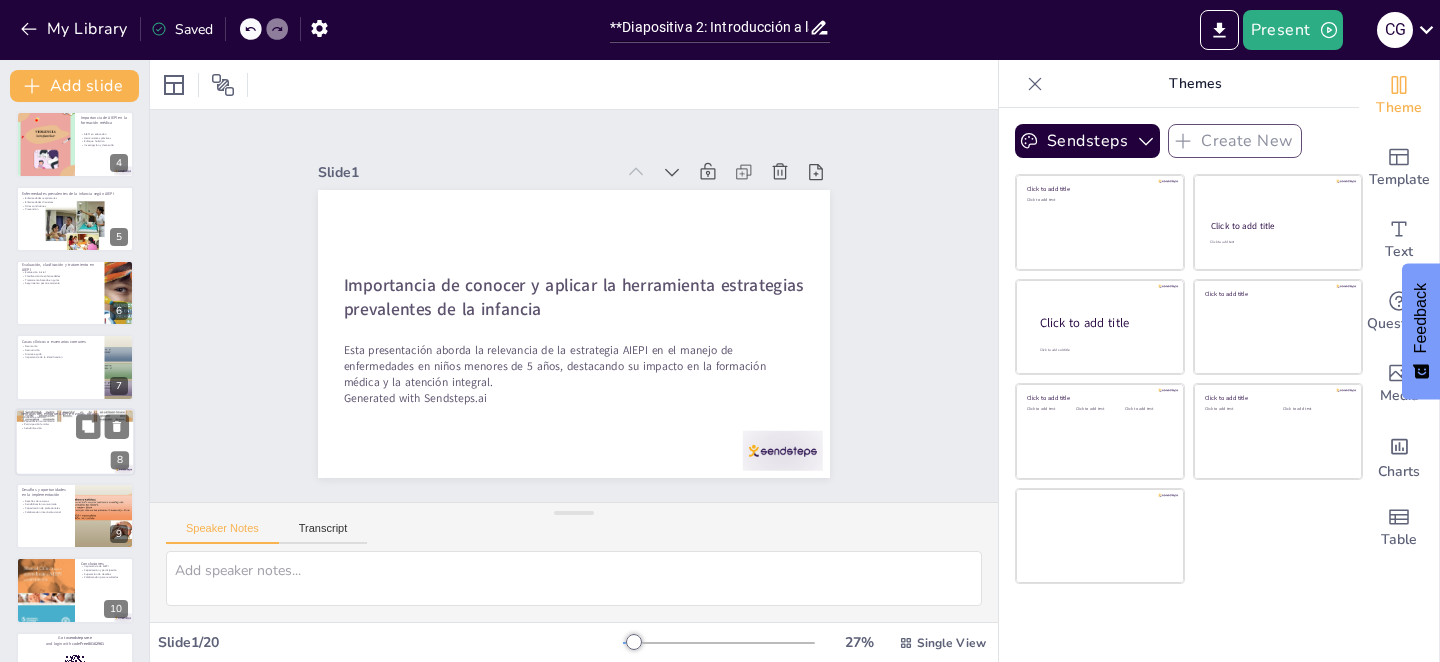 click at bounding box center [75, 442] 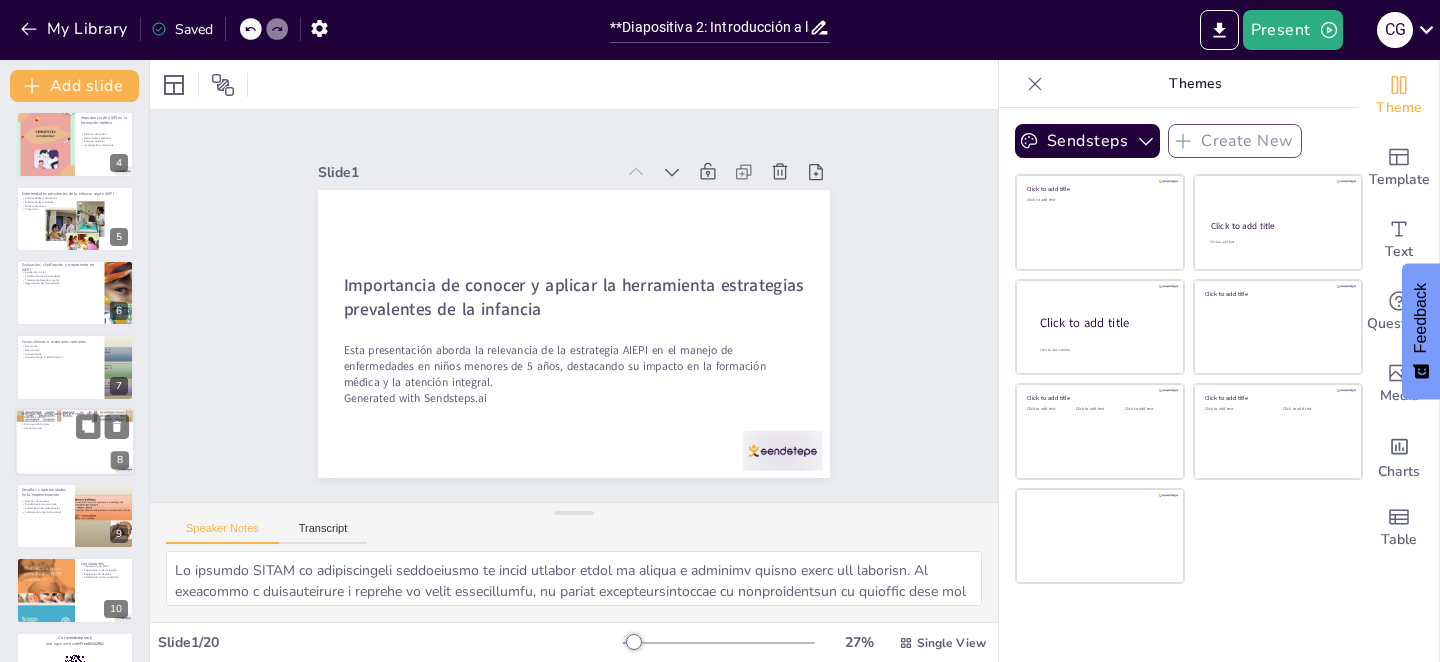 scroll, scrollTop: 290, scrollLeft: 0, axis: vertical 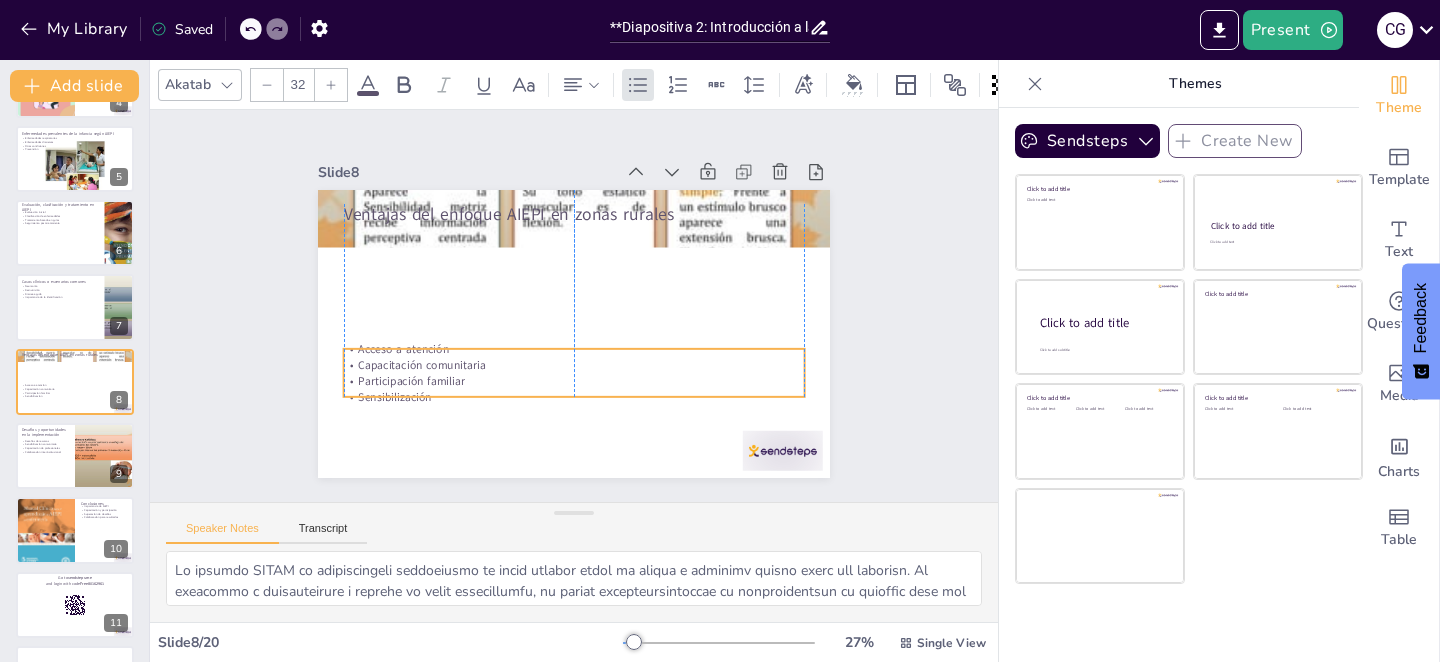 drag, startPoint x: 451, startPoint y: 227, endPoint x: 450, endPoint y: 348, distance: 121.004135 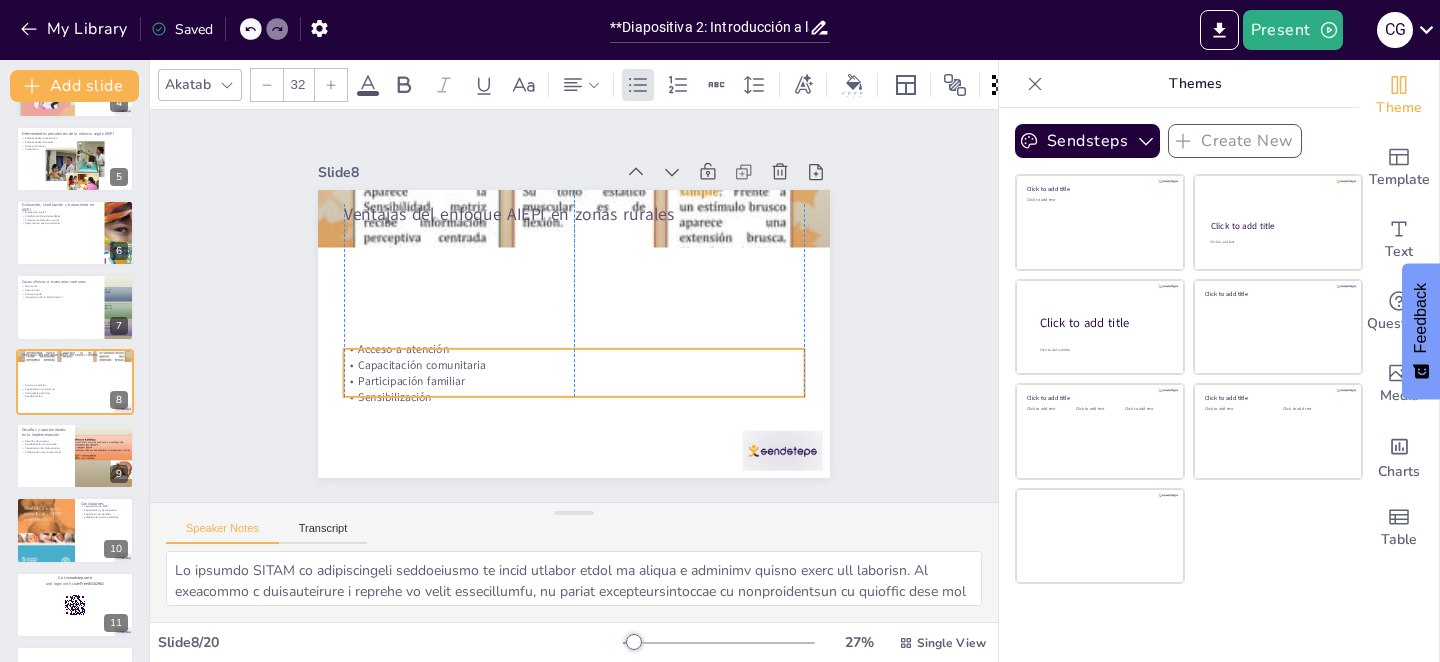 click on "Acceso a atención" at bounding box center [542, 277] 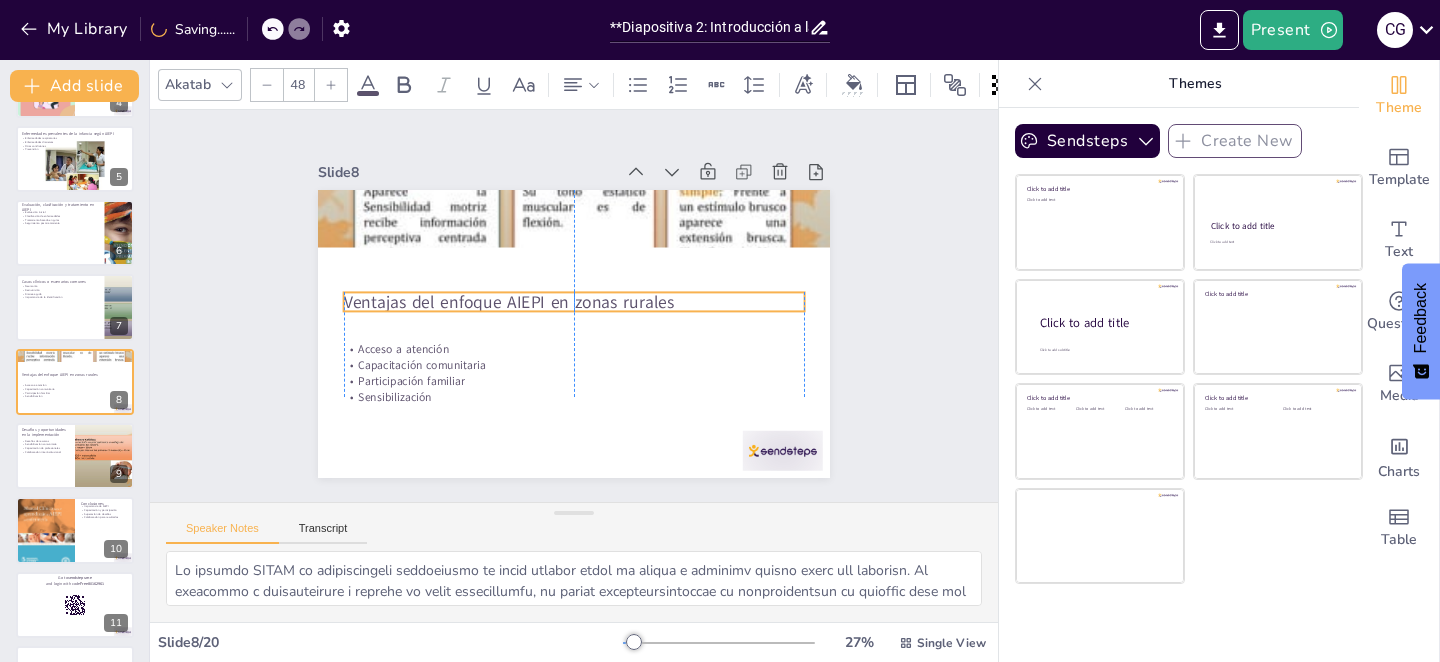 drag, startPoint x: 459, startPoint y: 201, endPoint x: 460, endPoint y: 288, distance: 87.005745 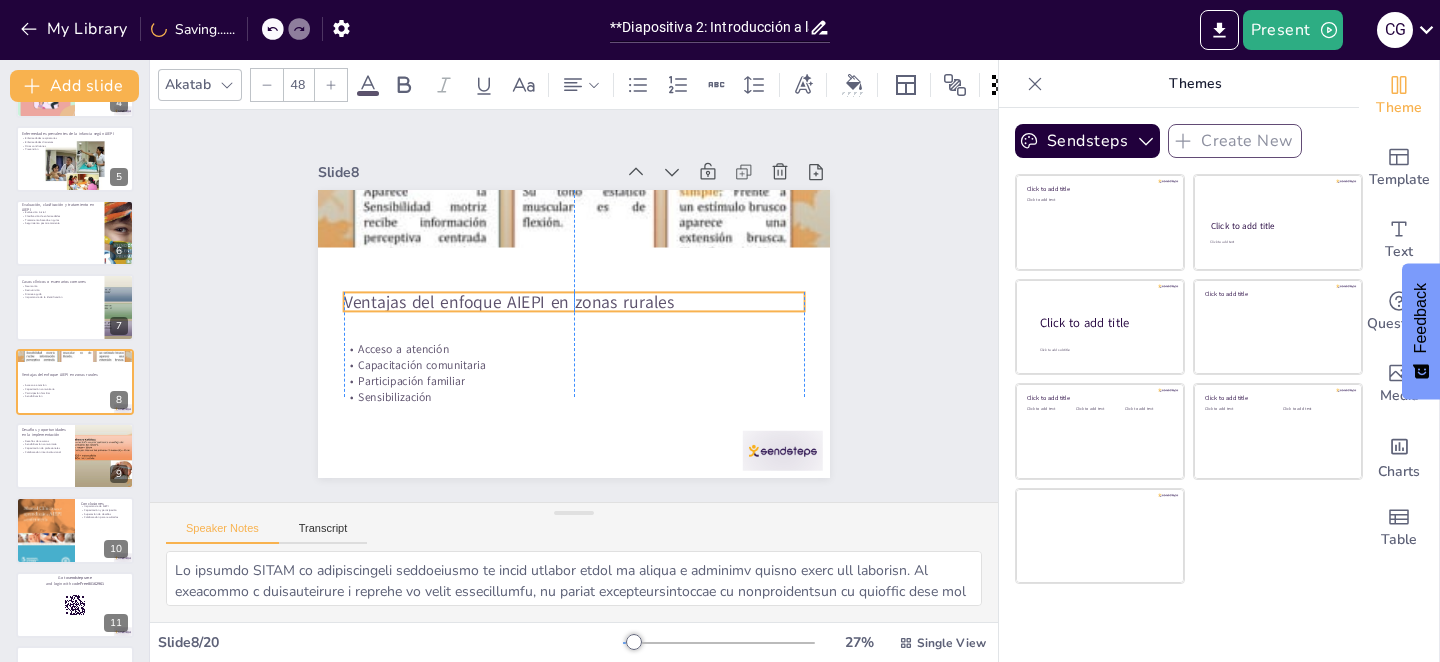 click on "Ventajas del enfoque AIEPI en zonas rurales" at bounding box center (570, 309) 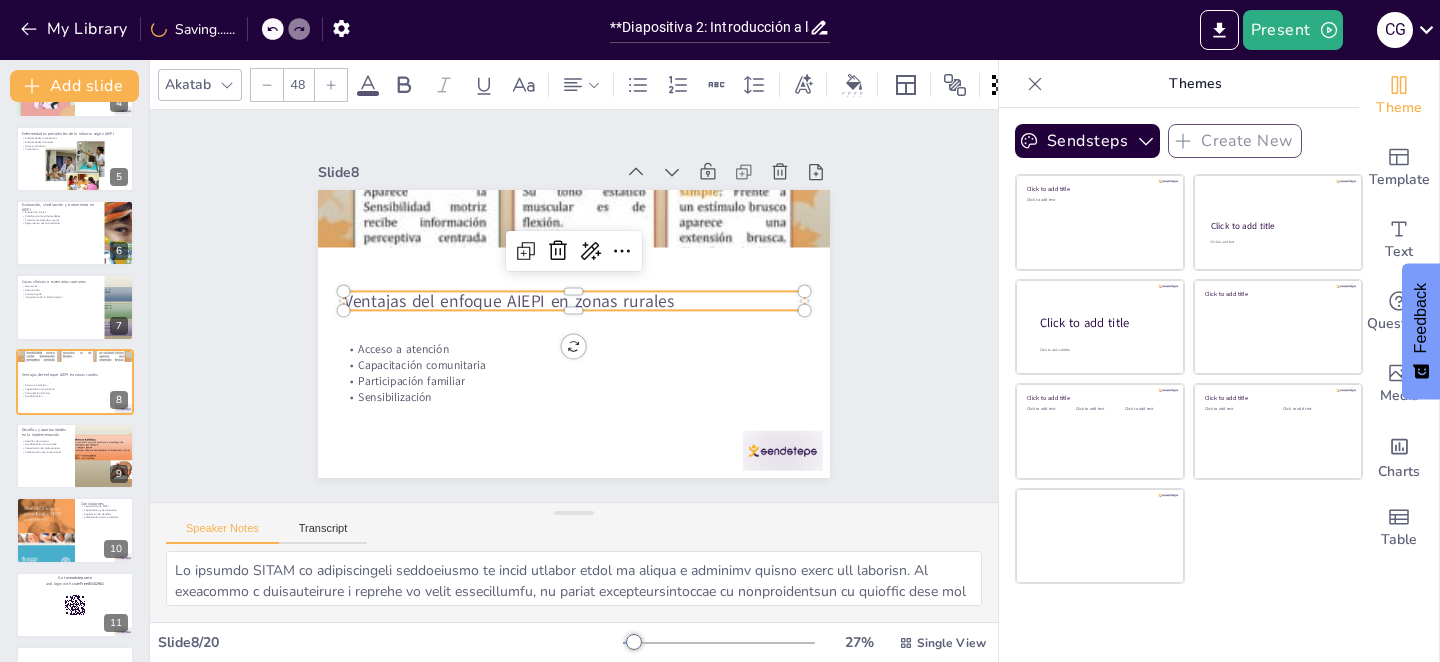 click on "Slide  1 Importancia de conocer y aplicar la herramienta estrategias prevalentes de la infancia Esta presentación aborda la relevancia de la estrategia AIEPI en el manejo de enfermedades en niños menores de 5 años, destacando su impacto en la formación médica y la atención integral. Generated with Sendsteps.ai Slide  2 Introducción a las enfermedades prevalentes de la infancia AIEPI AIEPI y su propósito Importancia de la capacitación Enfoque integral Seguimiento y evaluación Slide  3 Principios y componentes de AIEPI Principios de AIEPI Componentes clave Atención comunitaria Capacitación continua Slide  4 Importancia de AIEPI en la formación médica AIEPI en educación Herramientas prácticas Enfoque holístico Investigación y desarrollo Slide  5 Enfermedades prevalentes de la infancia según AIEPI Enfermedades respiratorias Enfermedades diarreicas Otras condiciones Prevención Slide  6 Evaluación, clasificación y tratamiento en AIEPI Evaluación inicial Clasificación de enfermedades Slide  7" at bounding box center (573, 306) 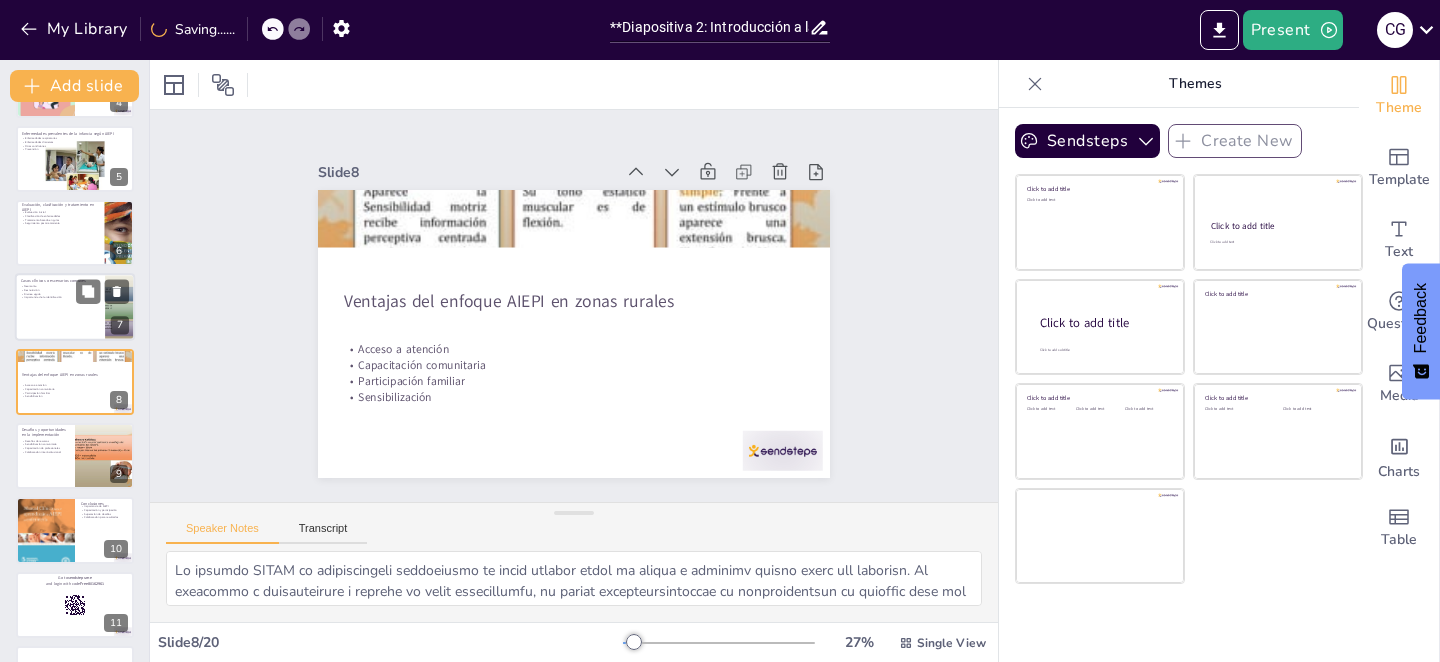 click at bounding box center (75, 308) 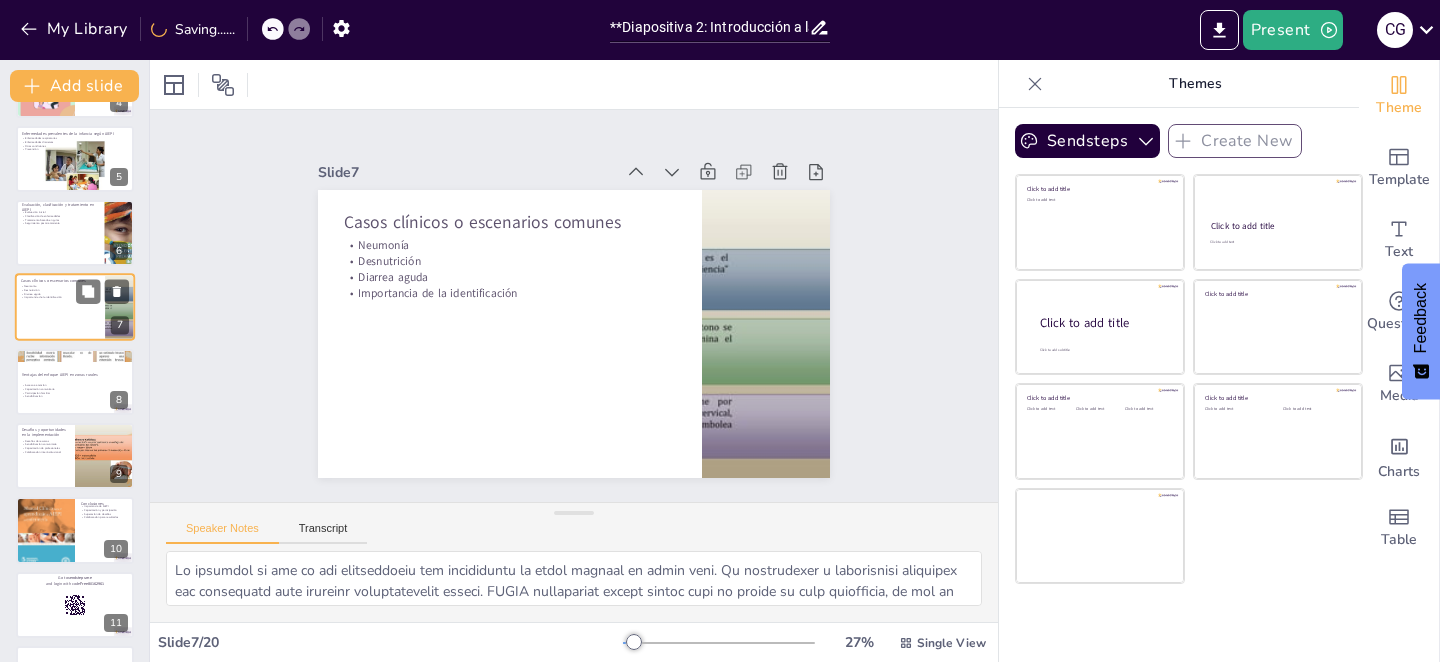 scroll, scrollTop: 215, scrollLeft: 0, axis: vertical 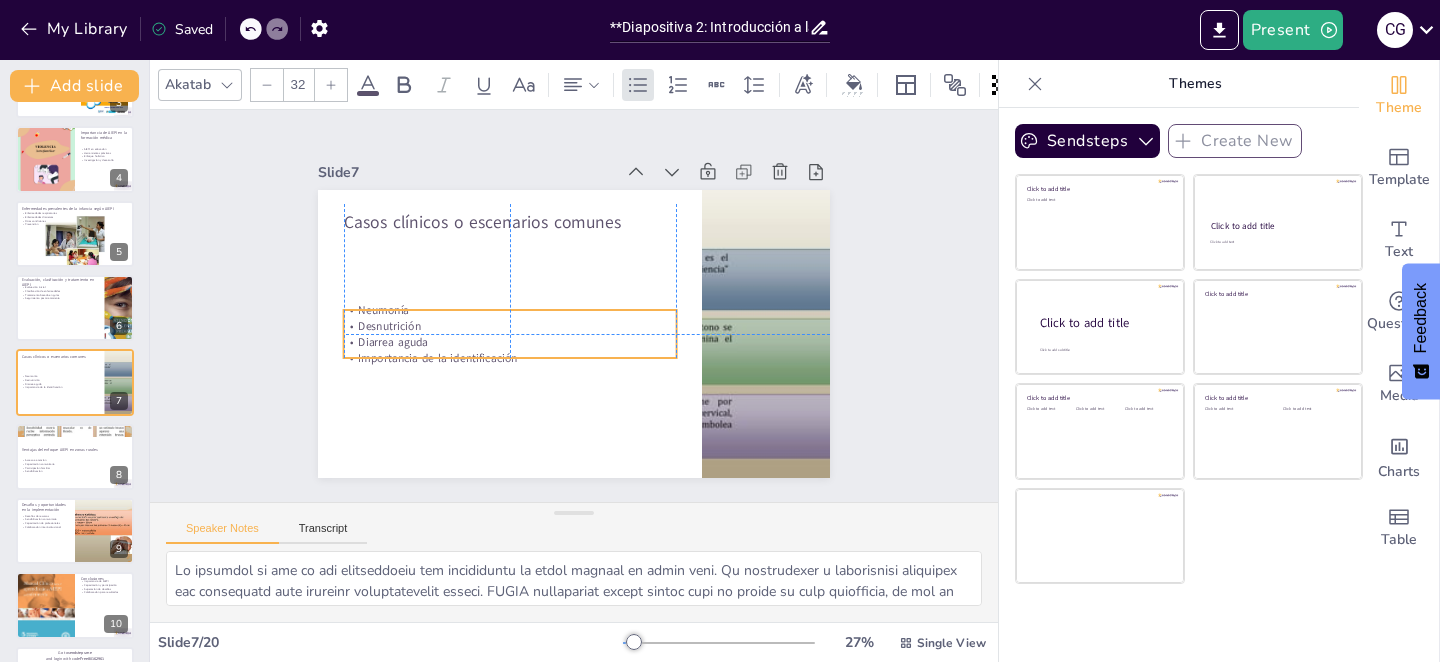 drag, startPoint x: 491, startPoint y: 248, endPoint x: 493, endPoint y: 313, distance: 65.03076 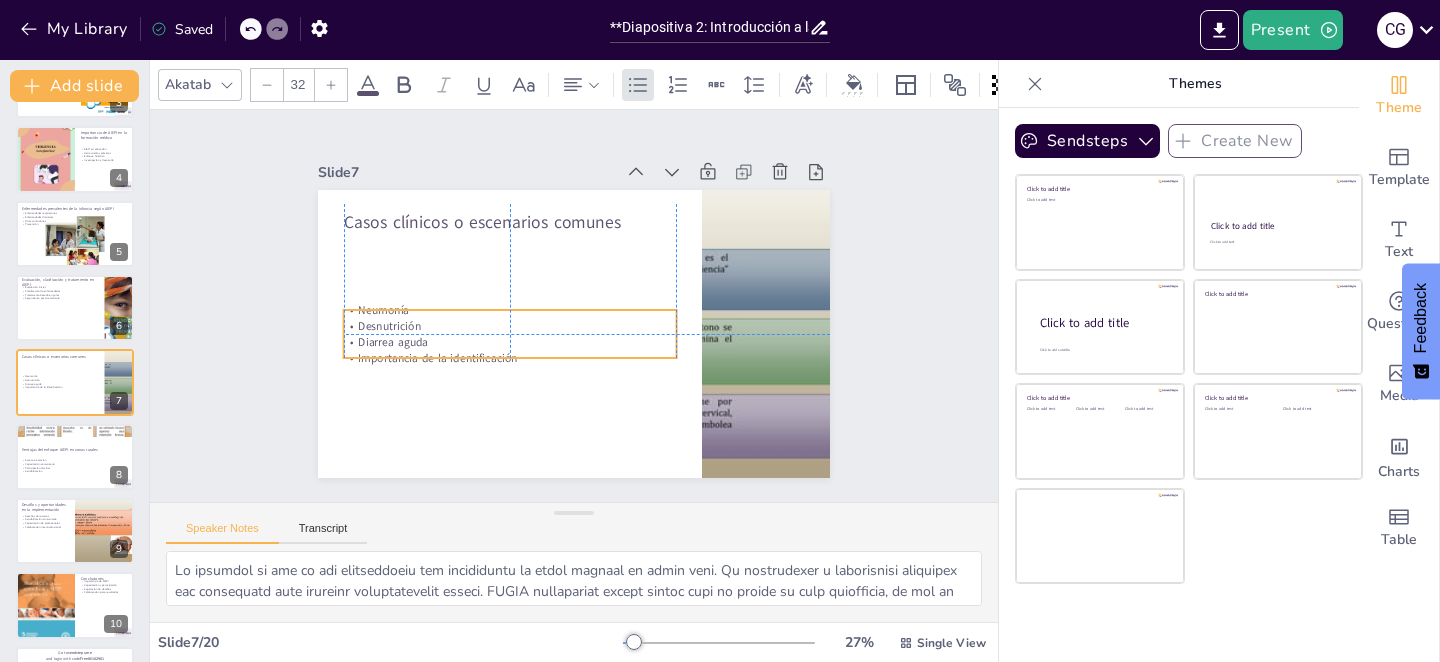 click on "Neumonía" at bounding box center (618, 259) 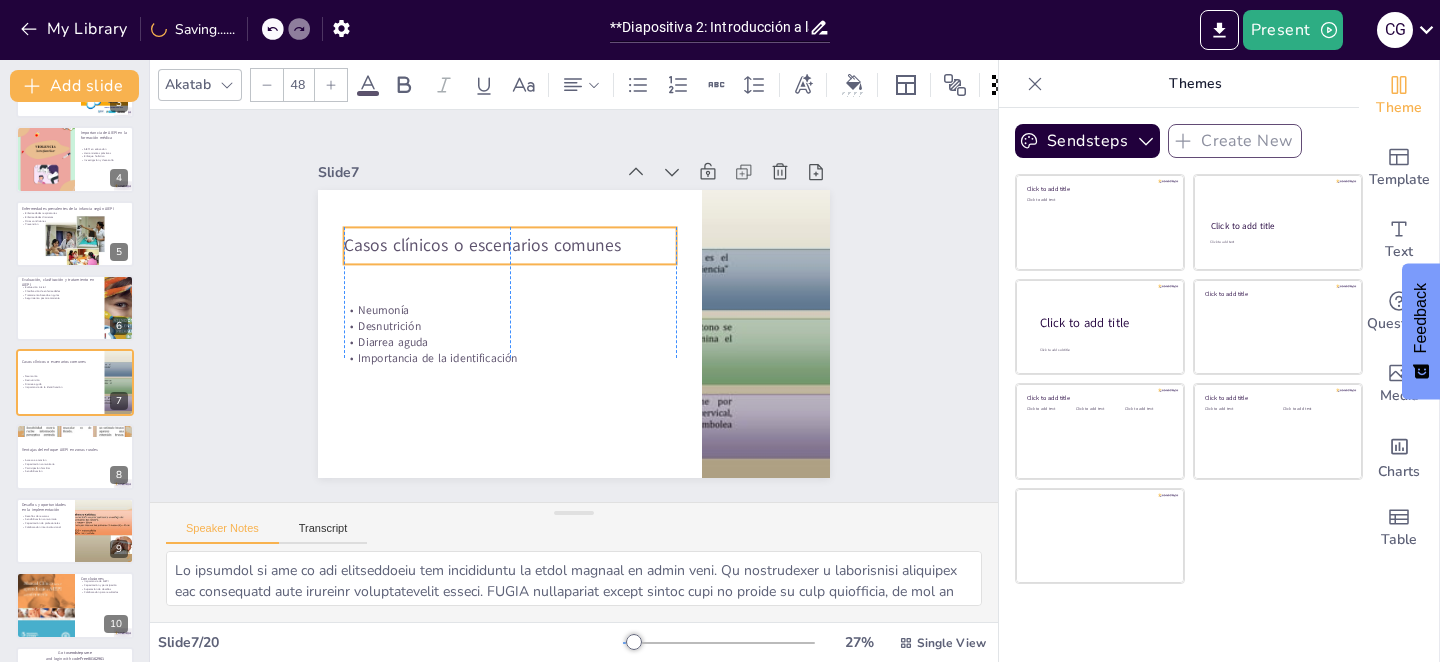 drag, startPoint x: 506, startPoint y: 205, endPoint x: 505, endPoint y: 228, distance: 23.021729 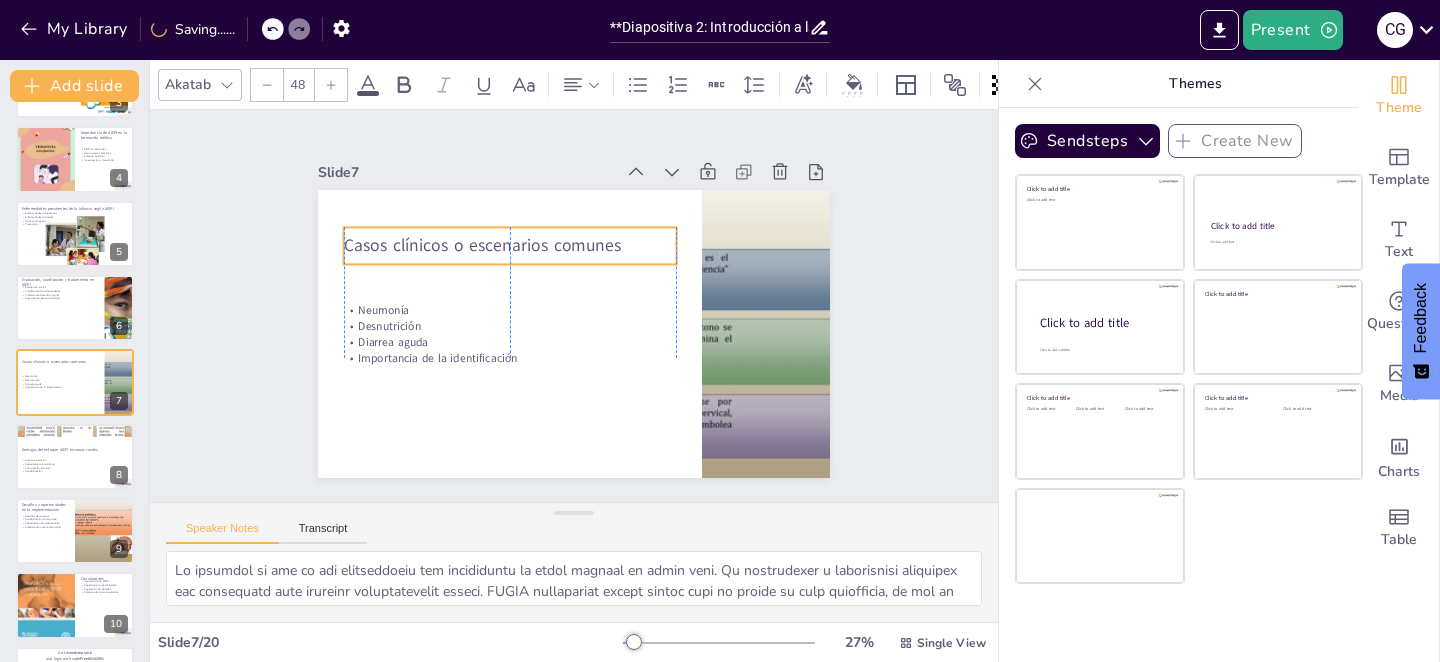 click on "Casos clínicos o escenarios comunes" at bounding box center [491, 277] 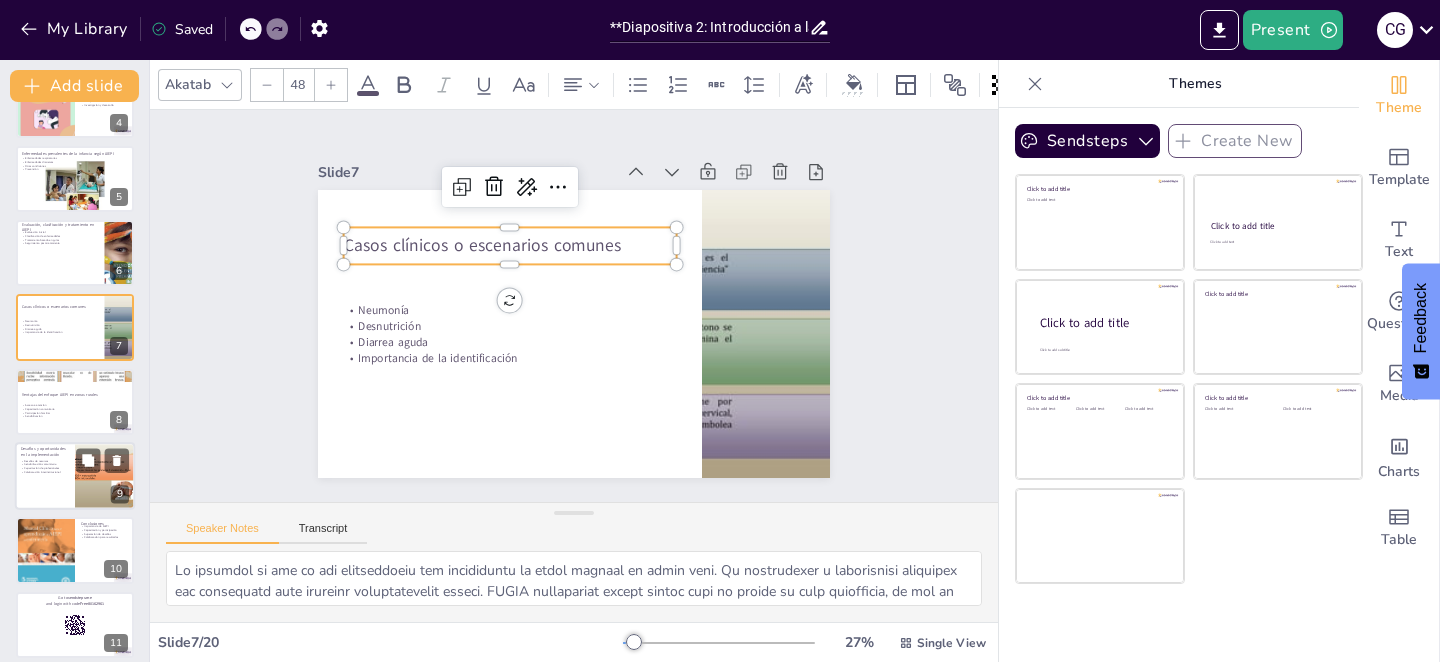 scroll, scrollTop: 0, scrollLeft: 0, axis: both 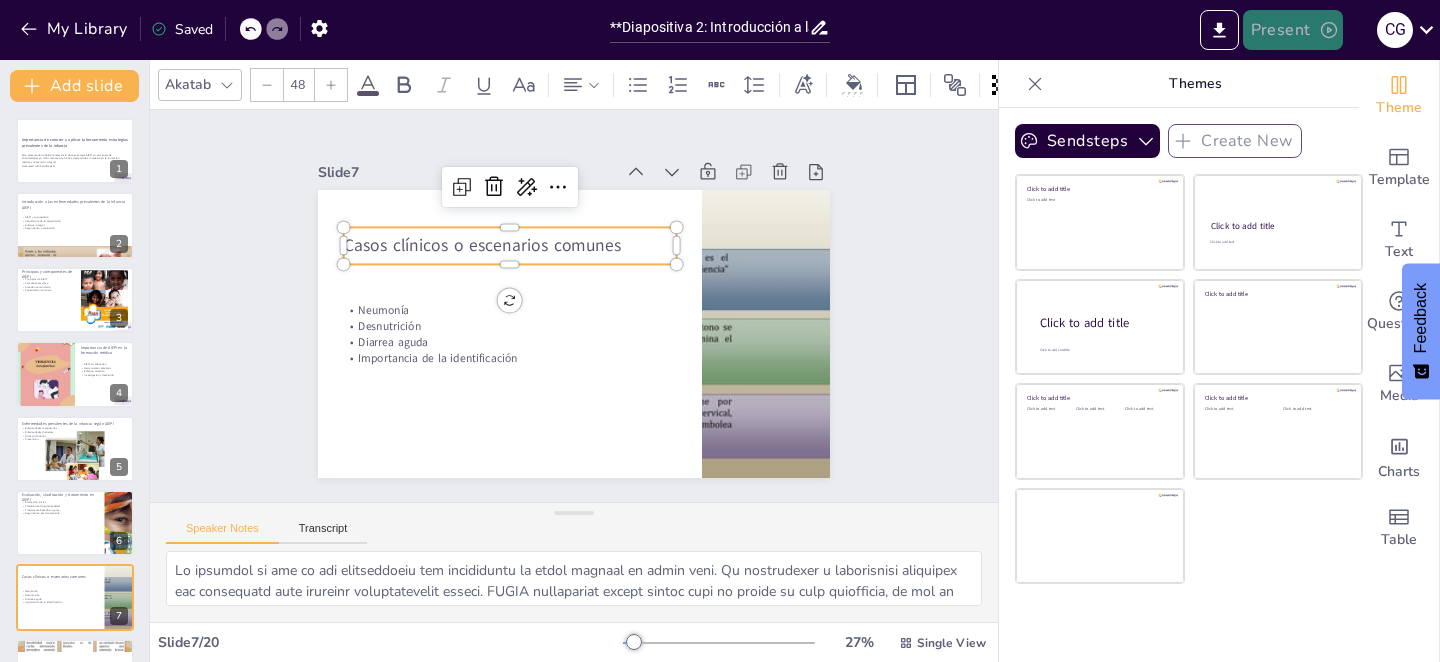 click on "Present" at bounding box center (1293, 30) 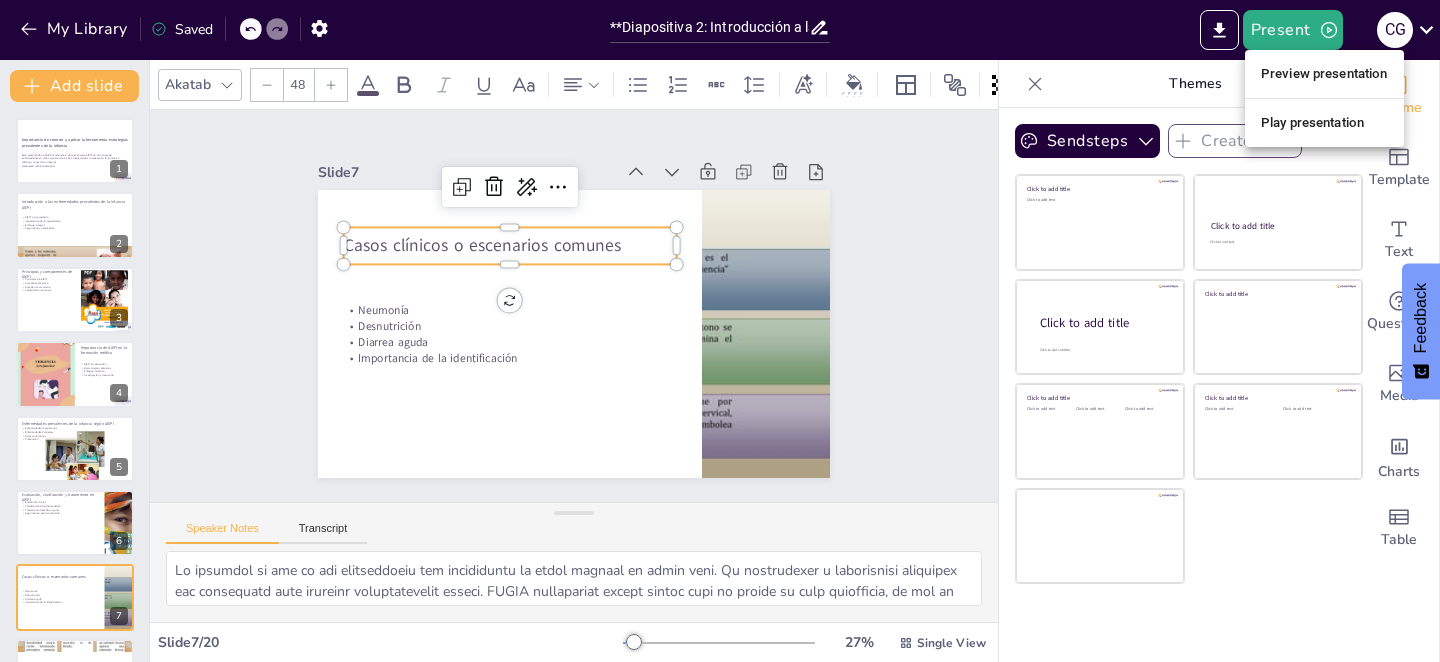 click on "Preview presentation" at bounding box center [1324, 74] 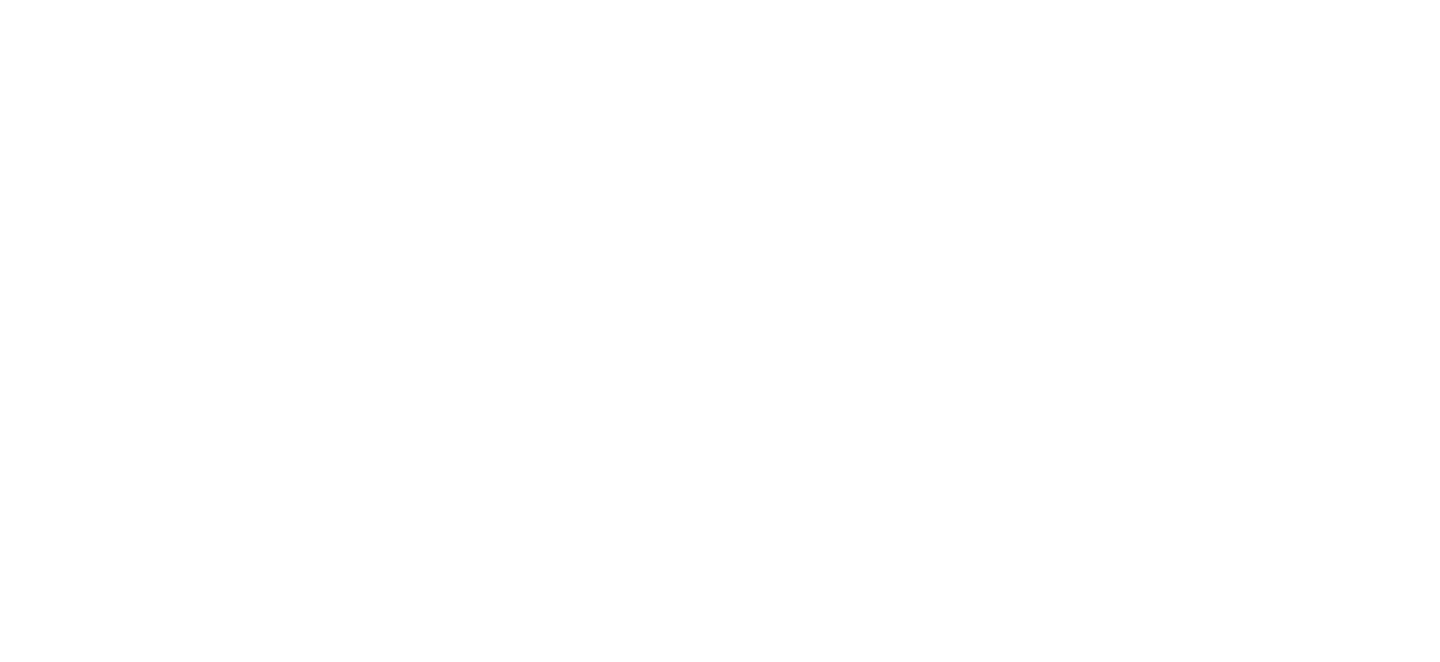 scroll, scrollTop: 0, scrollLeft: 0, axis: both 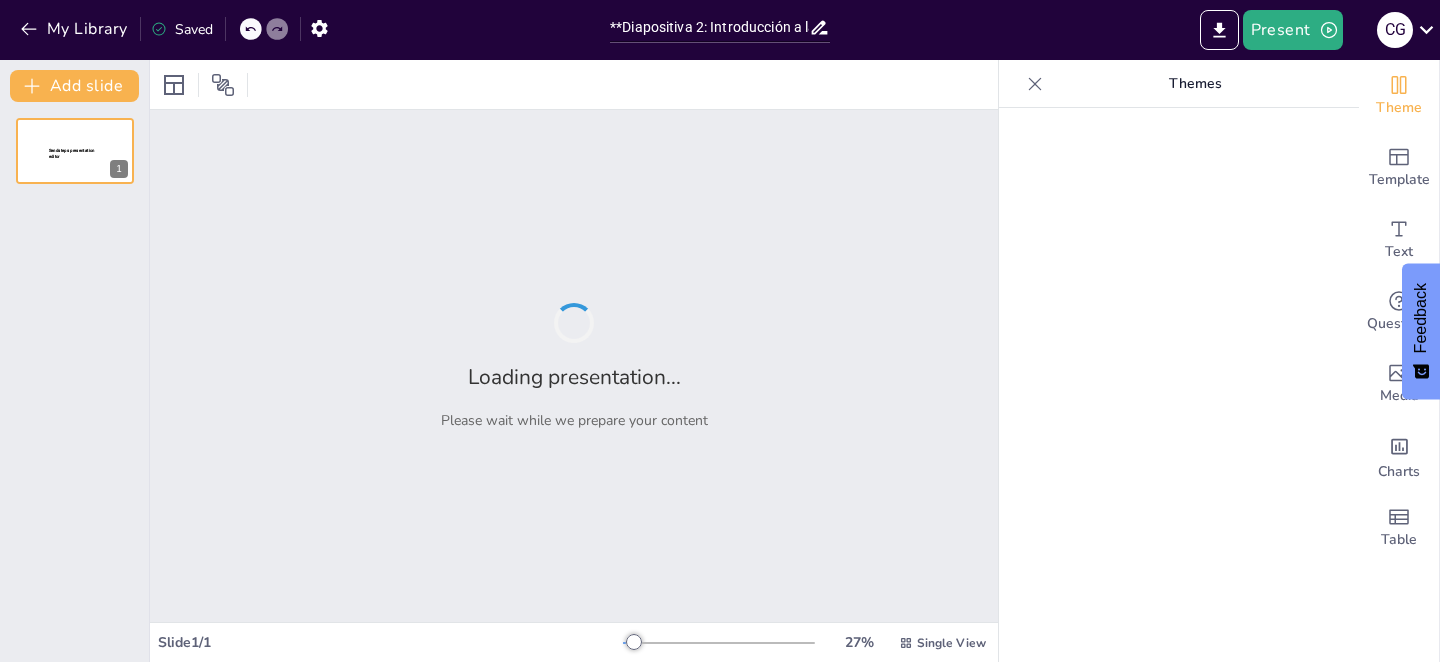 type on "**Diapositiva 2: Introducción a las Enfermedades Prevalentes de la Infancia AIEPI**" 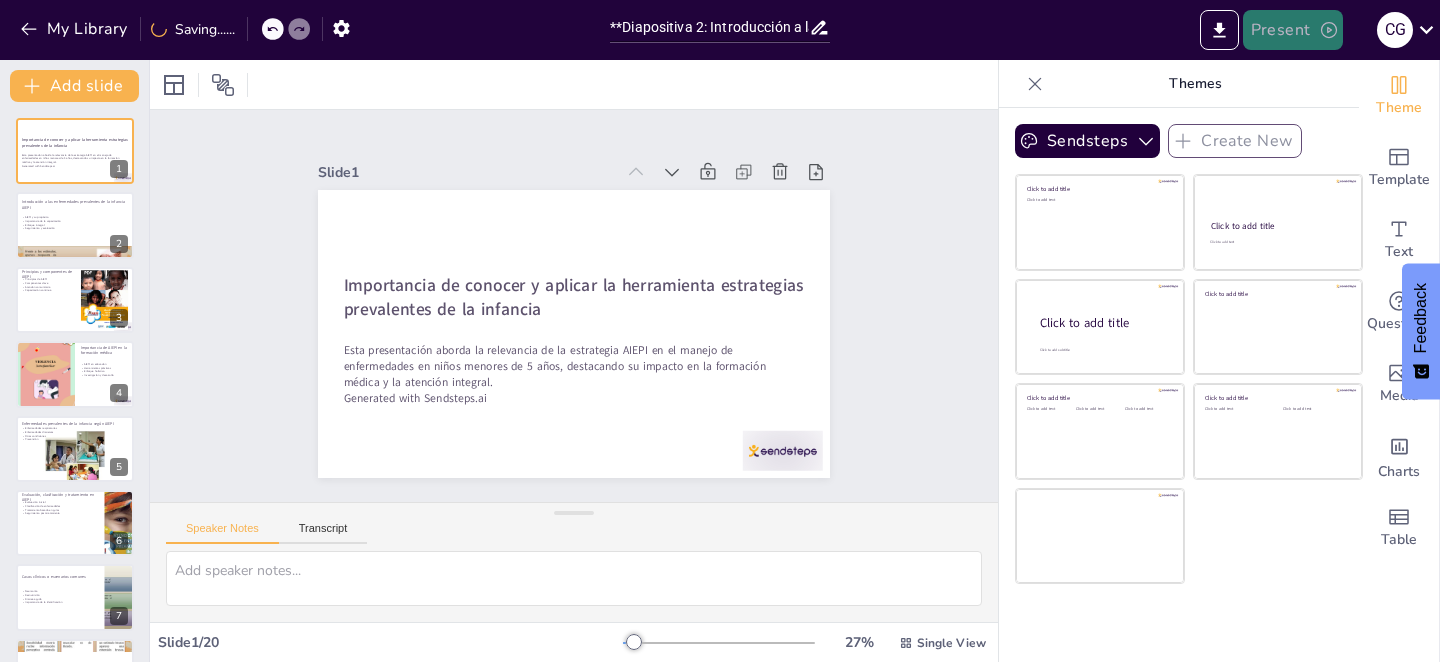 click on "Present" at bounding box center (1293, 30) 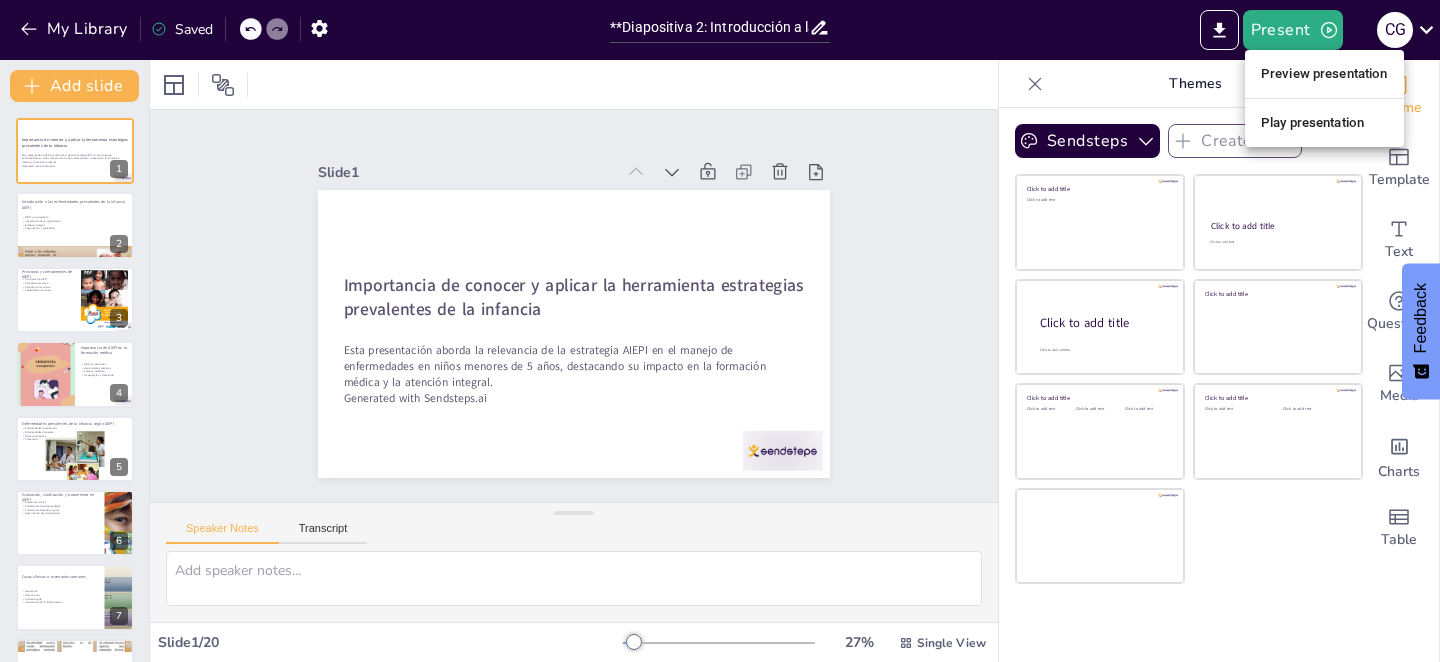 click on "Preview presentation" at bounding box center [1324, 74] 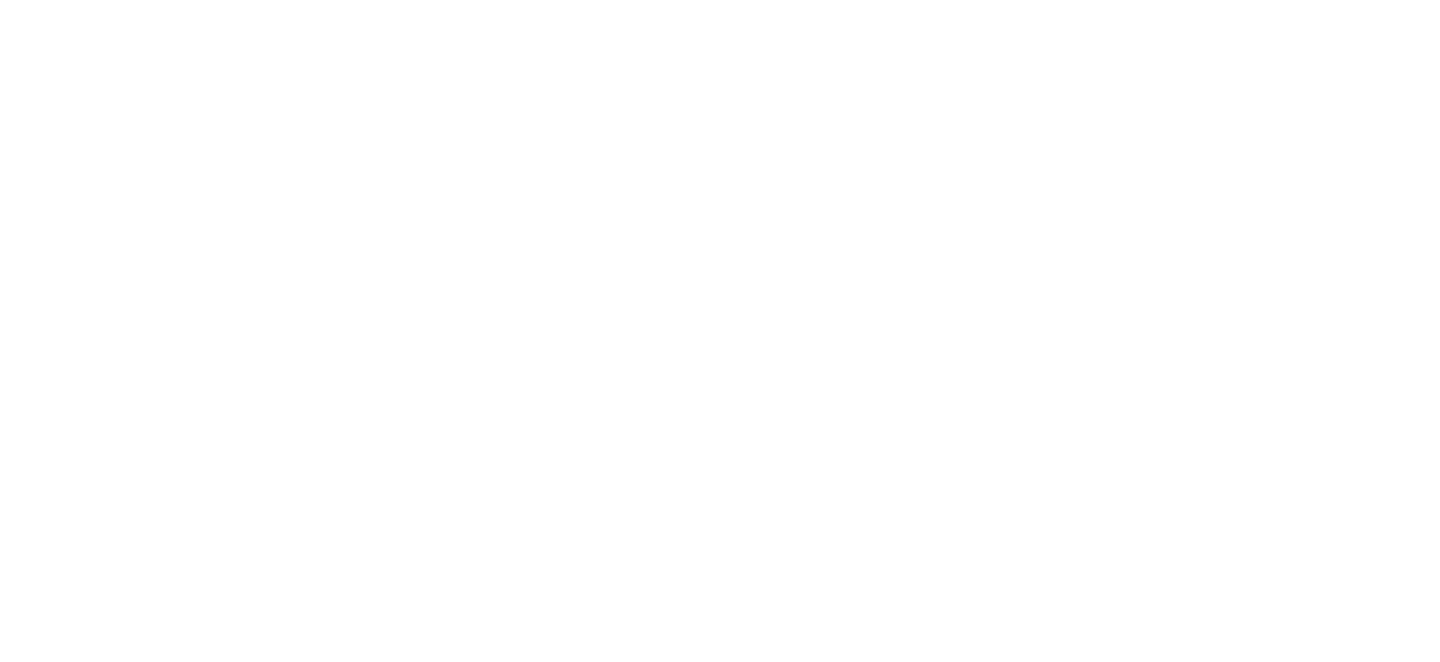scroll, scrollTop: 0, scrollLeft: 0, axis: both 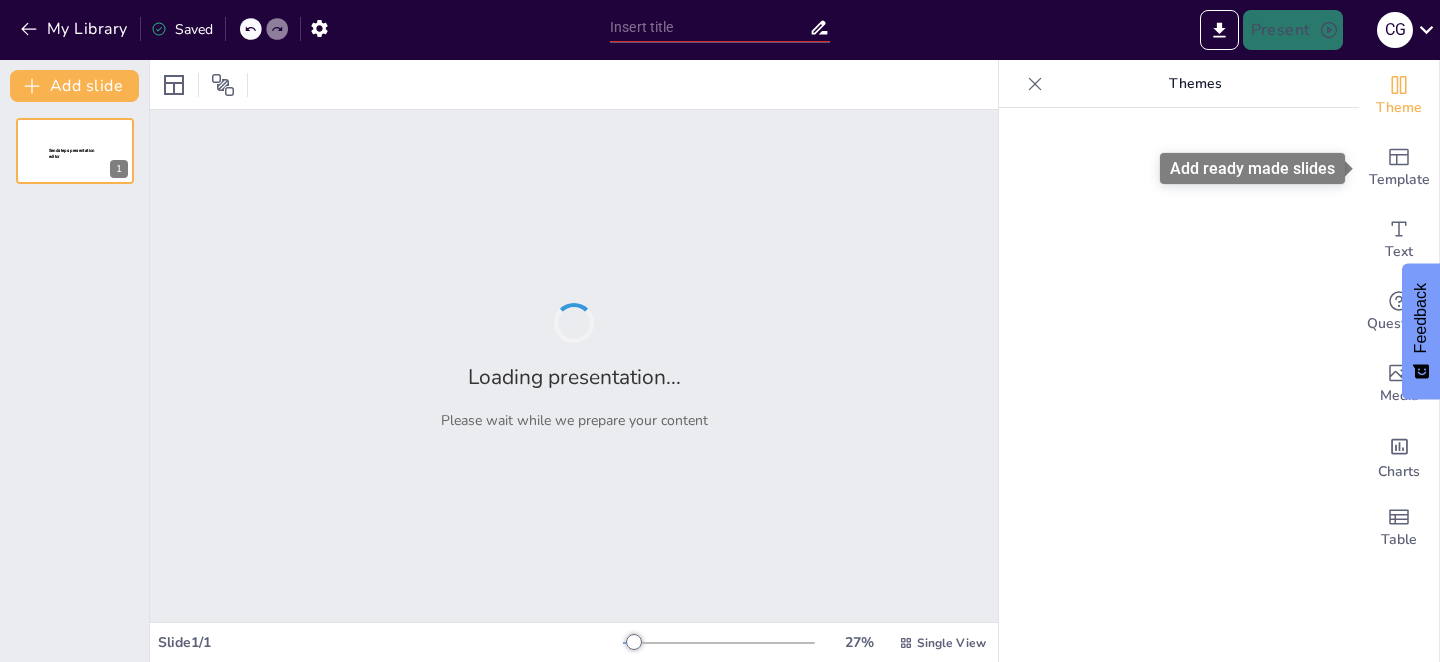 type on "**Diapositiva 2: Introducción a las Enfermedades Prevalentes de la Infancia AIEPI**" 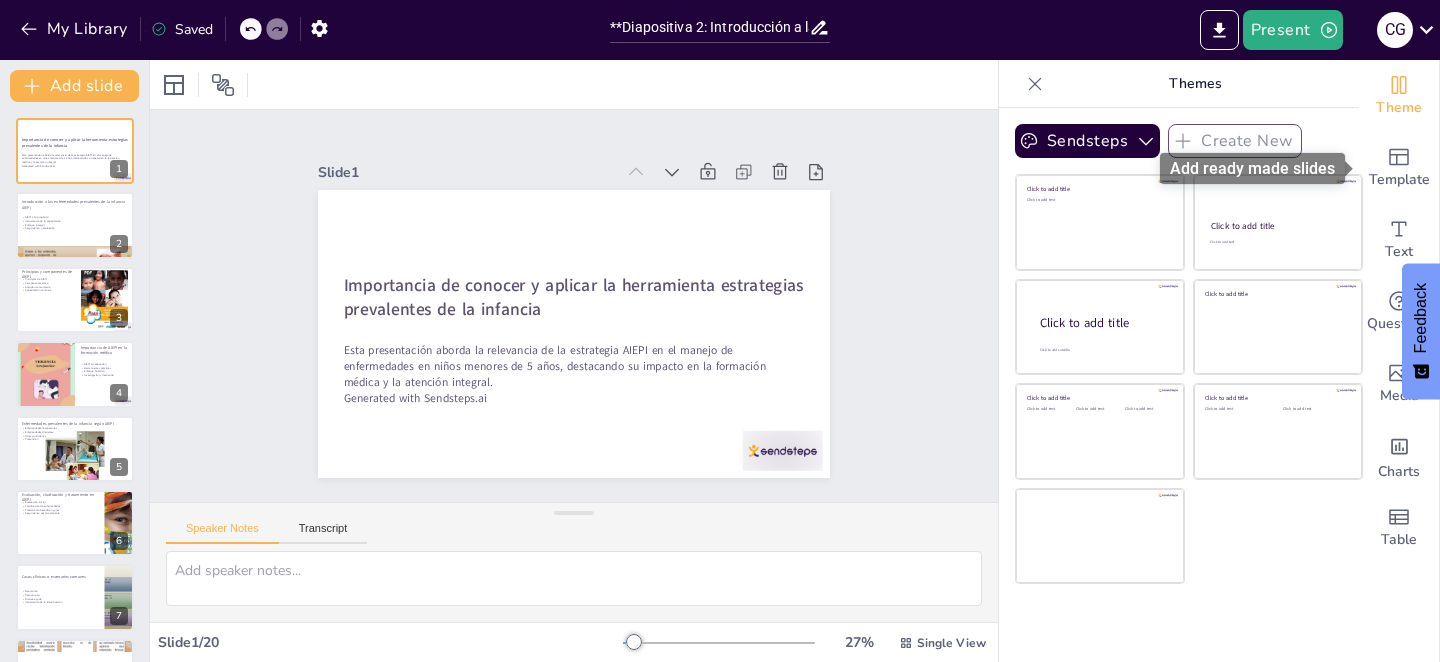 checkbox on "true" 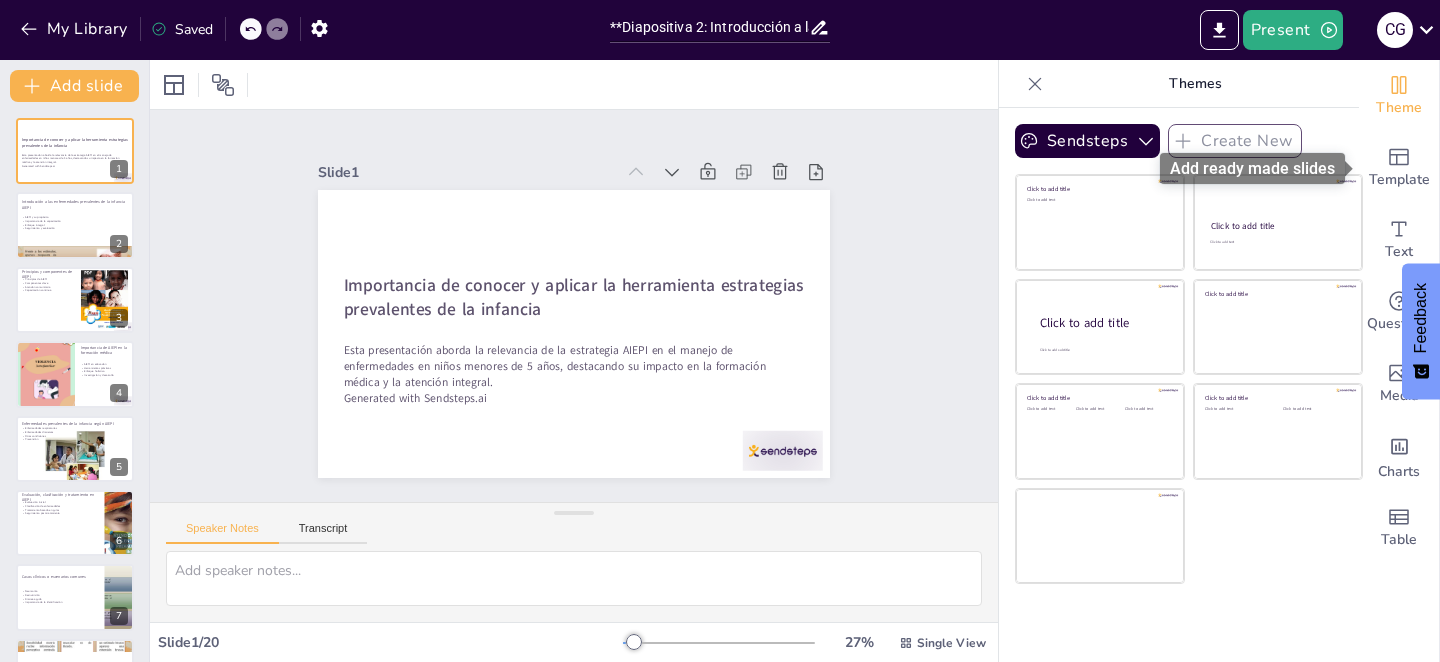 checkbox on "true" 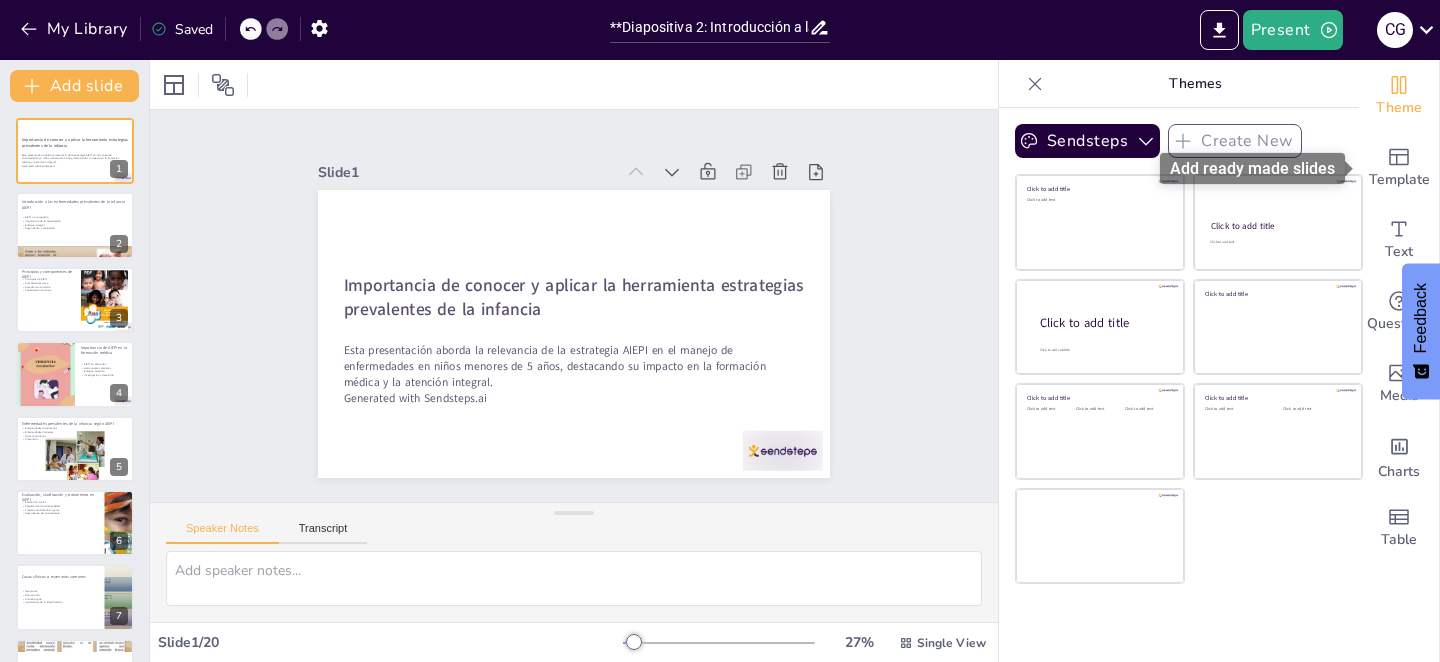 checkbox on "true" 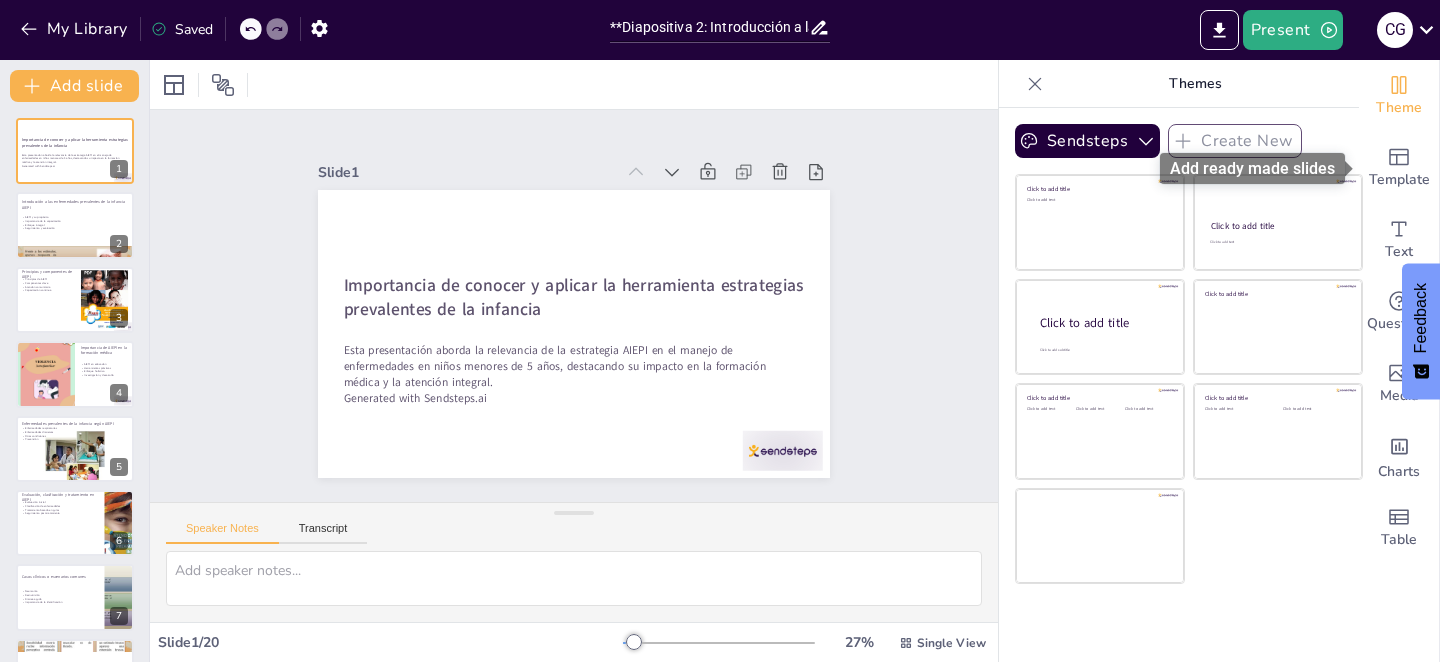 checkbox on "true" 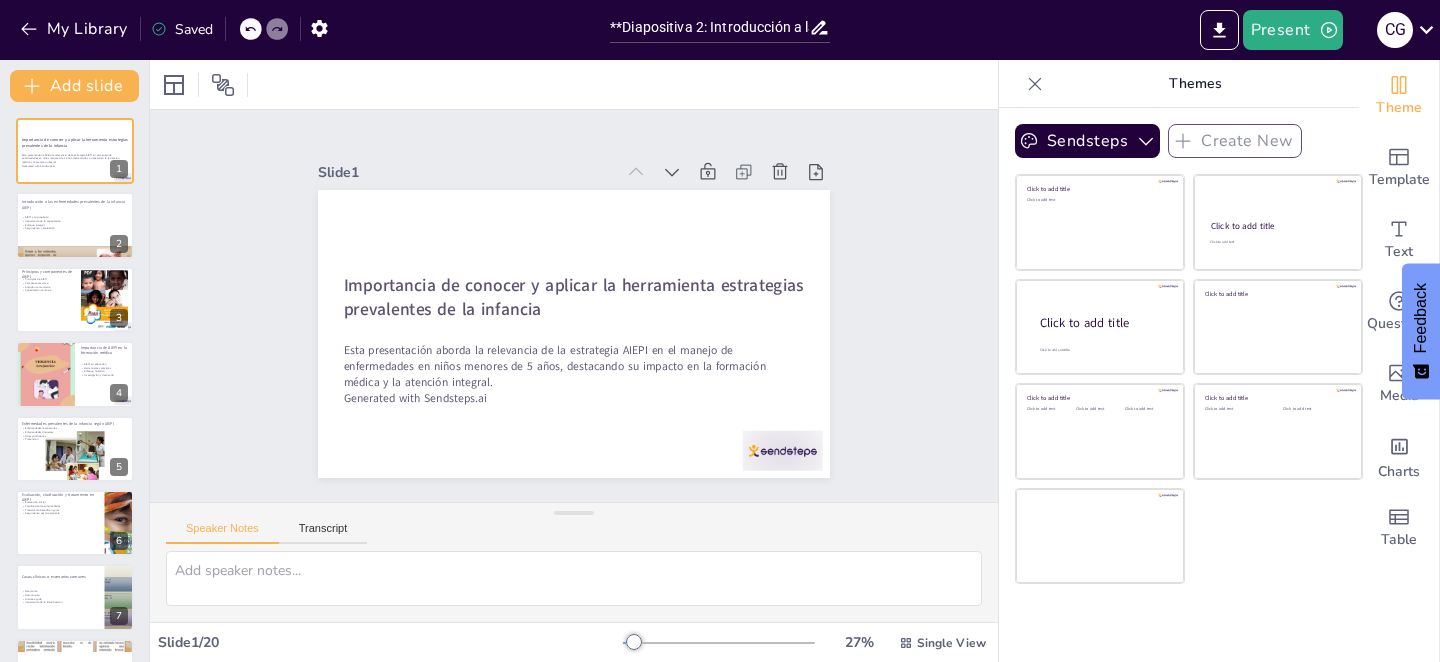 click 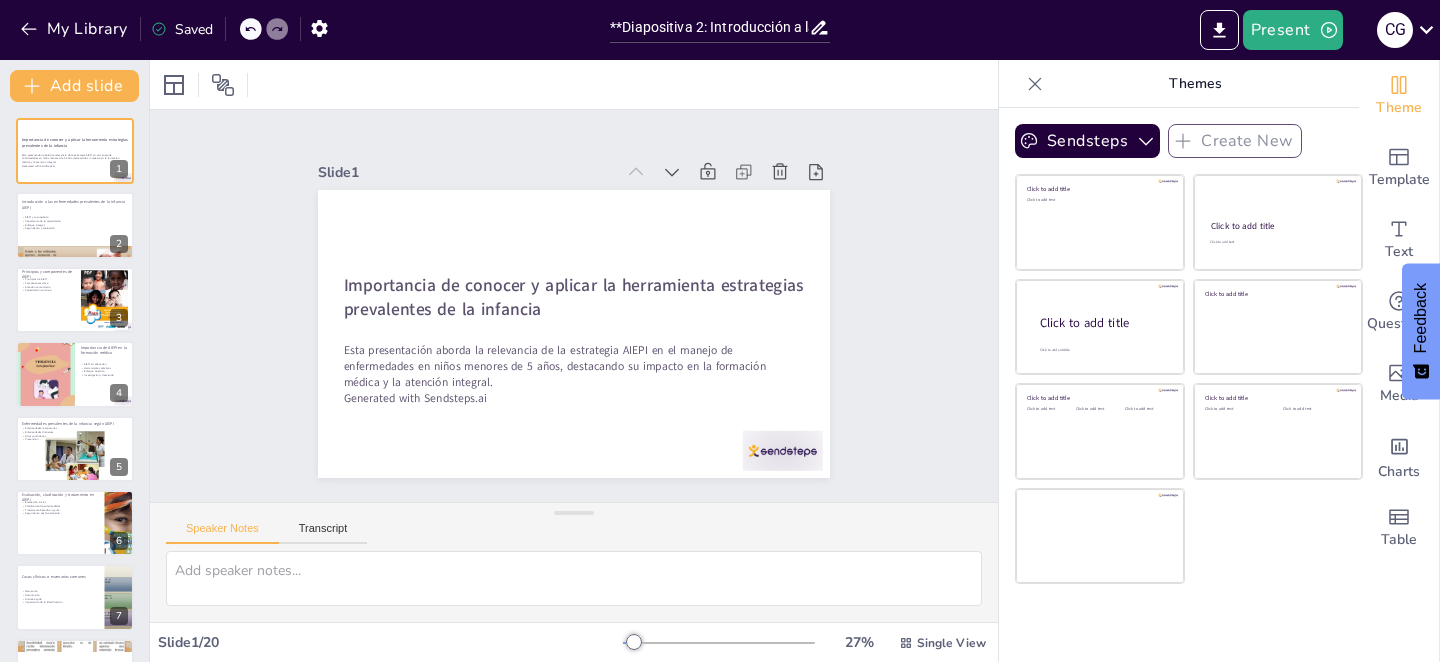 checkbox on "true" 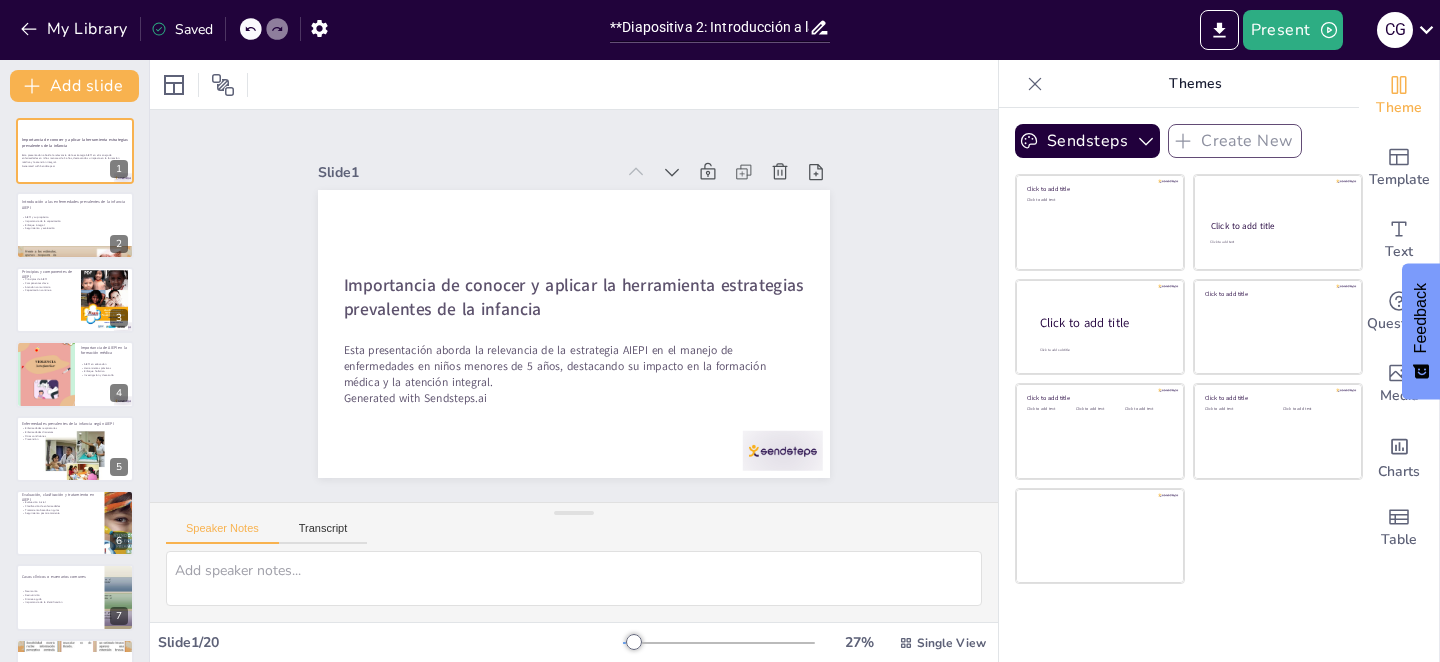 checkbox on "true" 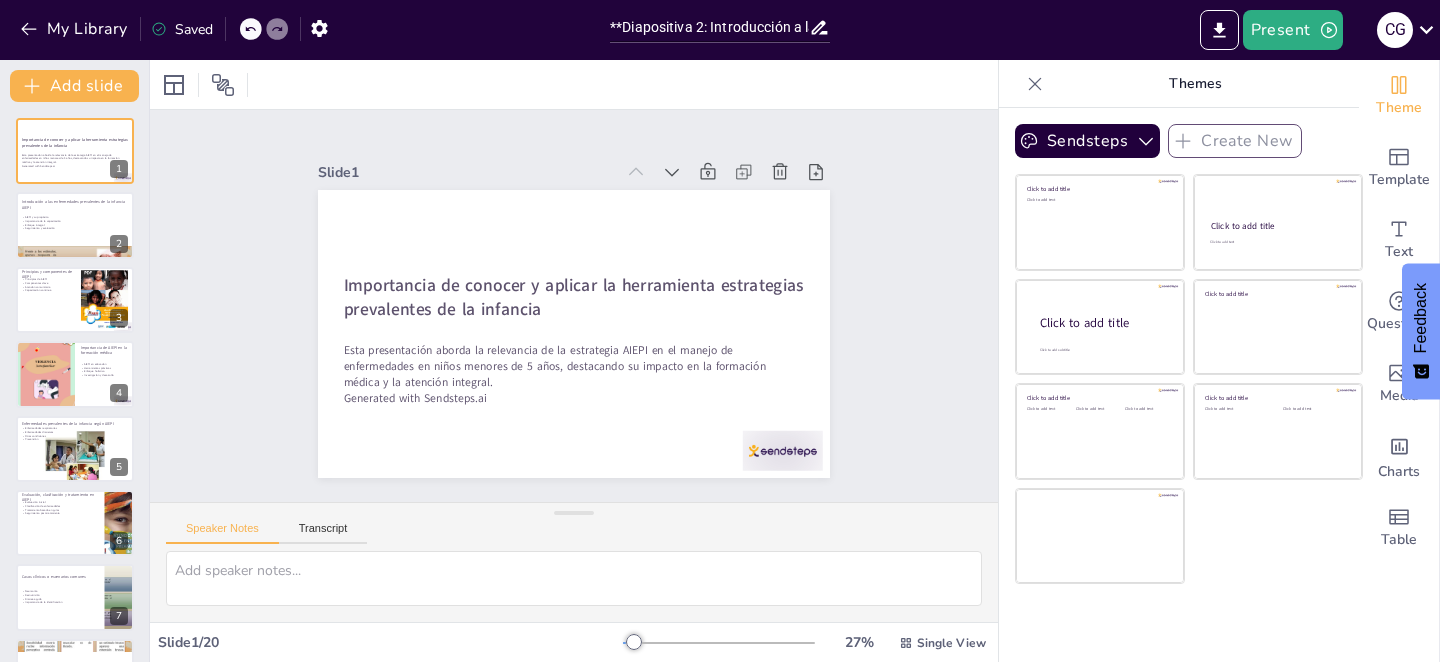 checkbox on "true" 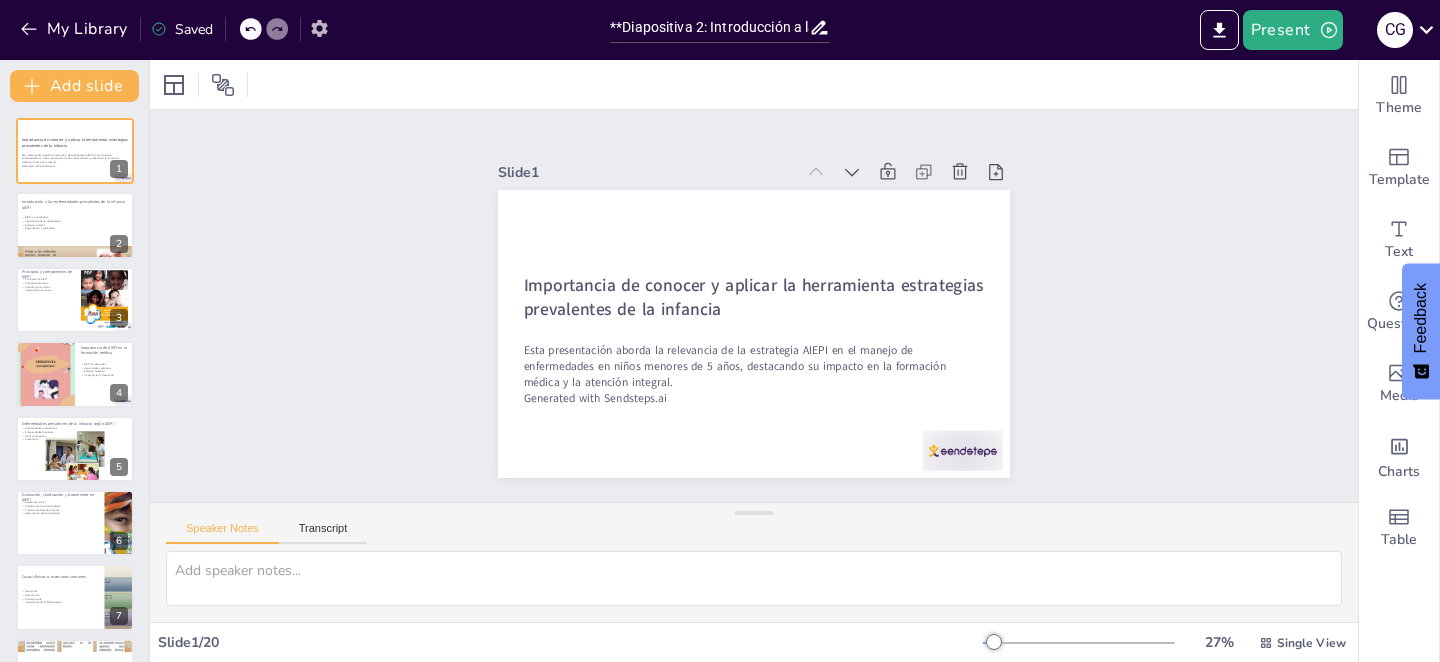 click 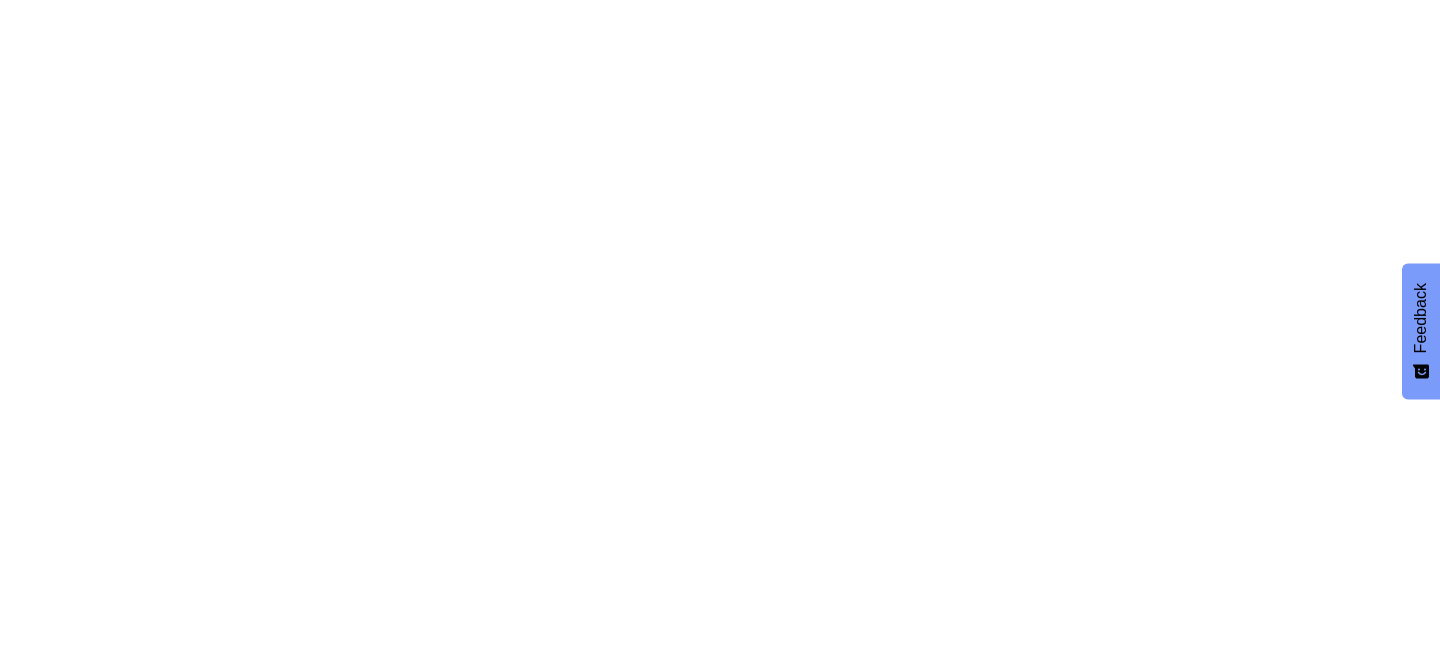 scroll, scrollTop: 0, scrollLeft: 0, axis: both 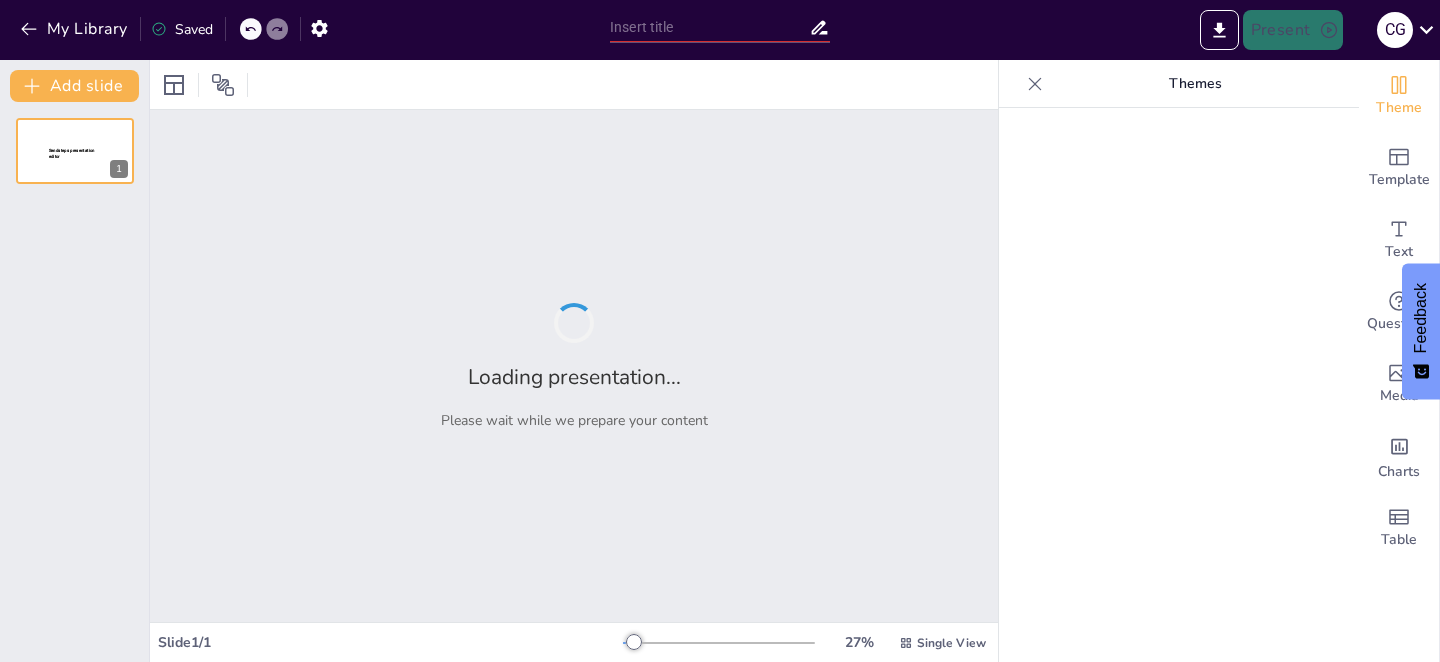 type on "**Diapositiva 2: Introducción a las Enfermedades Prevalentes de la Infancia AIEPI**" 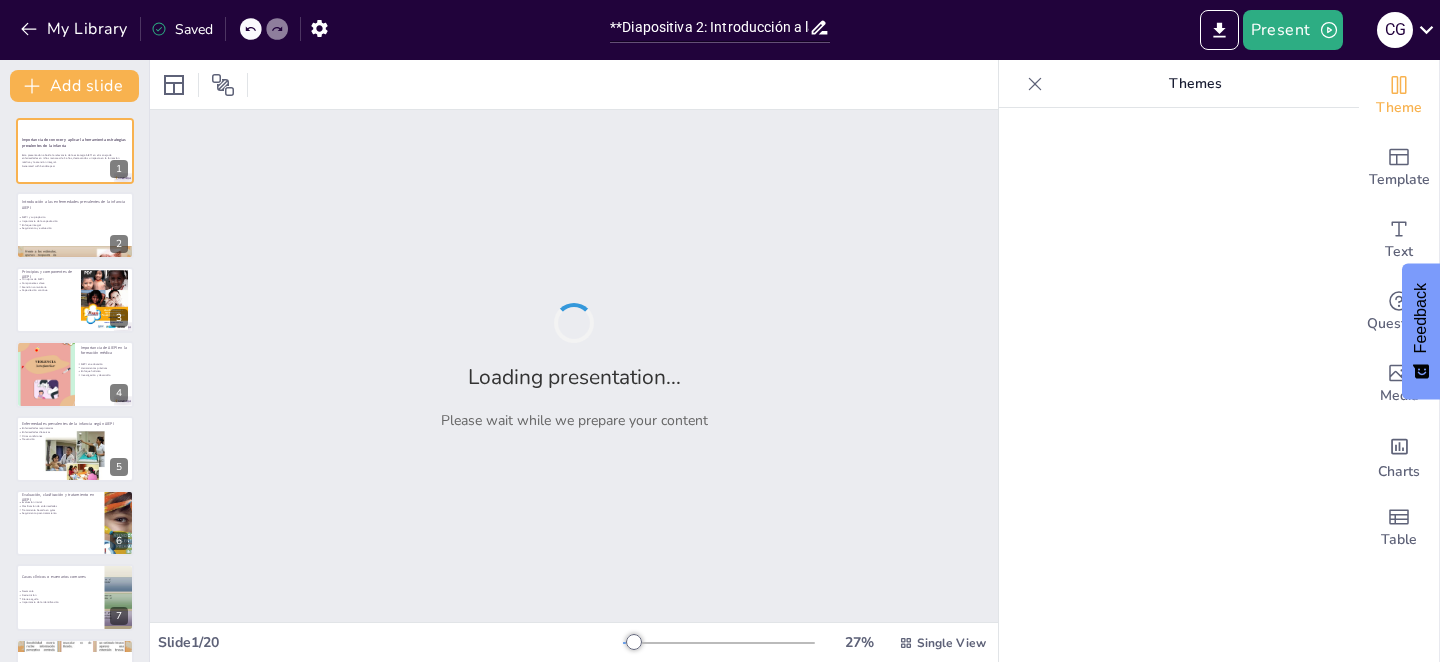 checkbox on "true" 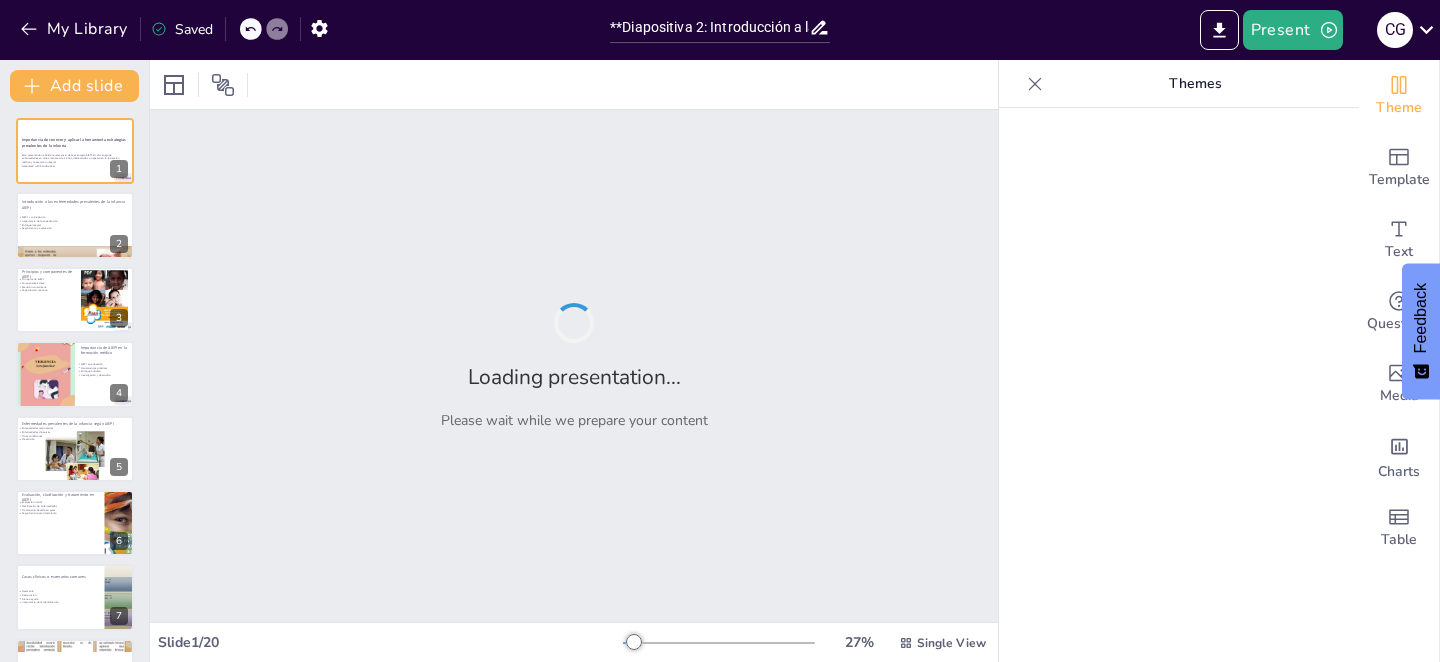 checkbox on "true" 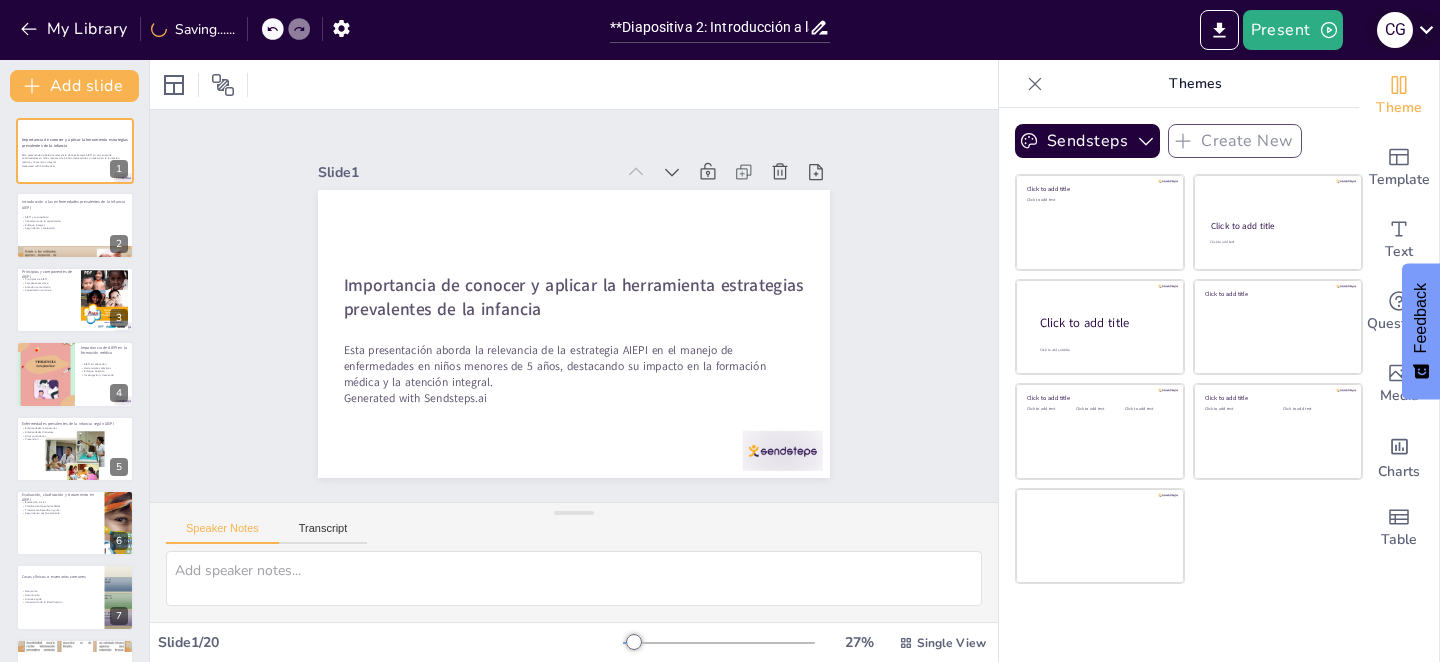 click 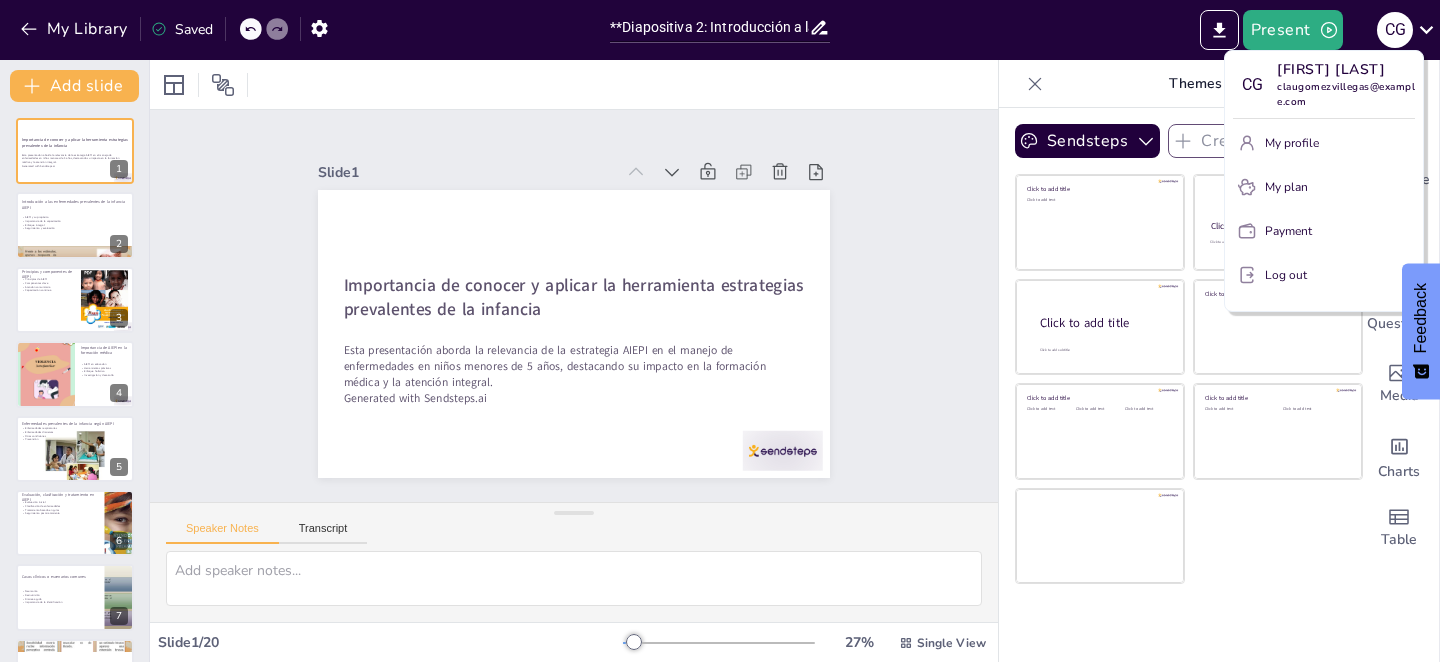 click on "My profile" at bounding box center [1324, 143] 